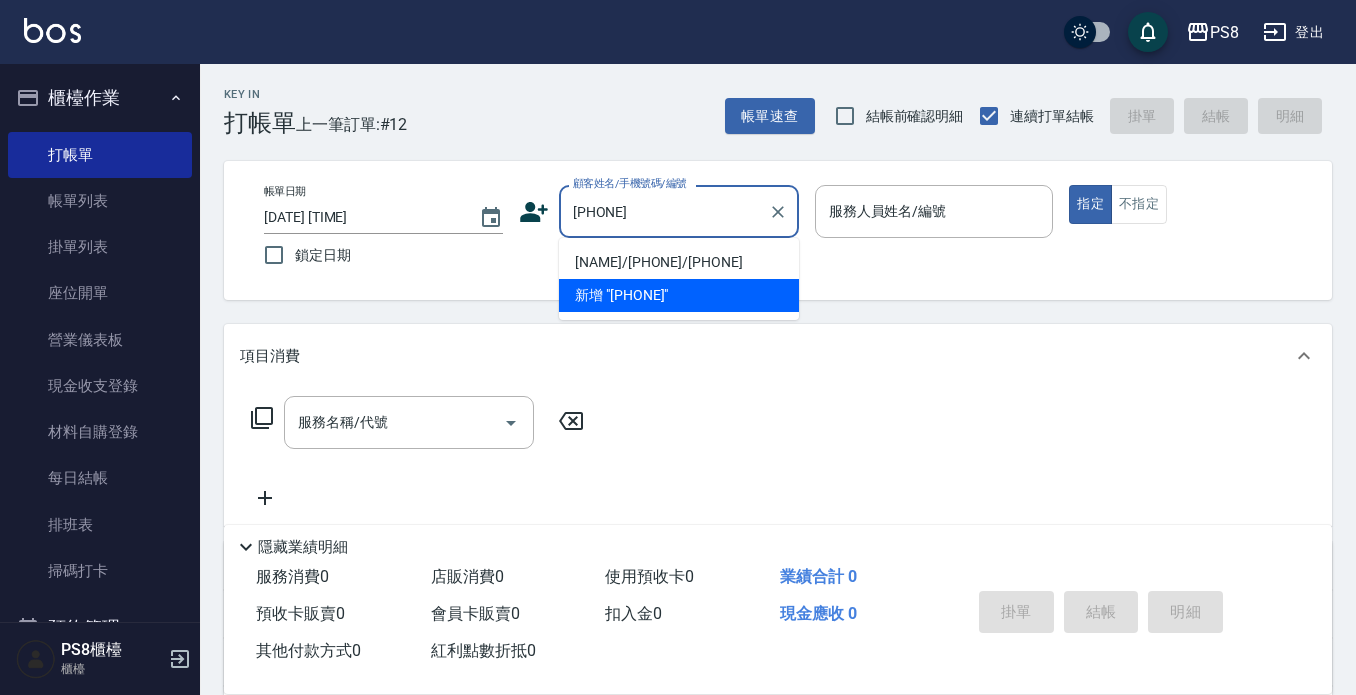 scroll, scrollTop: 0, scrollLeft: 0, axis: both 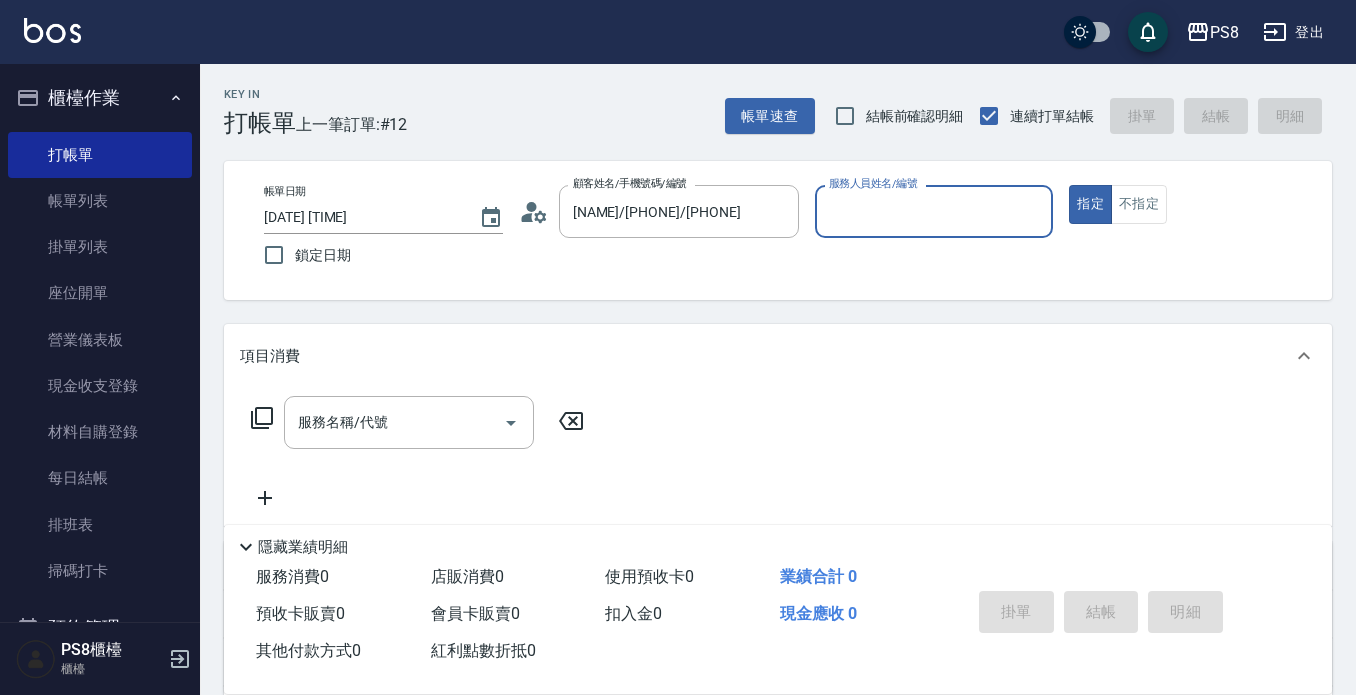 click on "服務人員姓名/編號" at bounding box center [934, 211] 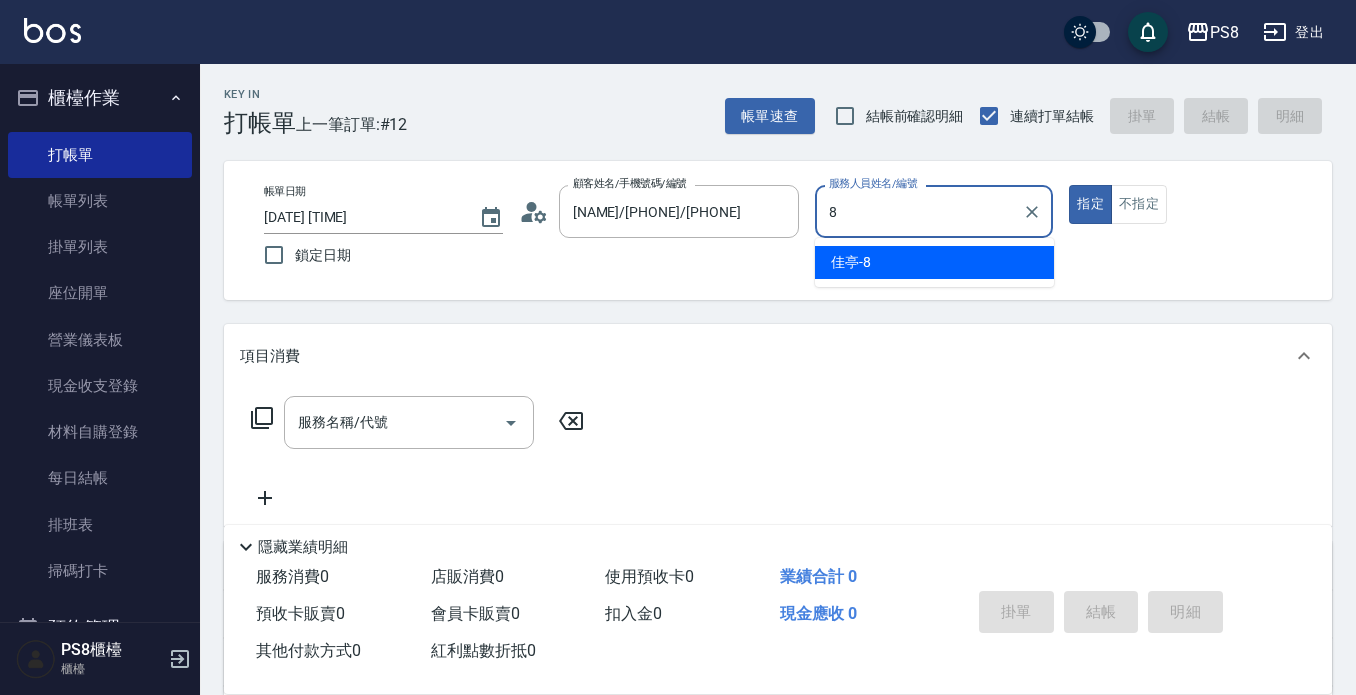 type on "[NAME]-8" 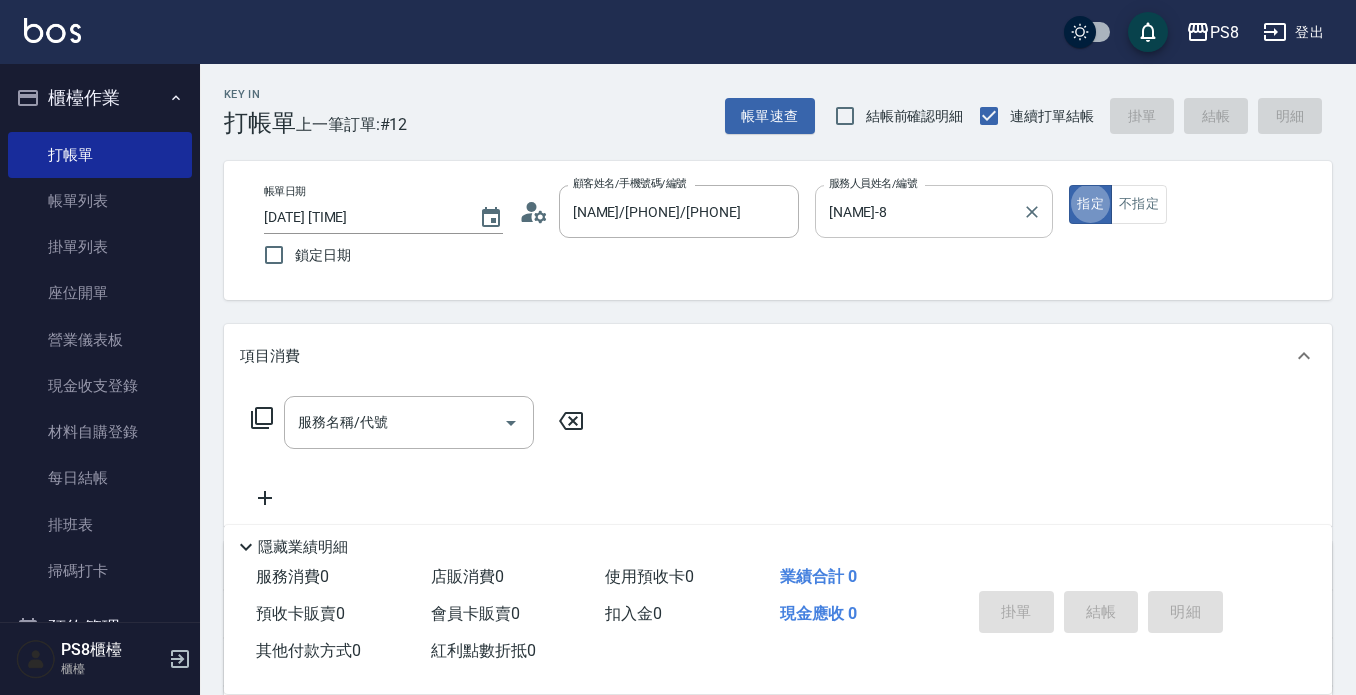 type on "true" 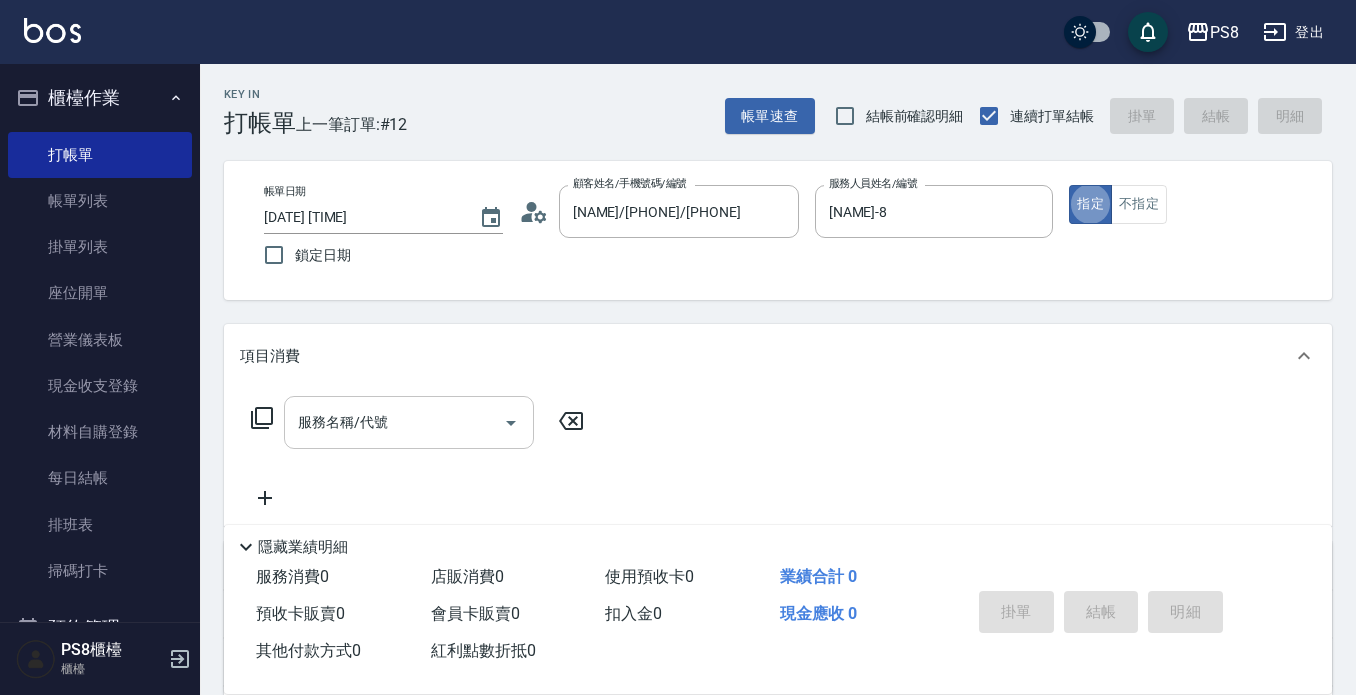click on "服務名稱/代號" at bounding box center (394, 422) 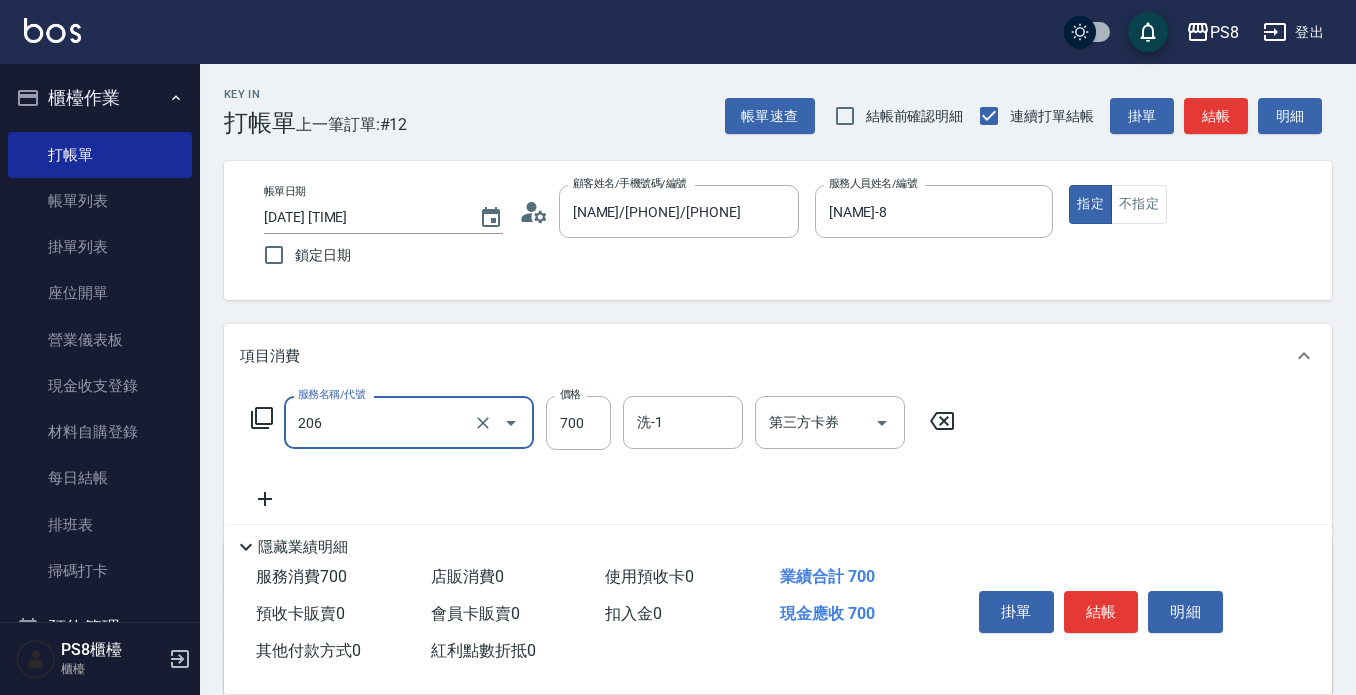 type on "A級洗剪700(206)" 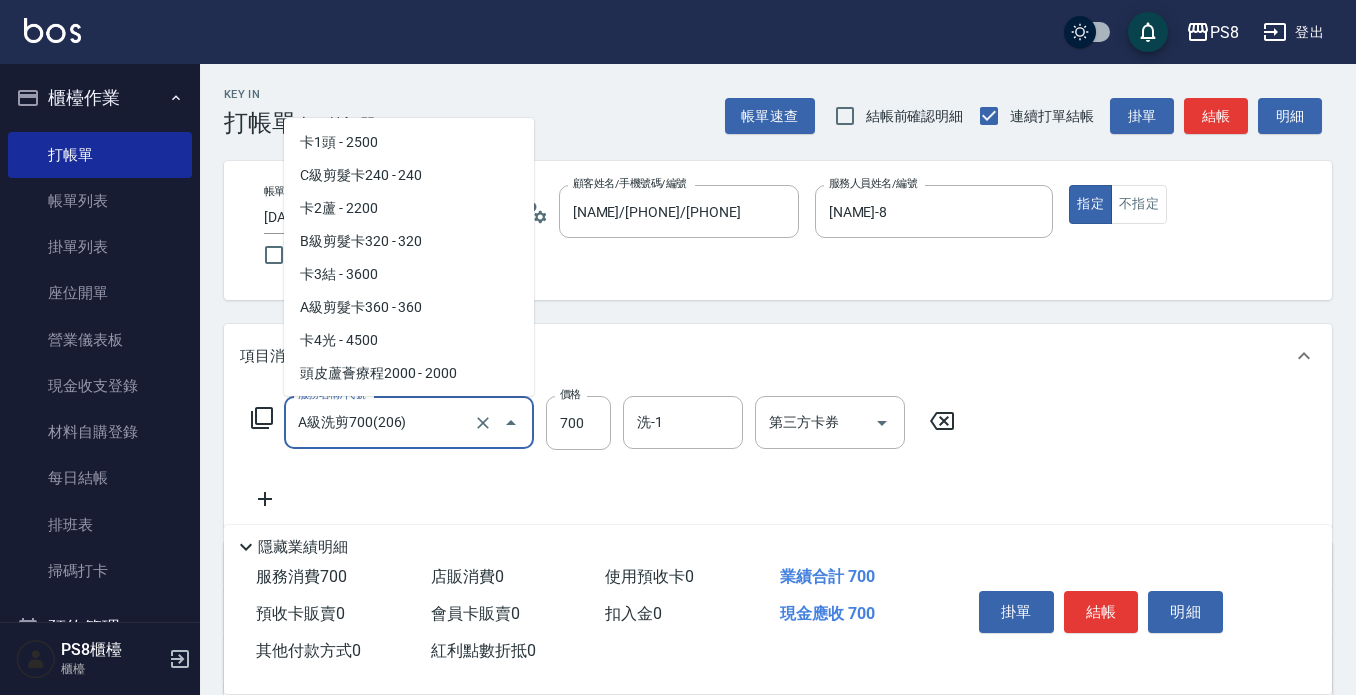 click on "A級洗剪700(206)" at bounding box center (381, 422) 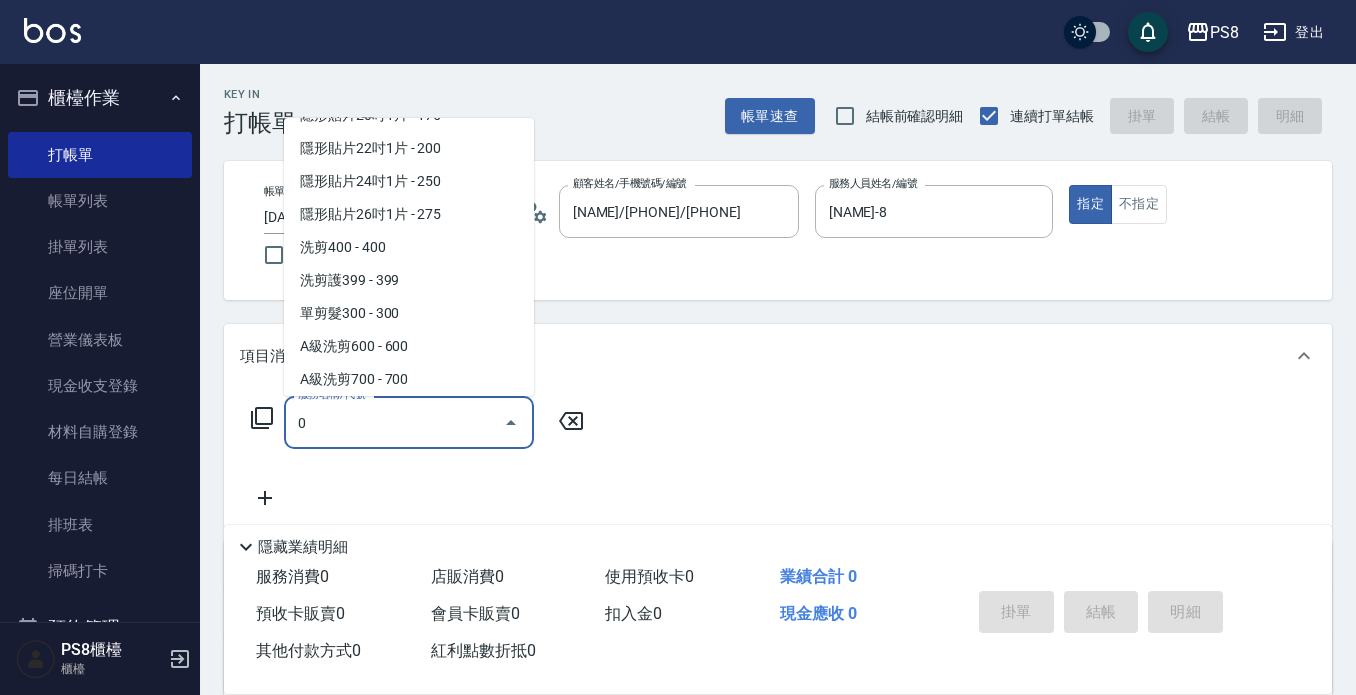 scroll, scrollTop: 0, scrollLeft: 0, axis: both 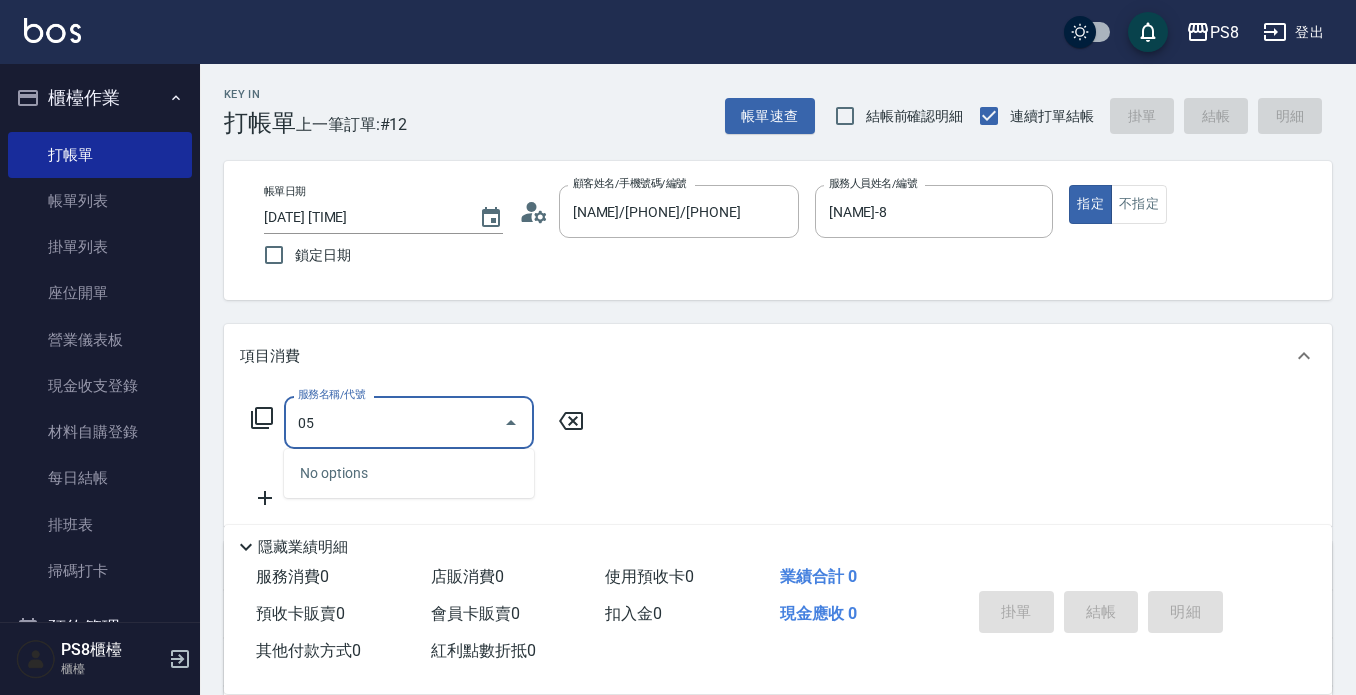 type on "0" 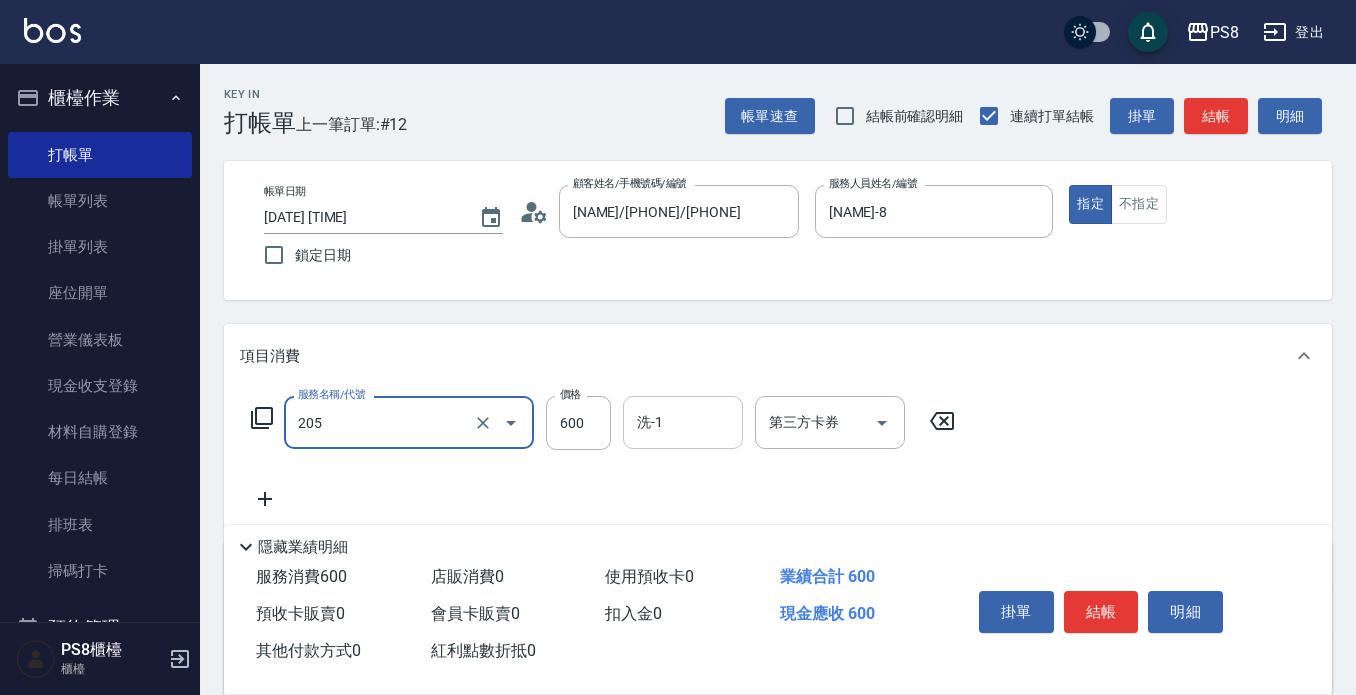 type on "A級洗剪600(205)" 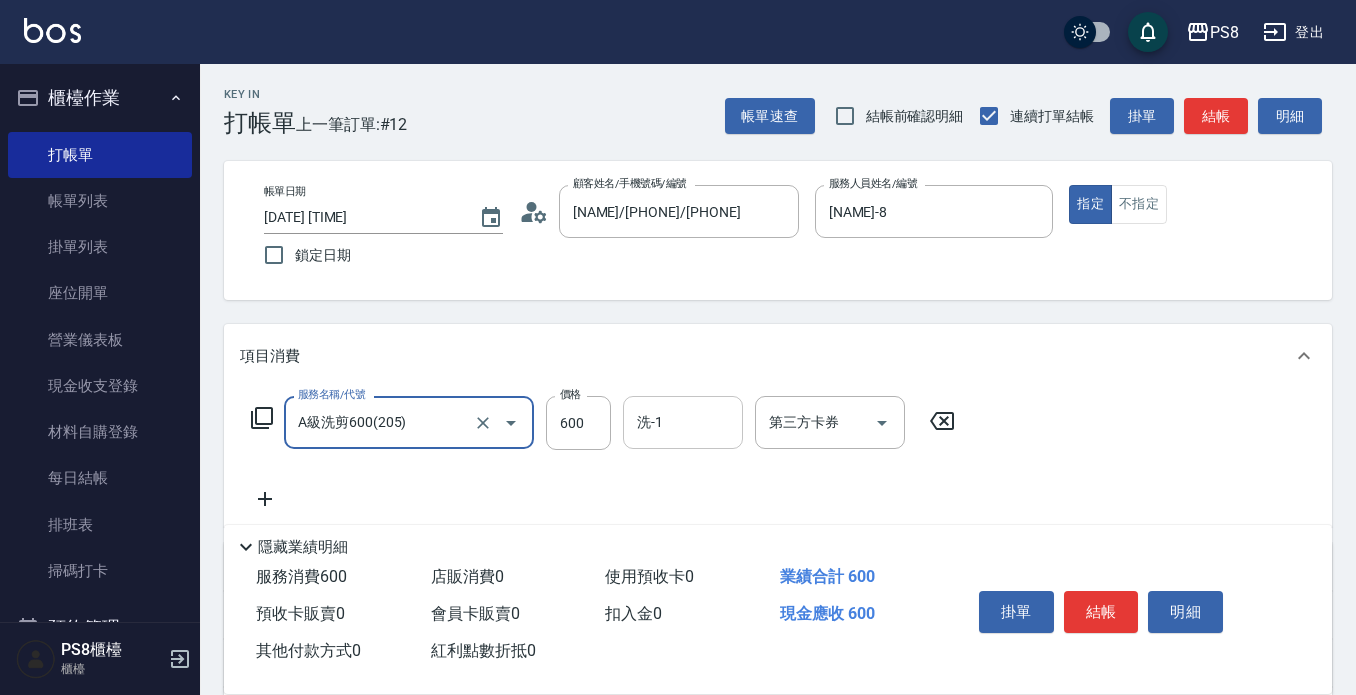 click on "洗-1" at bounding box center (683, 422) 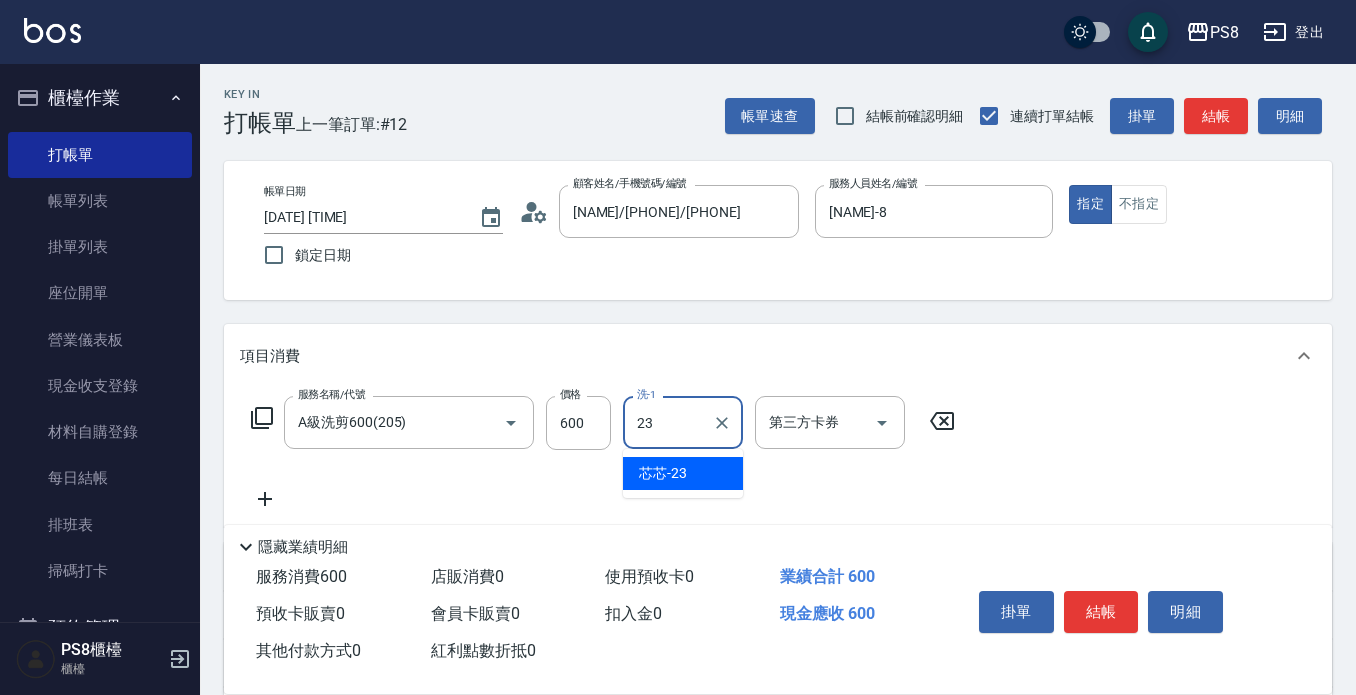 type on "芯芯-23" 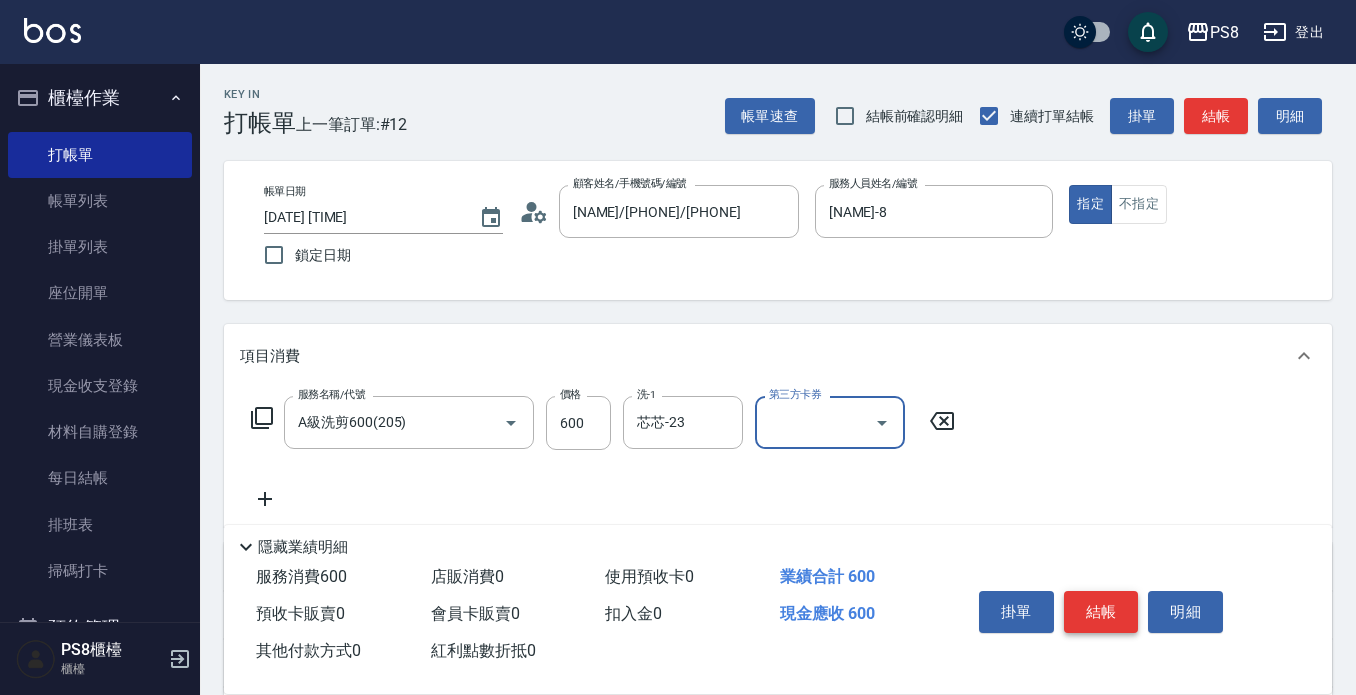 click on "結帳" at bounding box center [1101, 612] 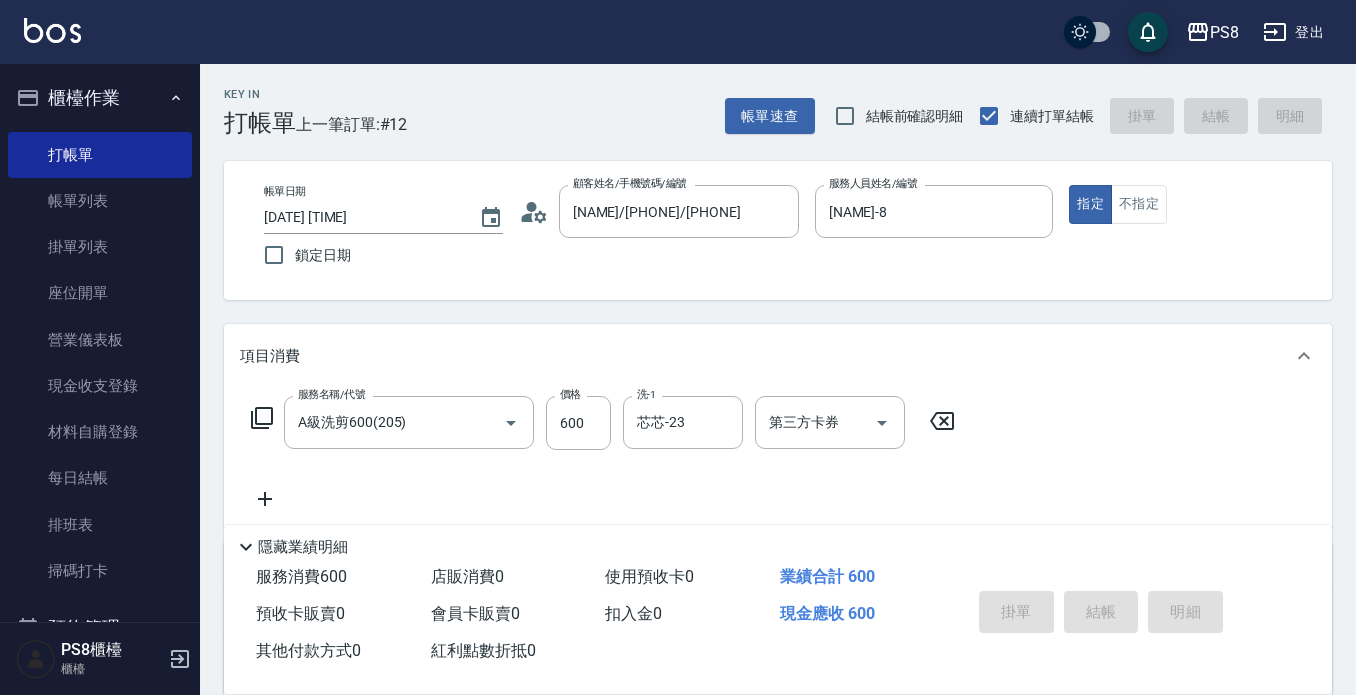 type on "2025/08/06 17:40" 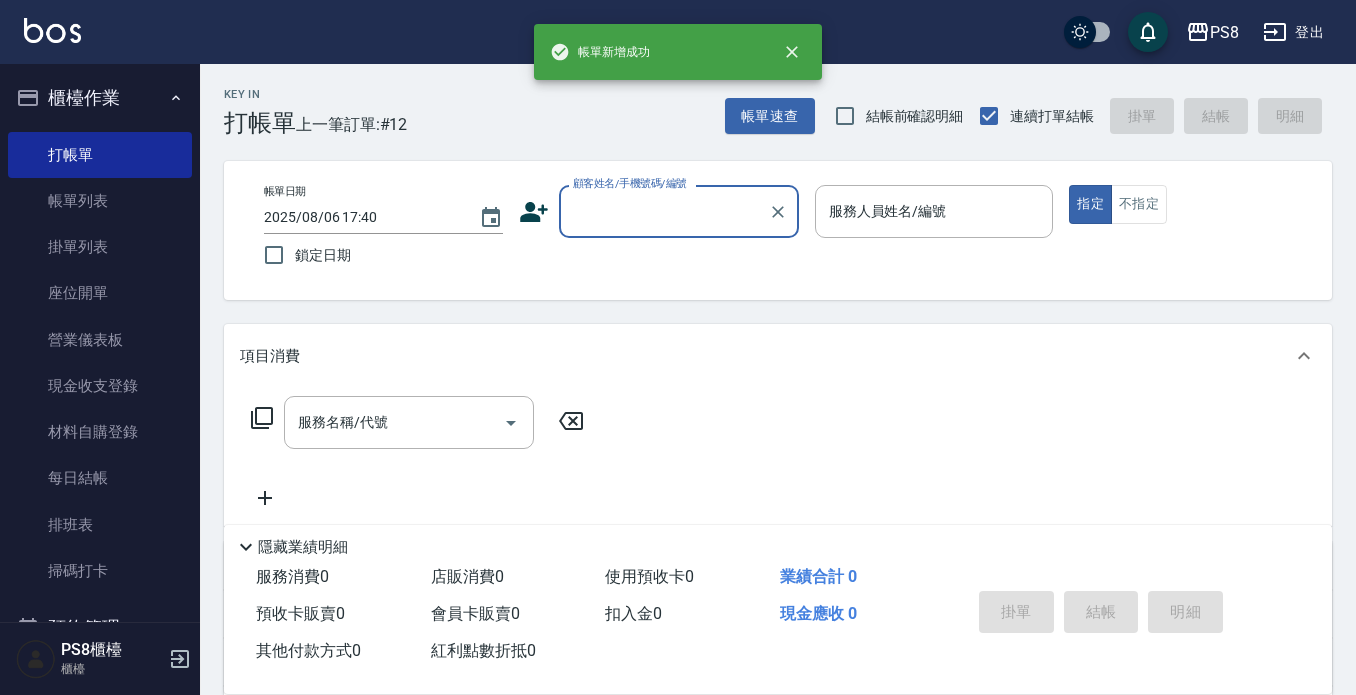 scroll, scrollTop: 0, scrollLeft: 0, axis: both 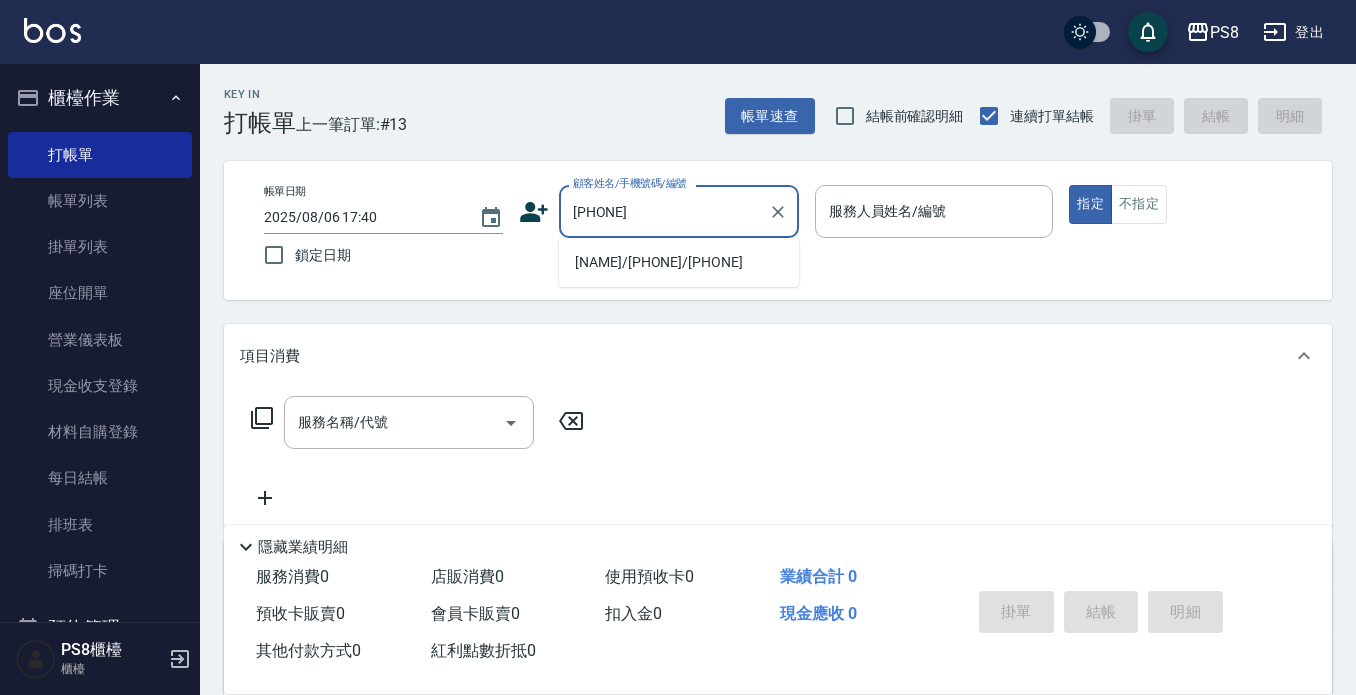 type on "[PHONE]" 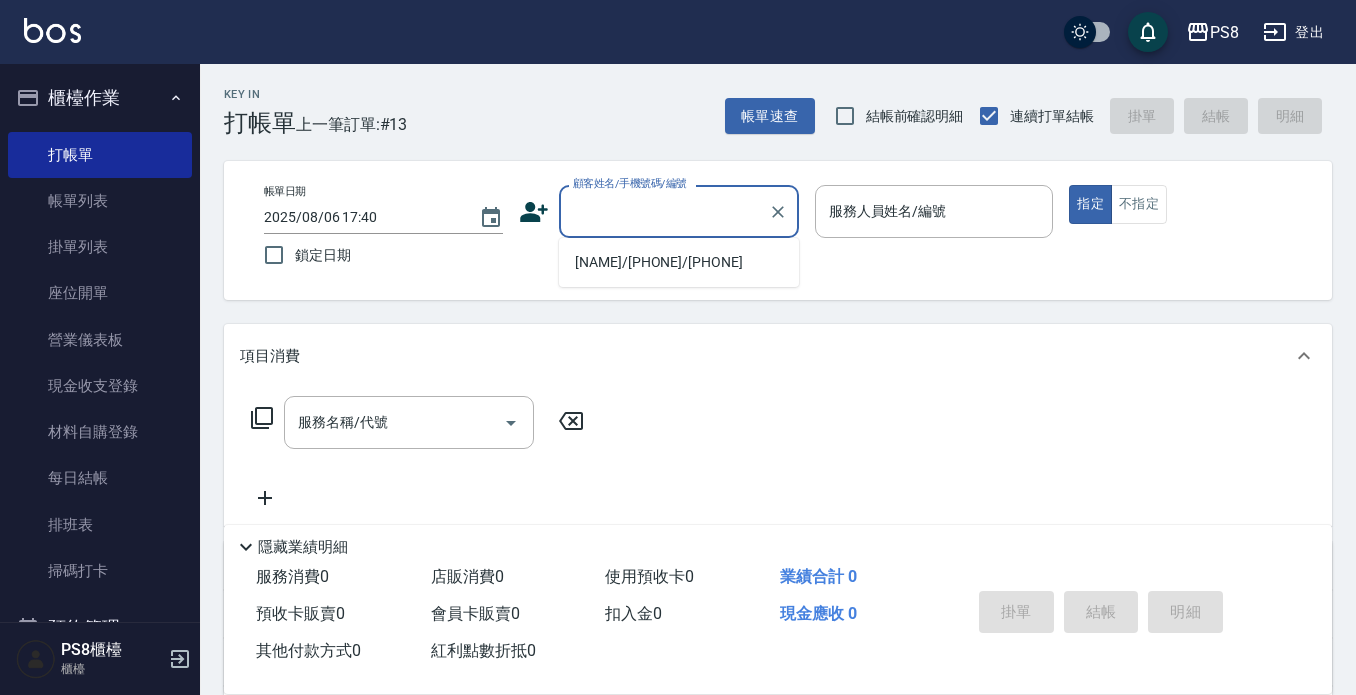 click 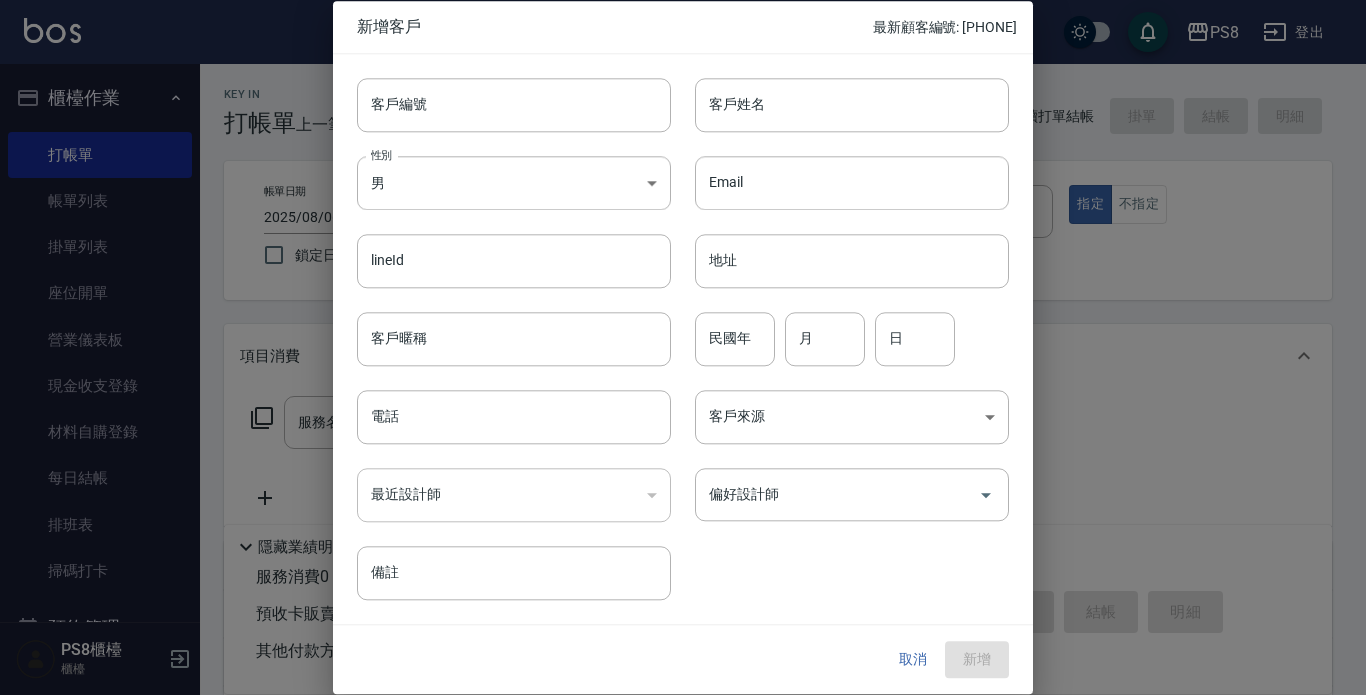 click on "取消" at bounding box center (913, 660) 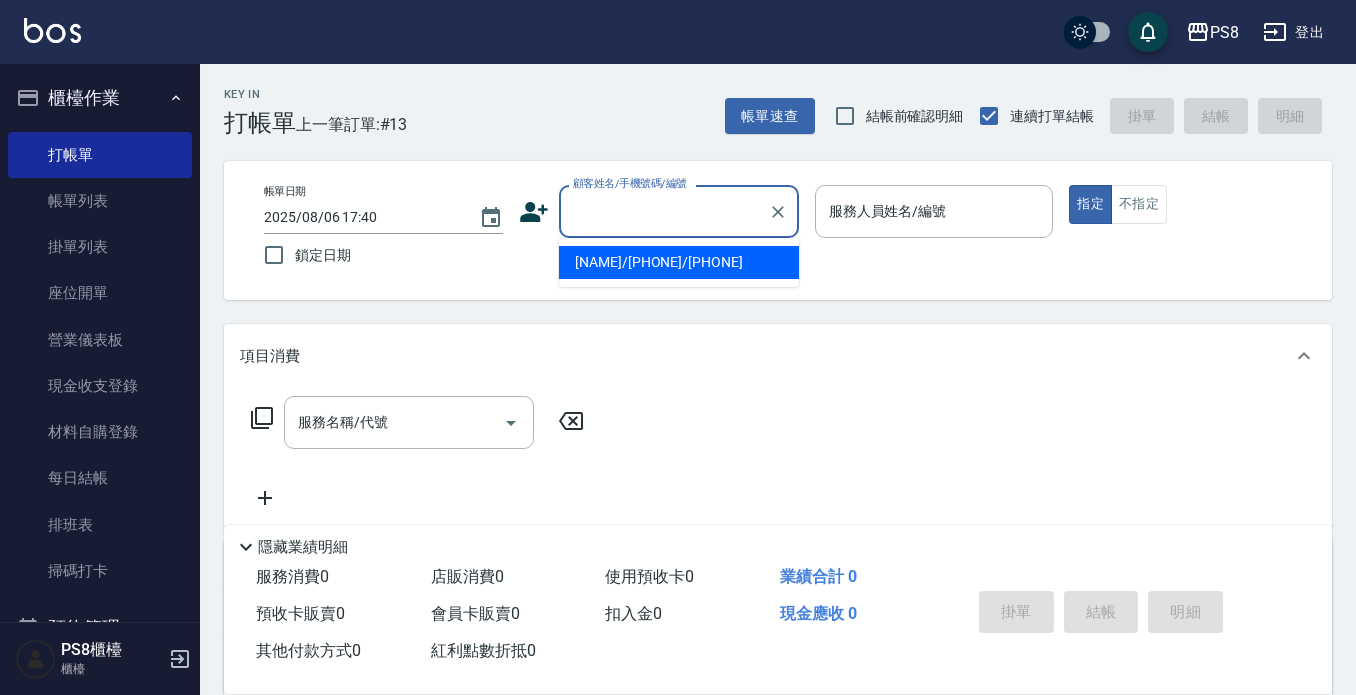 click on "顧客姓名/手機號碼/編號" at bounding box center [664, 211] 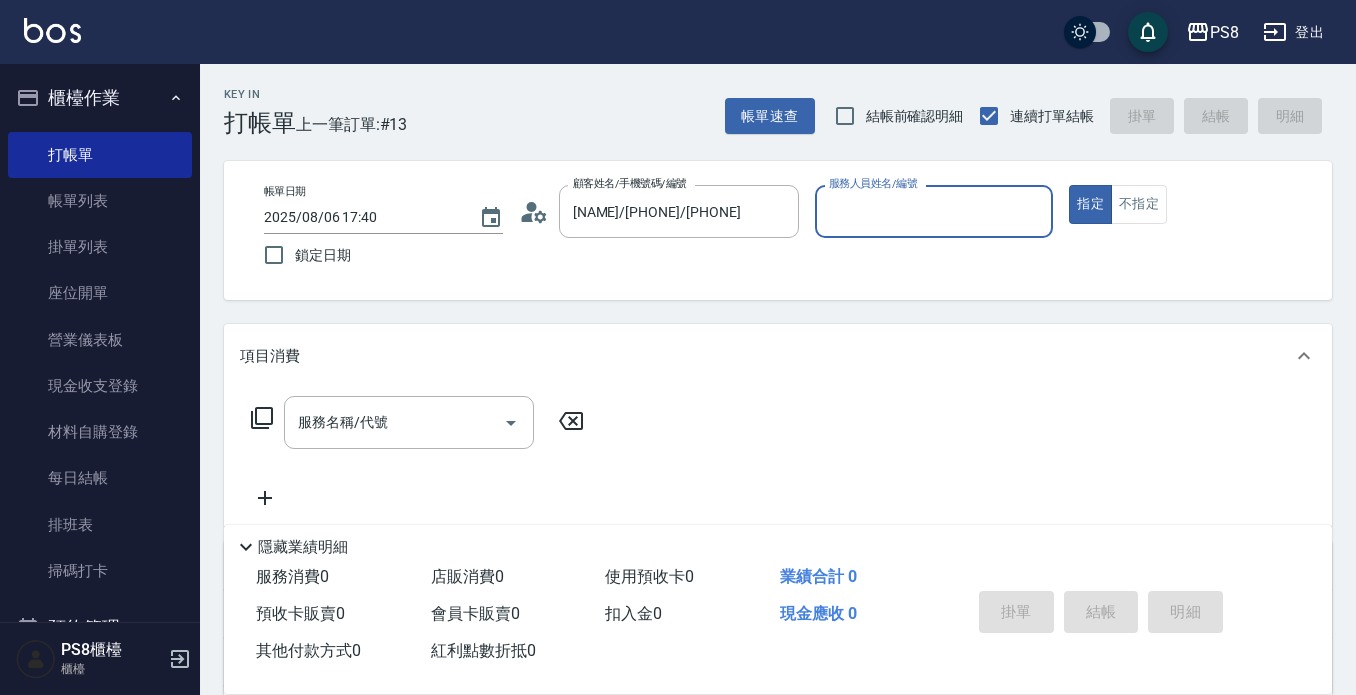 click 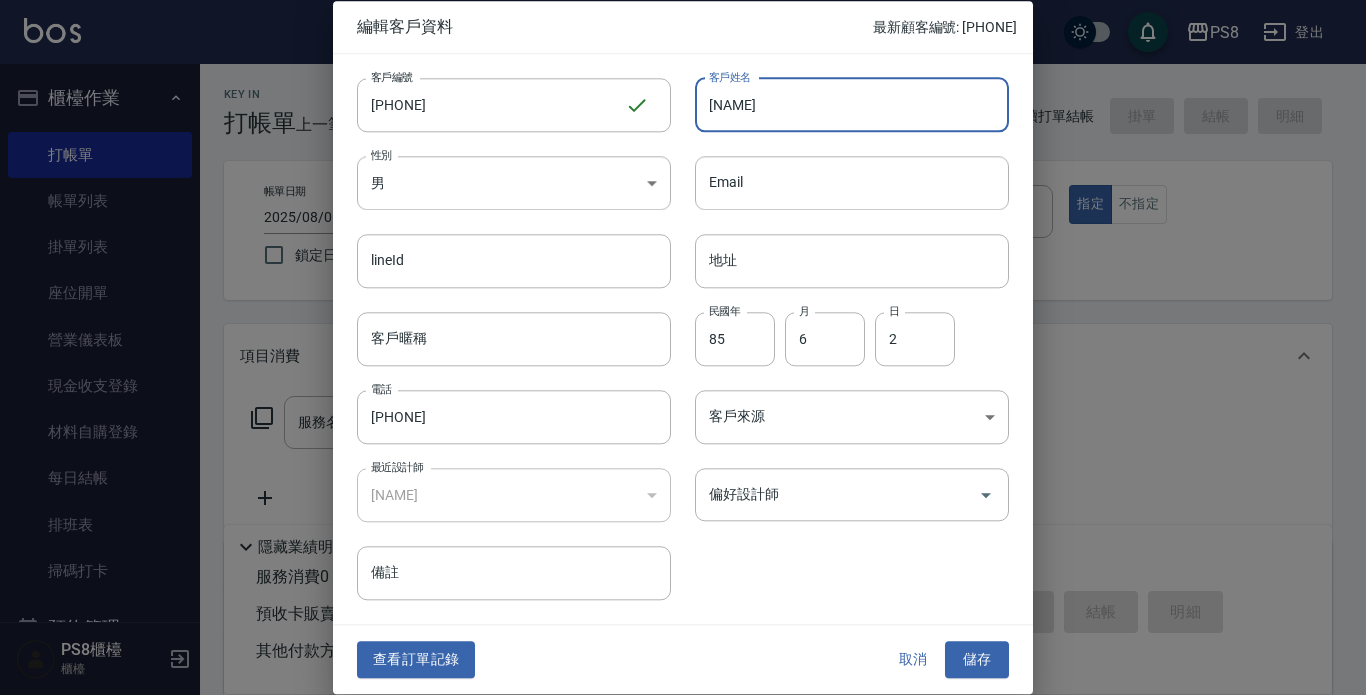 click on "[NAME]" at bounding box center (852, 105) 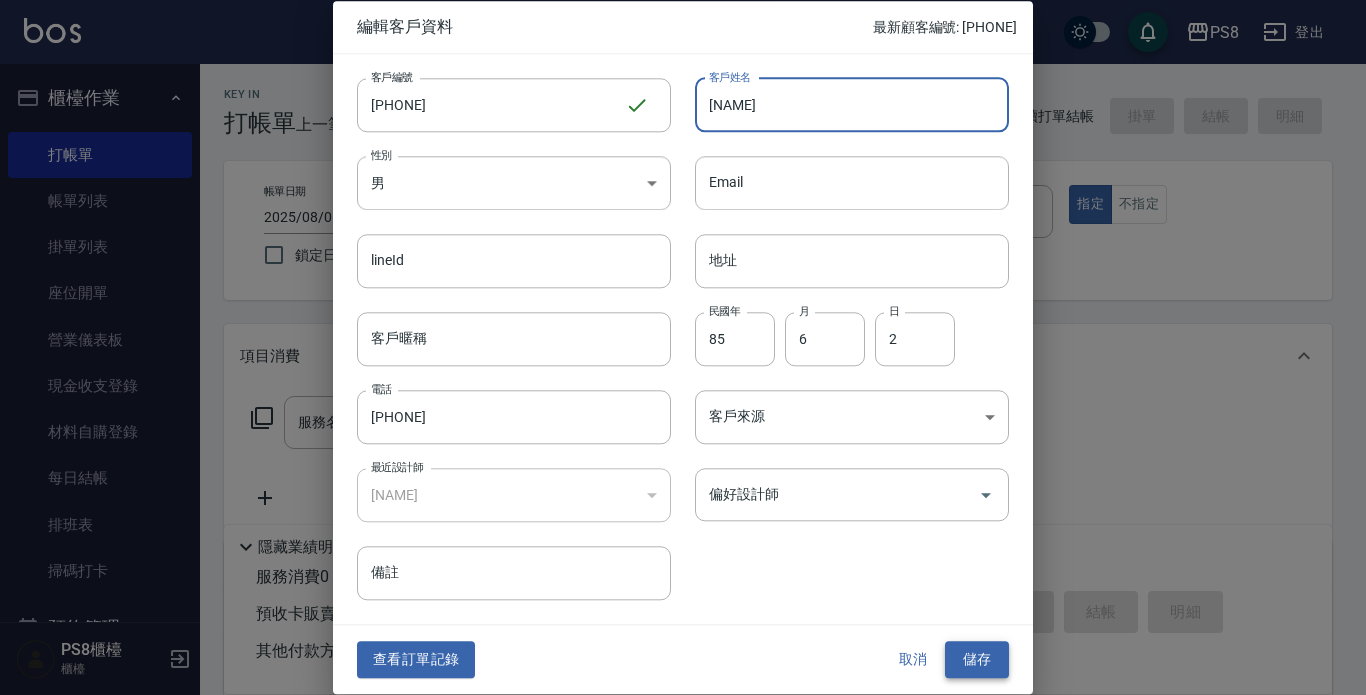 type on "[NAME]" 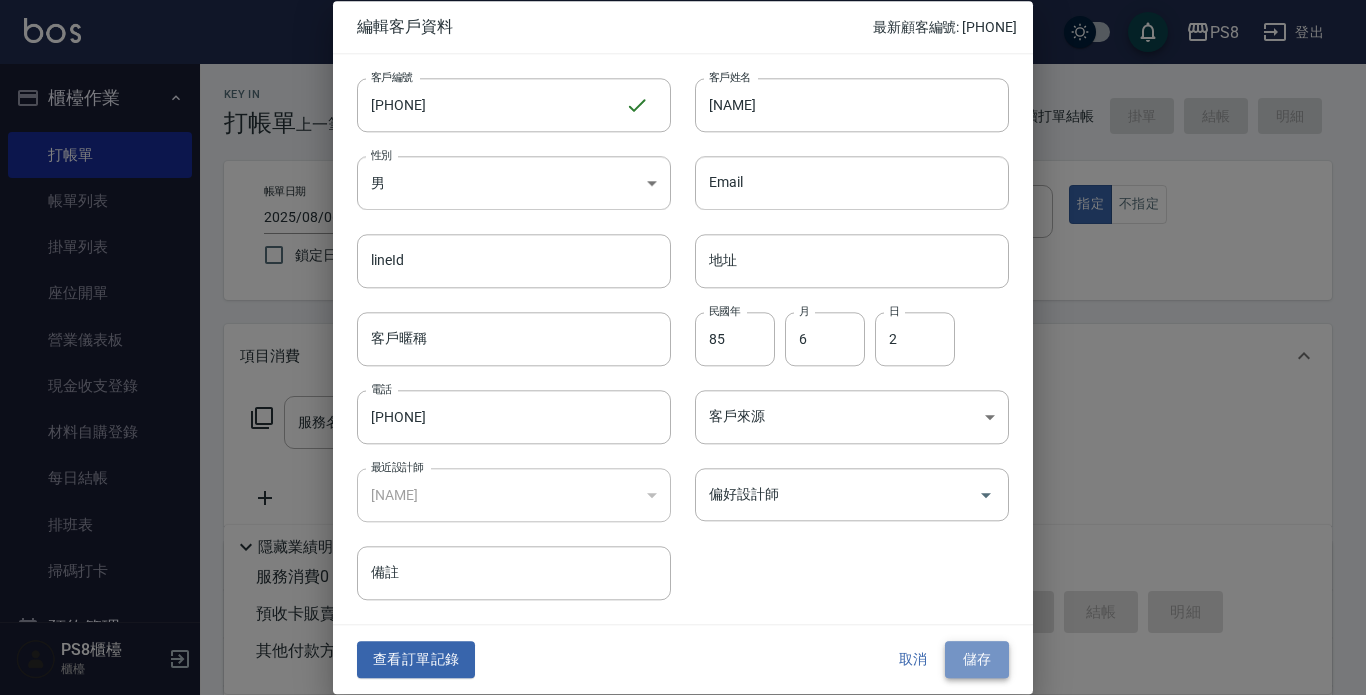click on "儲存" at bounding box center (977, 660) 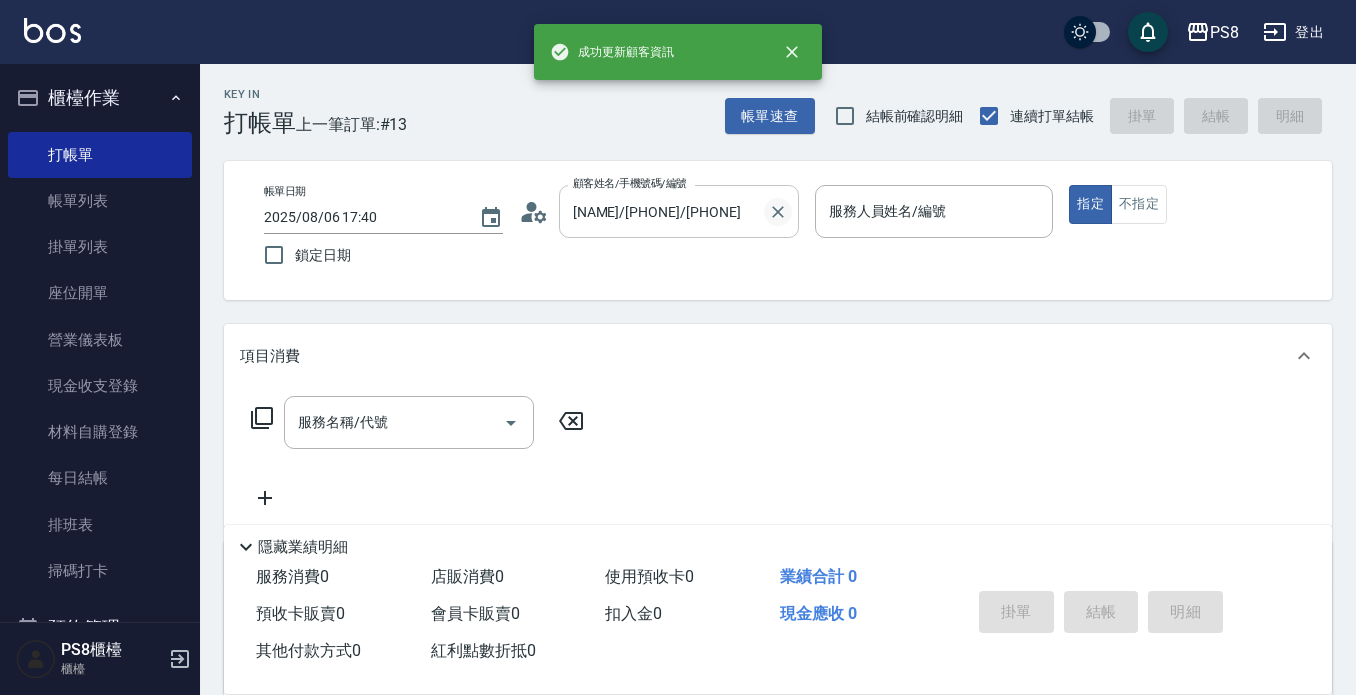 click 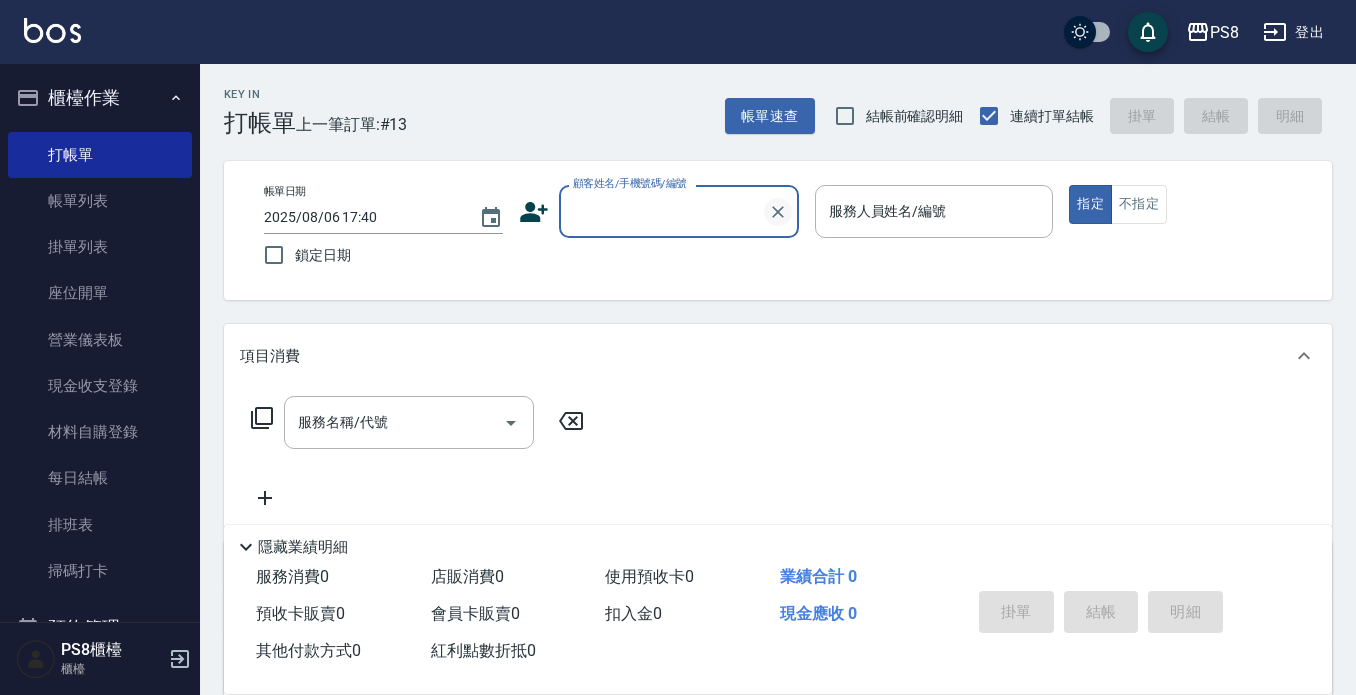 scroll, scrollTop: 0, scrollLeft: 0, axis: both 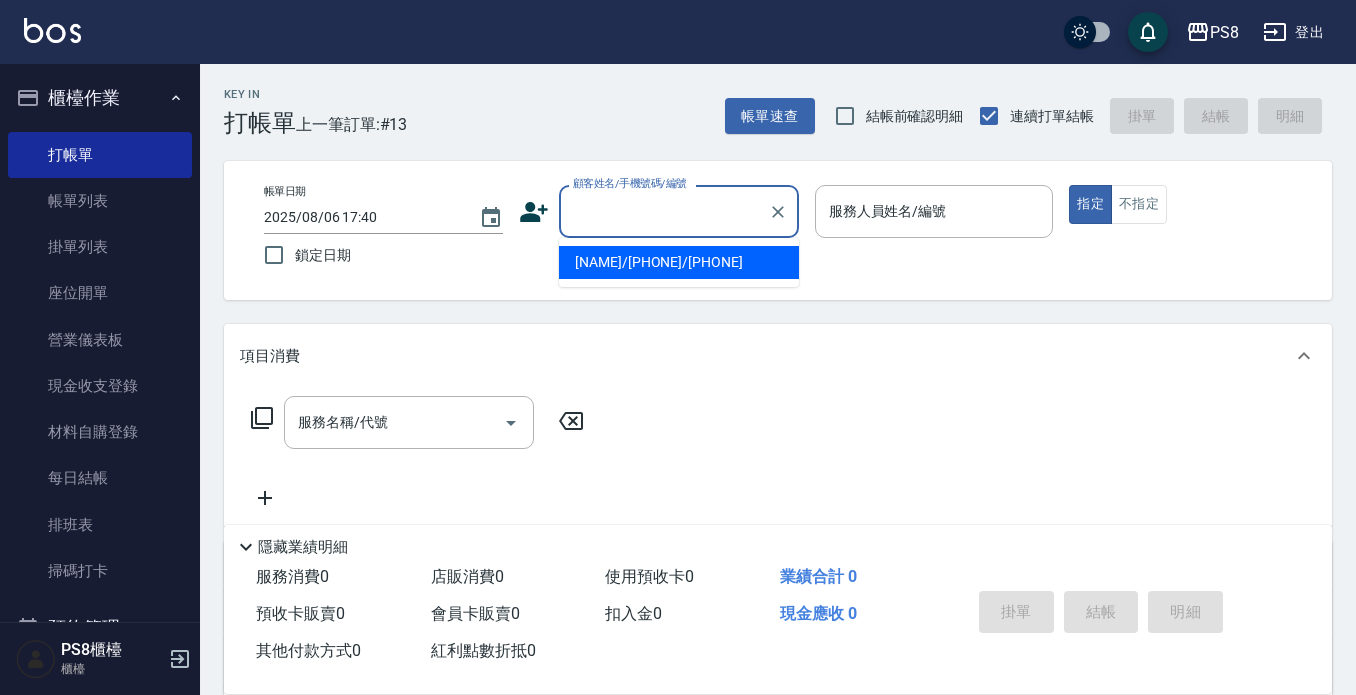 click on "顧客姓名/手機號碼/編號" at bounding box center [664, 211] 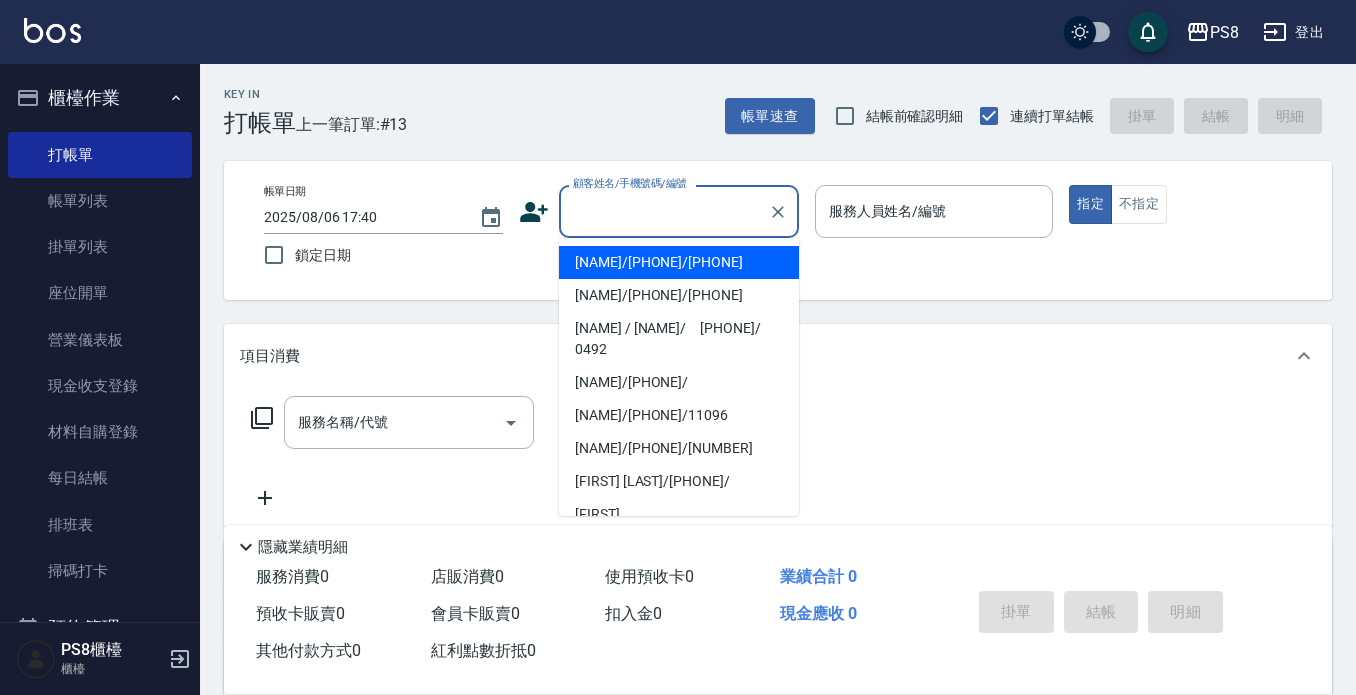 click on "[NAME]/[PHONE]/[PHONE]" at bounding box center [679, 262] 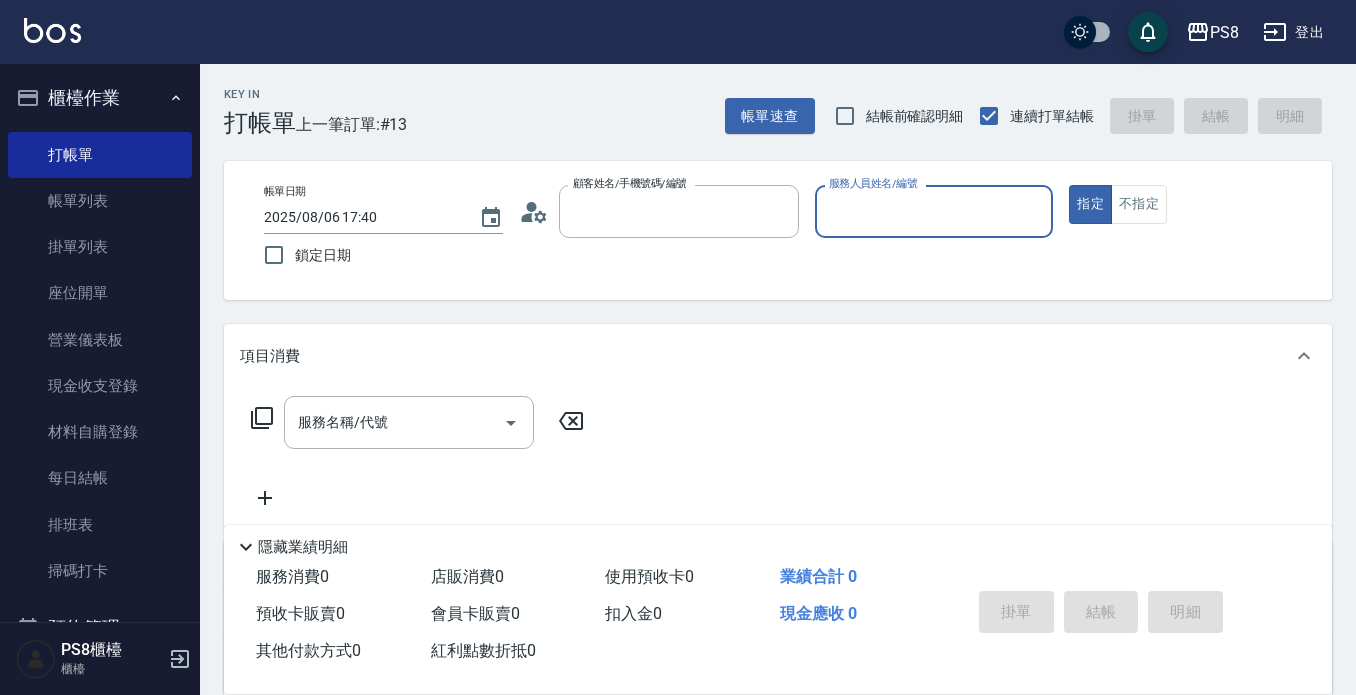 type on "[NAME]/[PHONE]/[PHONE]" 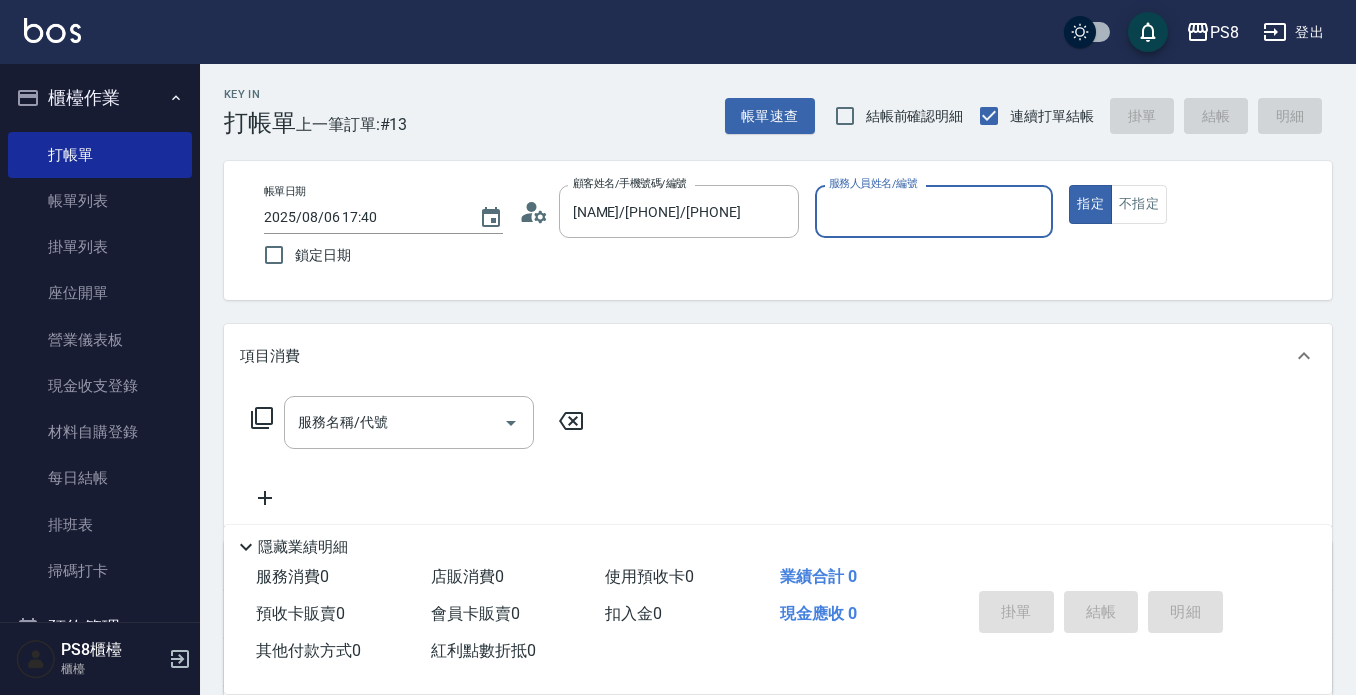 click on "服務人員姓名/編號" at bounding box center [934, 211] 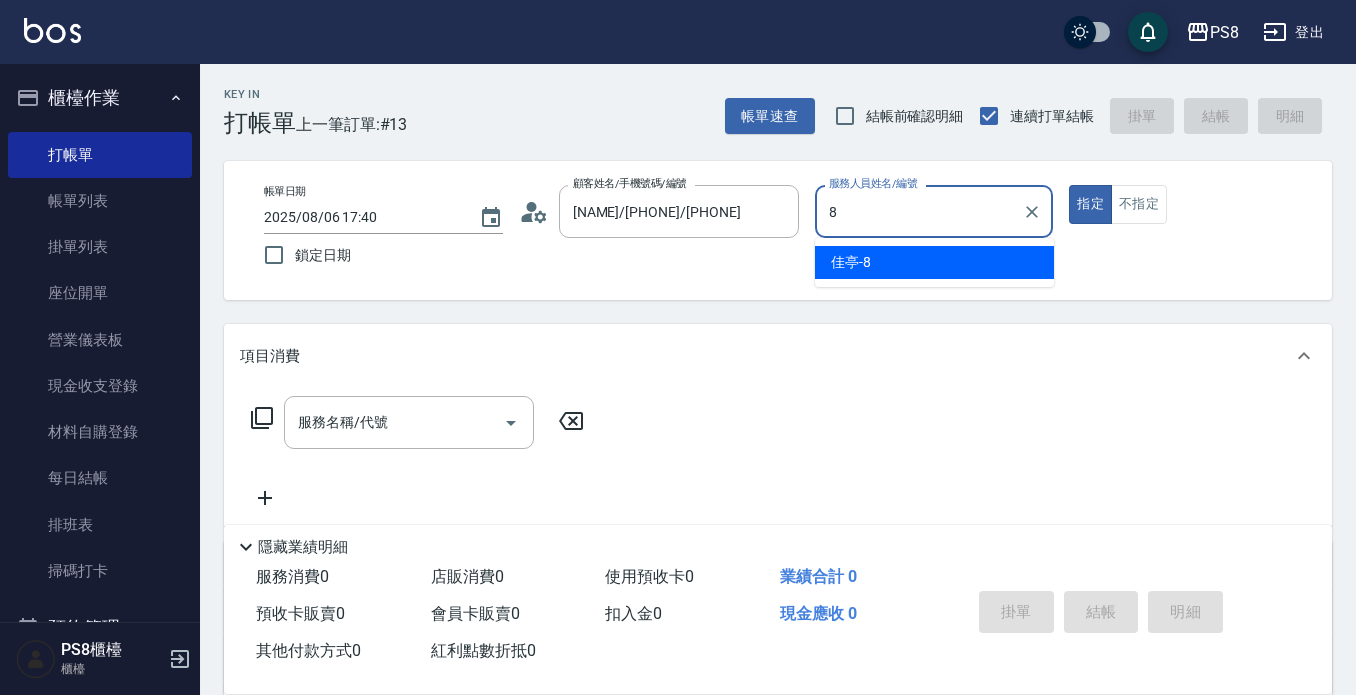 type on "[NAME]-8" 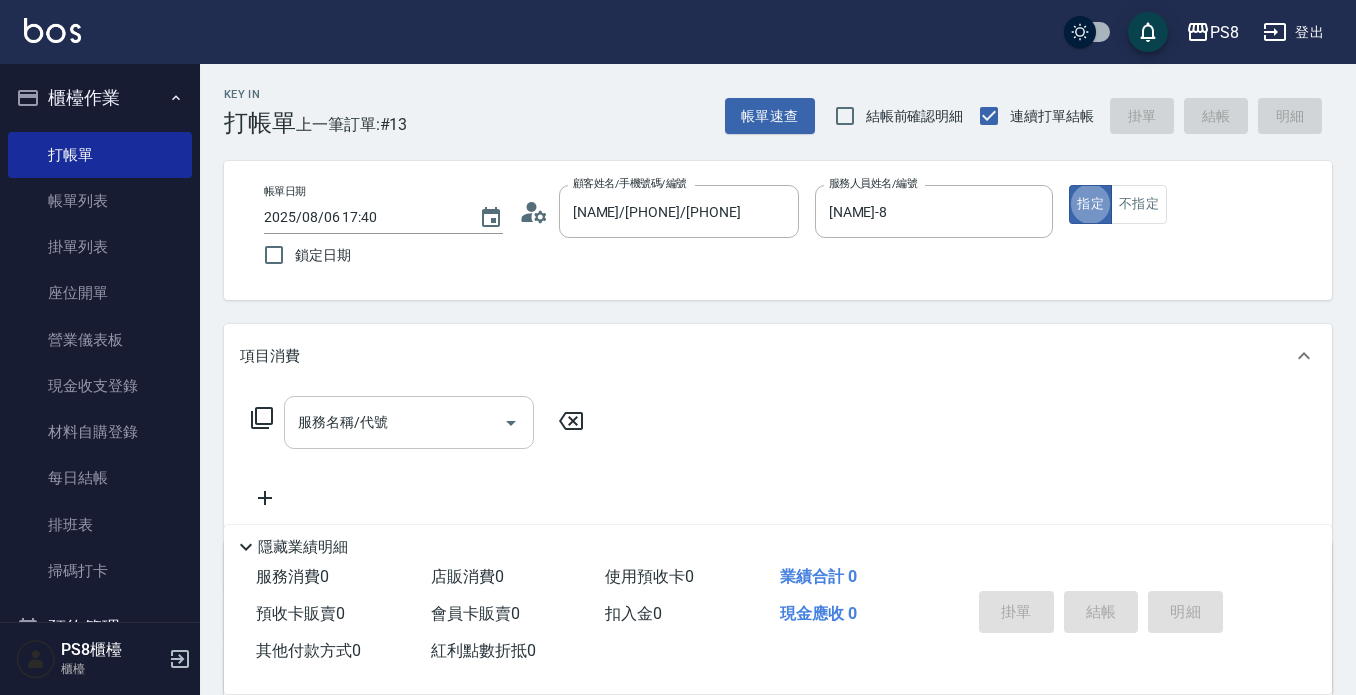 click on "服務名稱/代號" at bounding box center (394, 422) 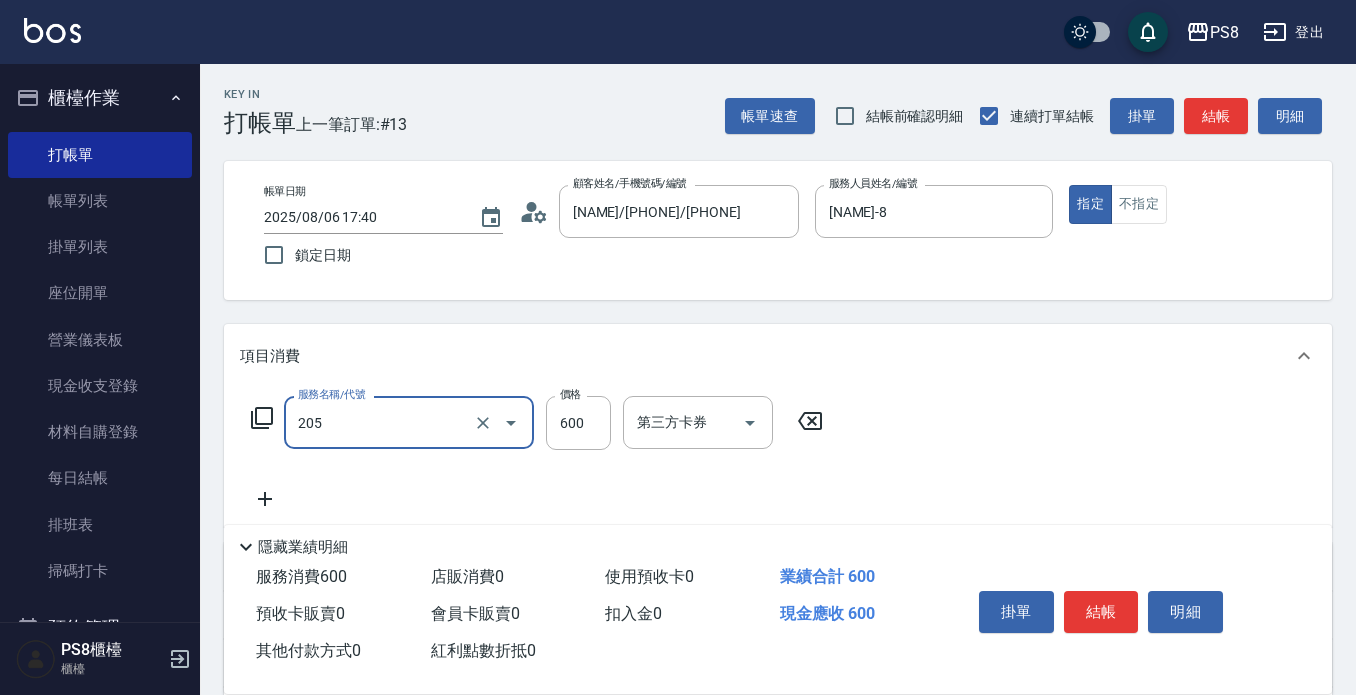 type on "A級洗剪600(205)" 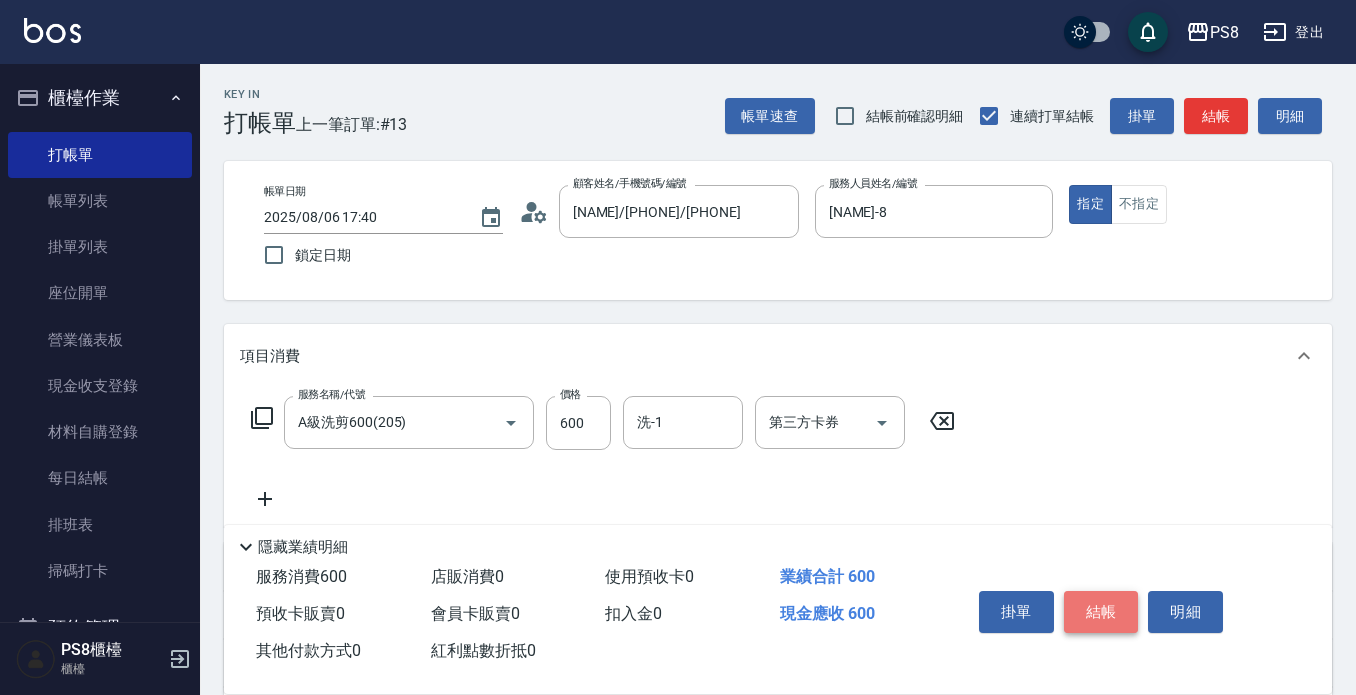 click on "結帳" at bounding box center (1101, 612) 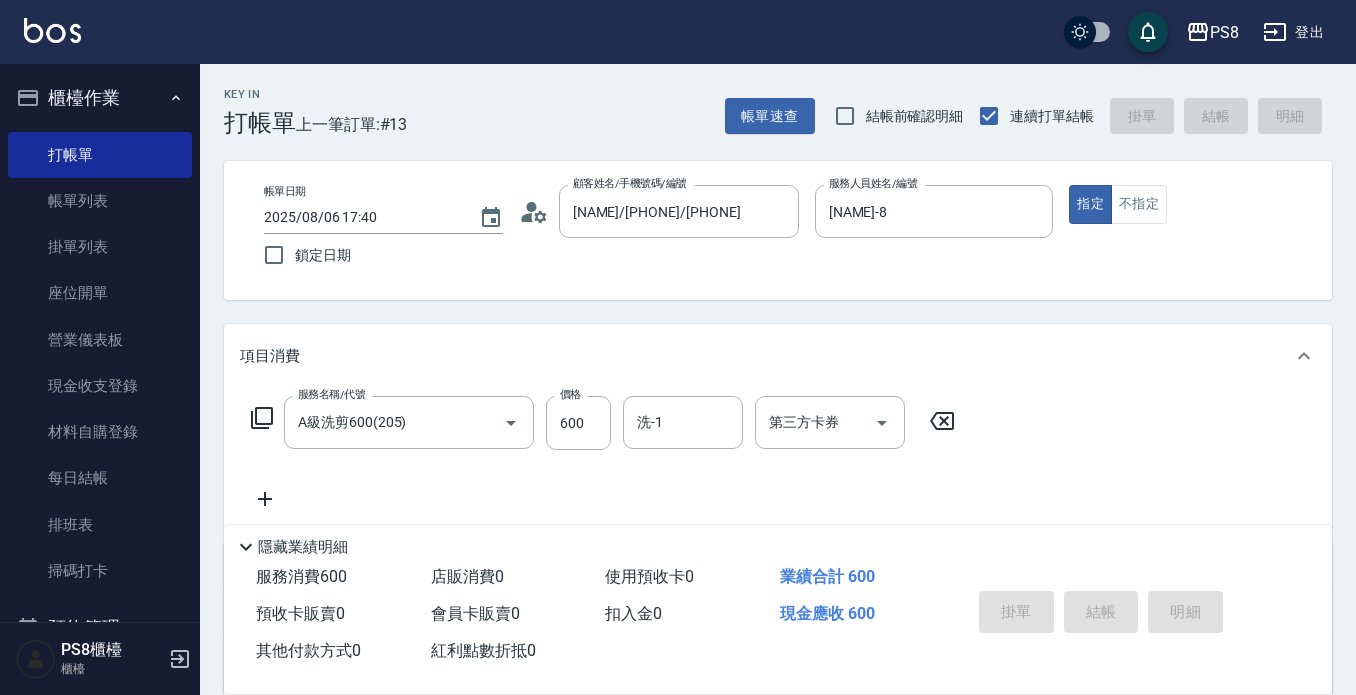 type on "[DATE] [TIME]" 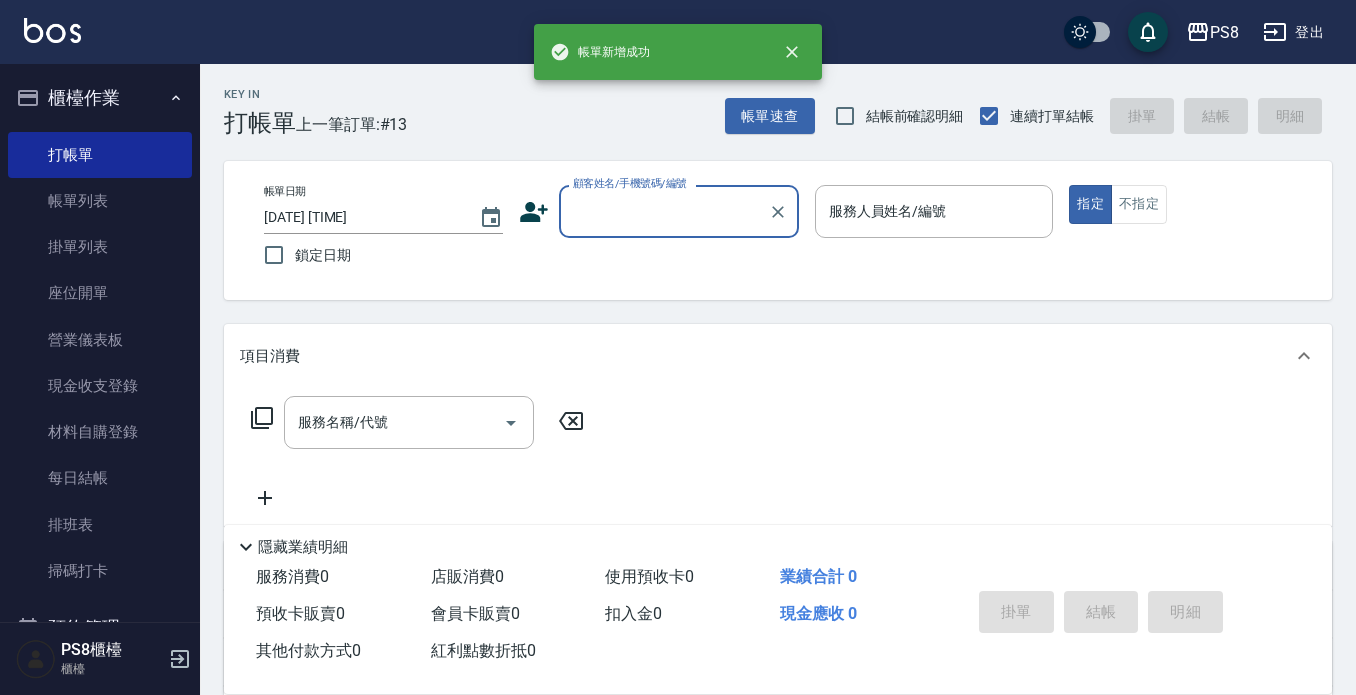 scroll, scrollTop: 0, scrollLeft: 0, axis: both 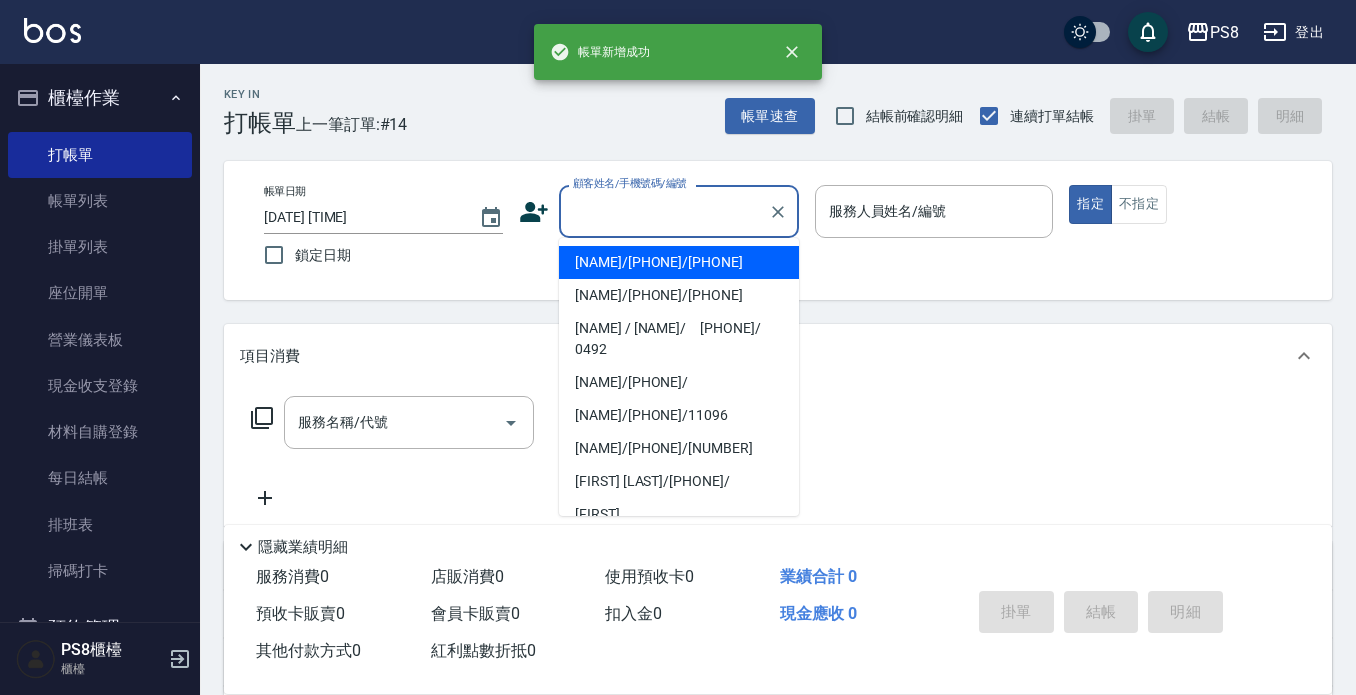 click on "顧客姓名/手機號碼/編號" at bounding box center (664, 211) 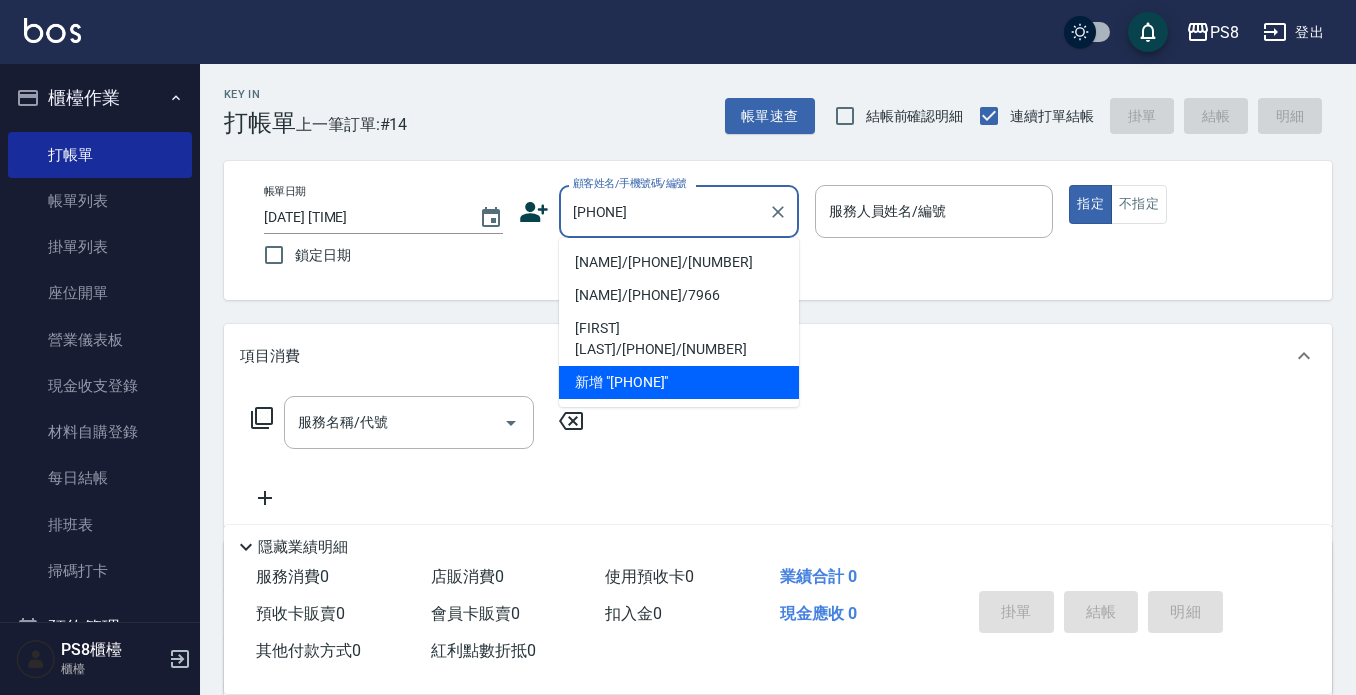 click on "[NAME]/[PHONE]/[NUMBER]" at bounding box center [679, 262] 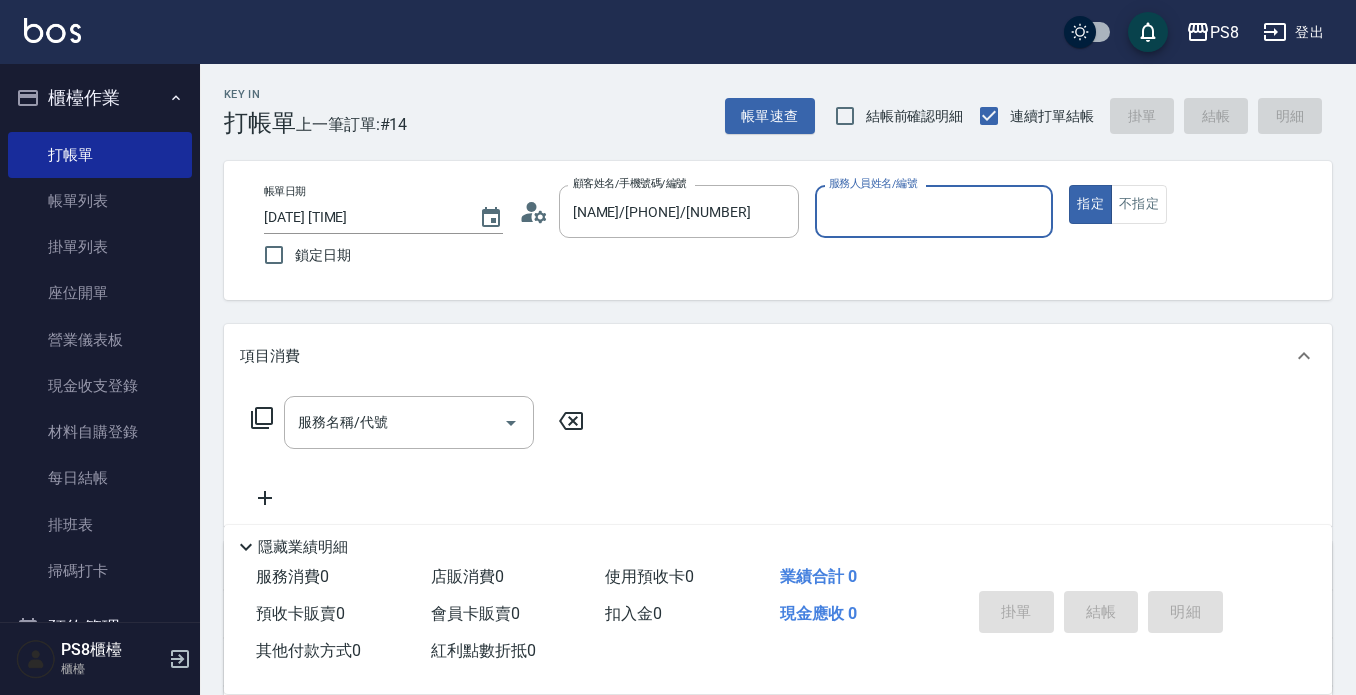 type on "[NAME]-8" 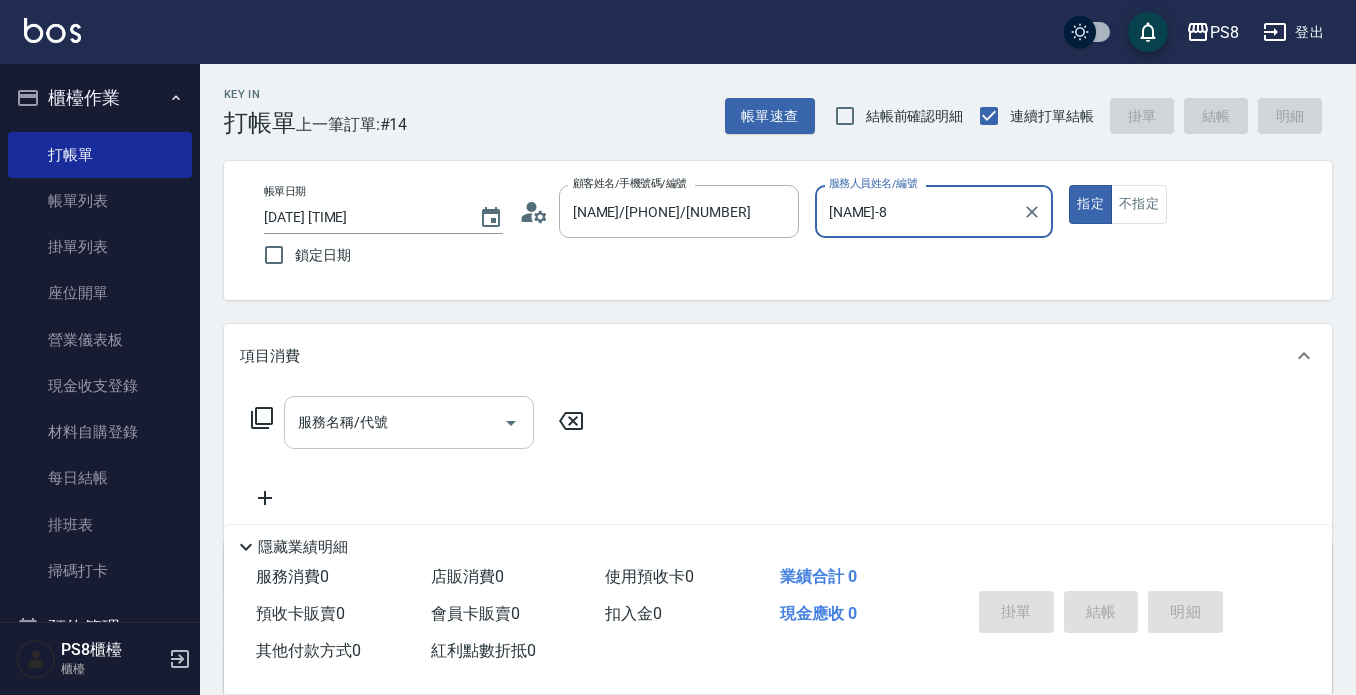 click on "服務名稱/代號 服務名稱/代號" at bounding box center (409, 422) 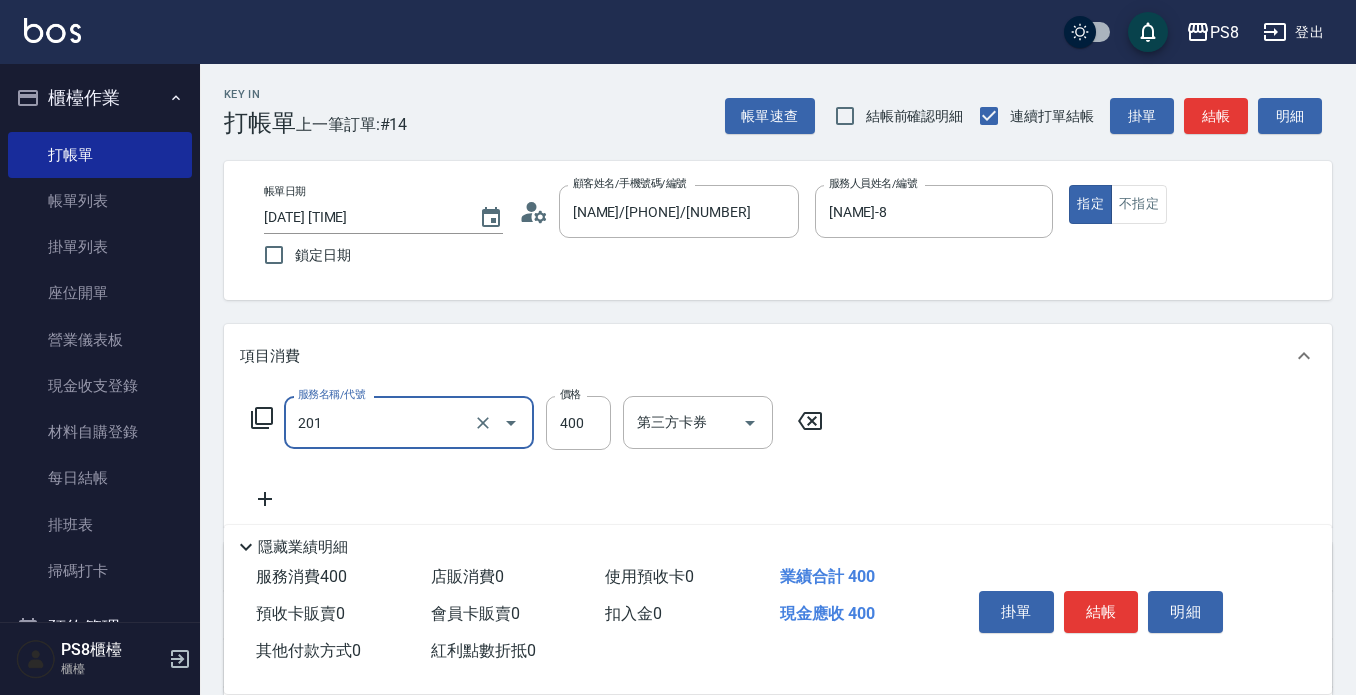 type on "洗剪400(201)" 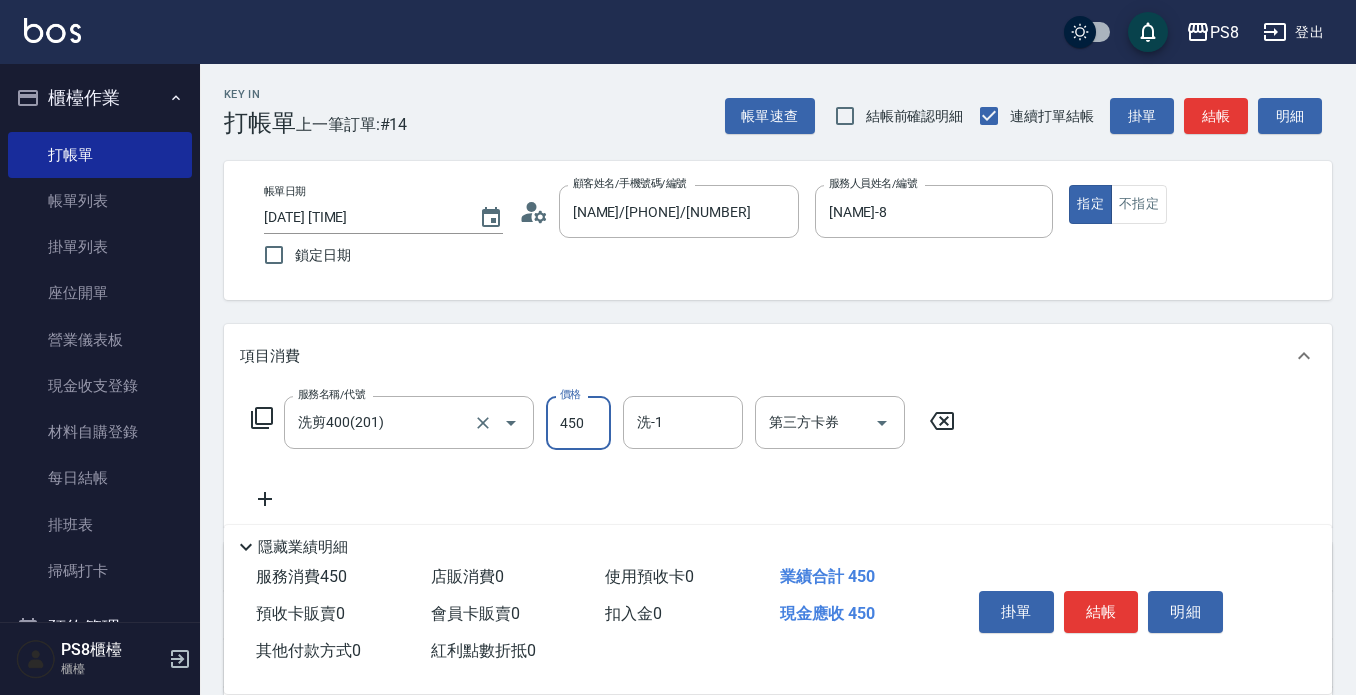 type on "450" 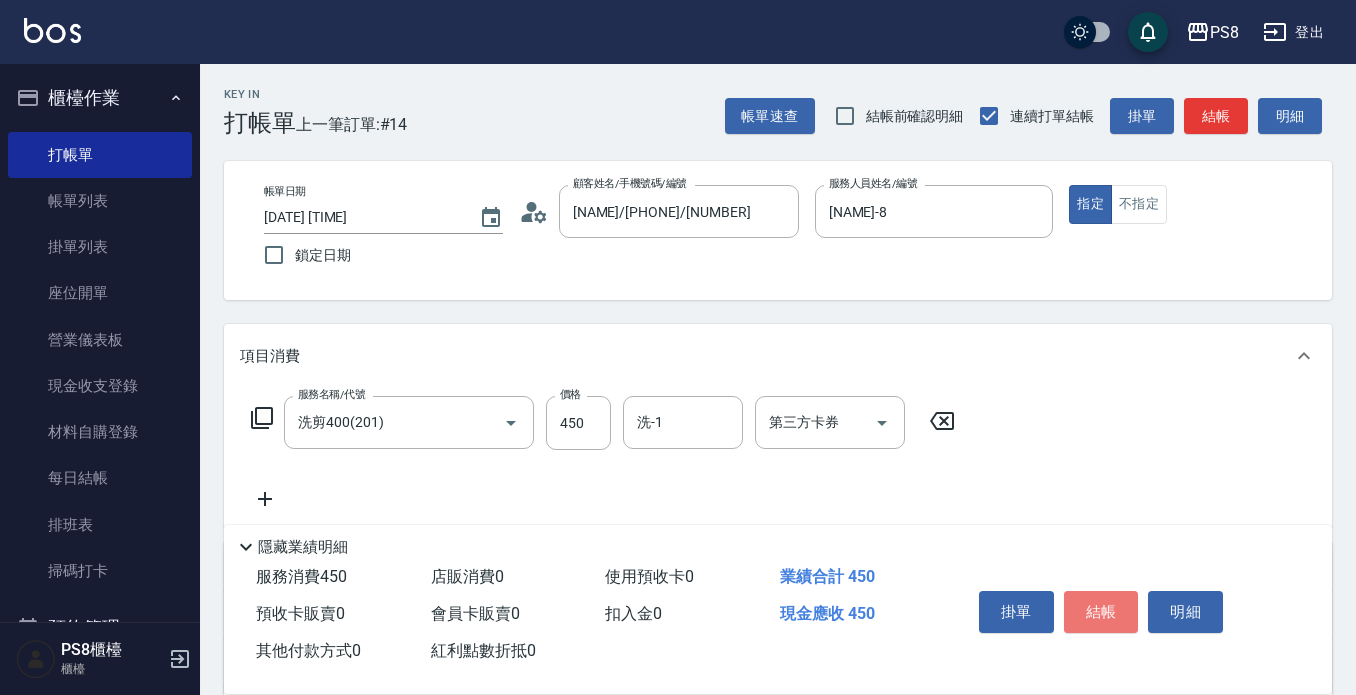 click on "結帳" at bounding box center (1101, 612) 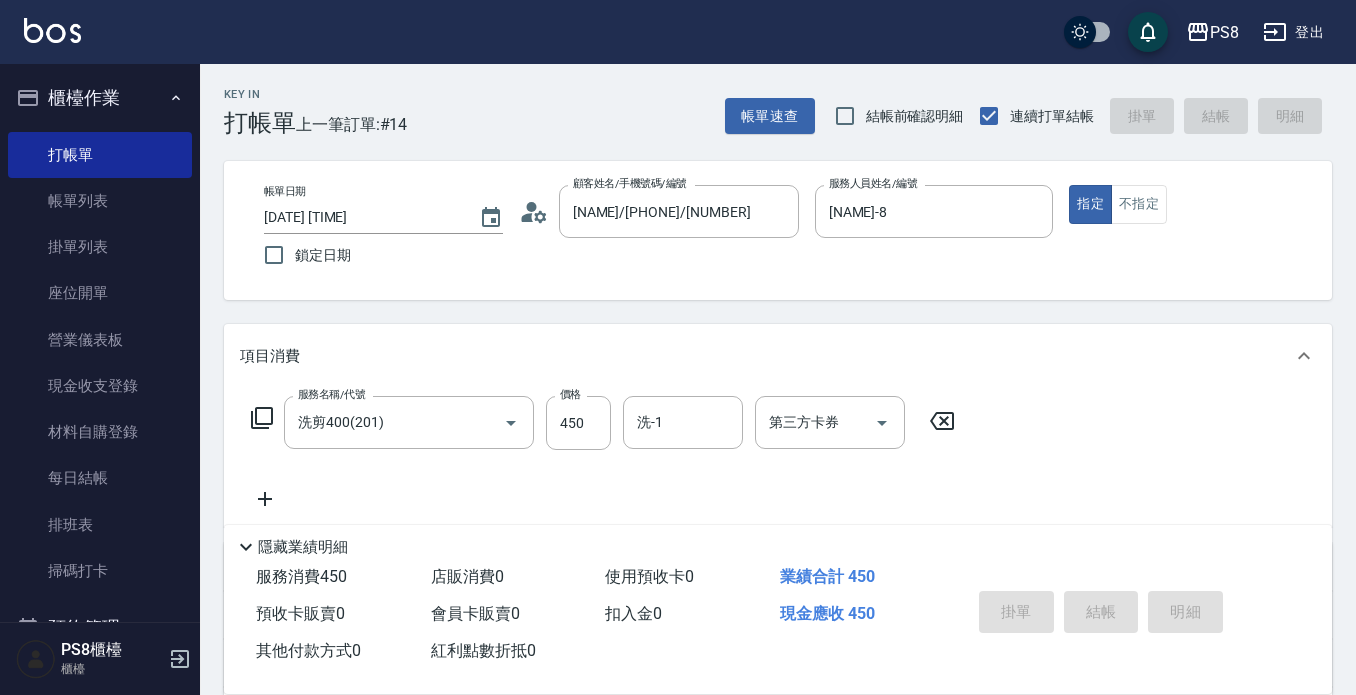 type on "2025/08/06 17:42" 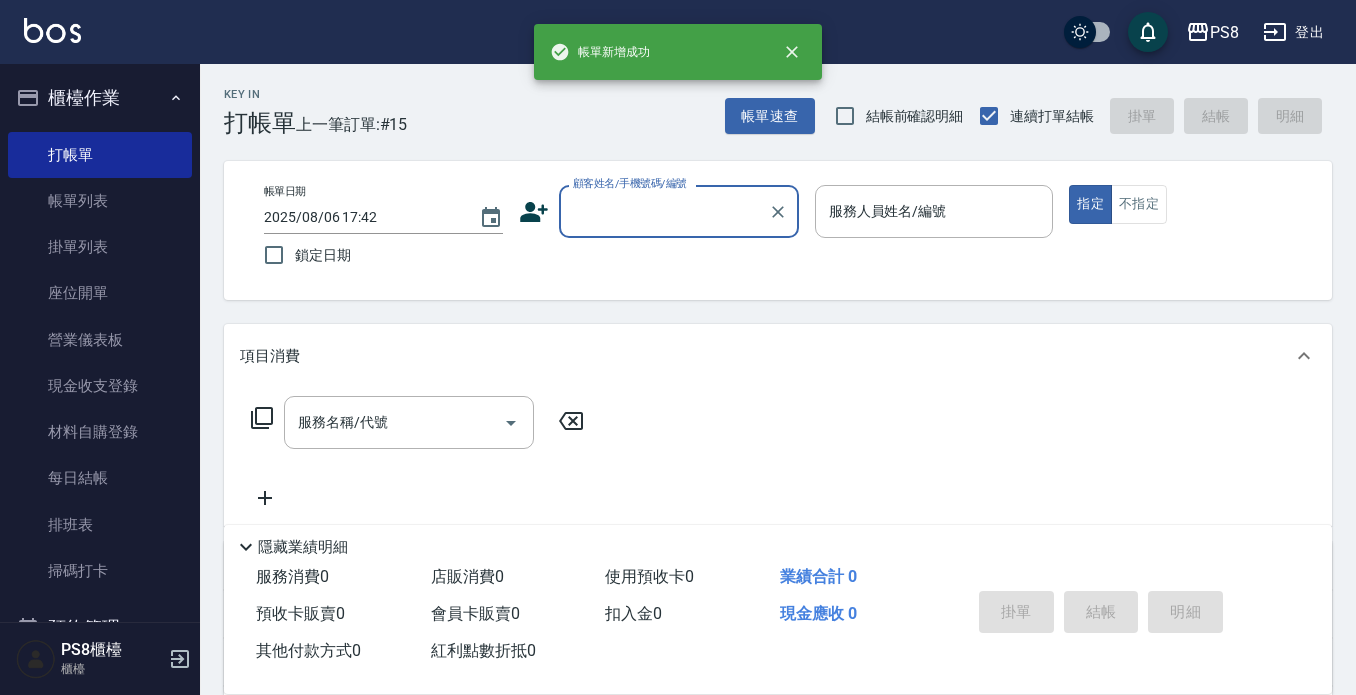 click on "顧客姓名/手機號碼/編號" at bounding box center (664, 211) 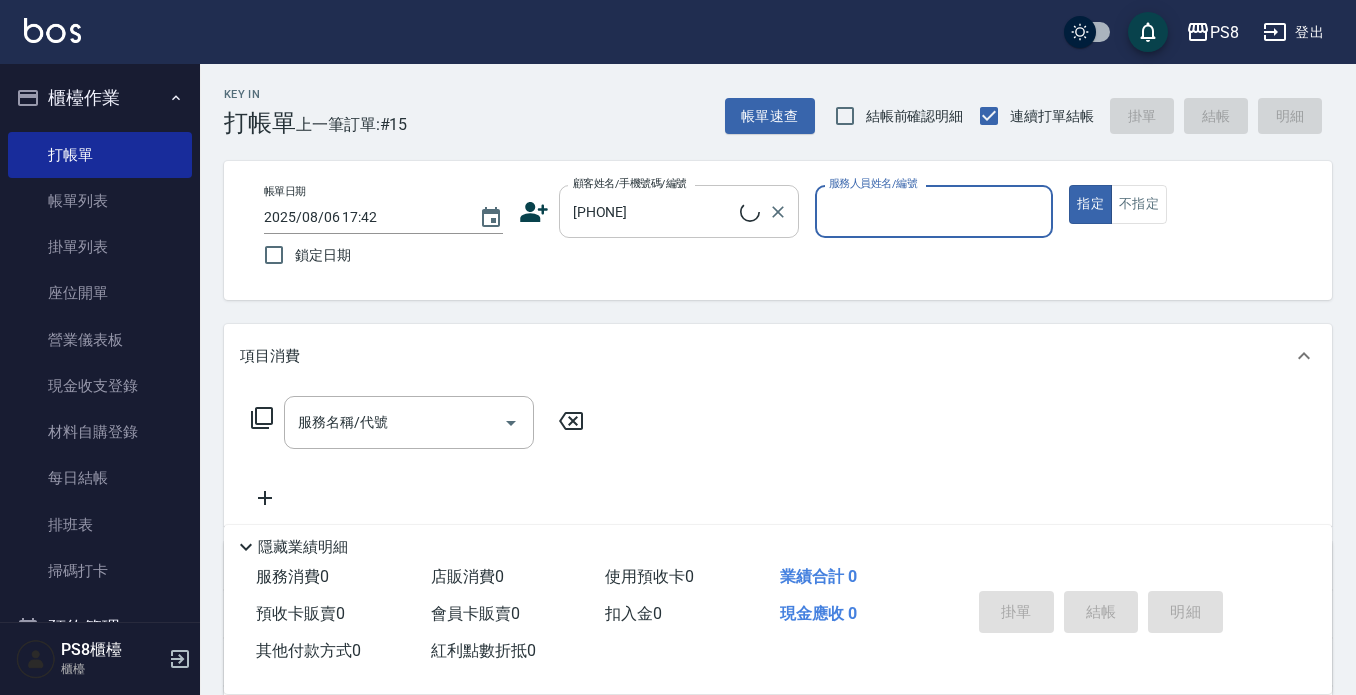type on "[FIRST] [LAST]/[PHONE]/" 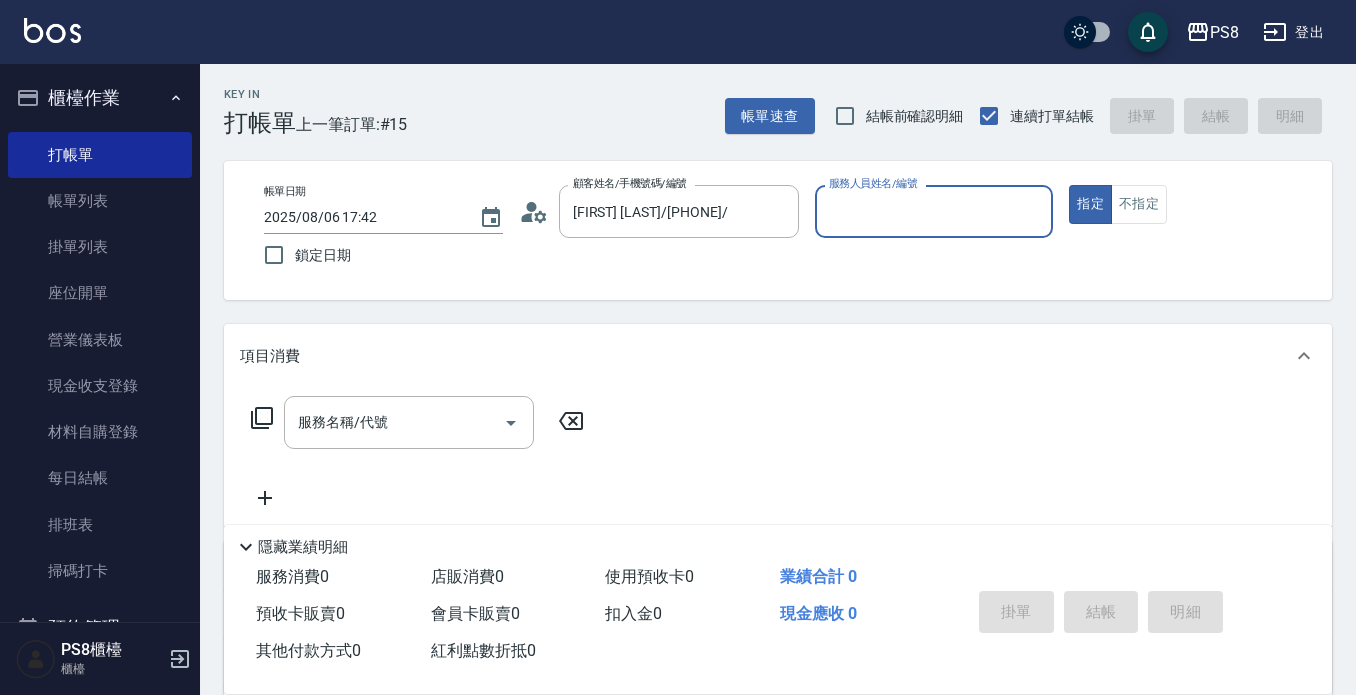 click on "服務人員姓名/編號" at bounding box center [934, 211] 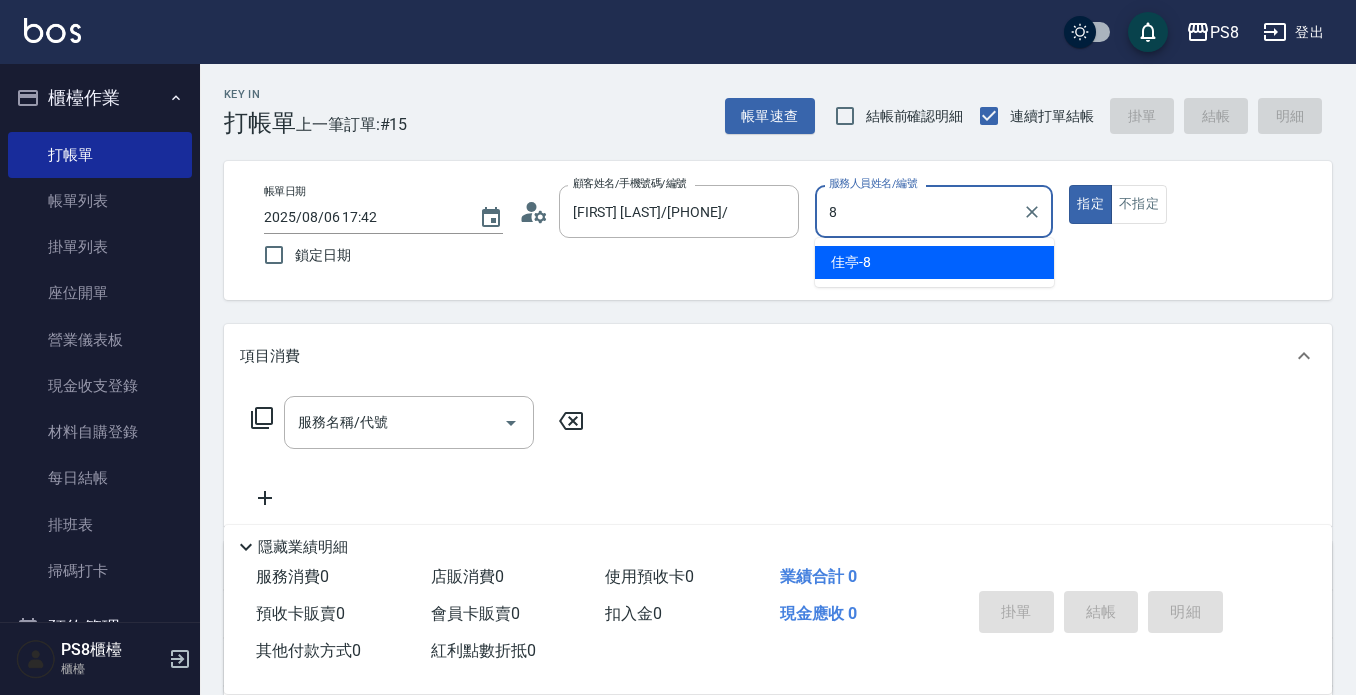 type on "[NAME]-8" 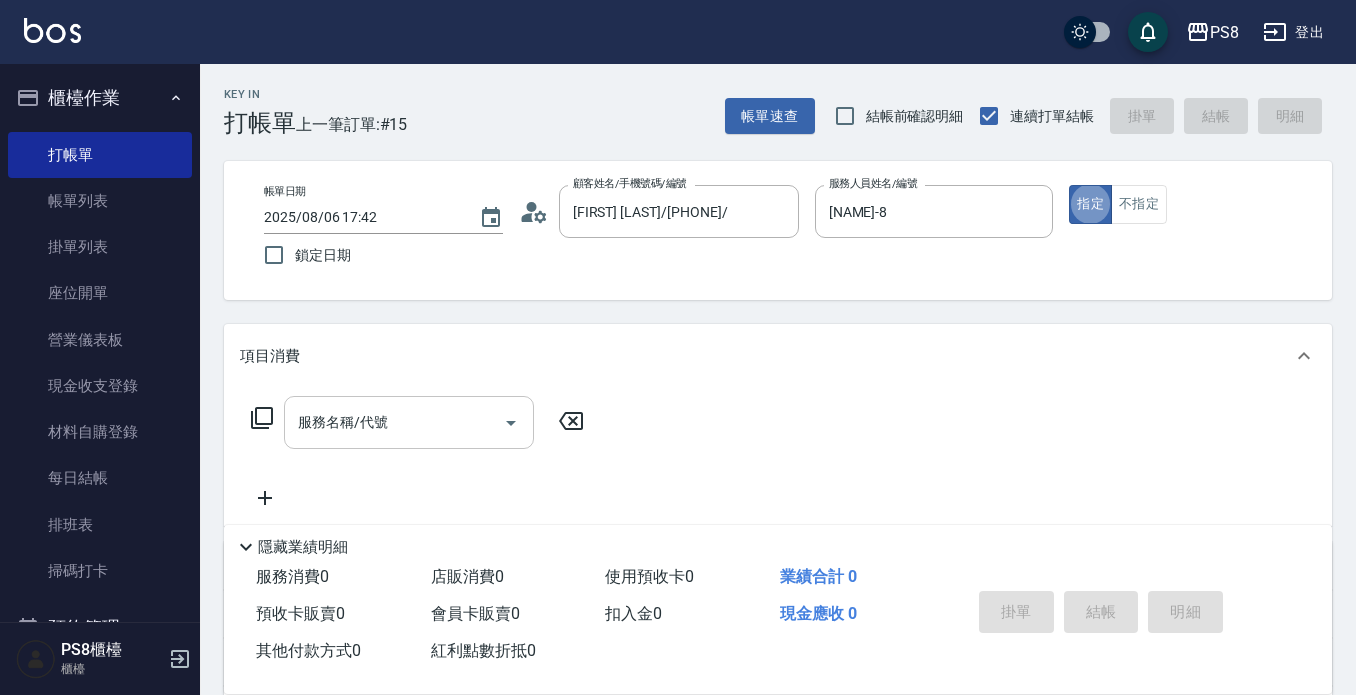 click on "服務名稱/代號 服務名稱/代號" at bounding box center (409, 422) 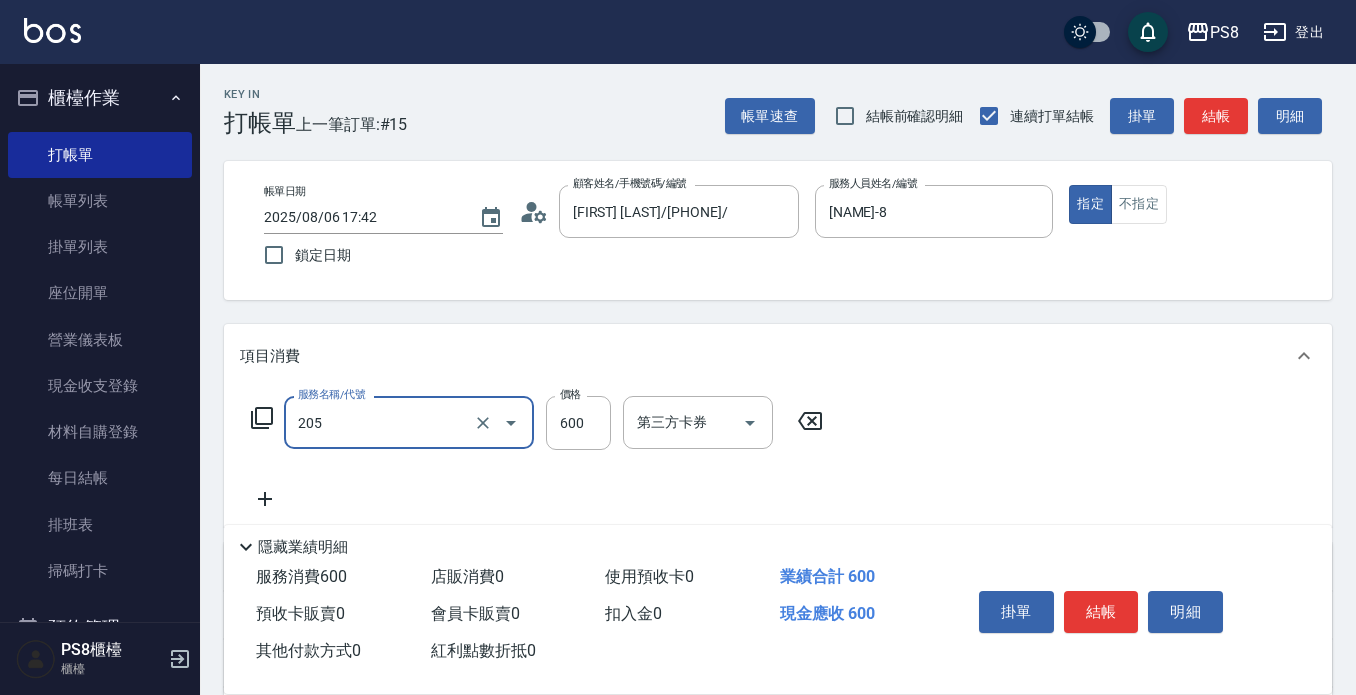 type on "A級洗剪600(205)" 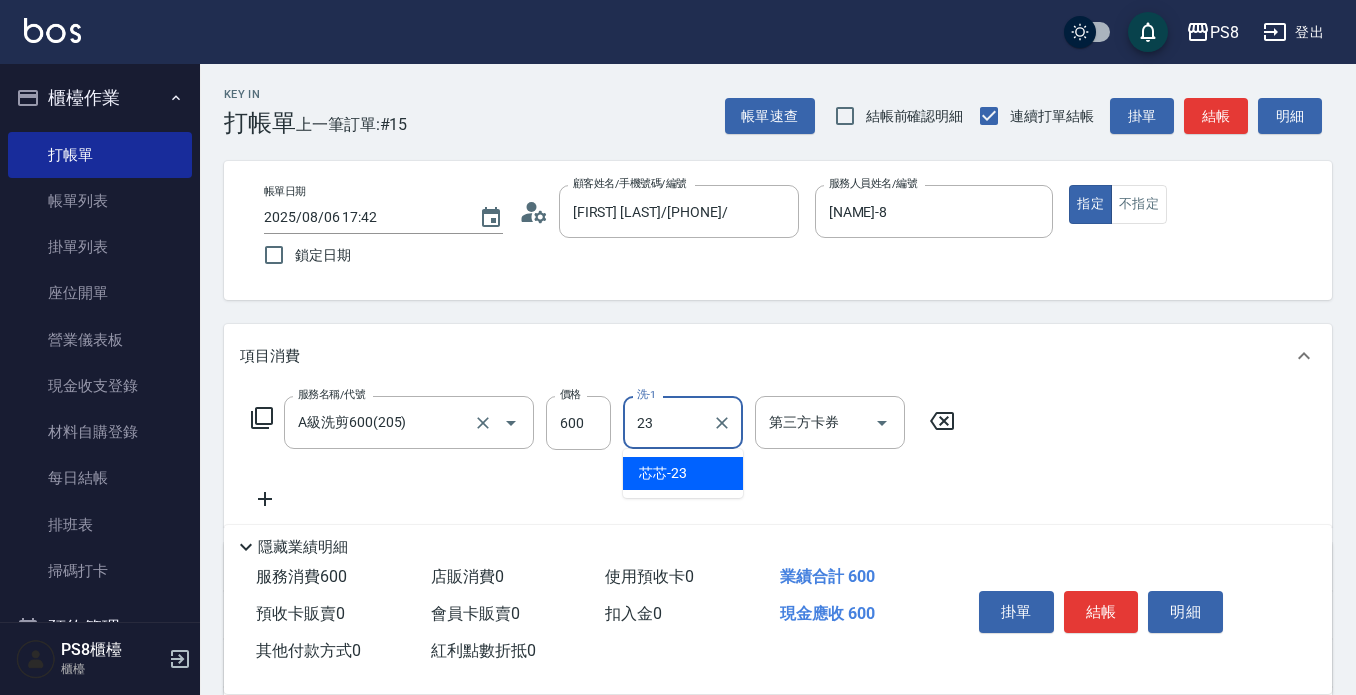 type on "芯芯-23" 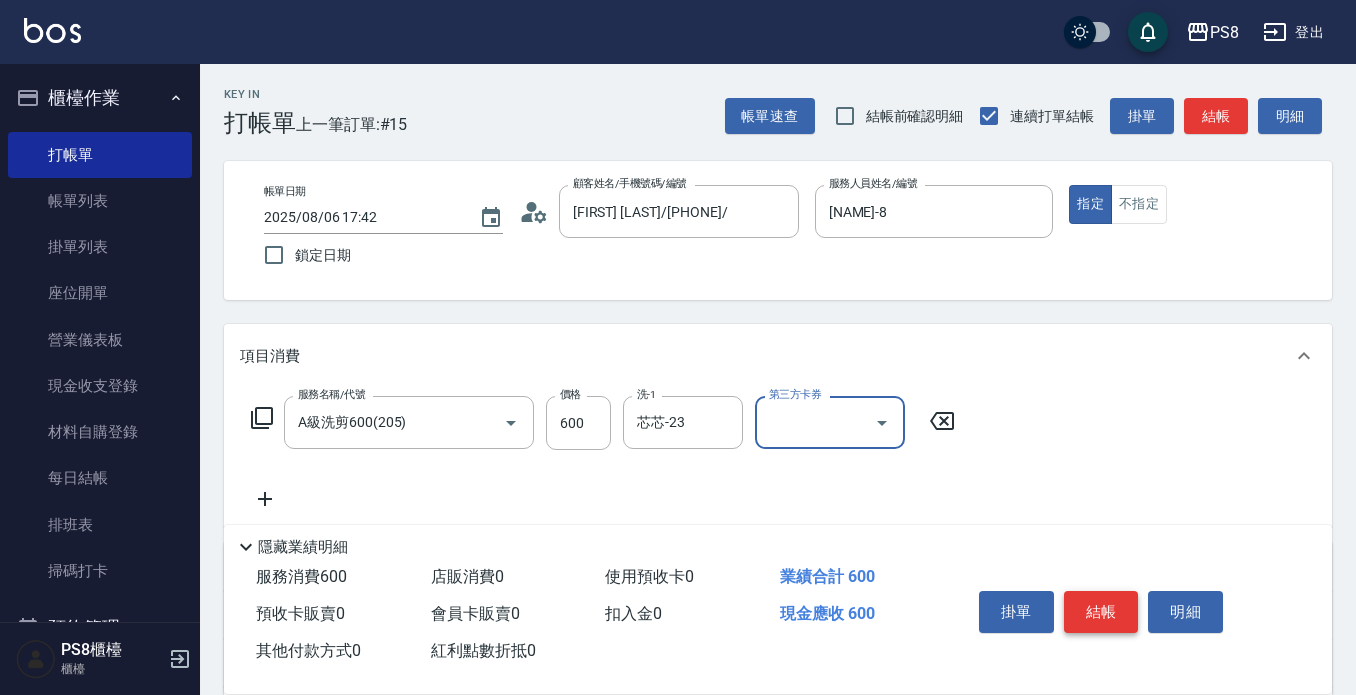 click on "結帳" at bounding box center (1101, 612) 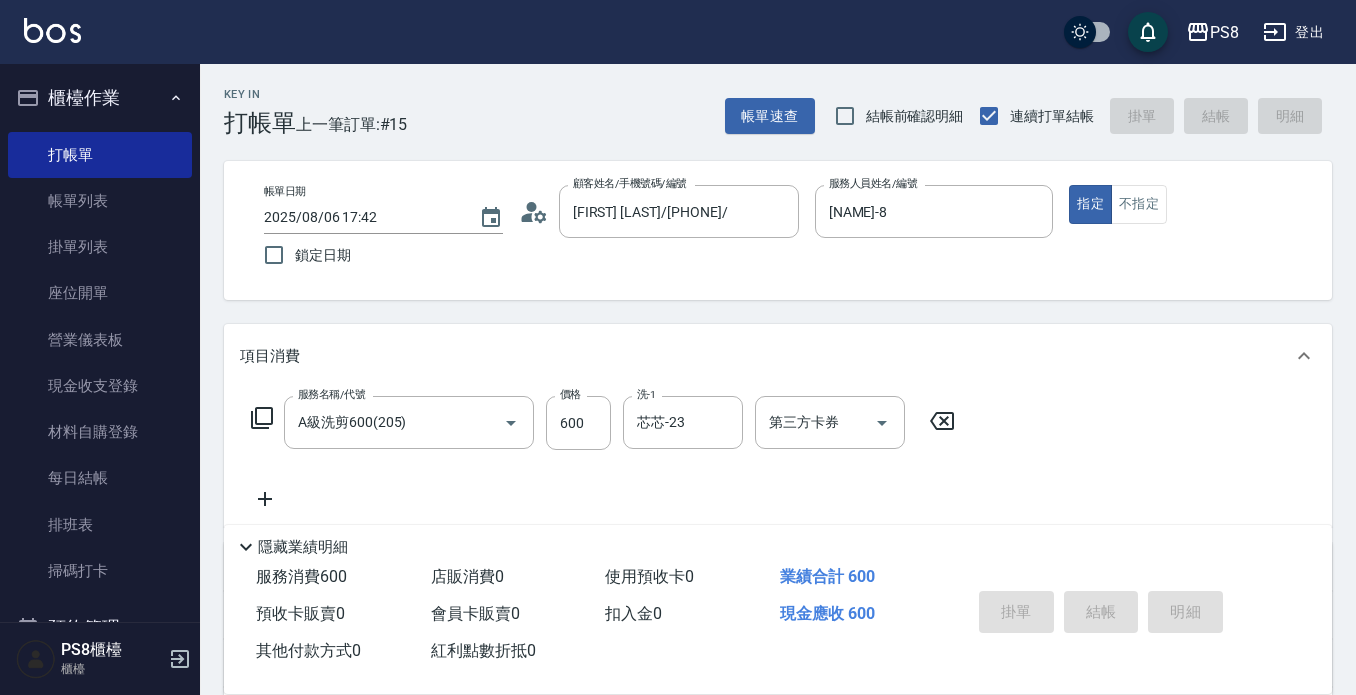 type 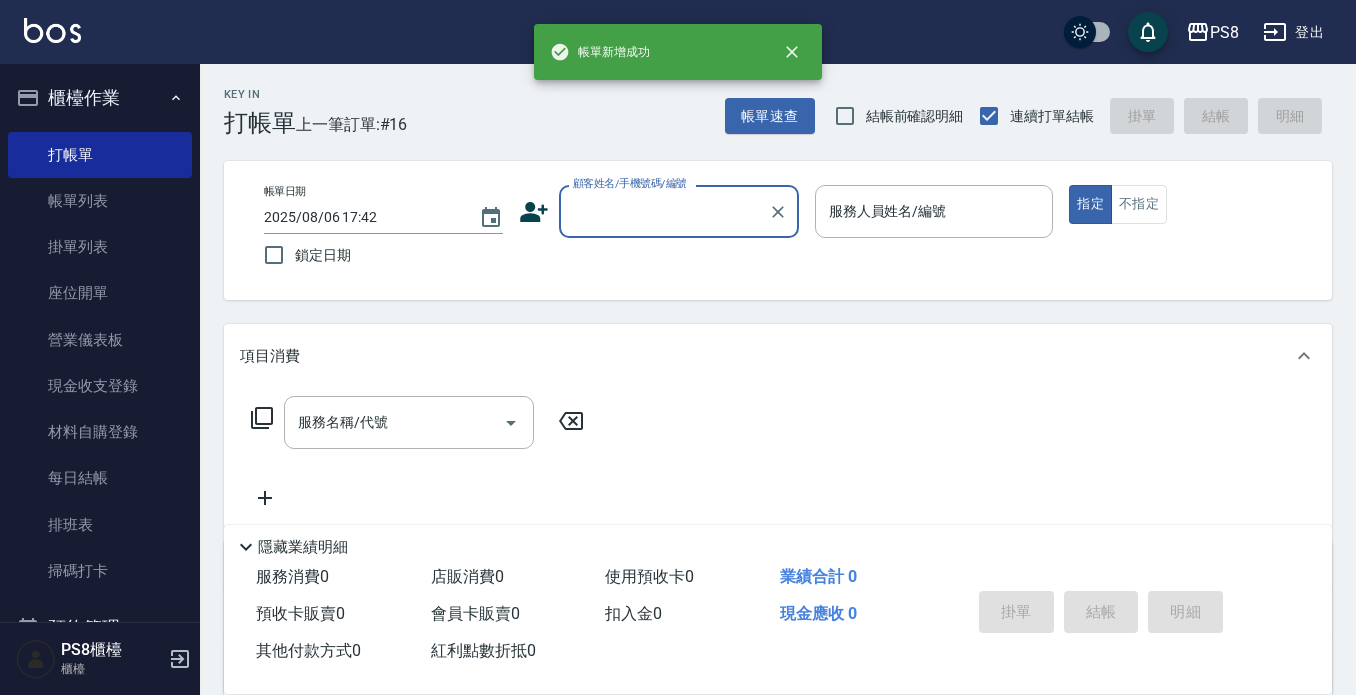 click on "顧客姓名/手機號碼/編號" at bounding box center (664, 211) 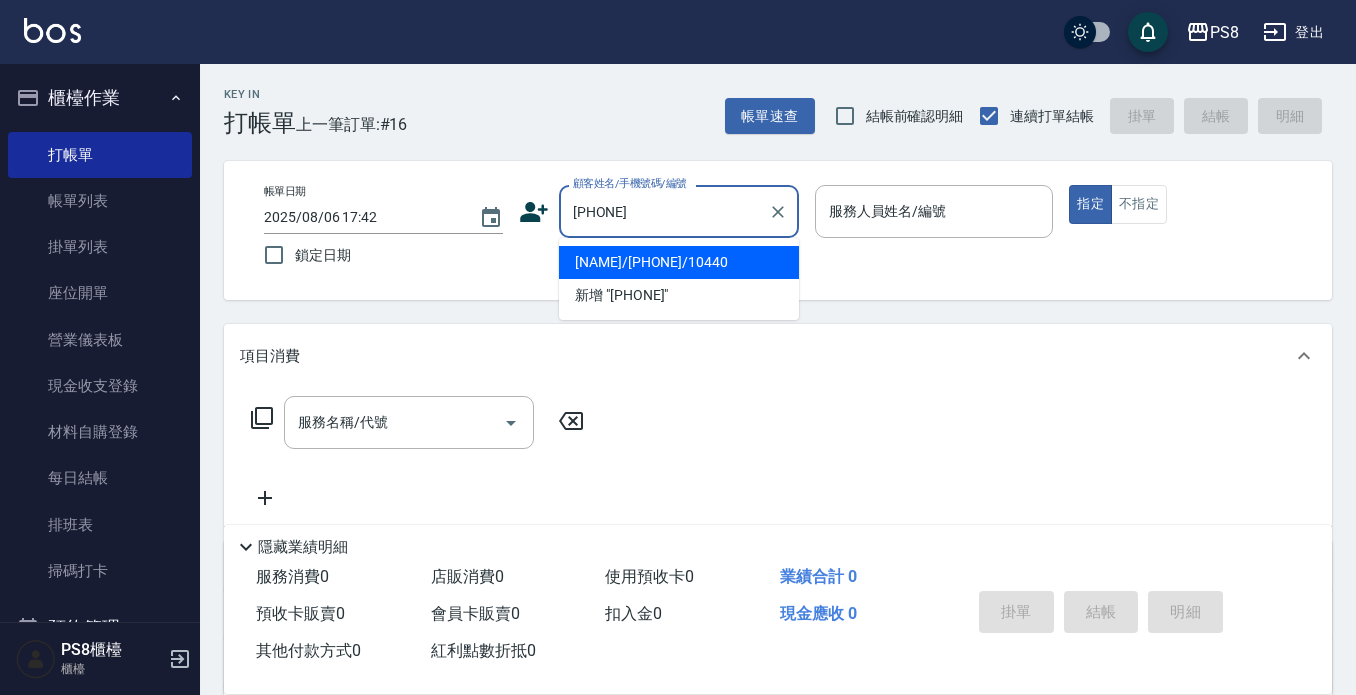 click on "[NAME]/[PHONE]/10440" at bounding box center (679, 262) 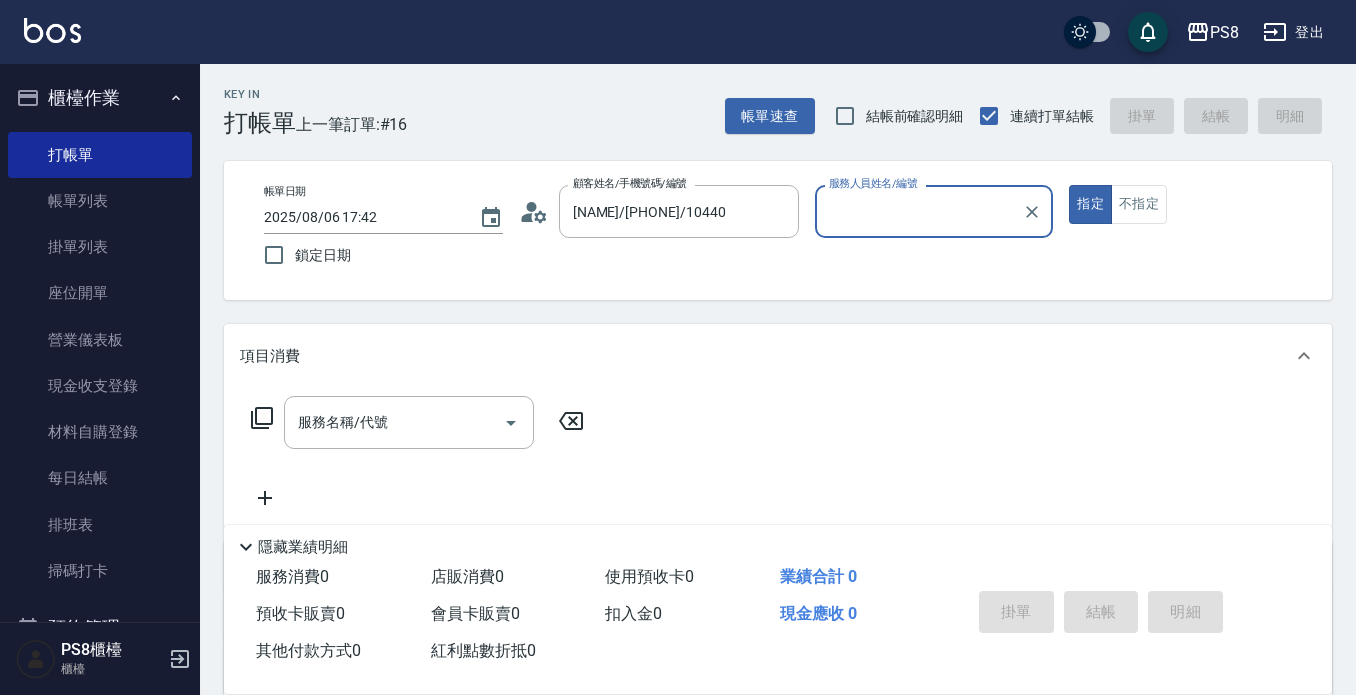 type on "[NAME]-8" 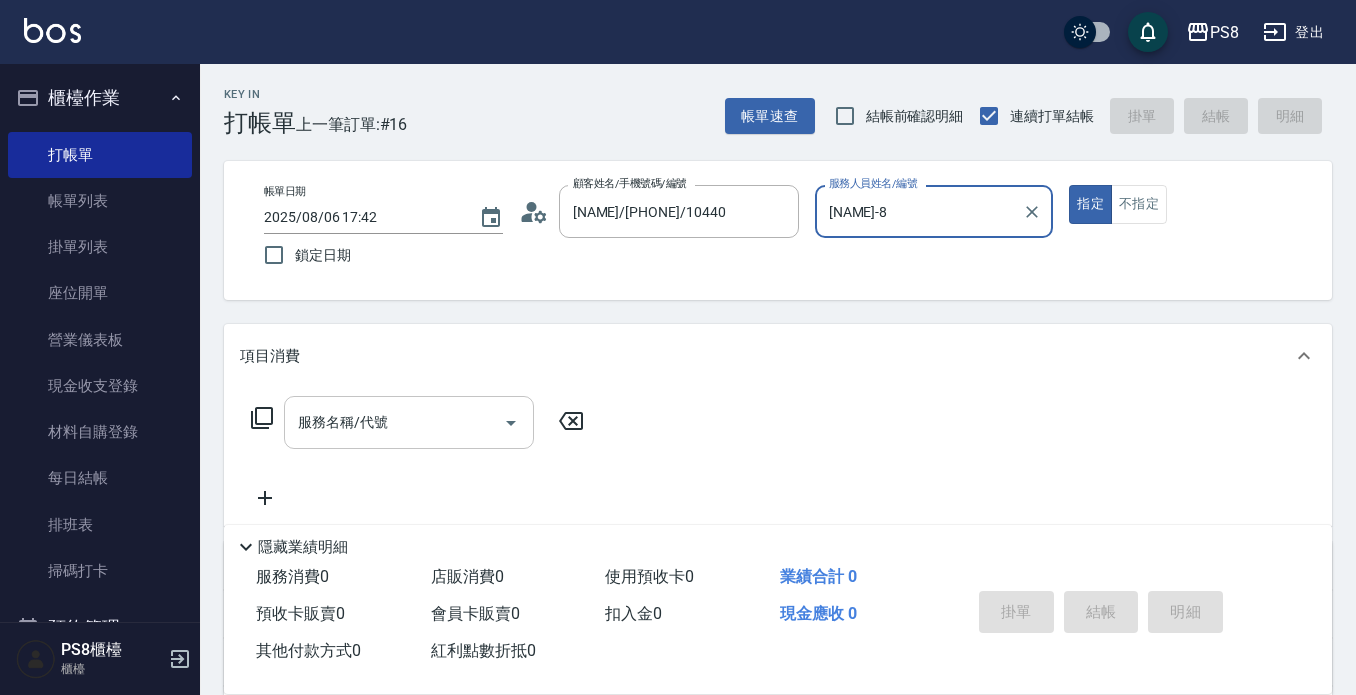 click on "服務名稱/代號" at bounding box center [394, 422] 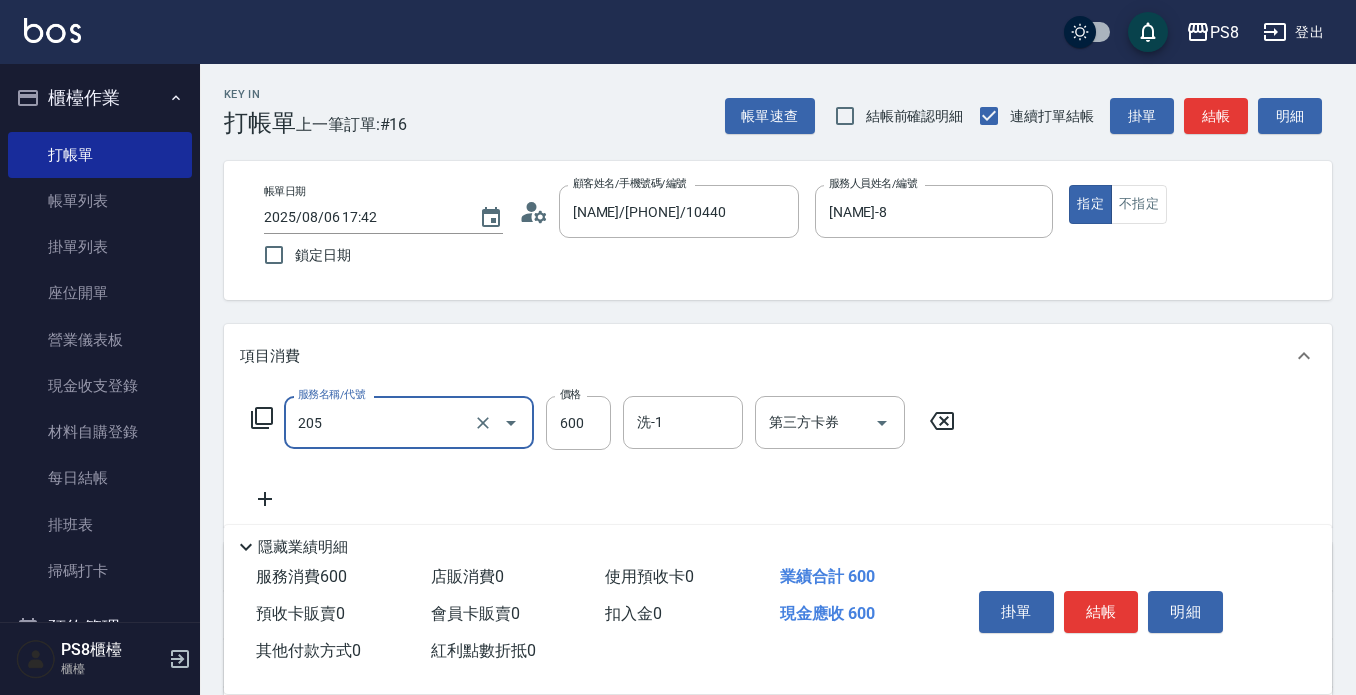 type on "A級洗剪600(205)" 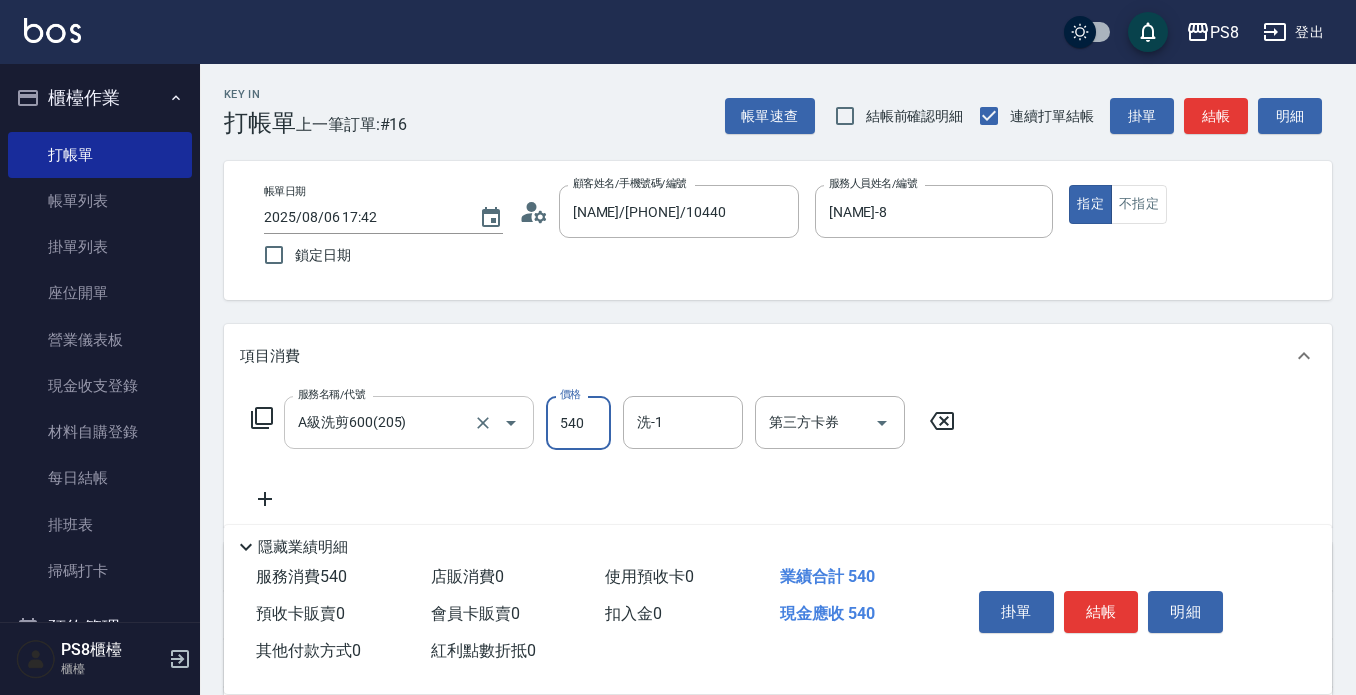 type on "540" 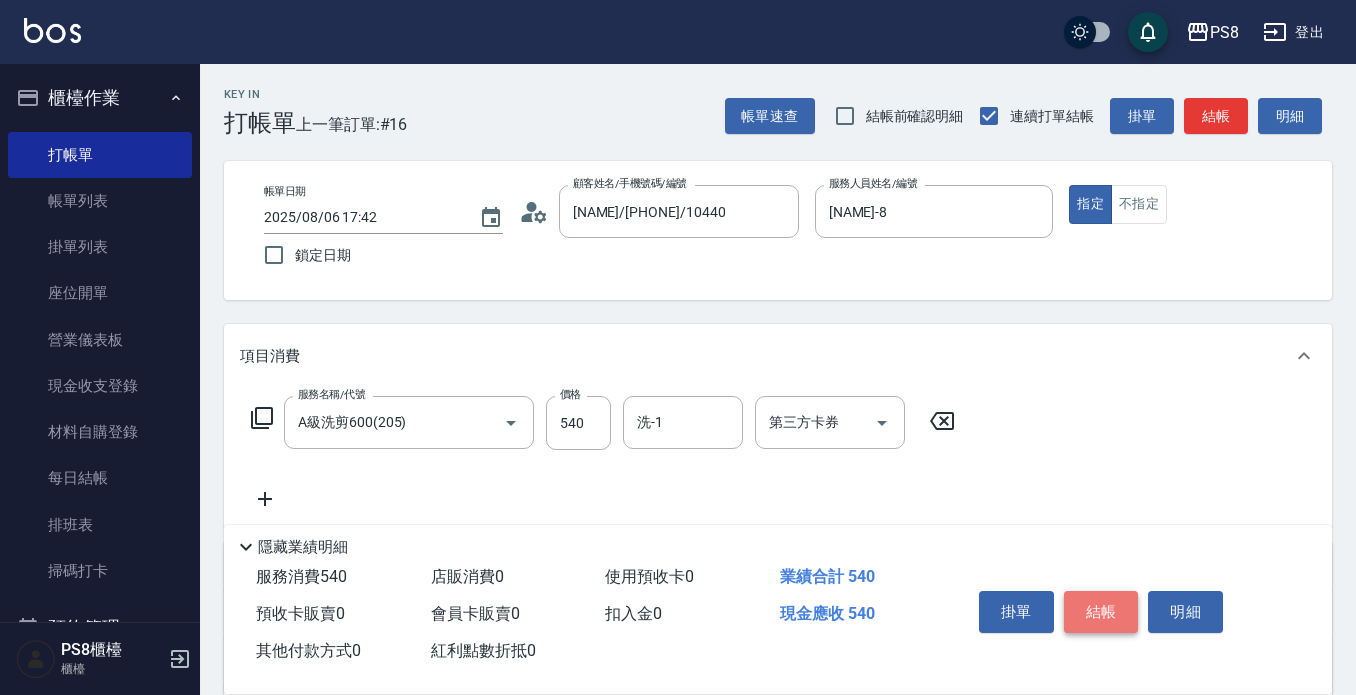 click on "結帳" at bounding box center (1101, 612) 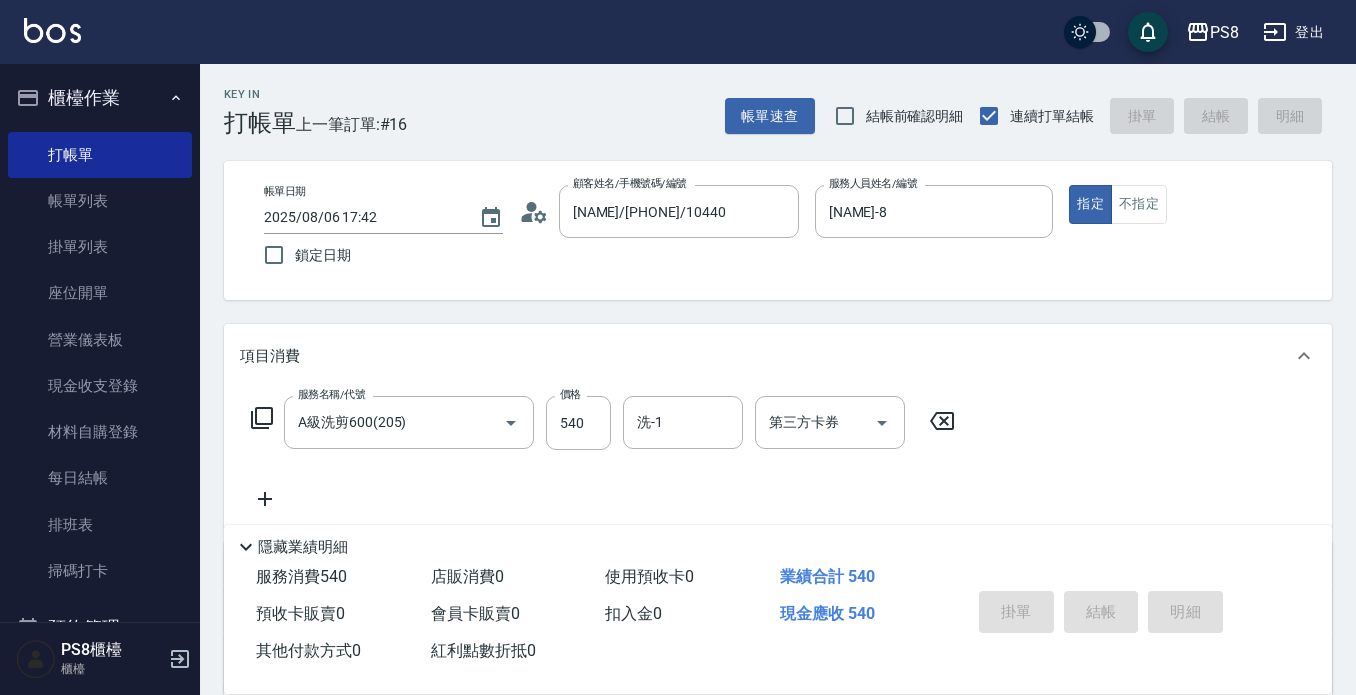 type 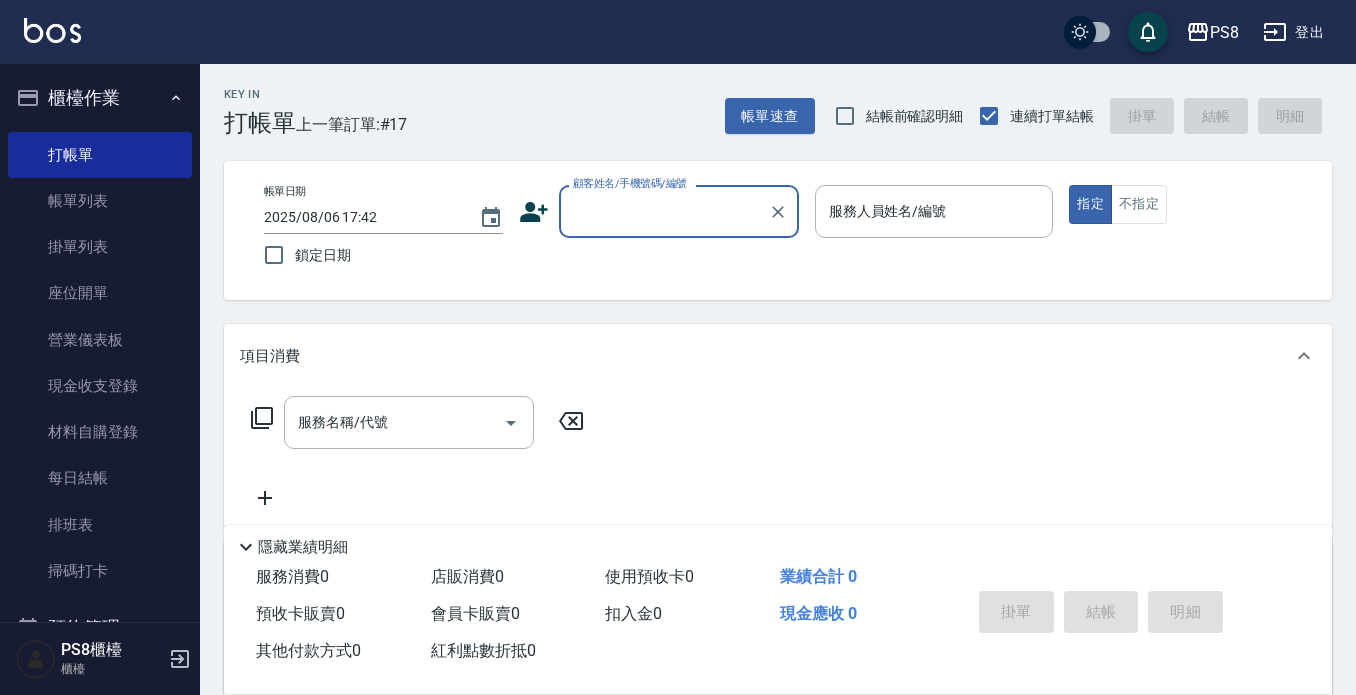 scroll, scrollTop: 200, scrollLeft: 0, axis: vertical 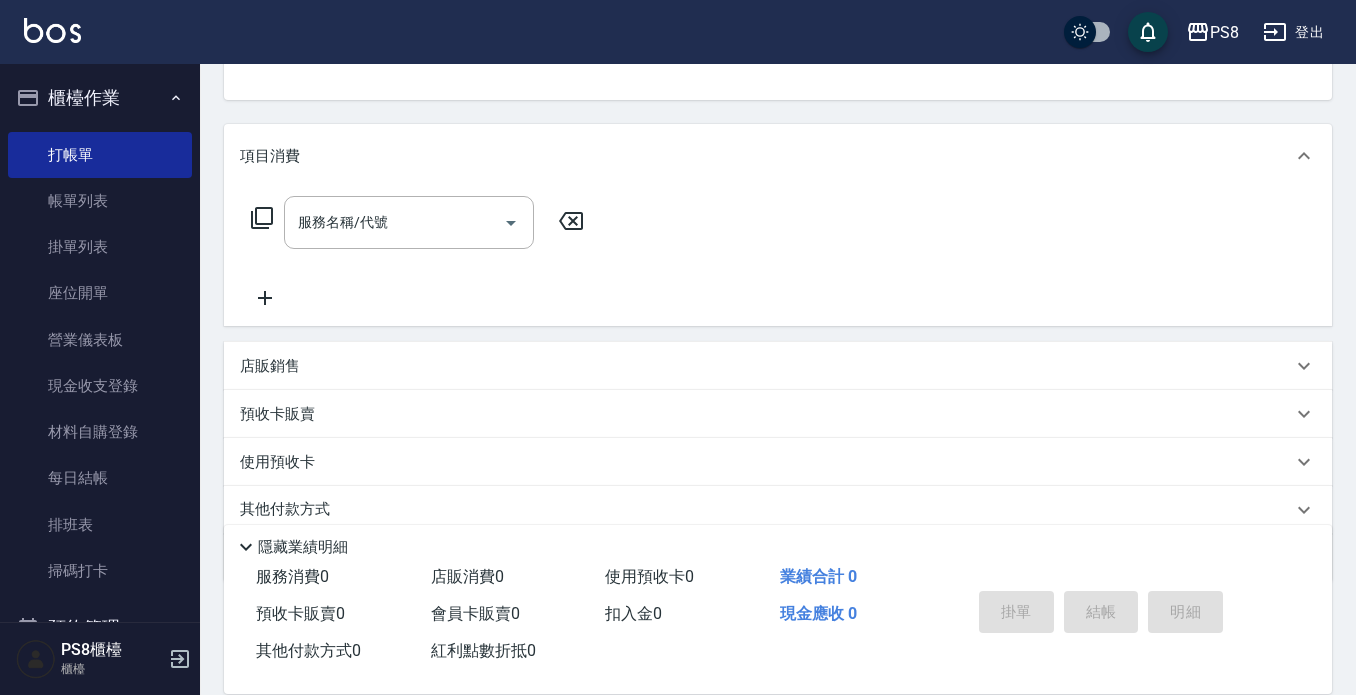 click on "店販銷售" at bounding box center [766, 366] 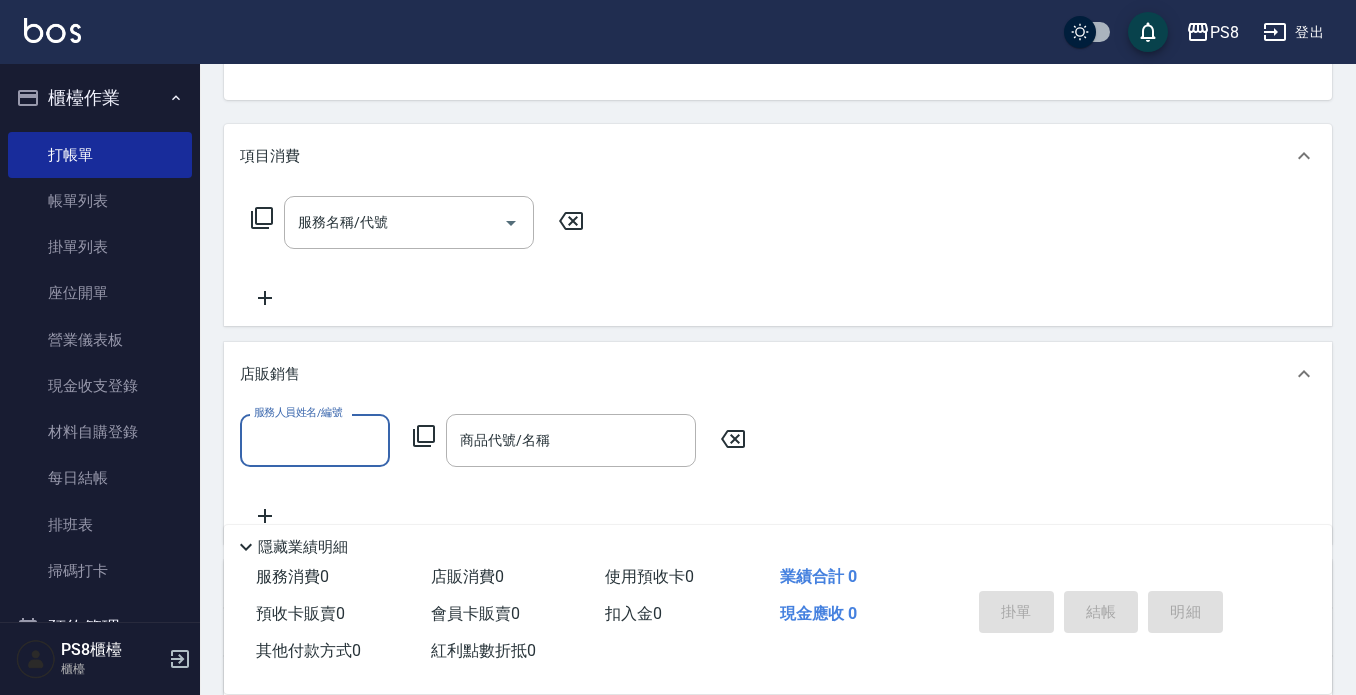 scroll, scrollTop: 0, scrollLeft: 0, axis: both 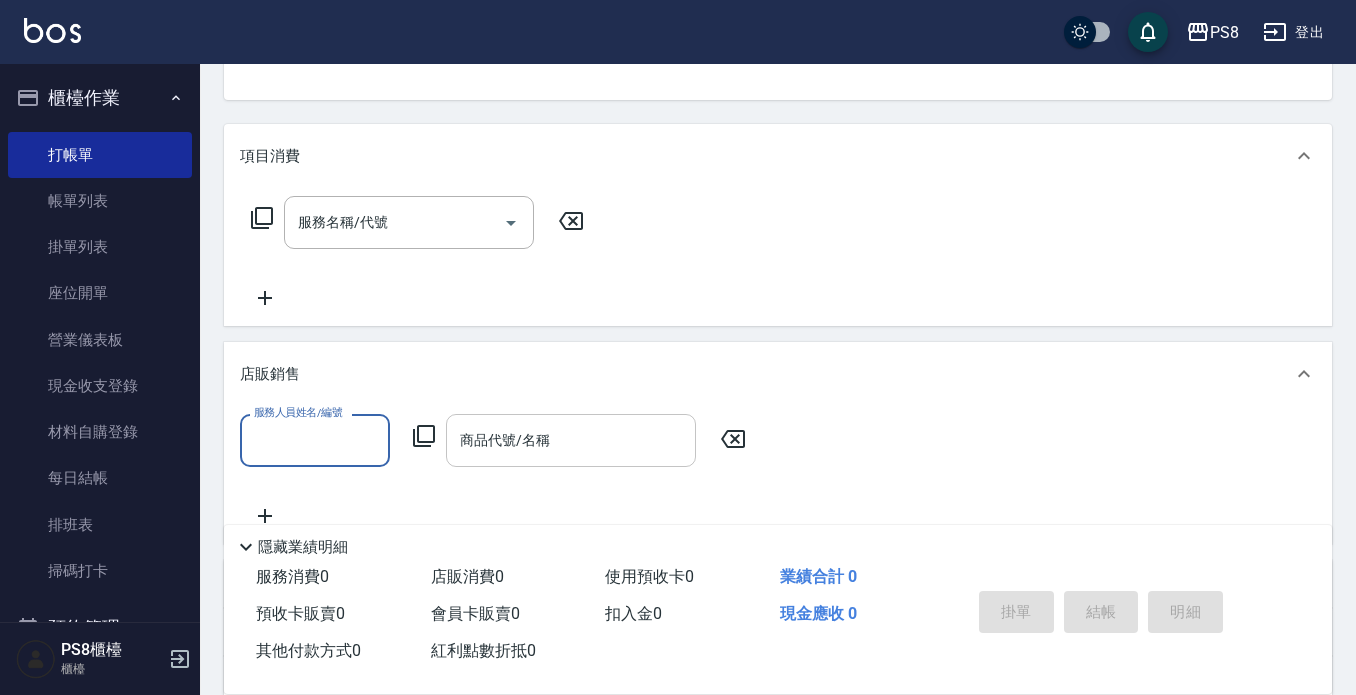 click on "商品代號/名稱" at bounding box center [571, 440] 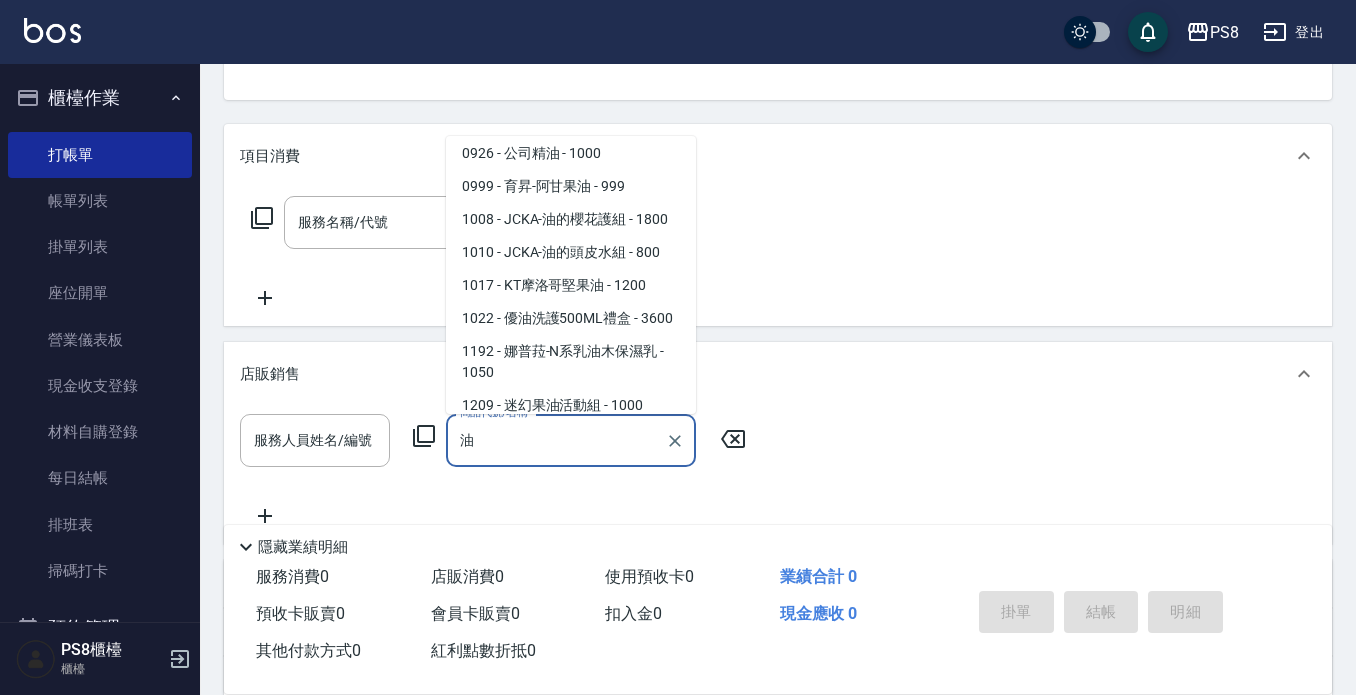 scroll, scrollTop: 200, scrollLeft: 0, axis: vertical 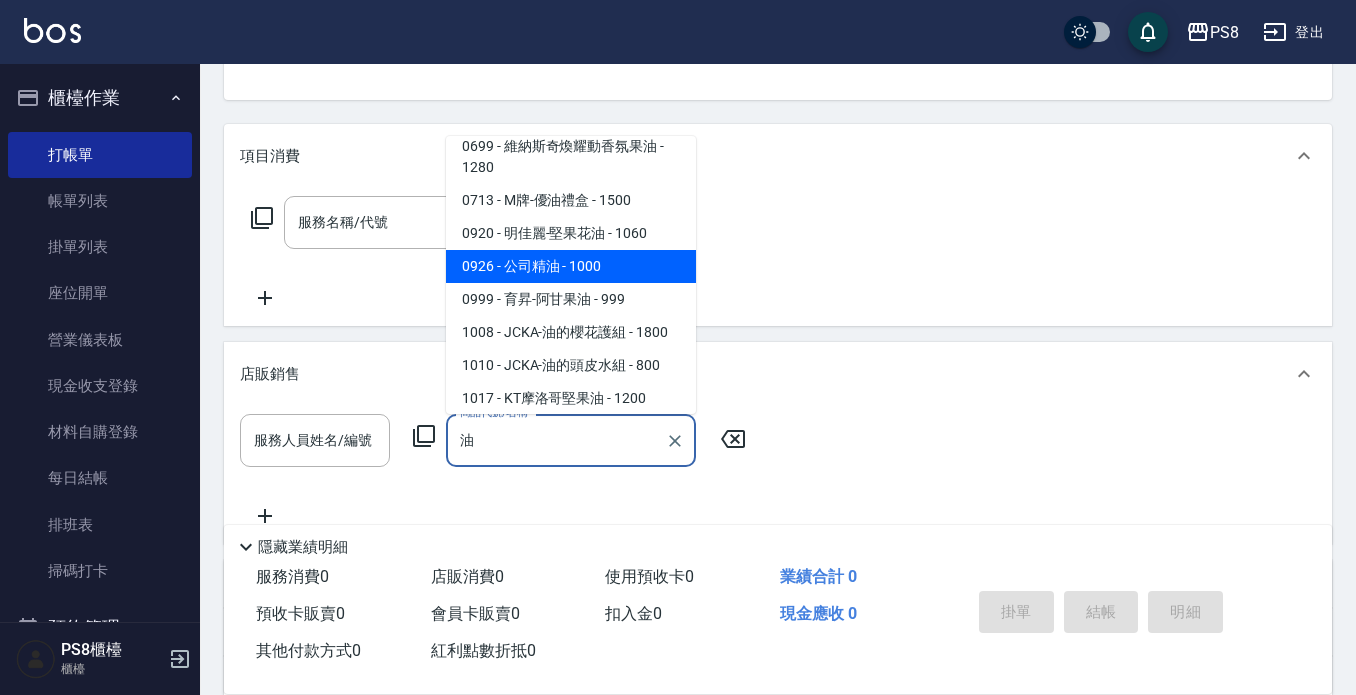 type on "油" 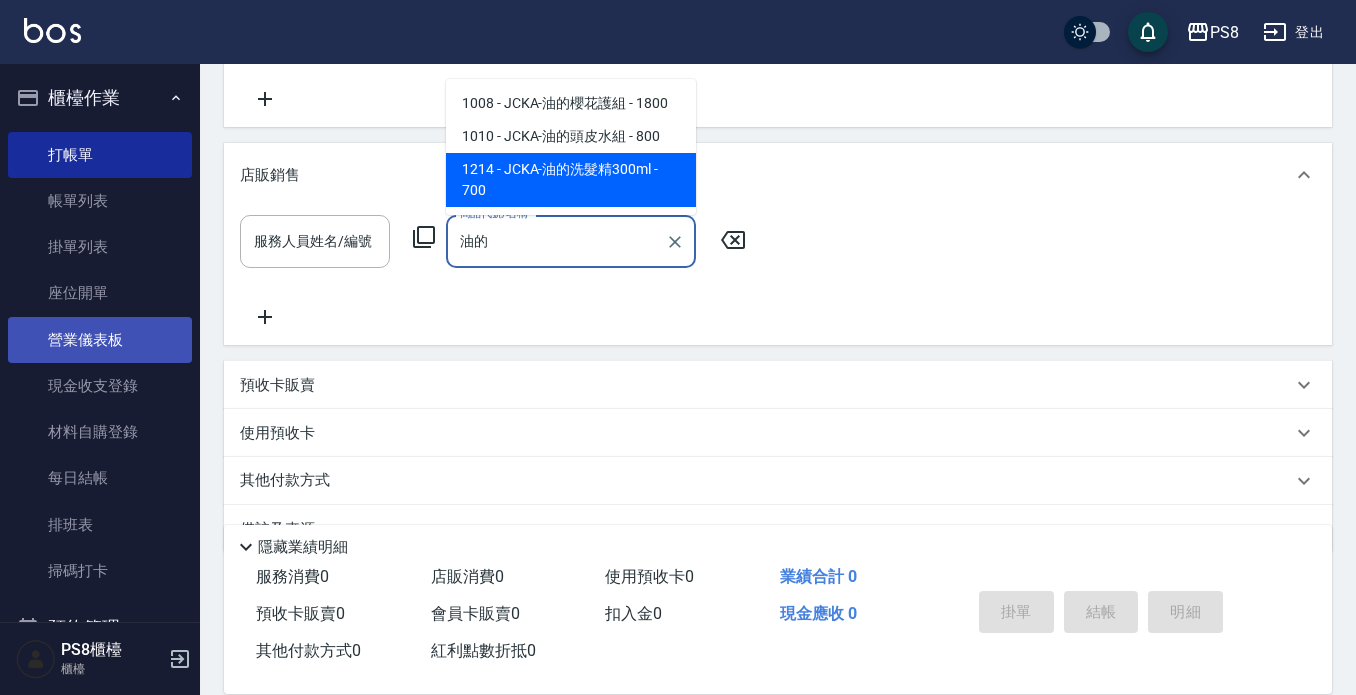 scroll, scrollTop: 400, scrollLeft: 0, axis: vertical 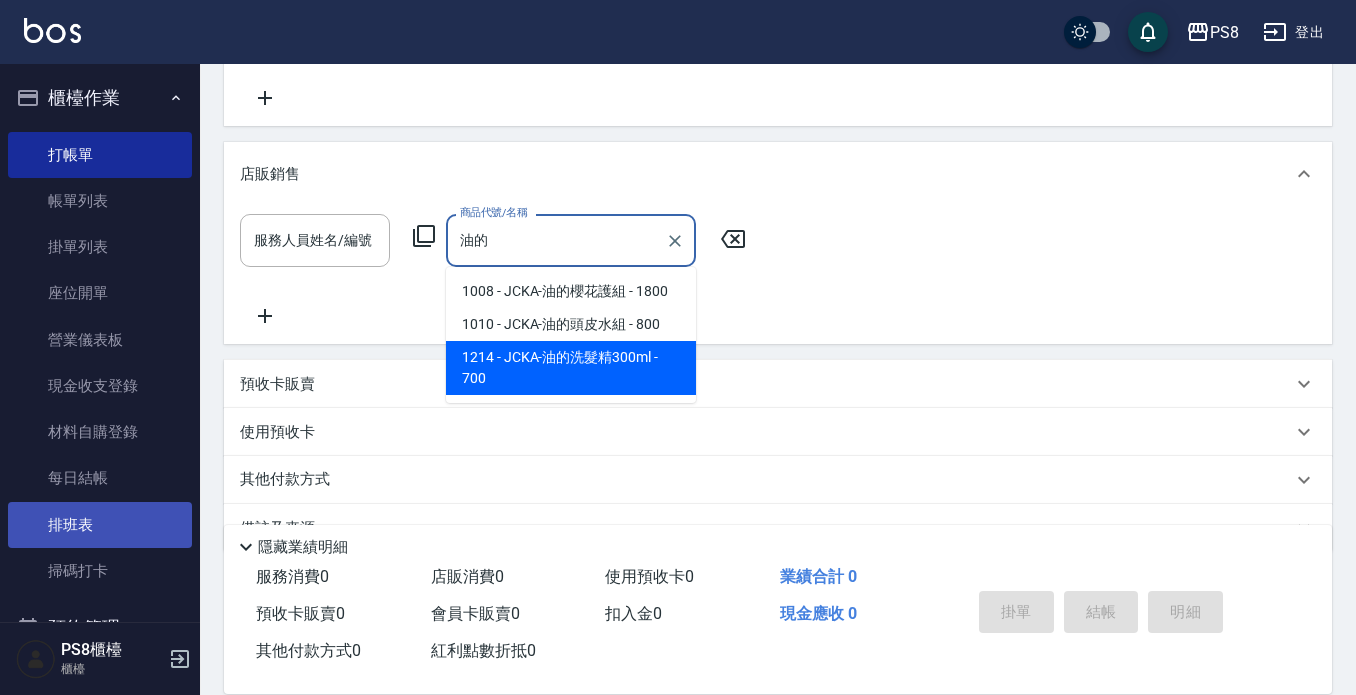 type on "油的" 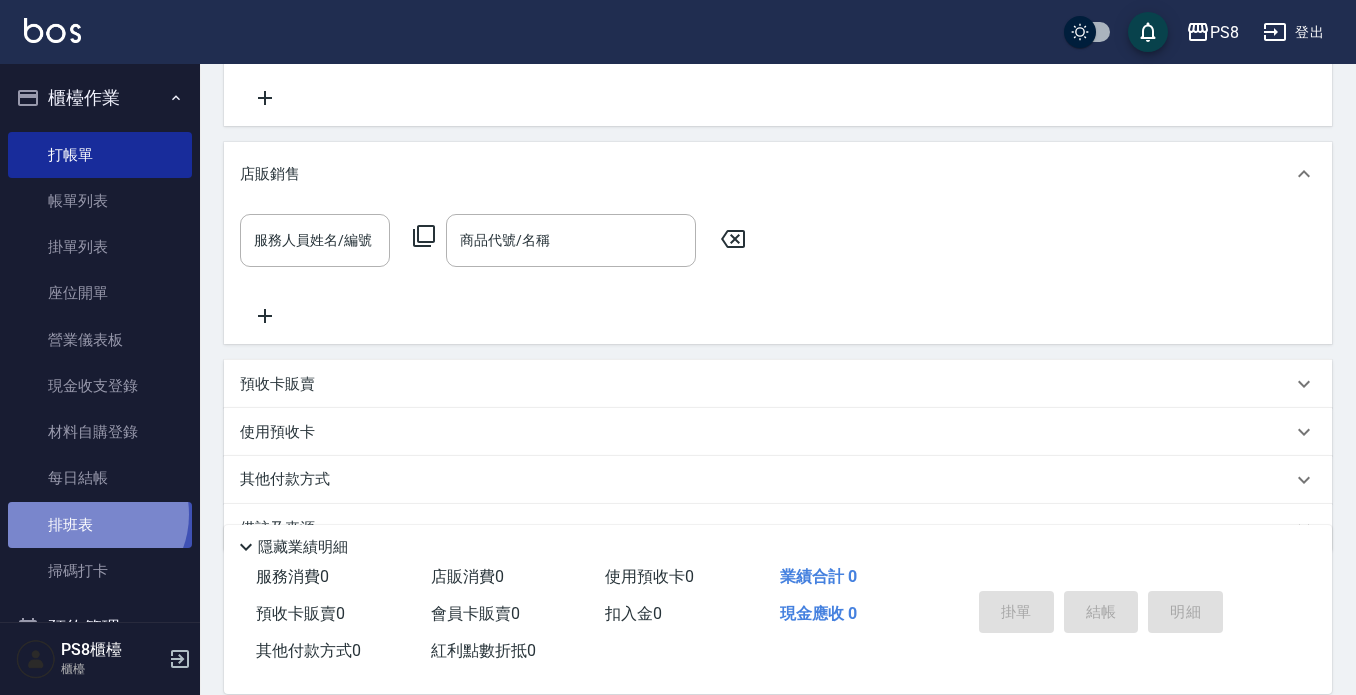 click on "排班表" at bounding box center [100, 525] 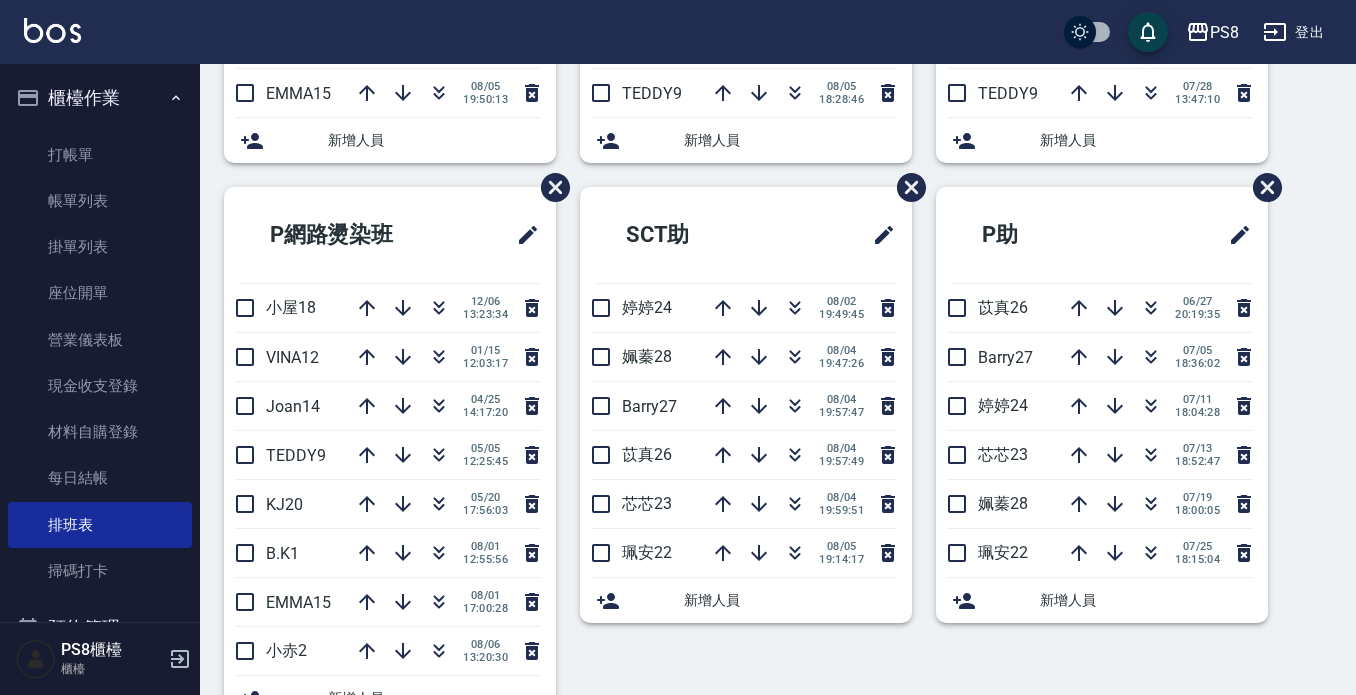 scroll, scrollTop: 700, scrollLeft: 0, axis: vertical 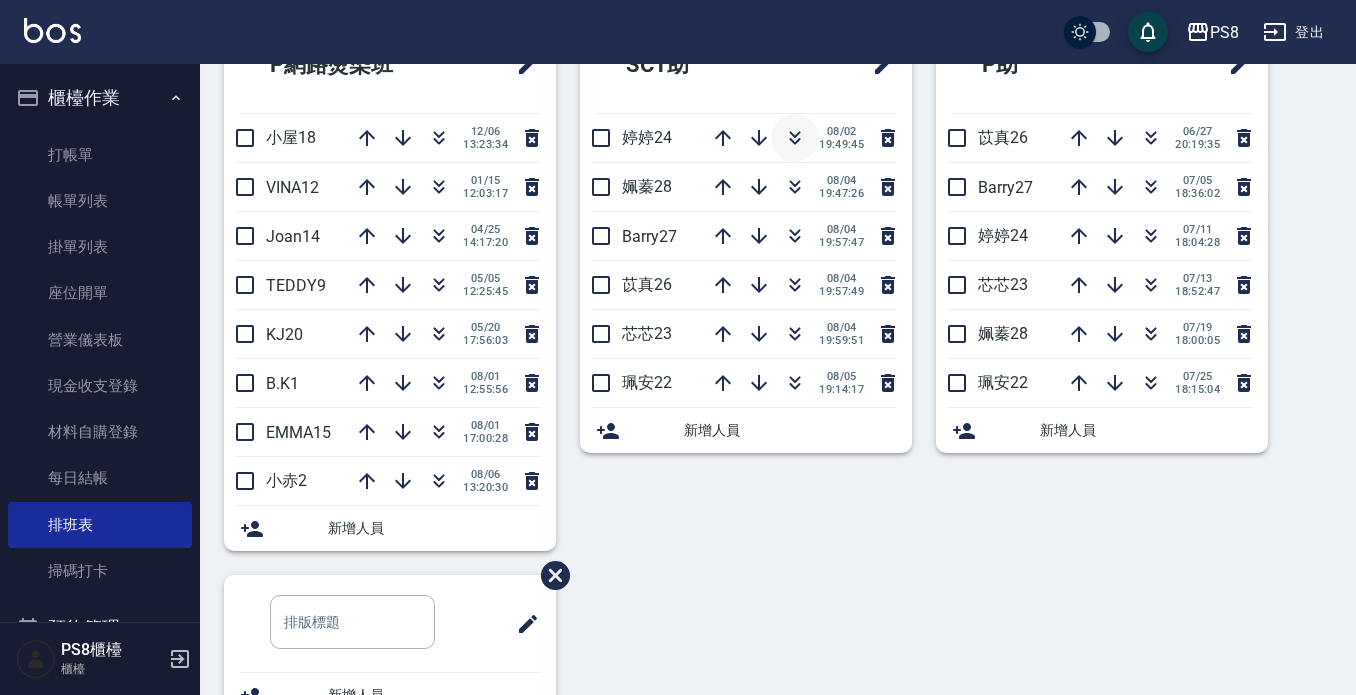 click 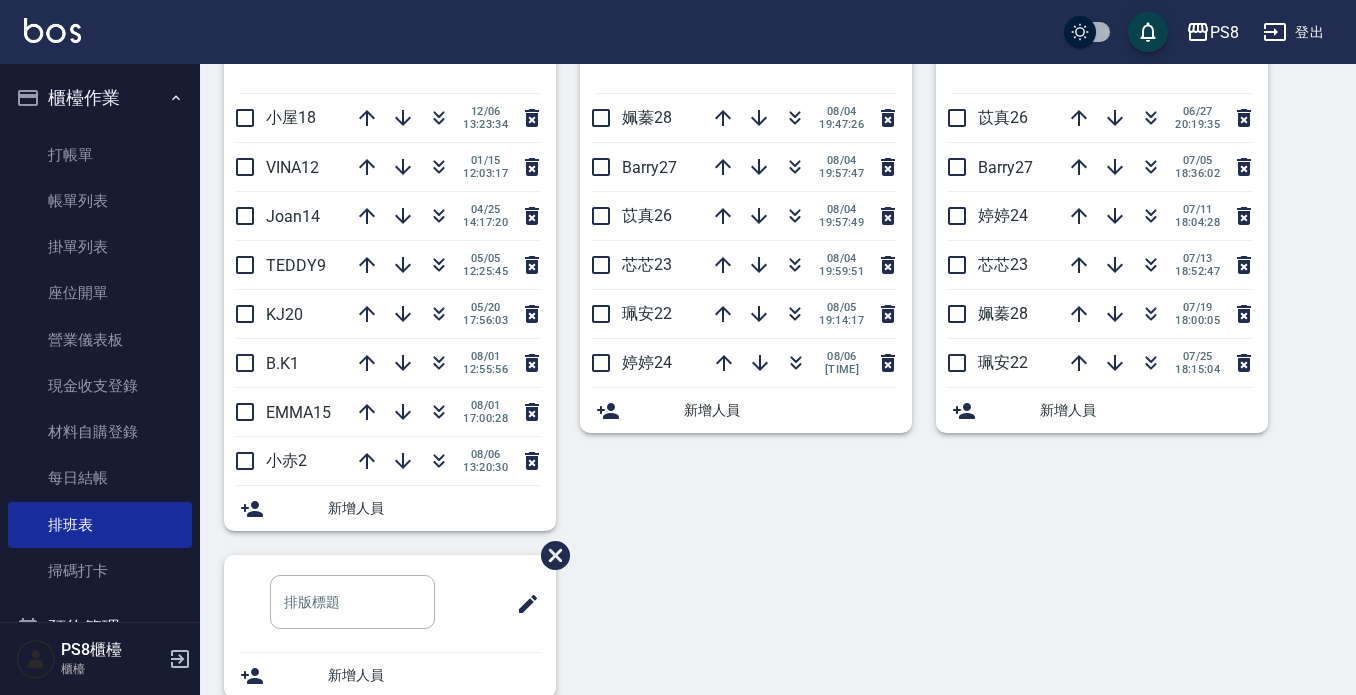 scroll, scrollTop: 755, scrollLeft: 0, axis: vertical 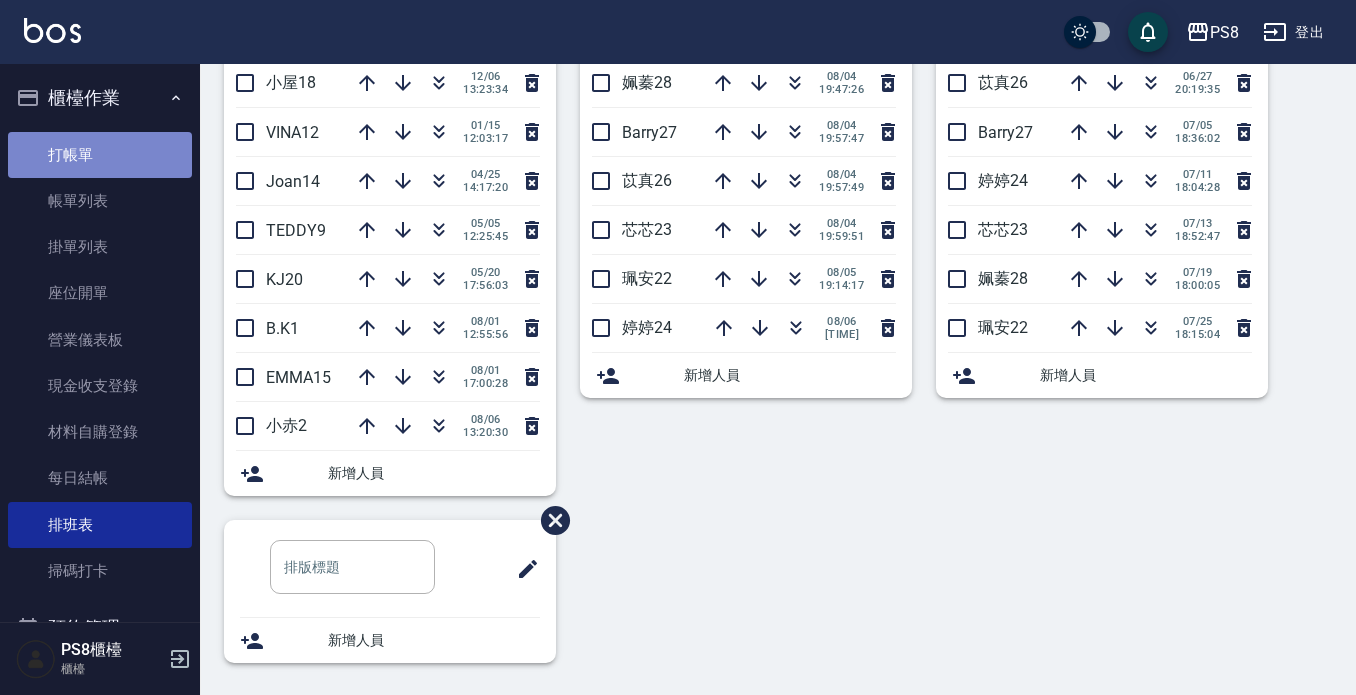 click on "打帳單" at bounding box center [100, 155] 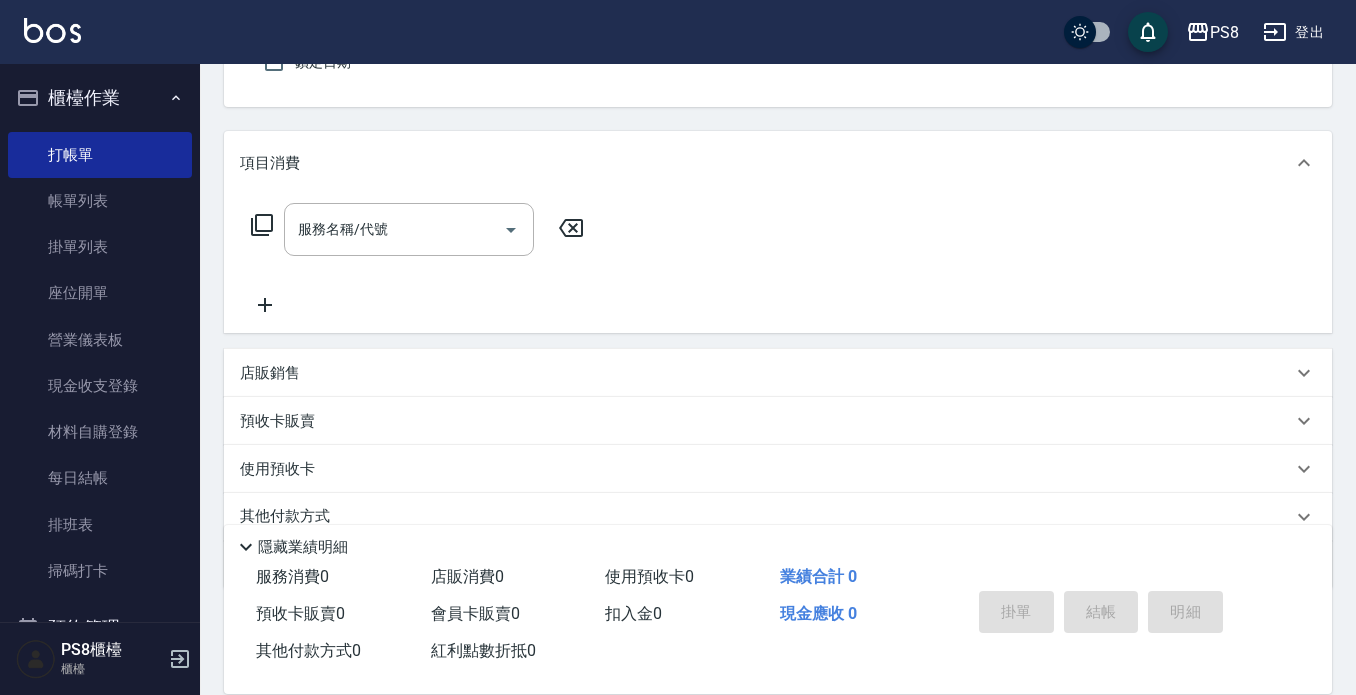 scroll, scrollTop: 200, scrollLeft: 0, axis: vertical 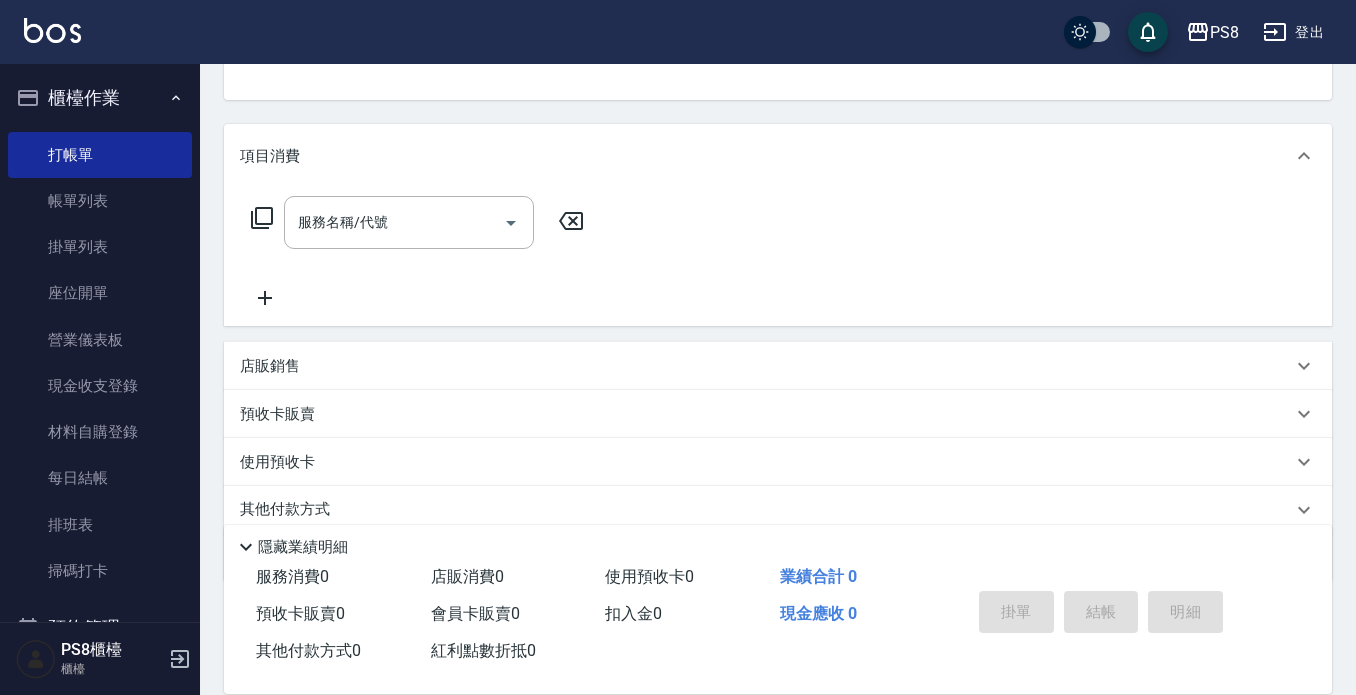 click on "店販銷售" at bounding box center (778, 366) 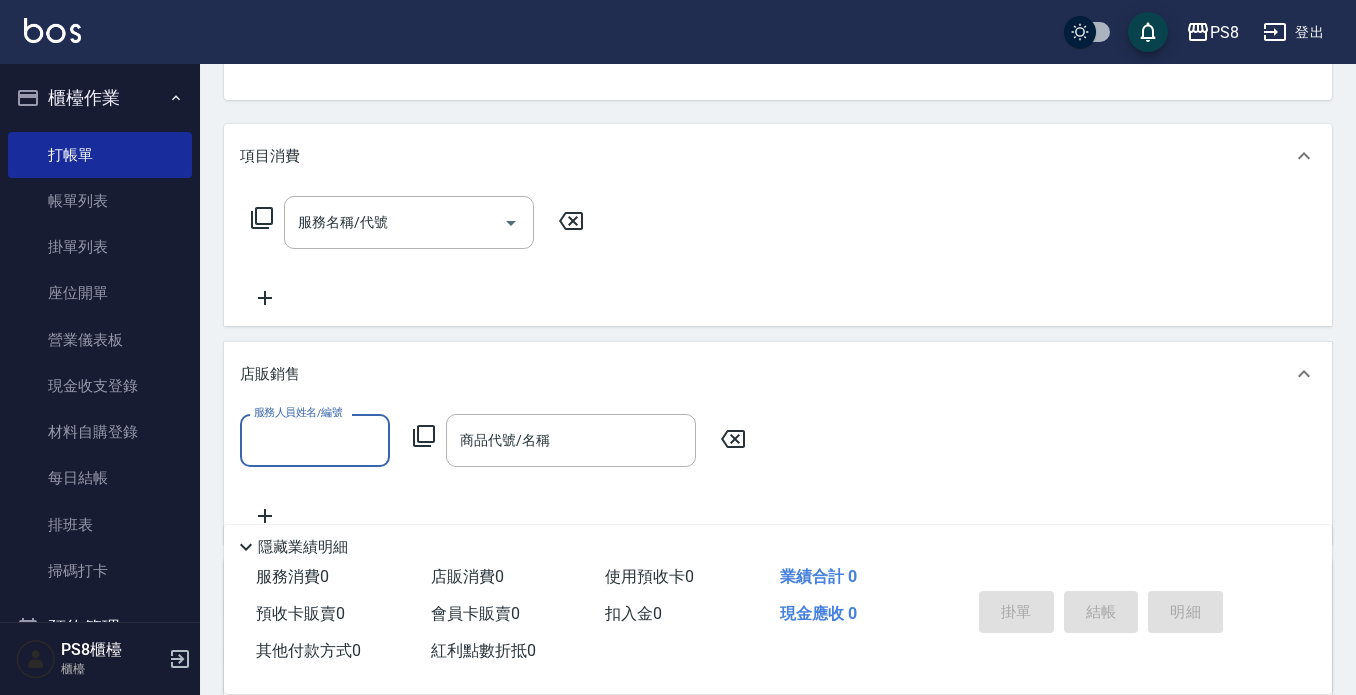 scroll, scrollTop: 0, scrollLeft: 0, axis: both 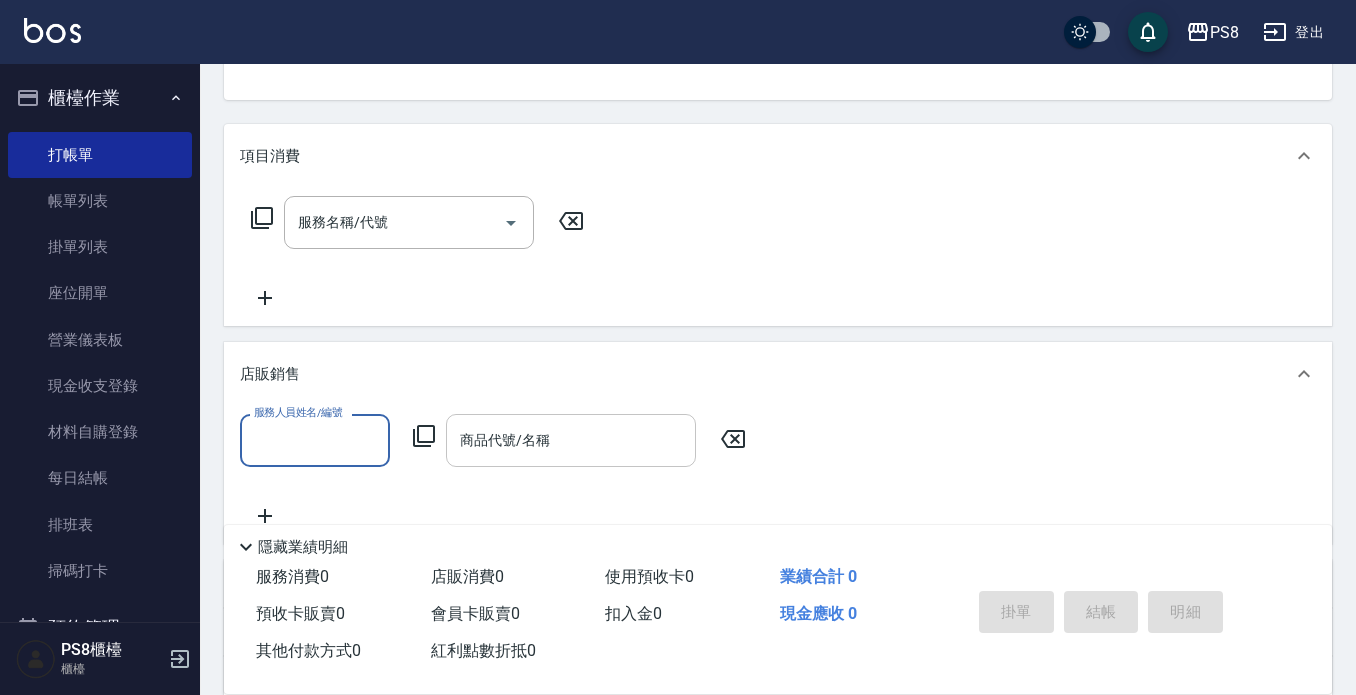 click on "商品代號/名稱" at bounding box center (571, 440) 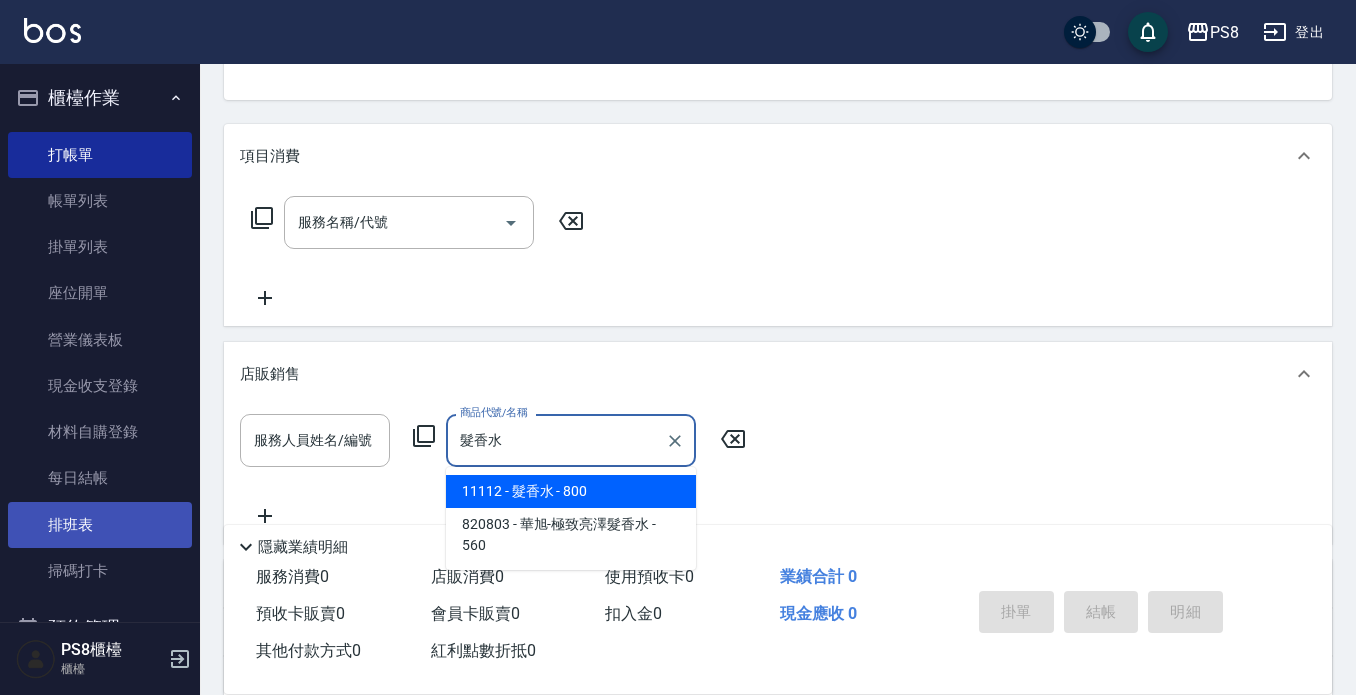 type on "髮香水" 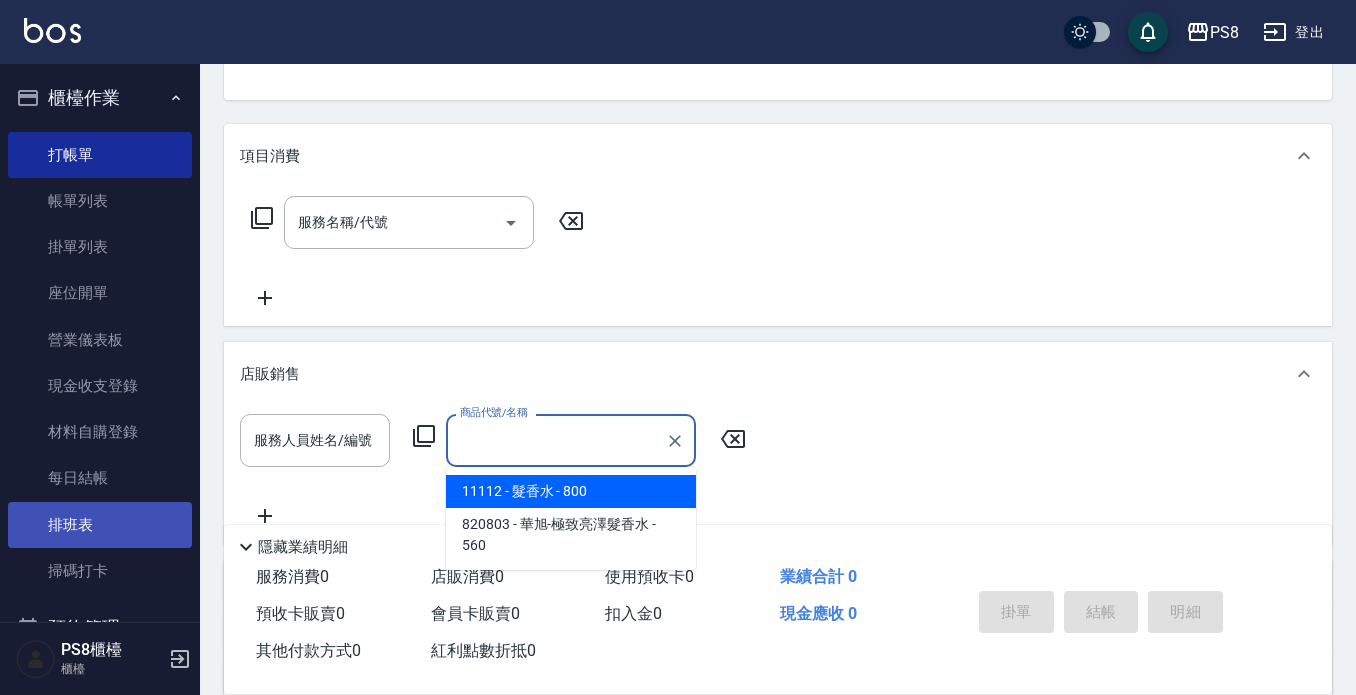 click on "排班表" at bounding box center [100, 525] 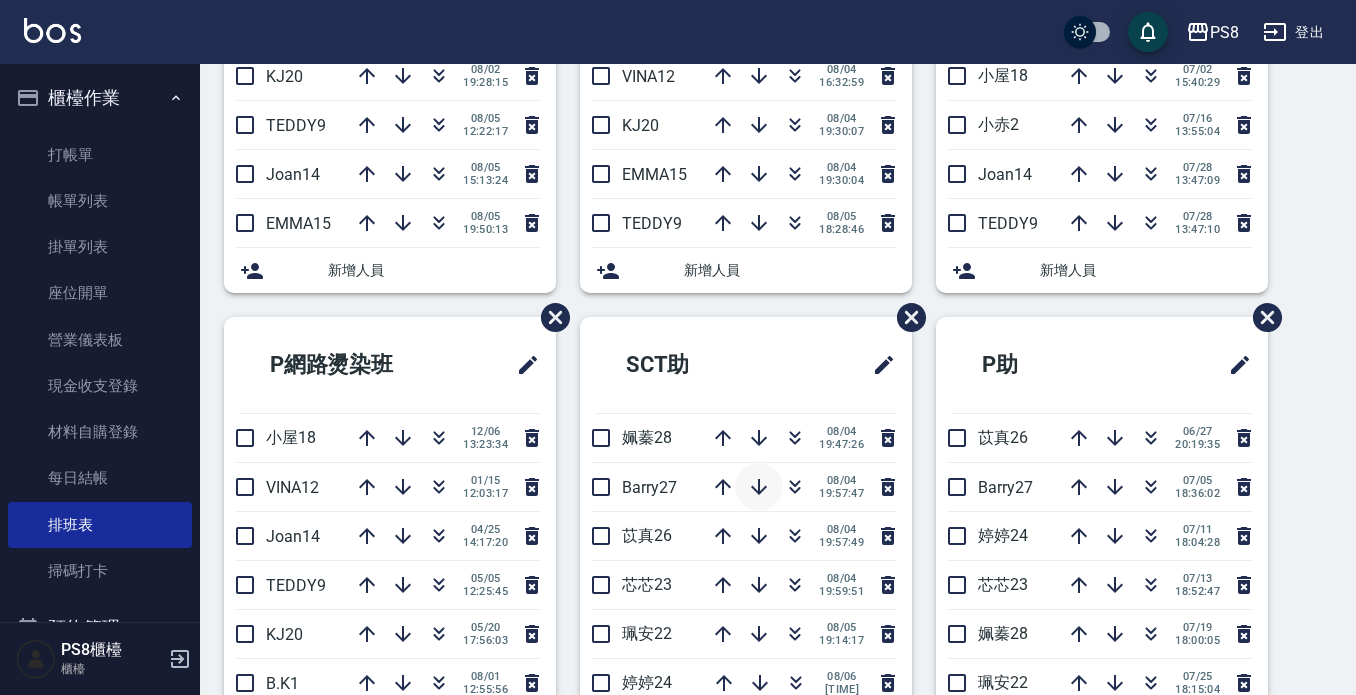 scroll, scrollTop: 600, scrollLeft: 0, axis: vertical 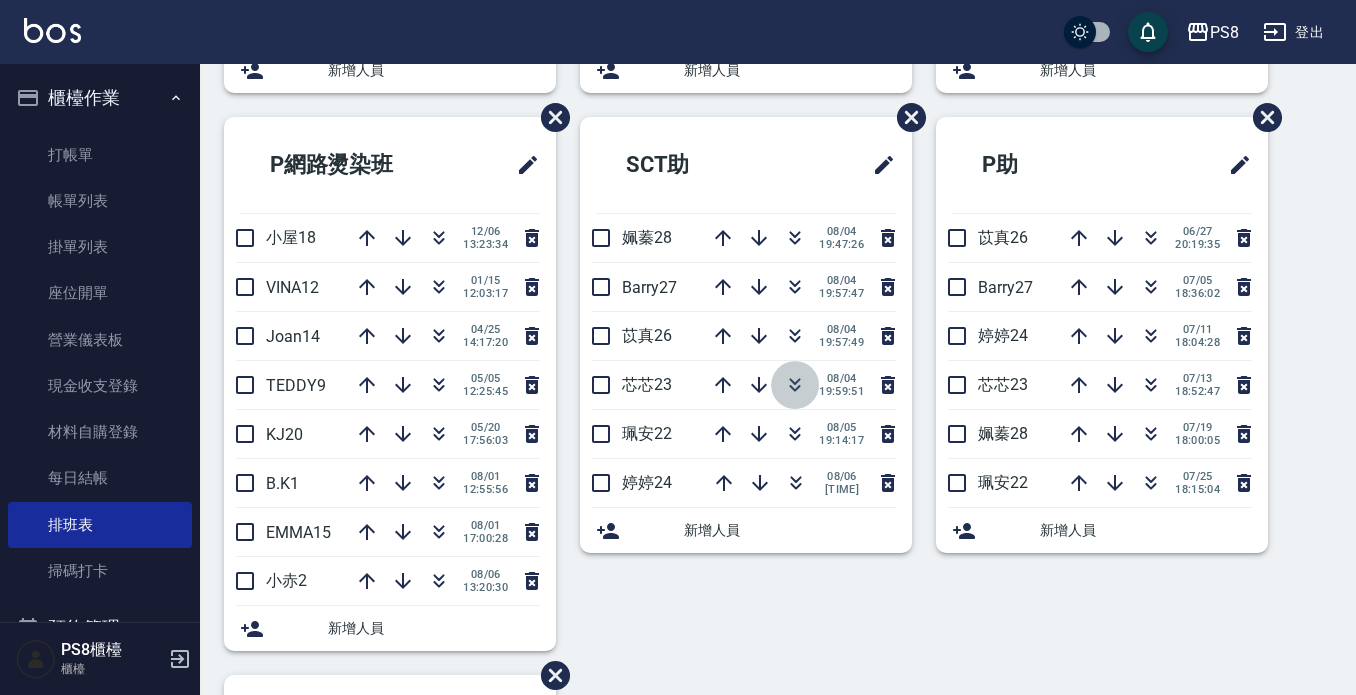 click 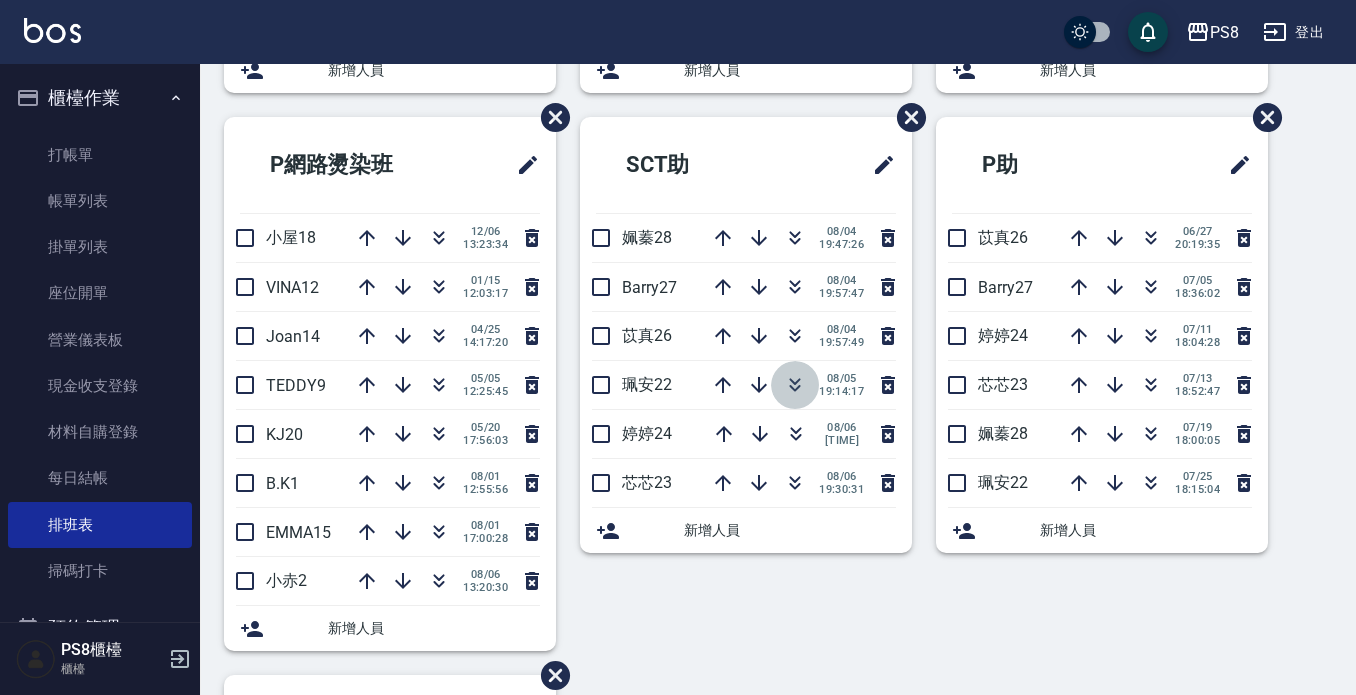 click 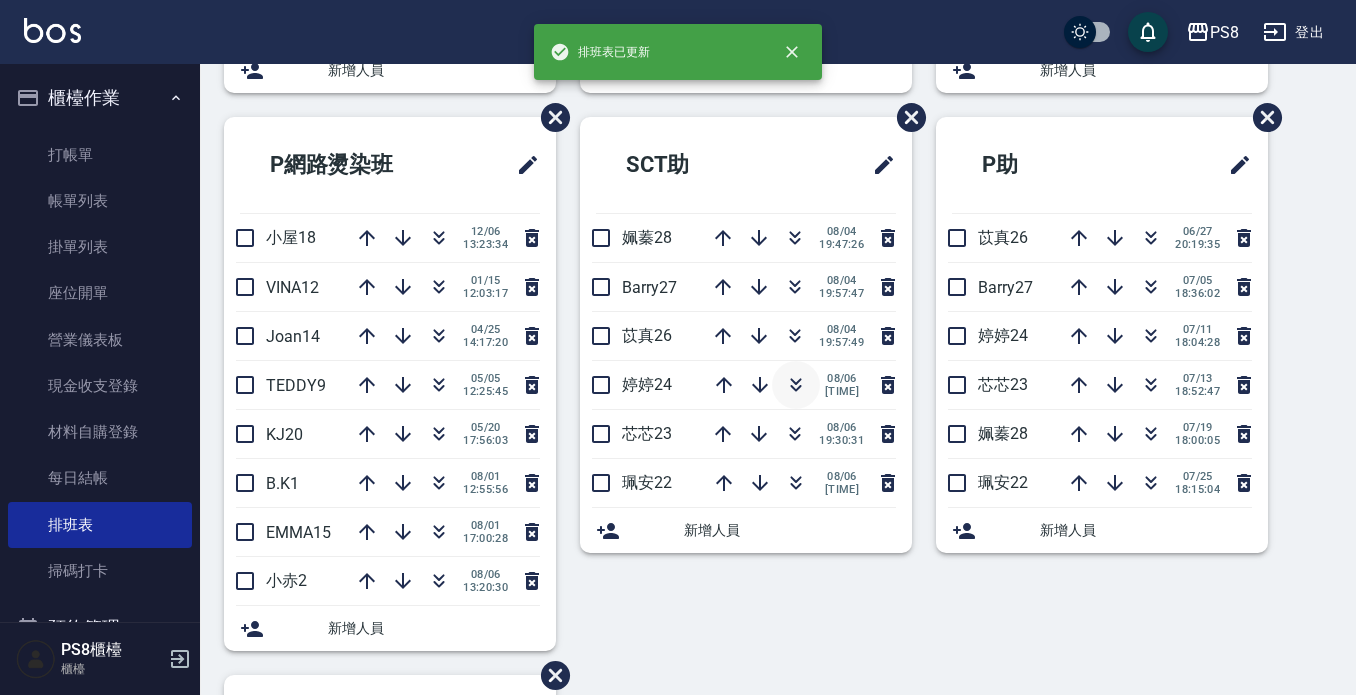 click 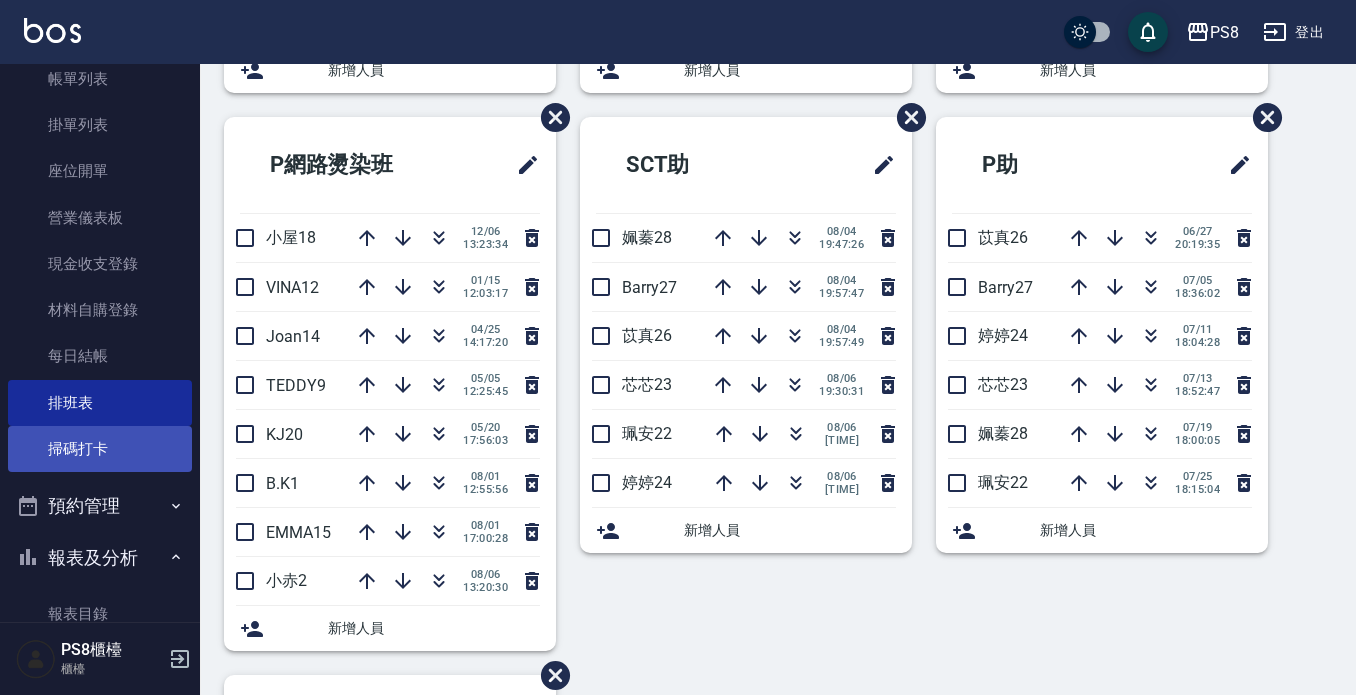 scroll, scrollTop: 300, scrollLeft: 0, axis: vertical 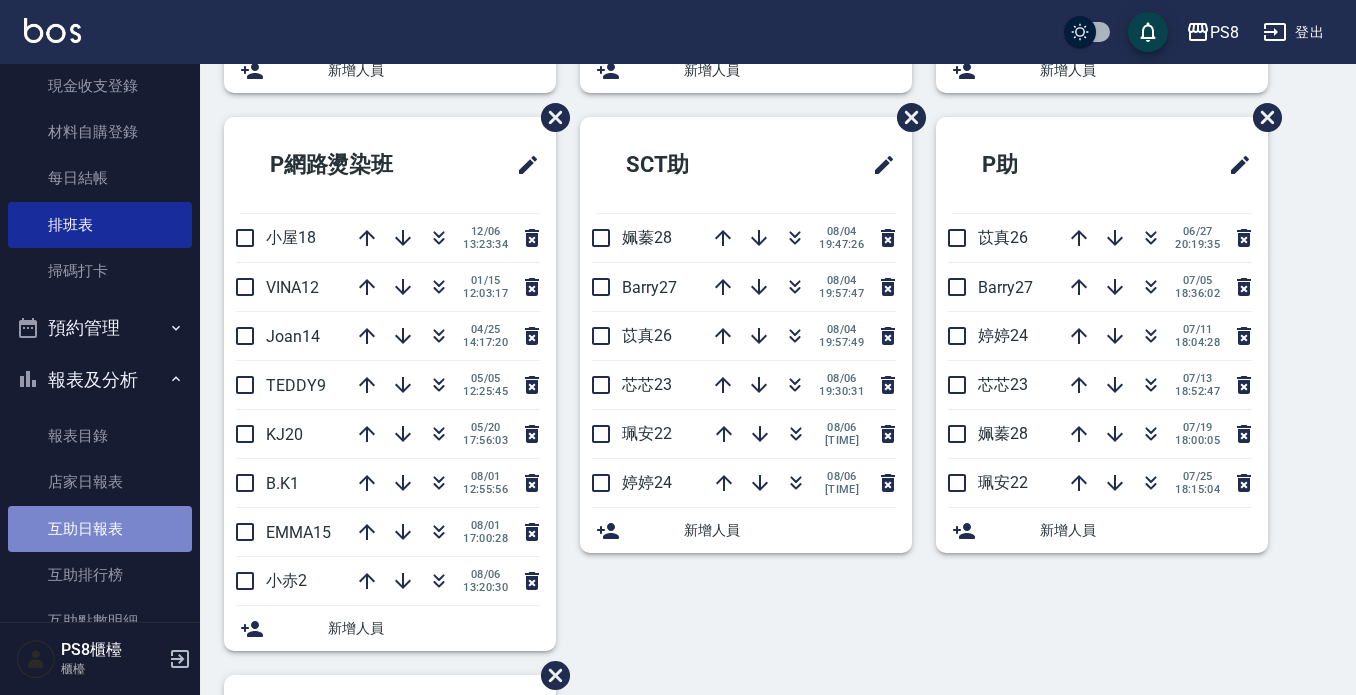 click on "互助日報表" at bounding box center [100, 529] 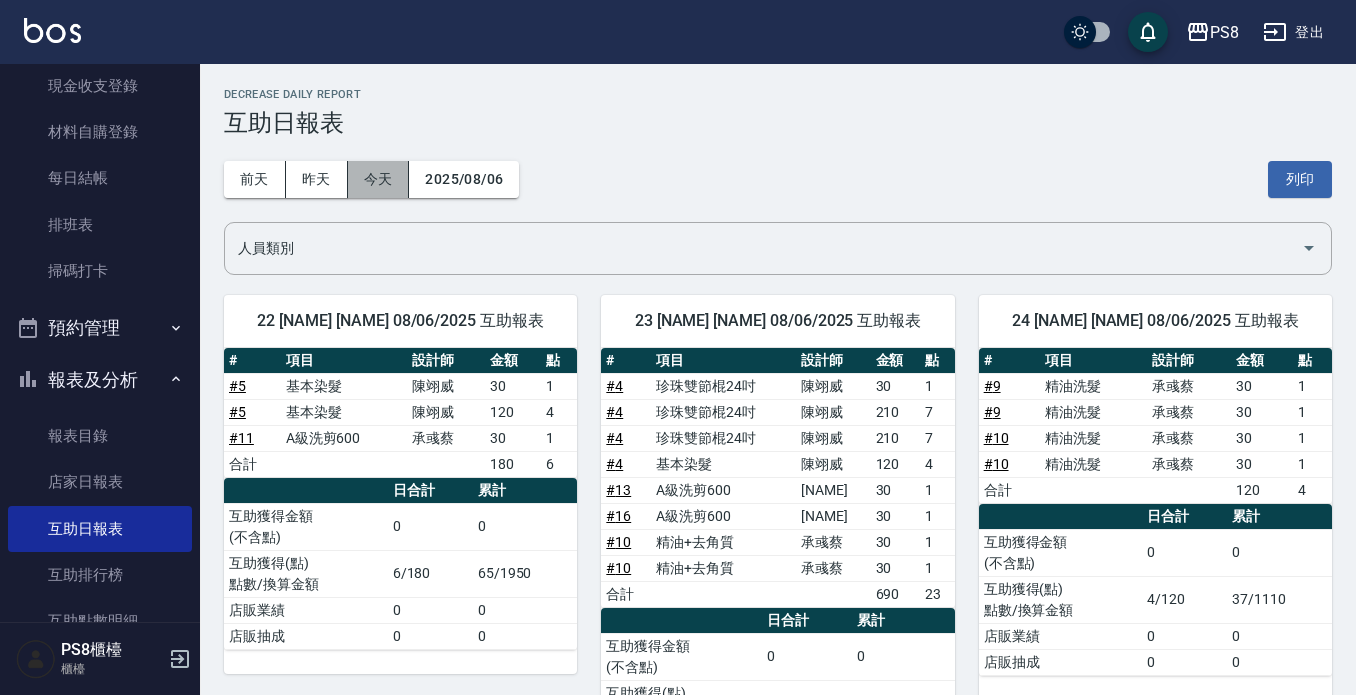click on "今天" at bounding box center (379, 179) 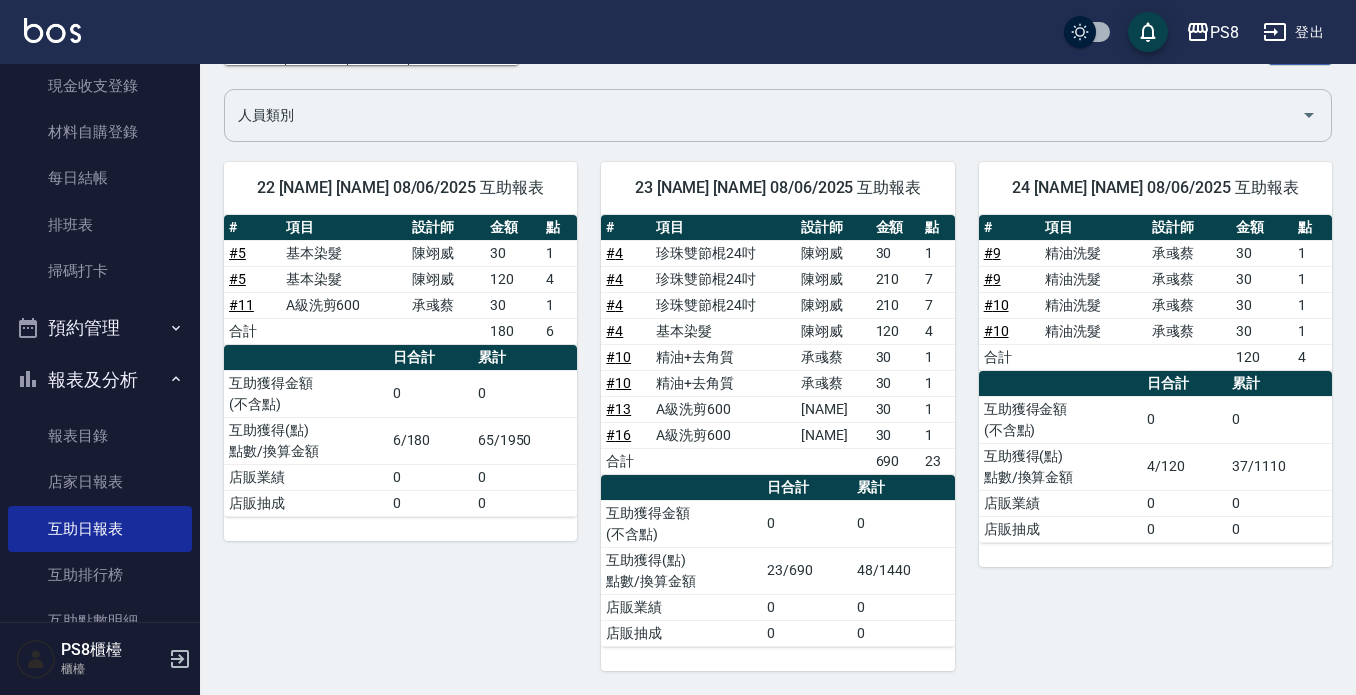 scroll, scrollTop: 33, scrollLeft: 0, axis: vertical 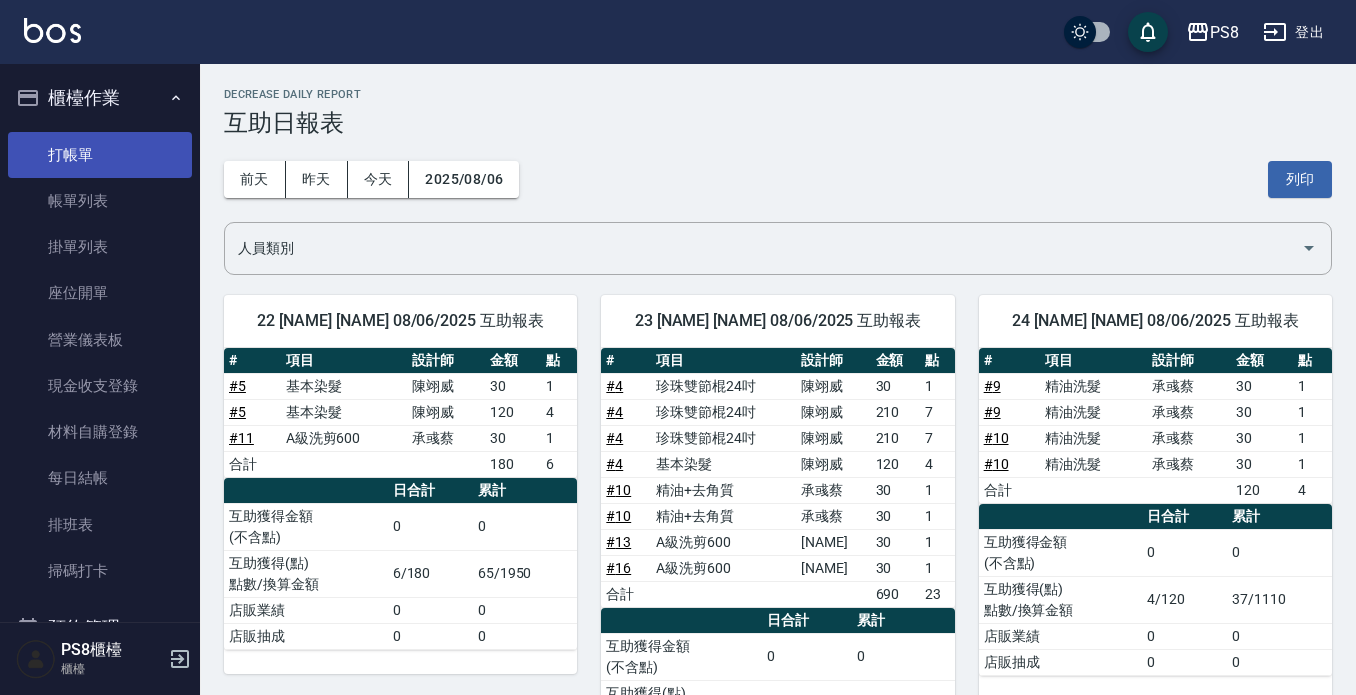 click on "打帳單" at bounding box center [100, 155] 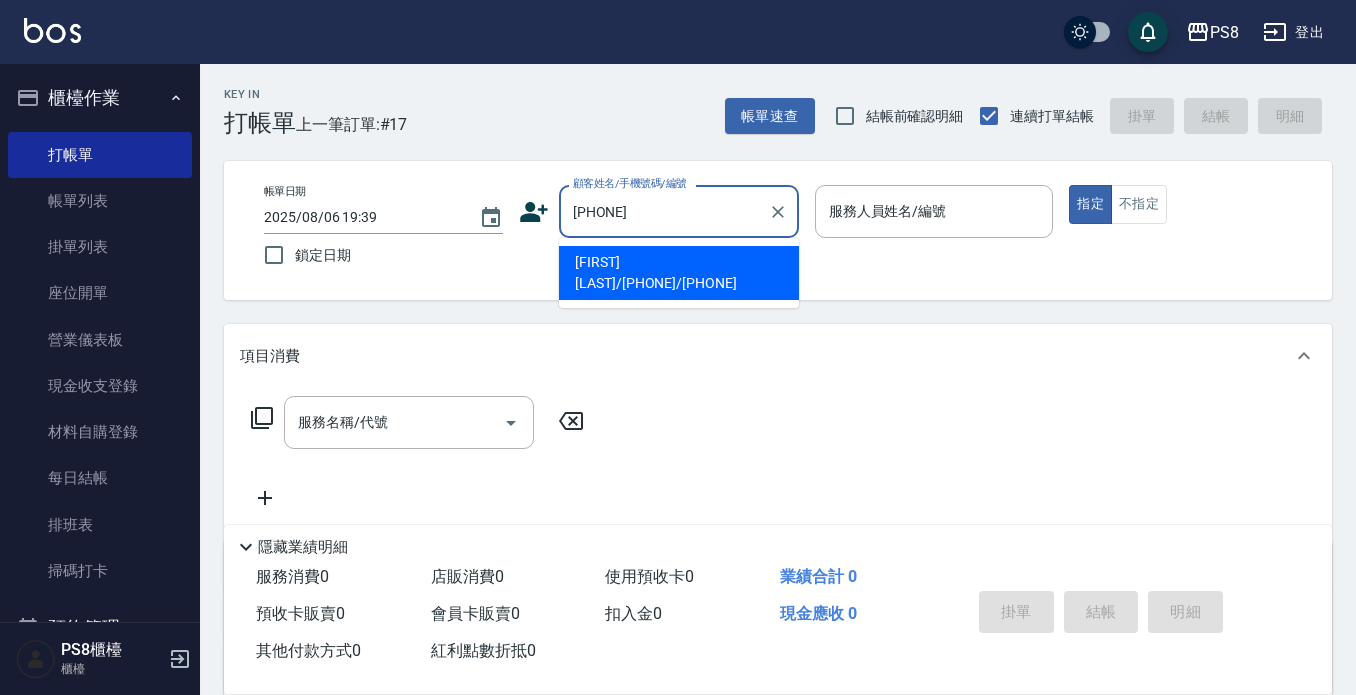 type on "[FIRST] [LAST]/[PHONE]/[PHONE]" 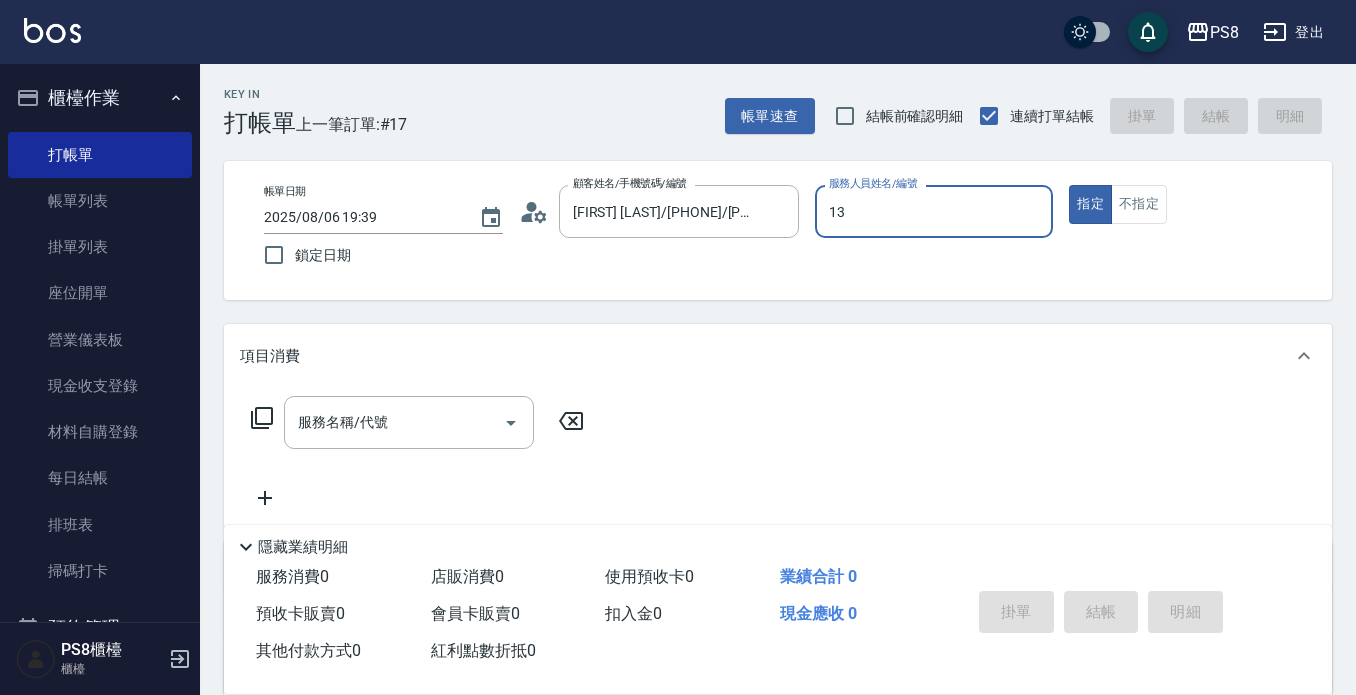 type on "VICKY-13" 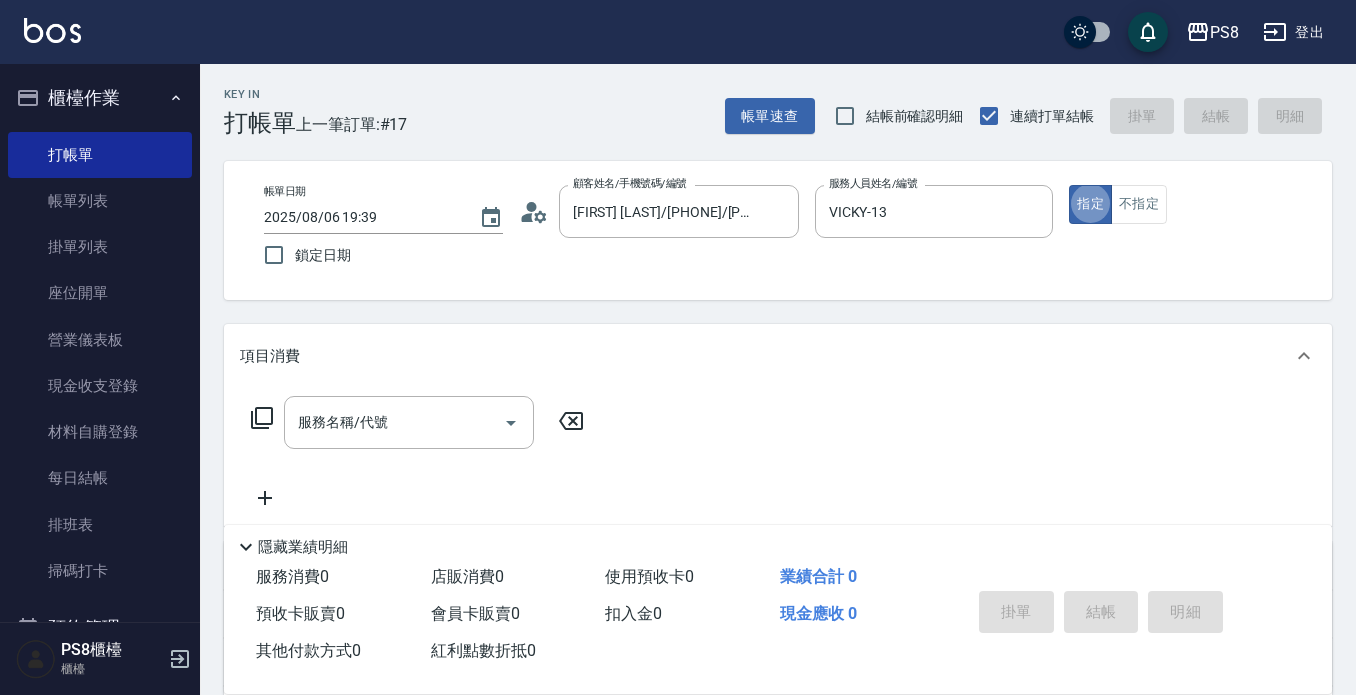 type on "true" 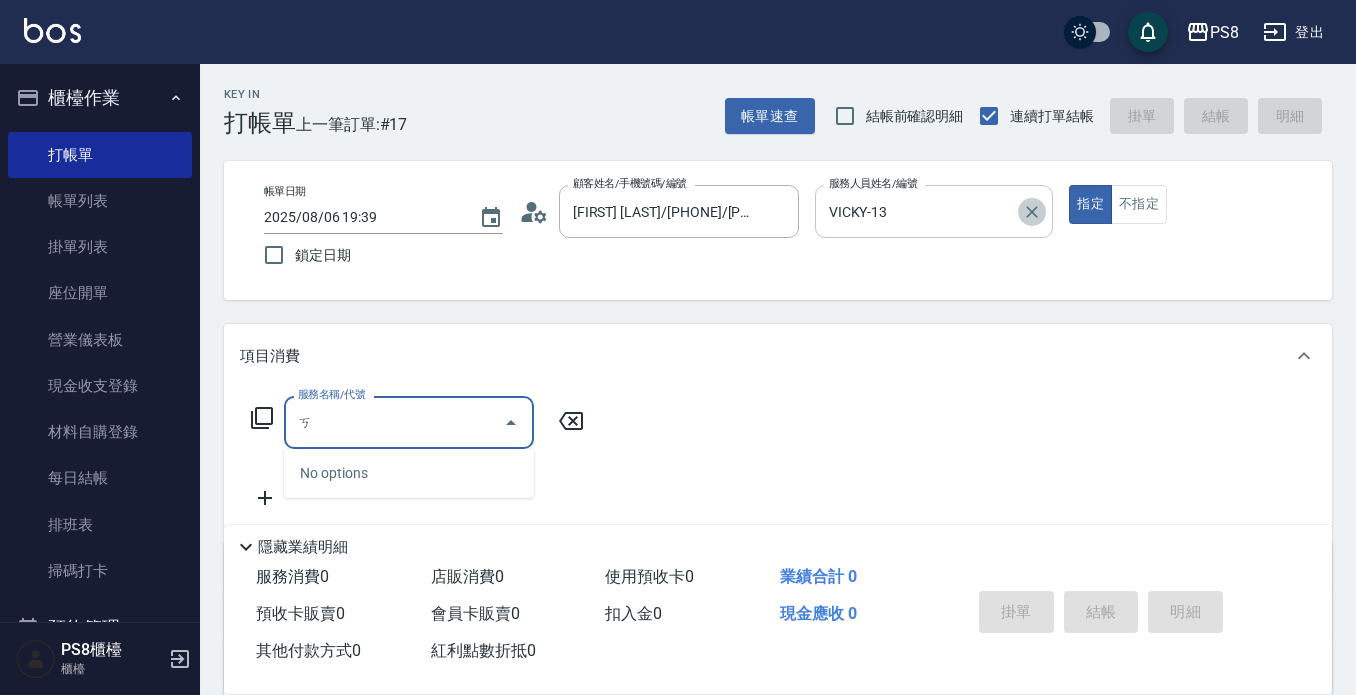 click 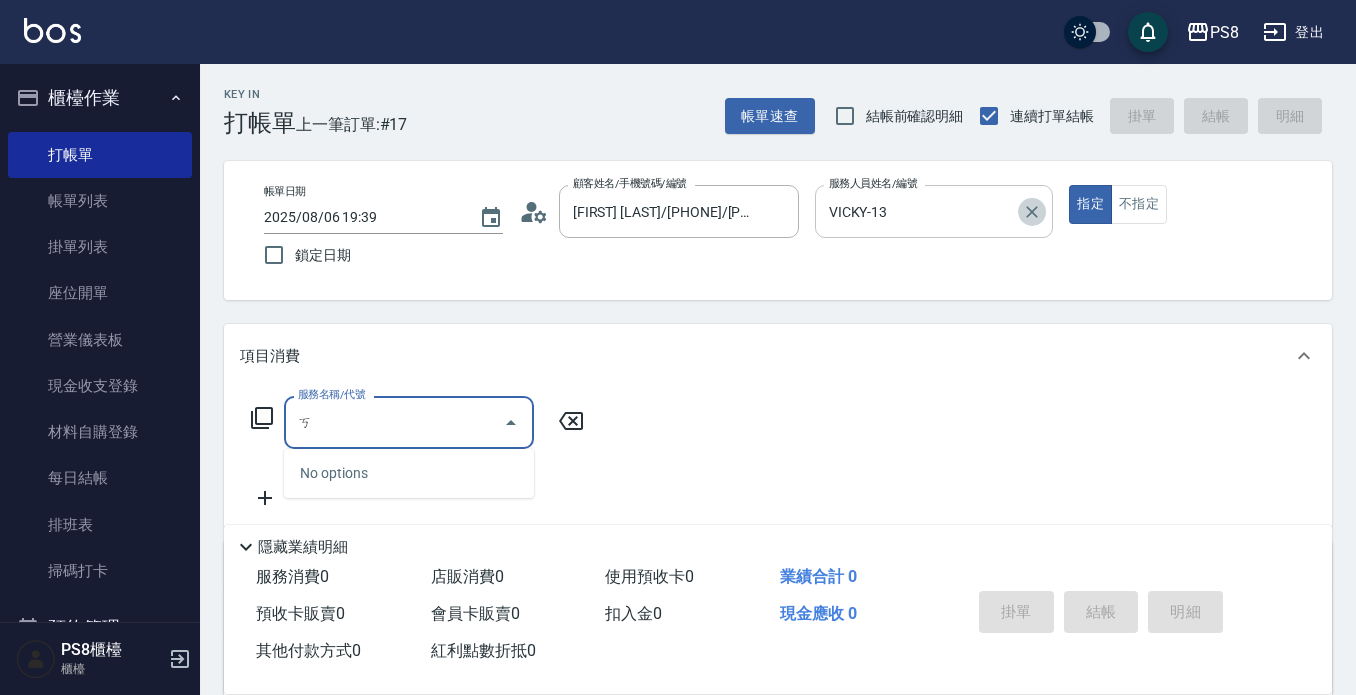 type 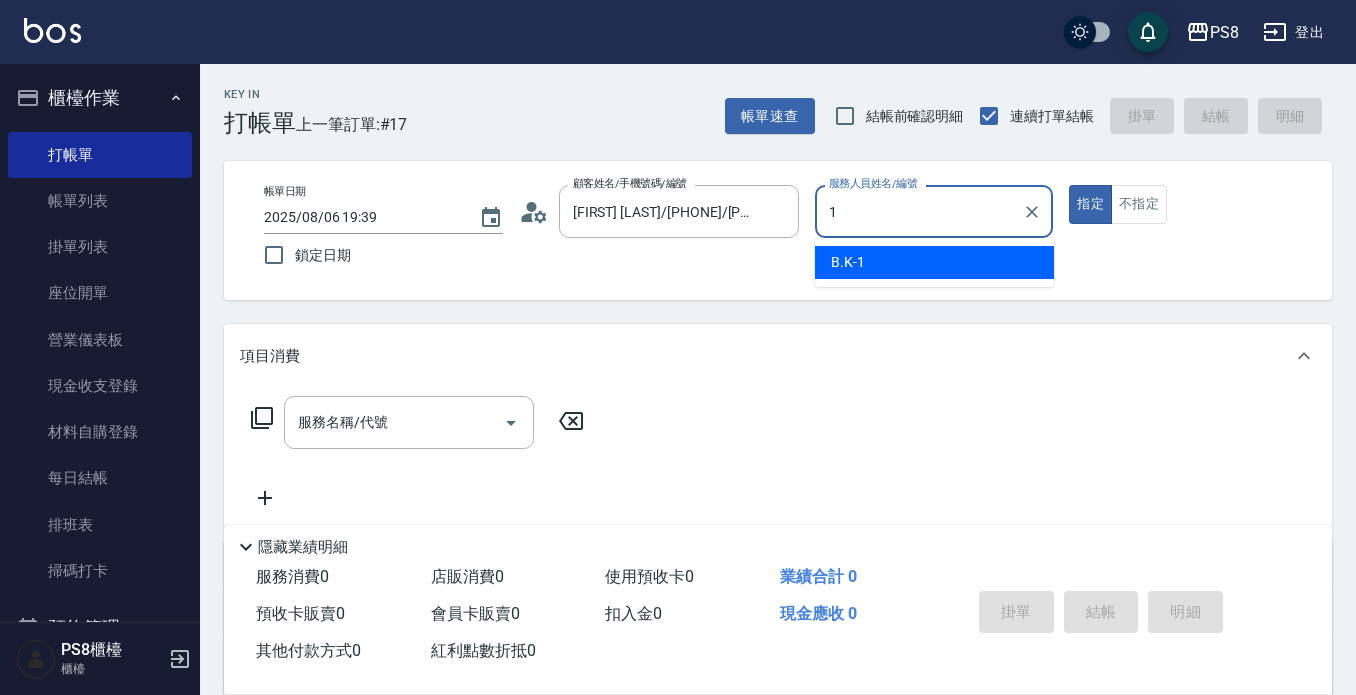 type on "B.K-1" 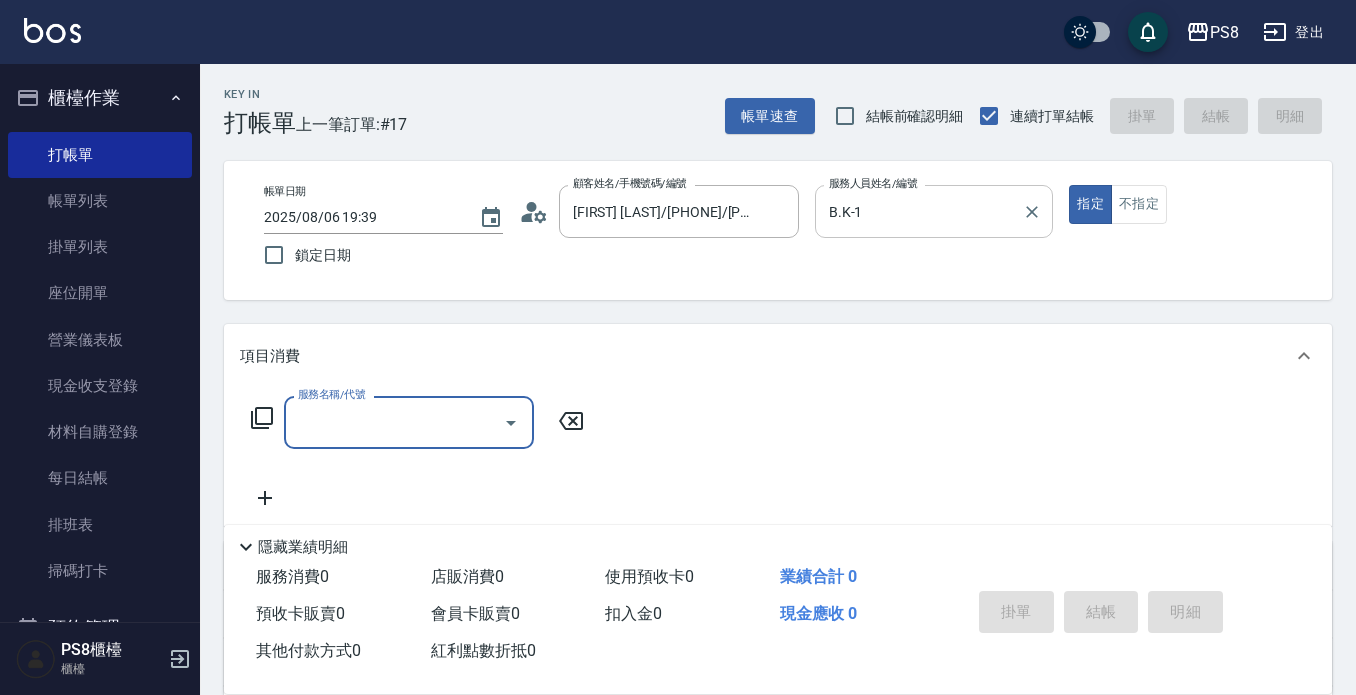 type on "ㄏ" 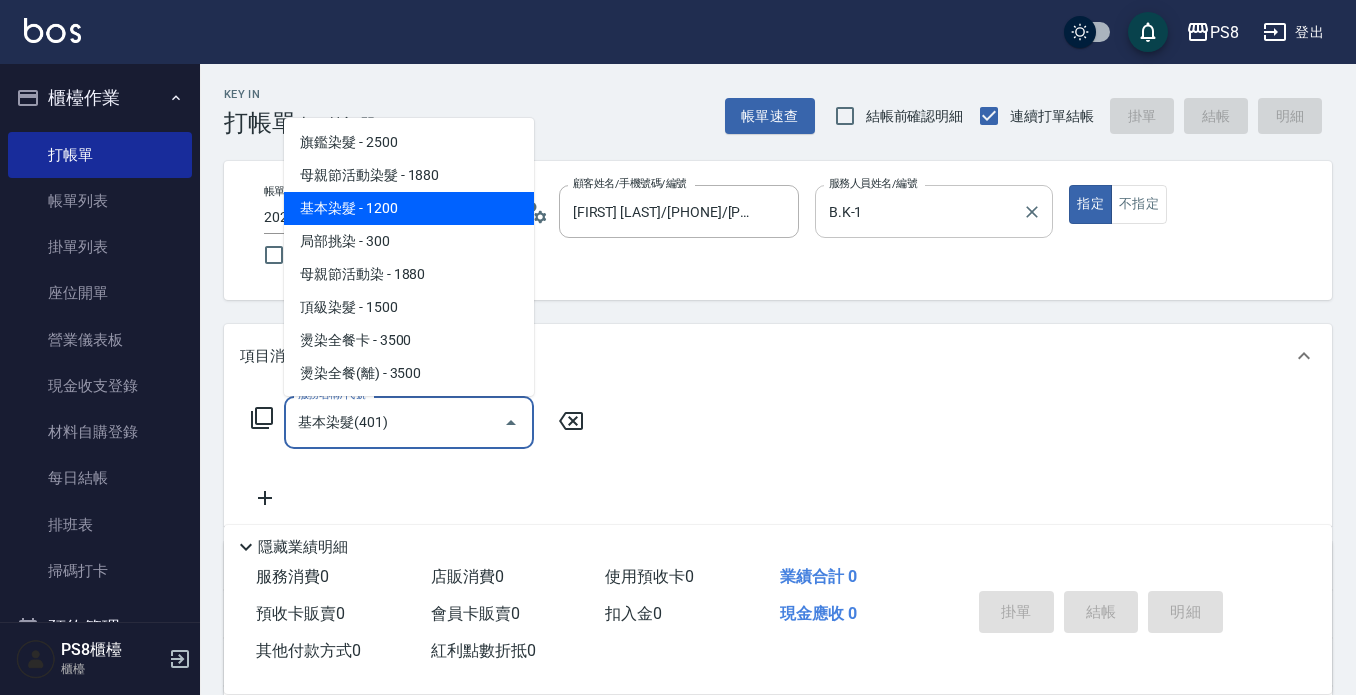 type on "基本染髮(401)" 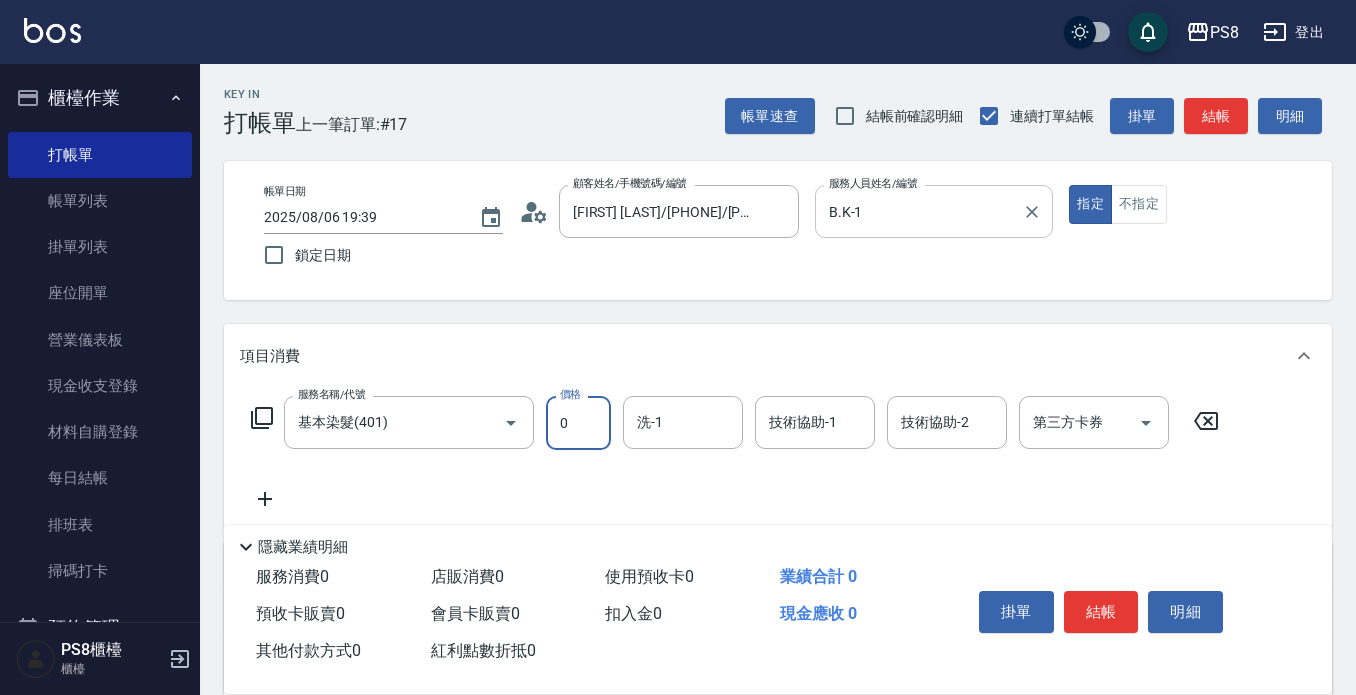 type on "0" 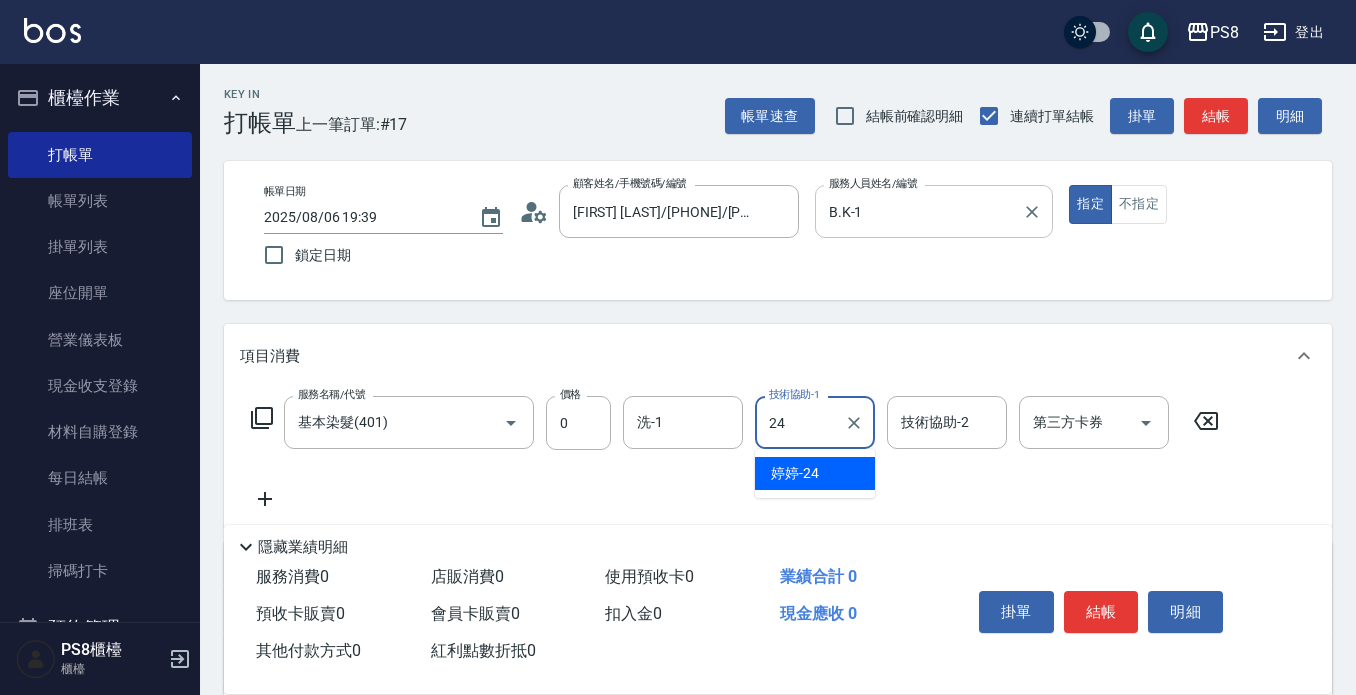 type on "婷婷-24" 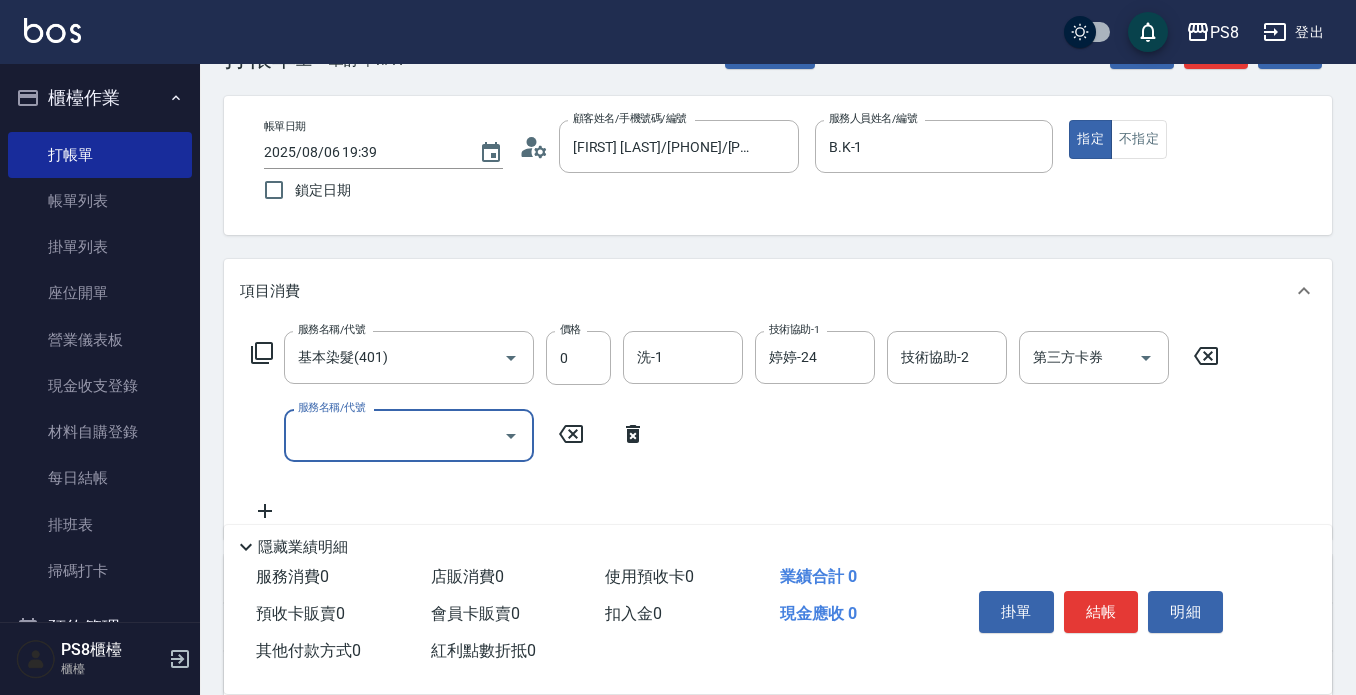 scroll, scrollTop: 100, scrollLeft: 0, axis: vertical 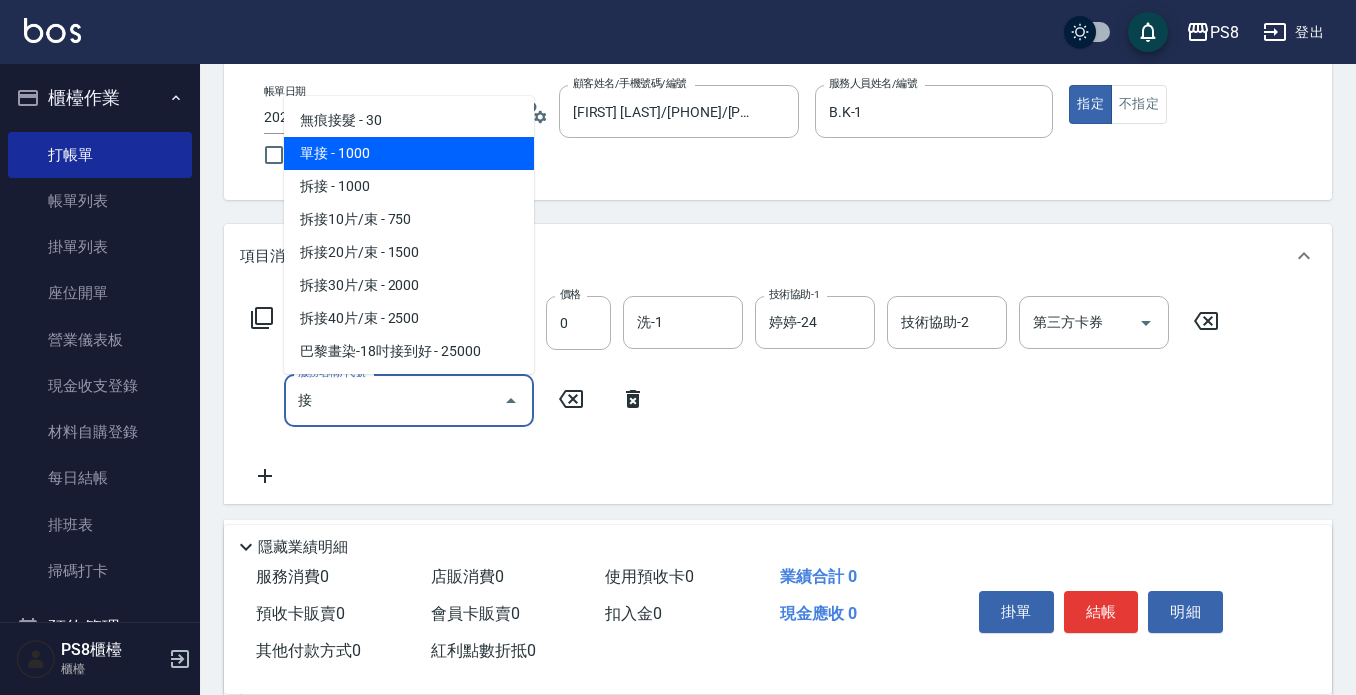click on "單接 - 1000" at bounding box center [409, 153] 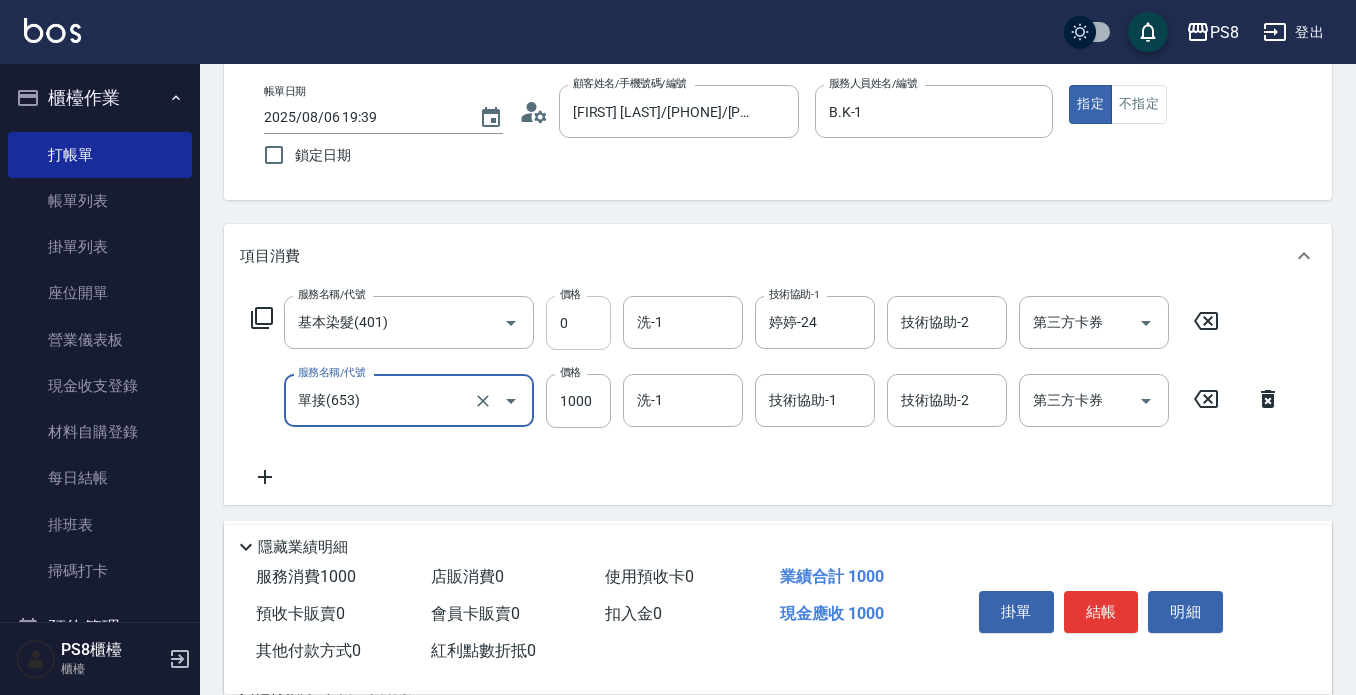 type on "單接(653)" 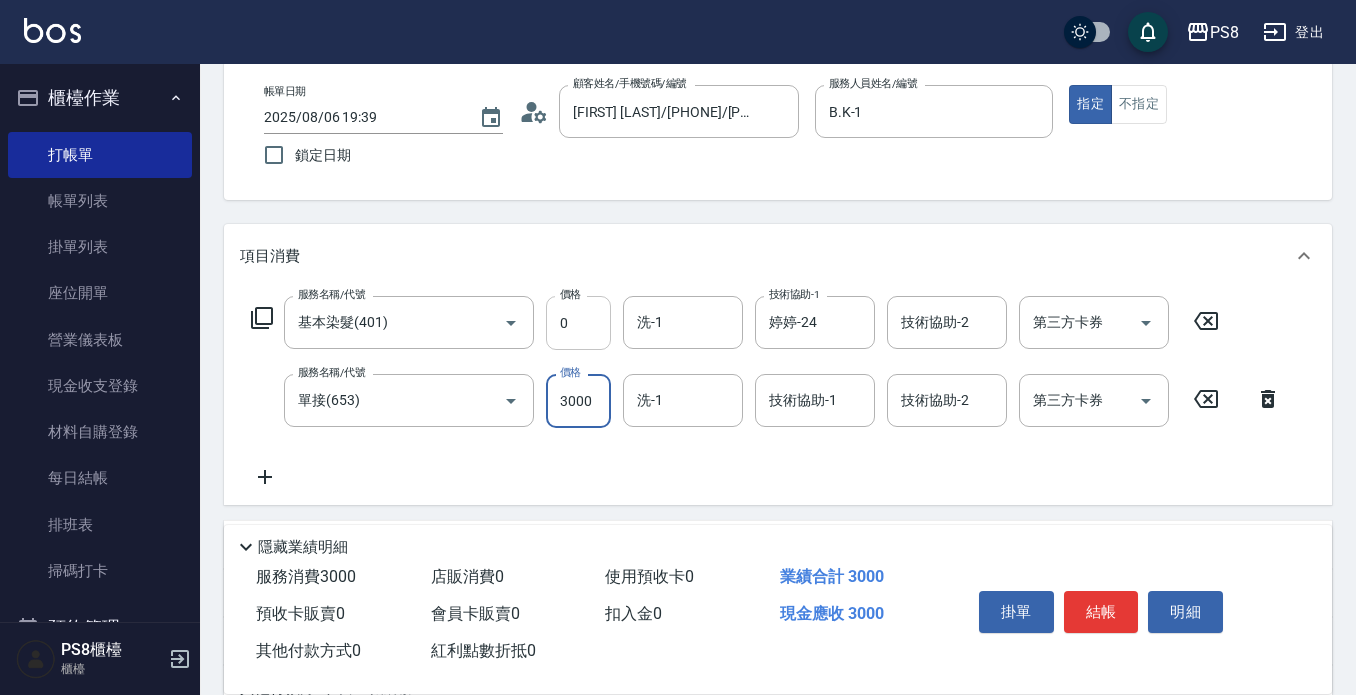 type on "3000" 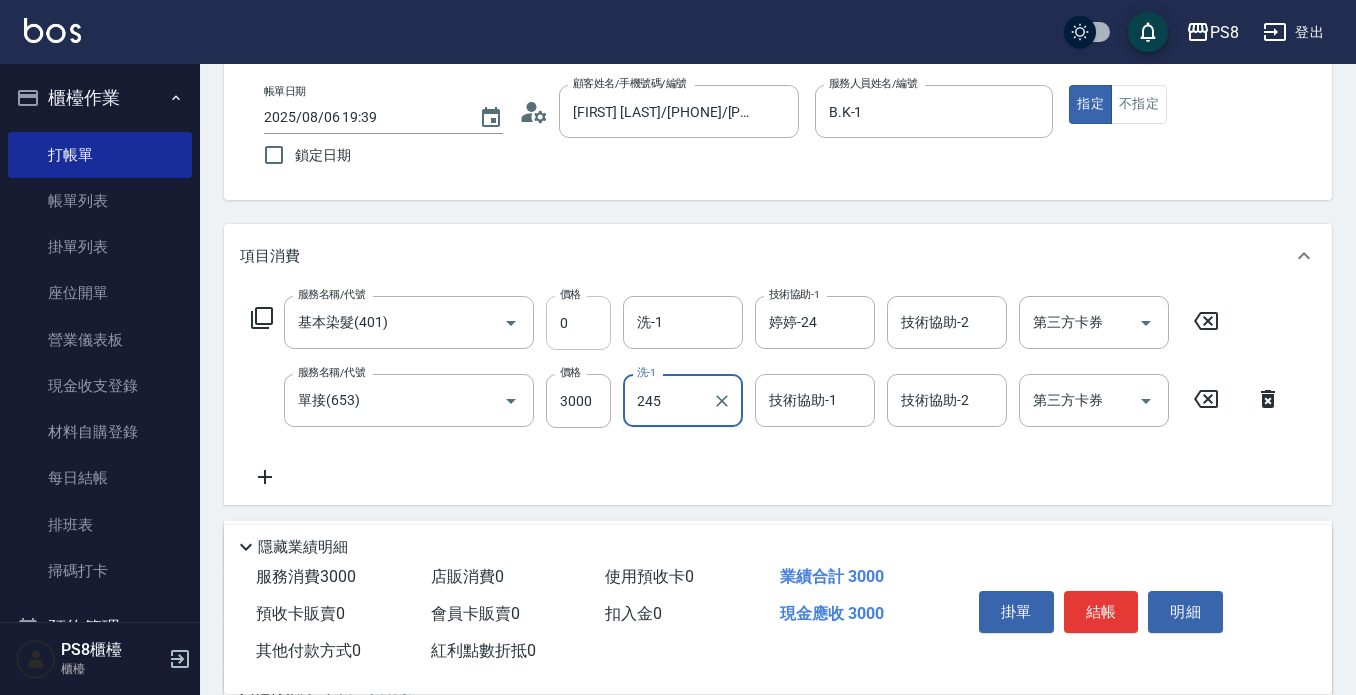 type on "245" 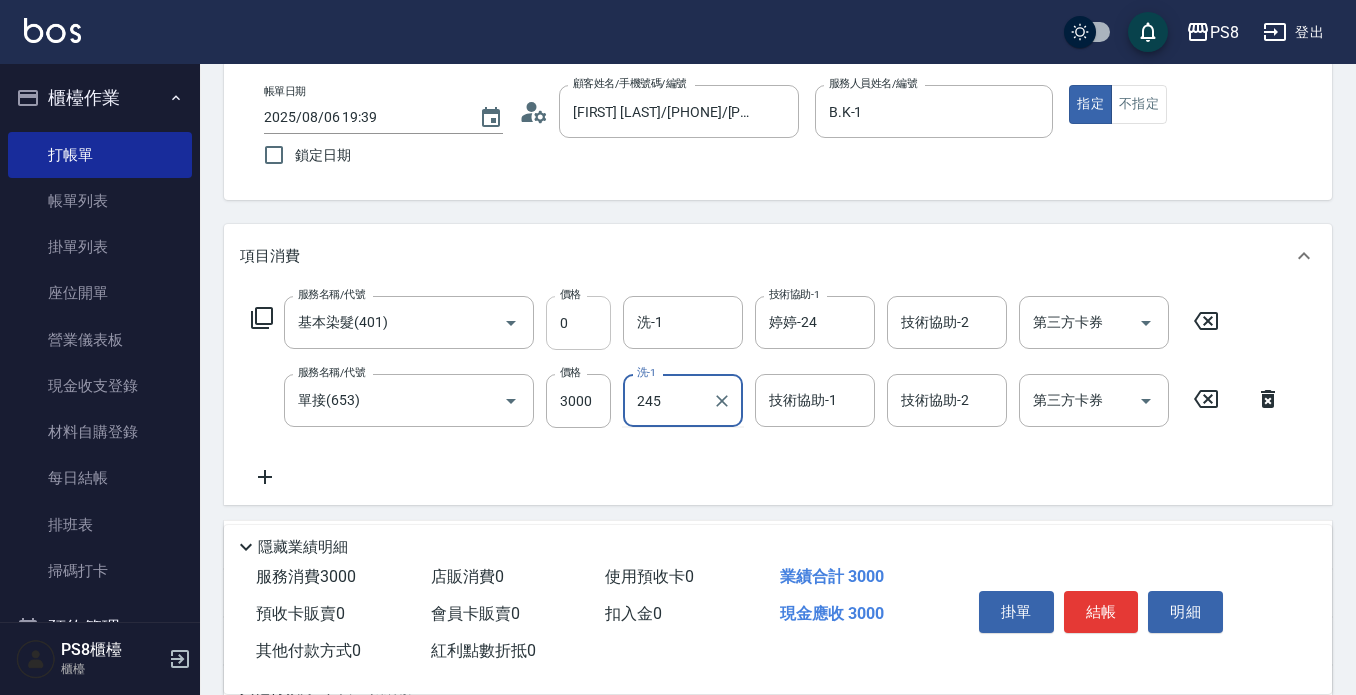 type 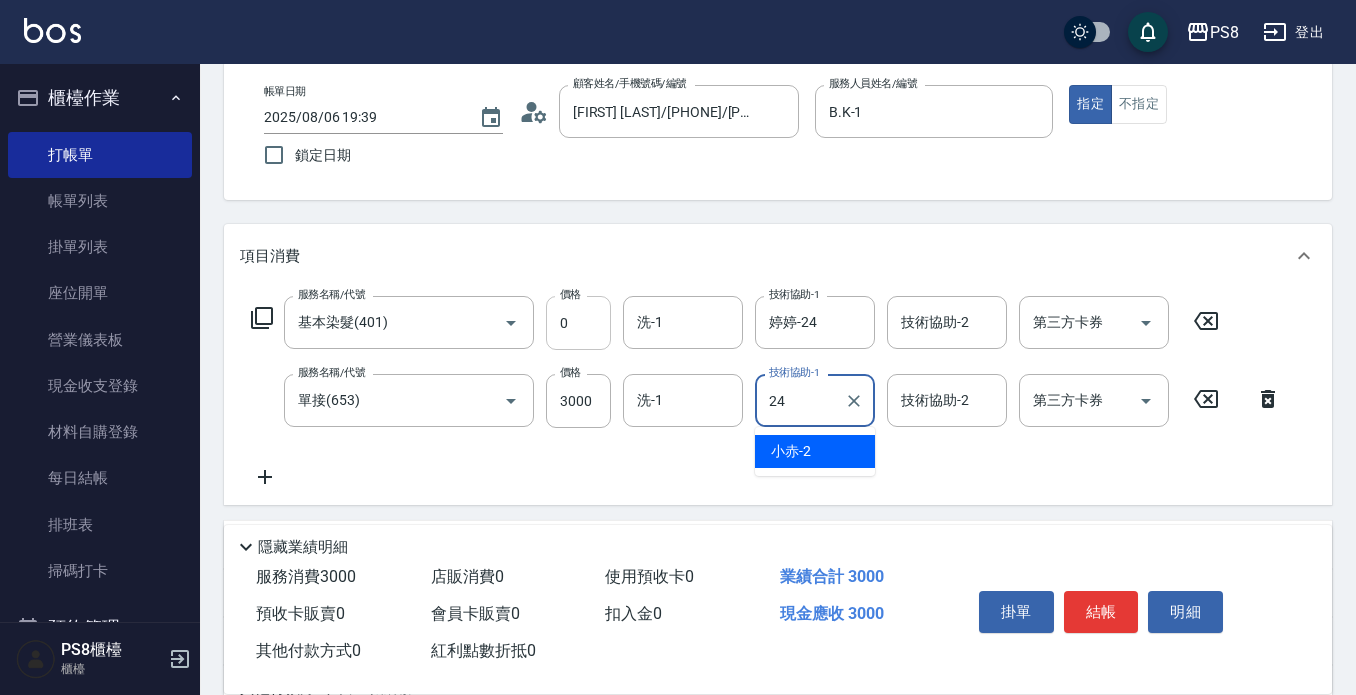 type on "婷婷-24" 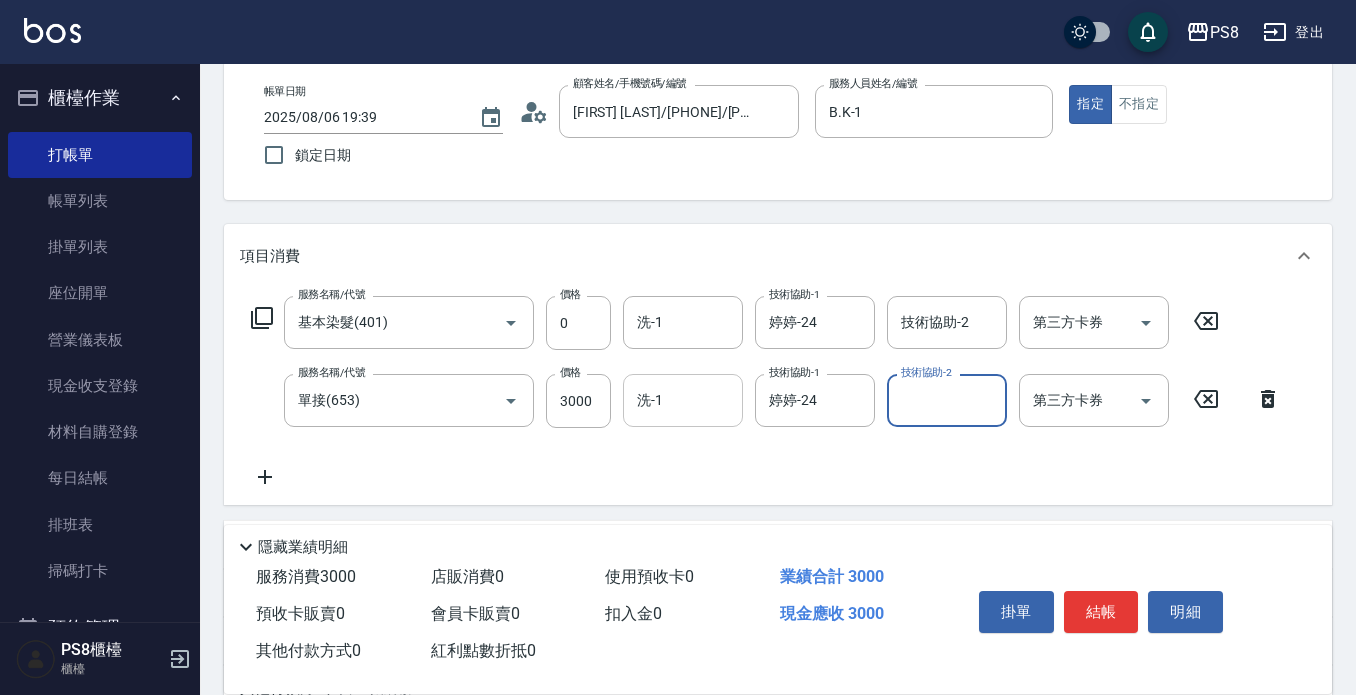 click on "洗-1" at bounding box center [683, 400] 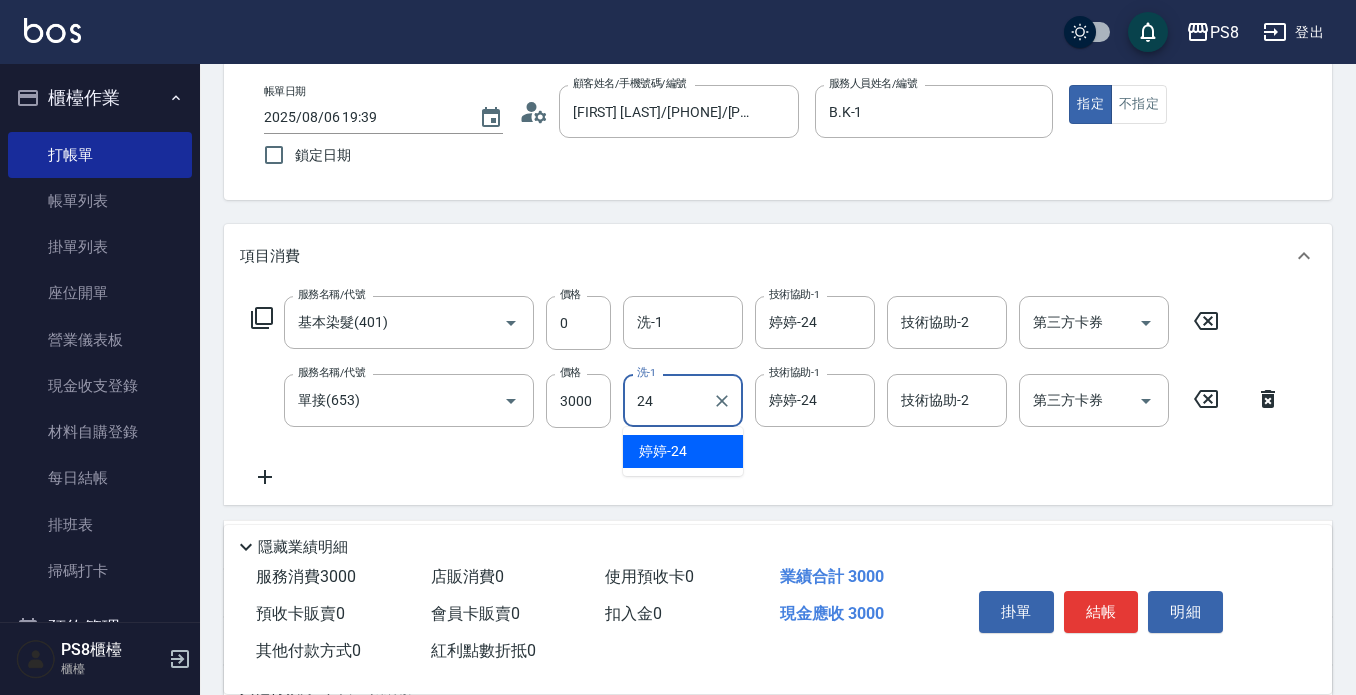 type on "婷婷-24" 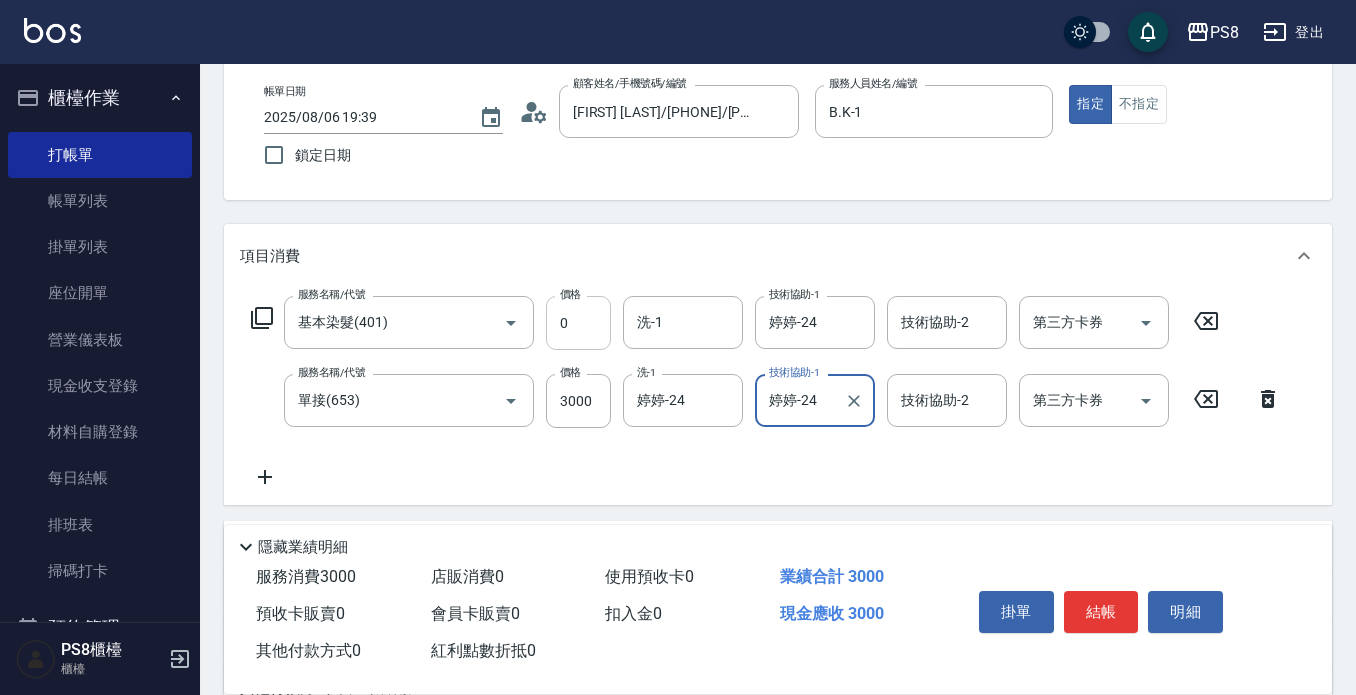 click on "0" at bounding box center (578, 323) 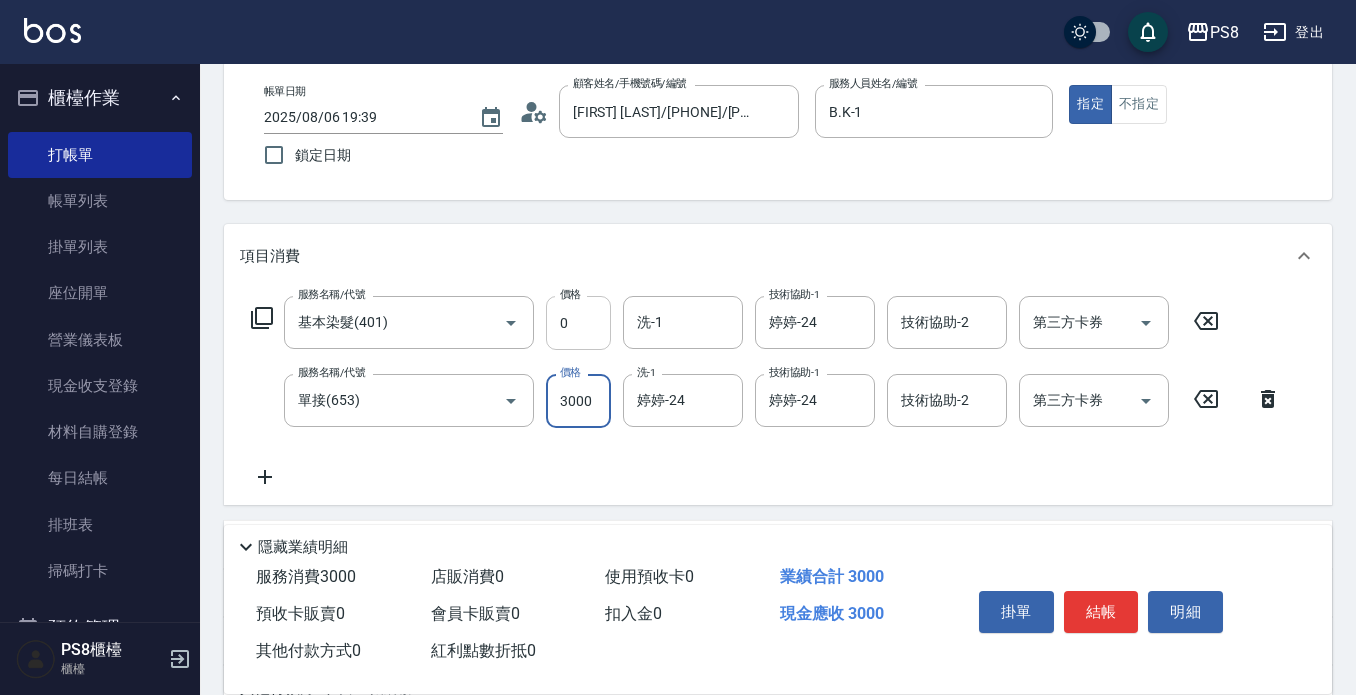 click on "0" at bounding box center [578, 323] 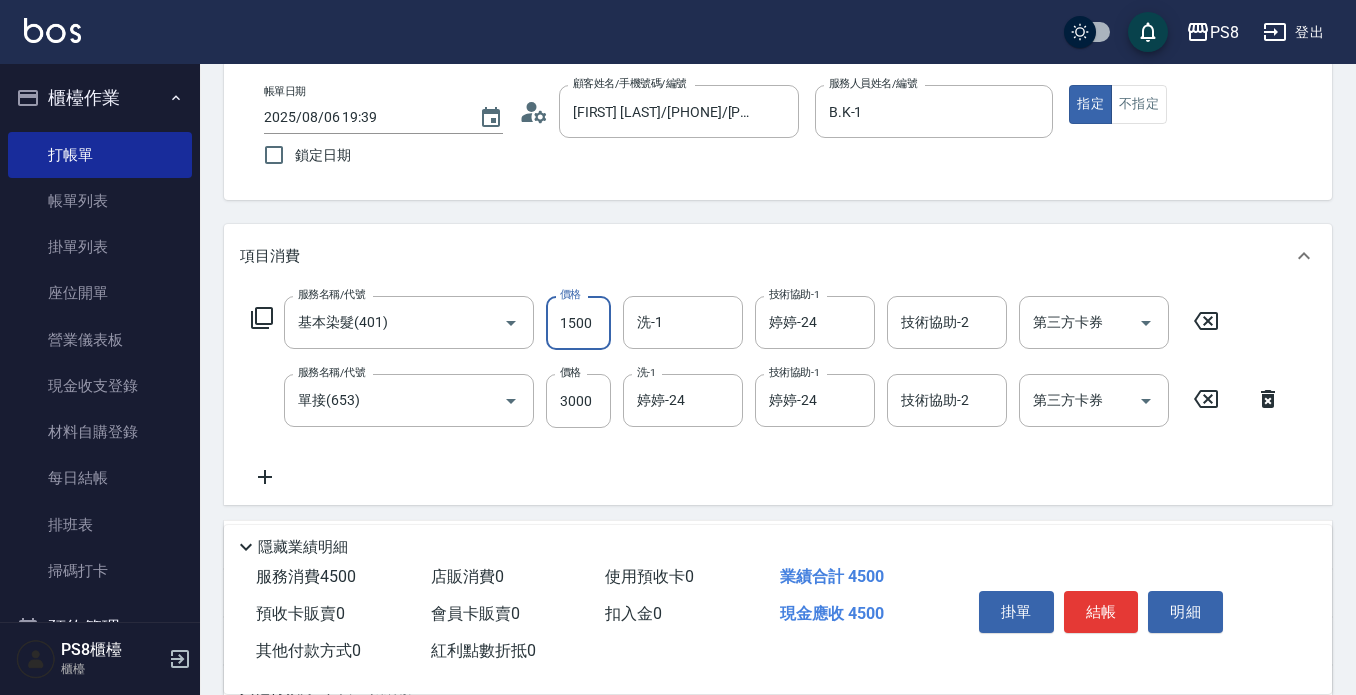 scroll, scrollTop: 358, scrollLeft: 0, axis: vertical 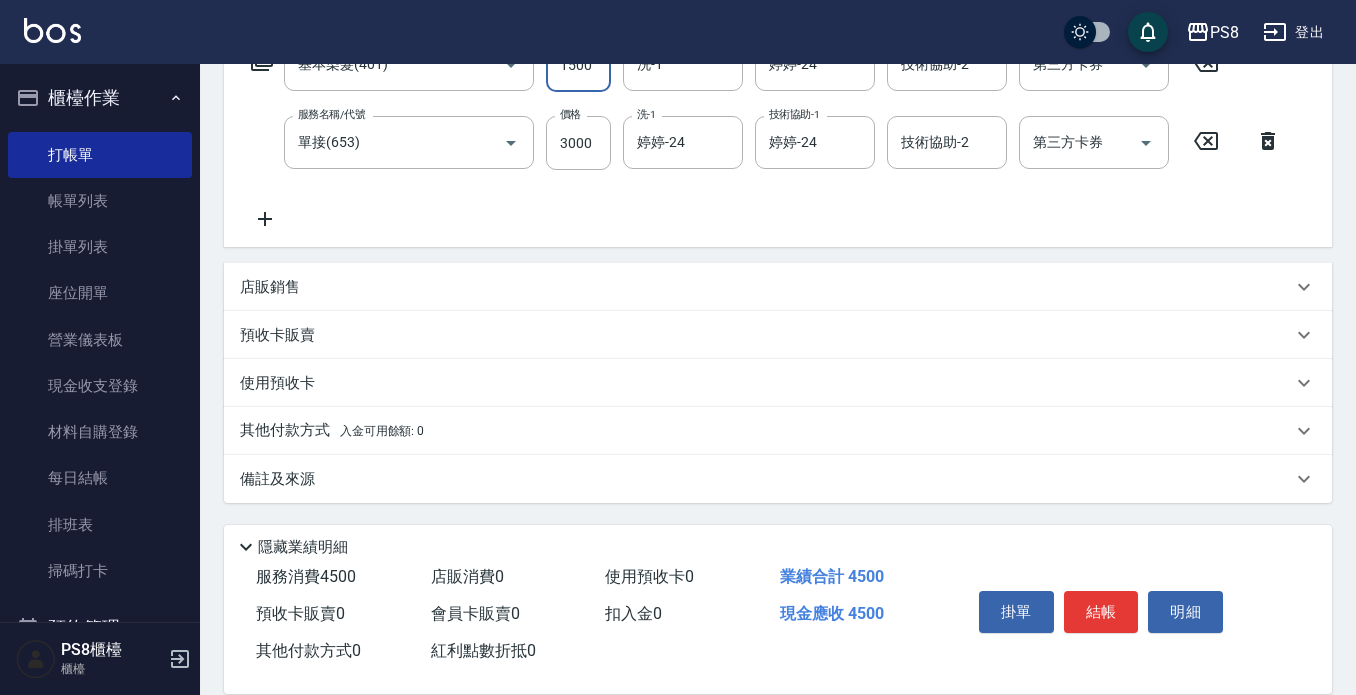 type on "1500" 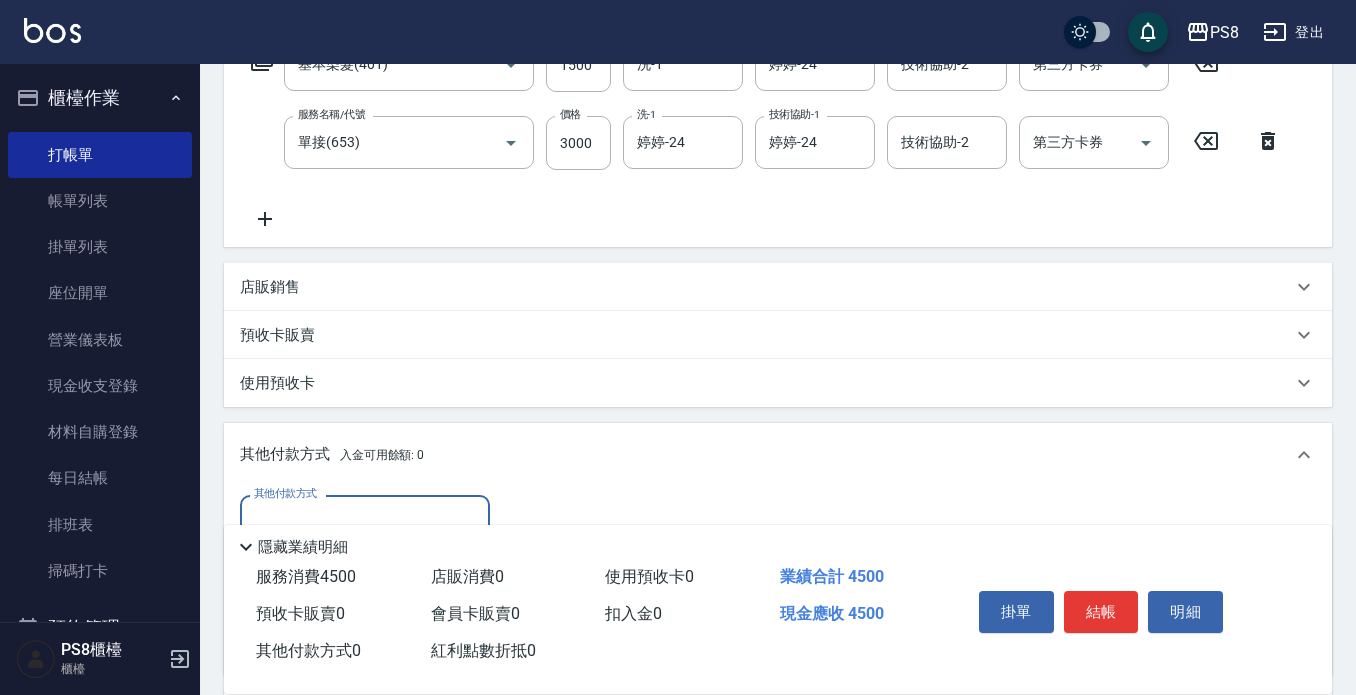 scroll, scrollTop: 0, scrollLeft: 0, axis: both 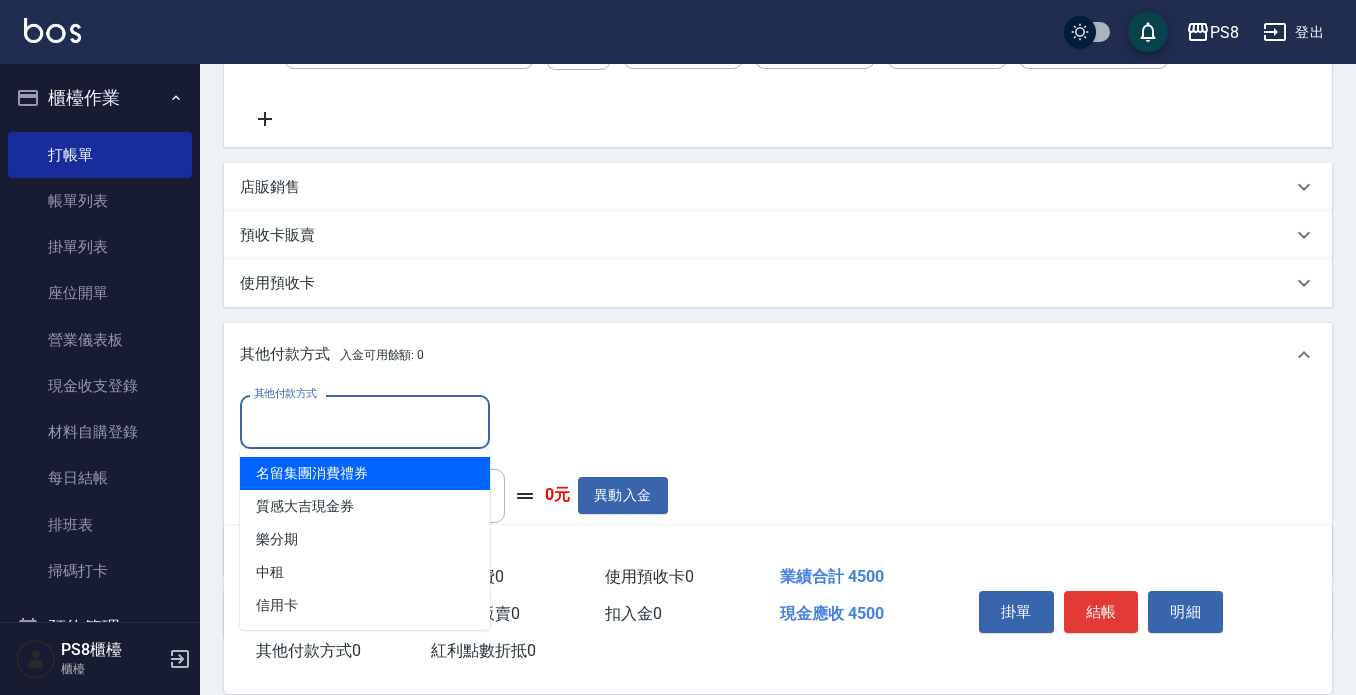 click on "其他付款方式" at bounding box center (365, 421) 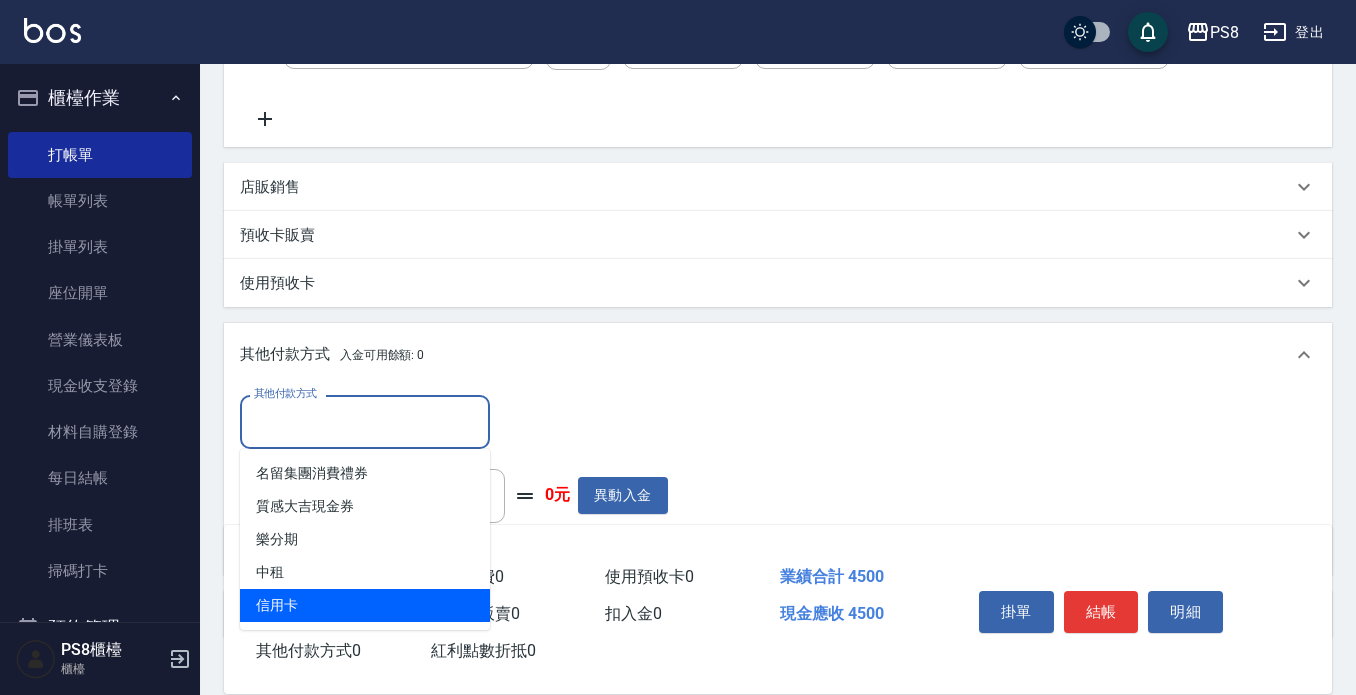 click on "信用卡" at bounding box center (365, 605) 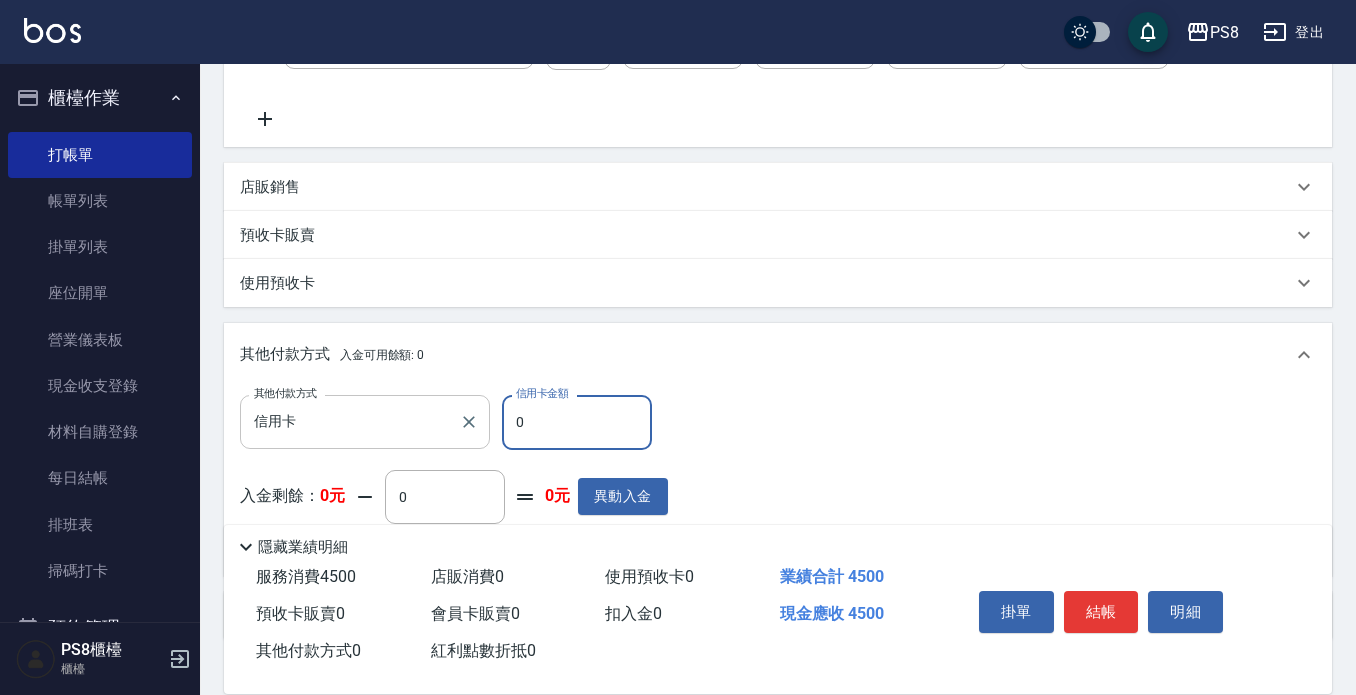 drag, startPoint x: 595, startPoint y: 404, endPoint x: 406, endPoint y: 403, distance: 189.00264 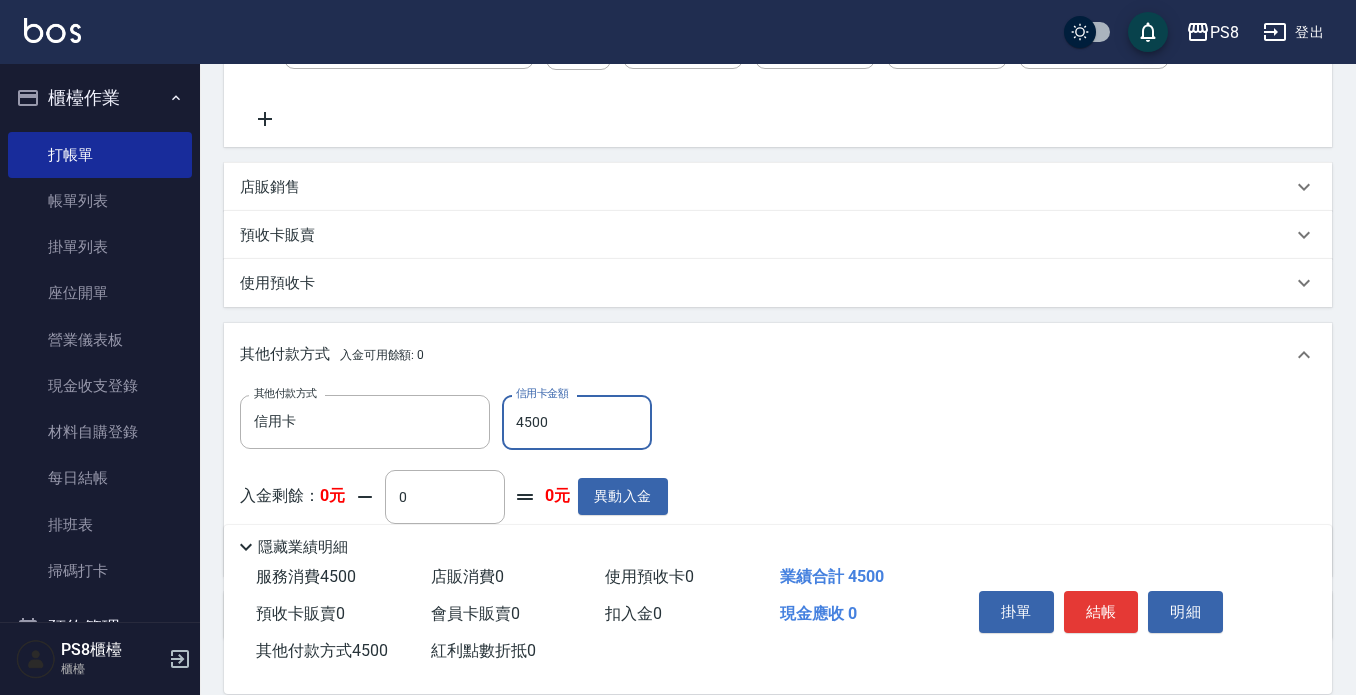type on "4500" 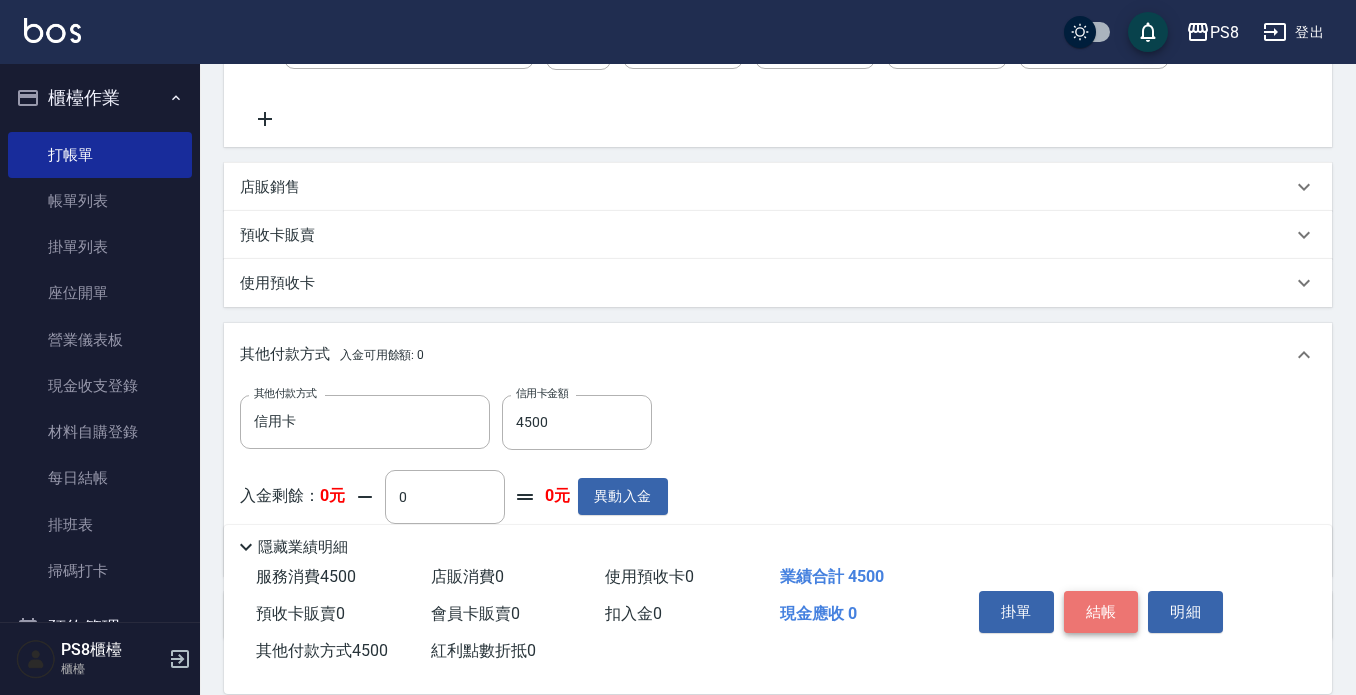 click on "結帳" at bounding box center [1101, 612] 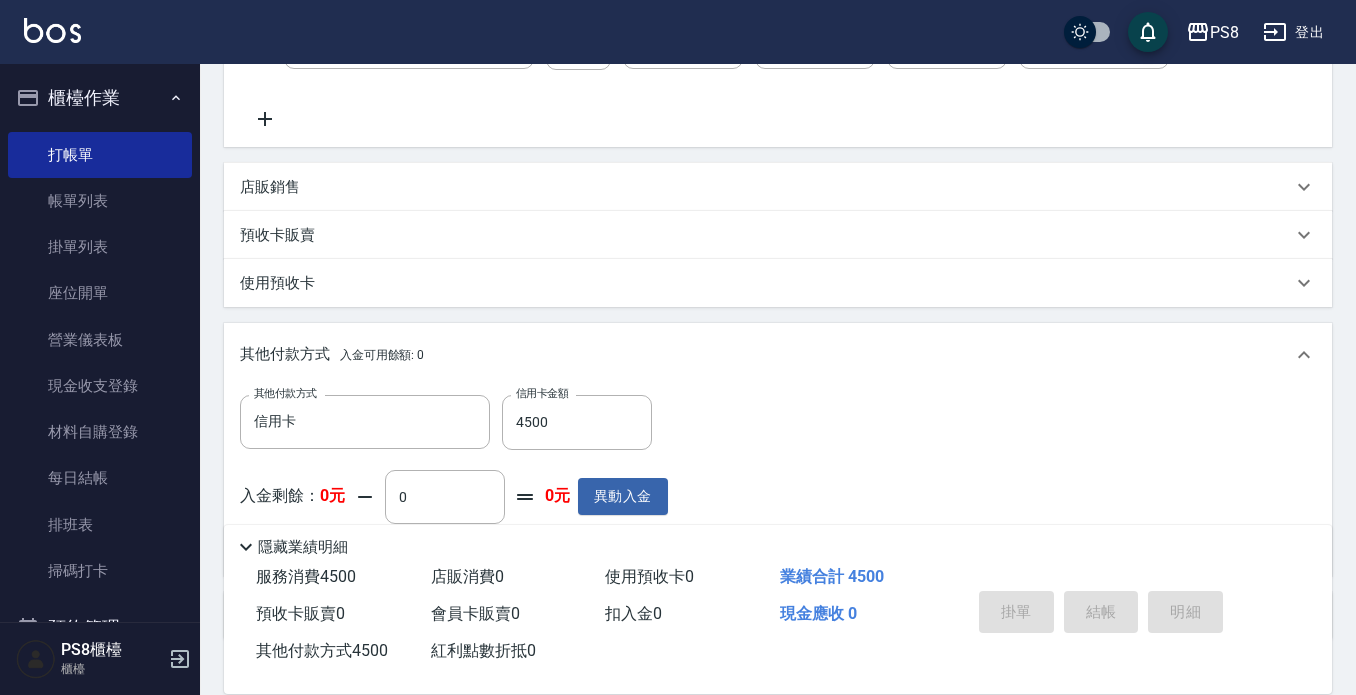type on "2025/08/06 19:40" 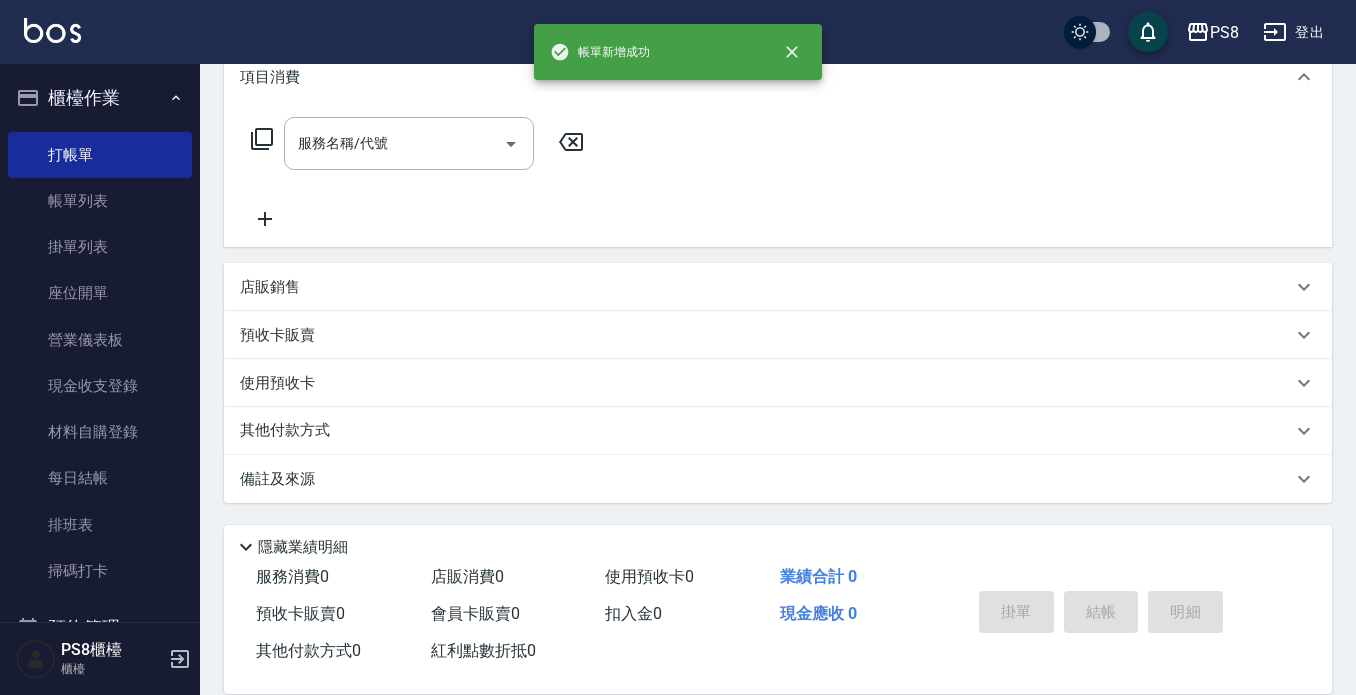 scroll, scrollTop: 0, scrollLeft: 0, axis: both 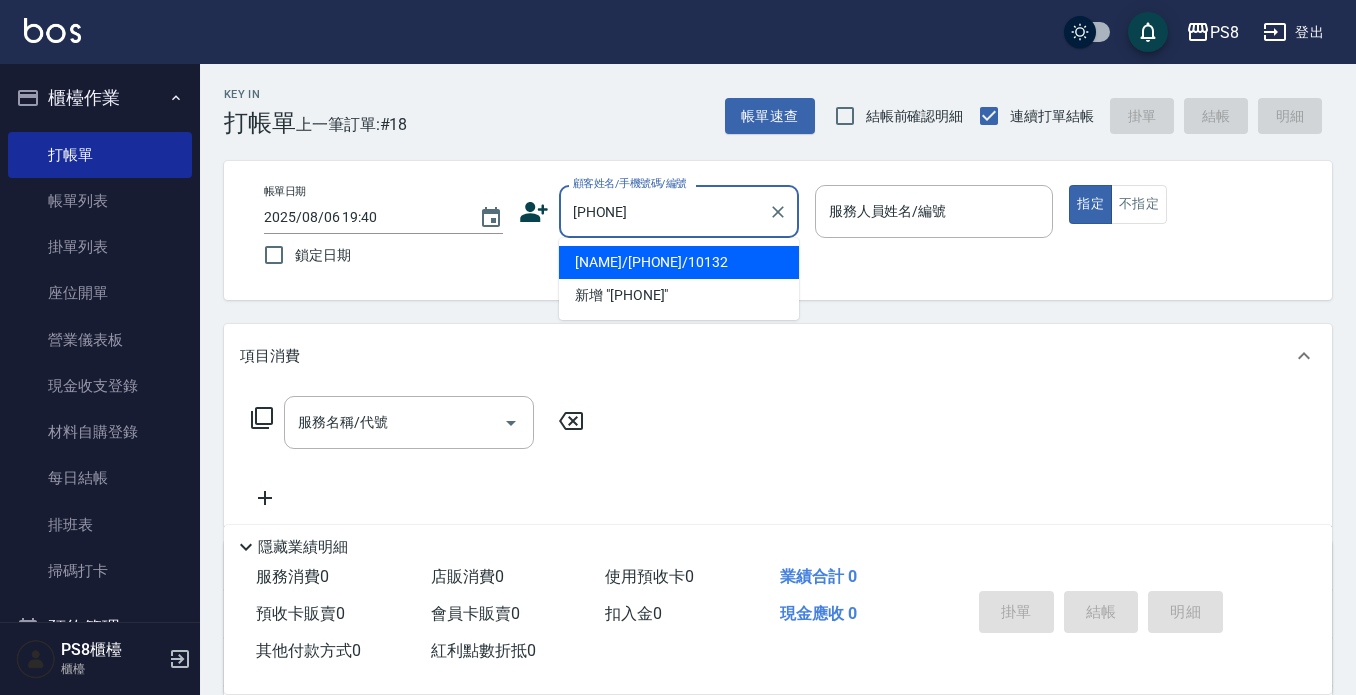 click on "[NAME]/[PHONE]/10132" at bounding box center [679, 262] 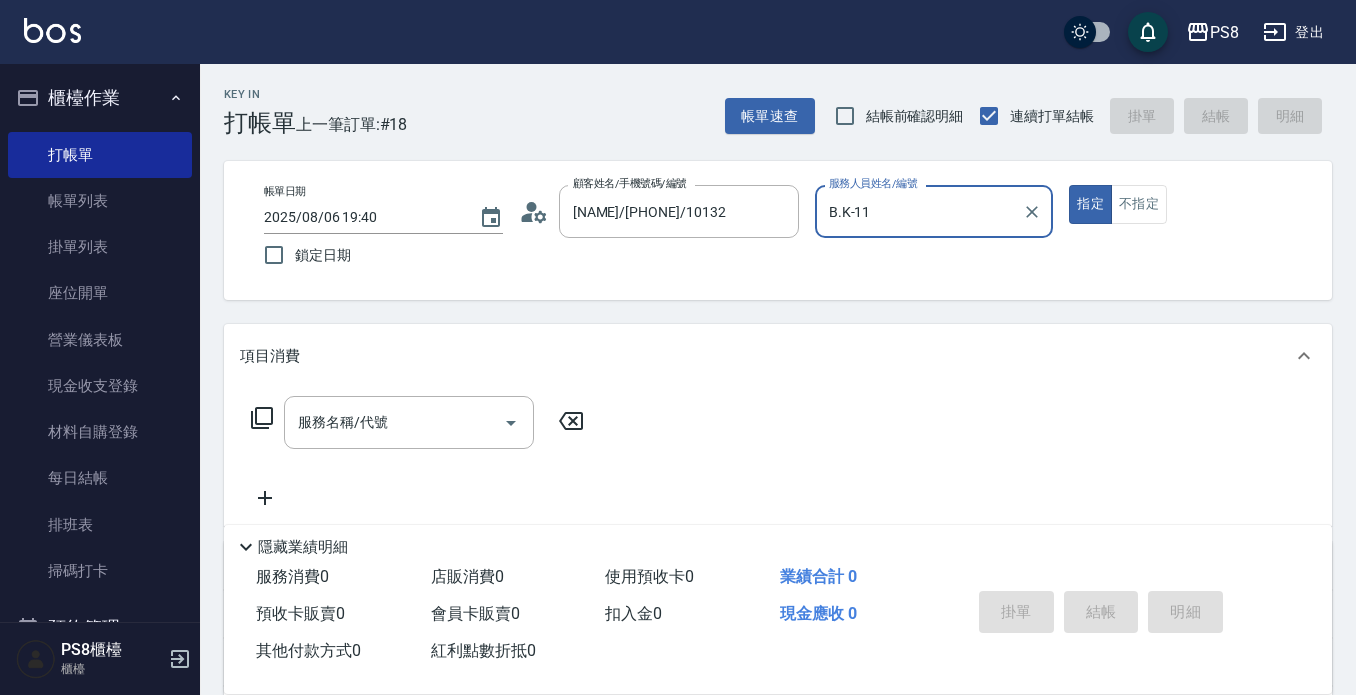 click on "指定" at bounding box center [1090, 204] 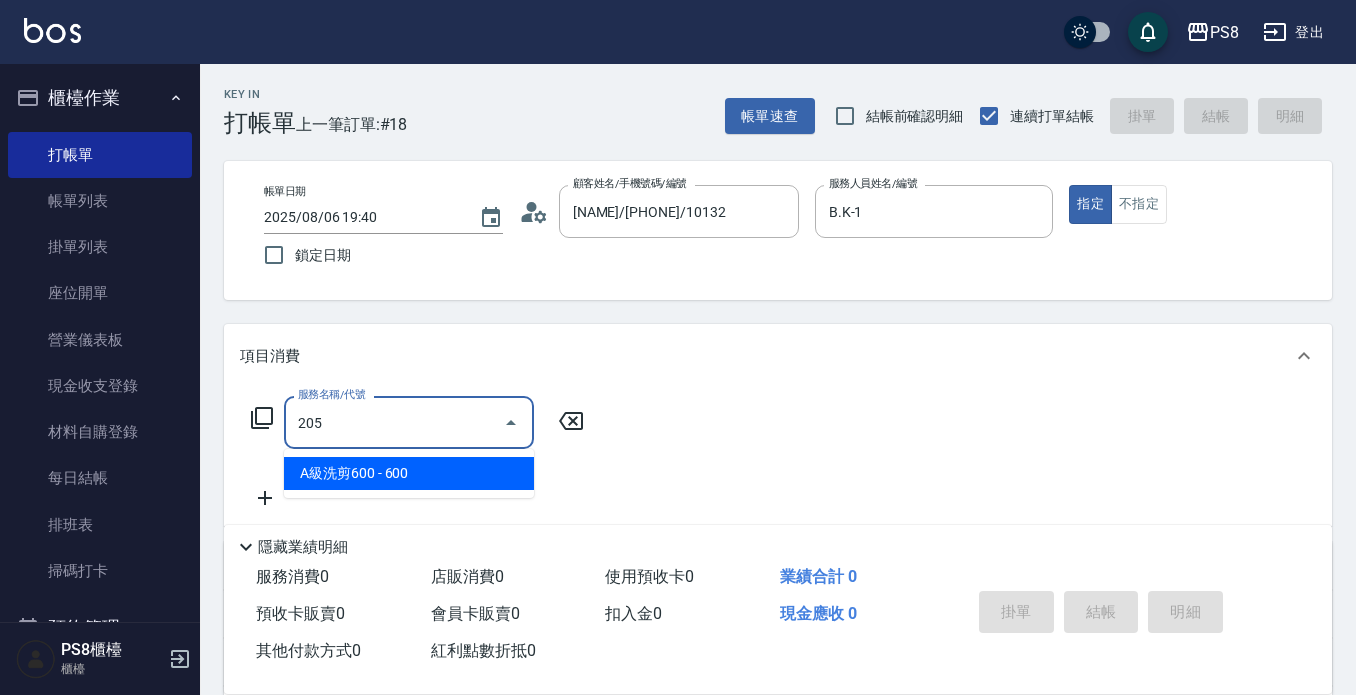 type on "A級洗剪600(205)" 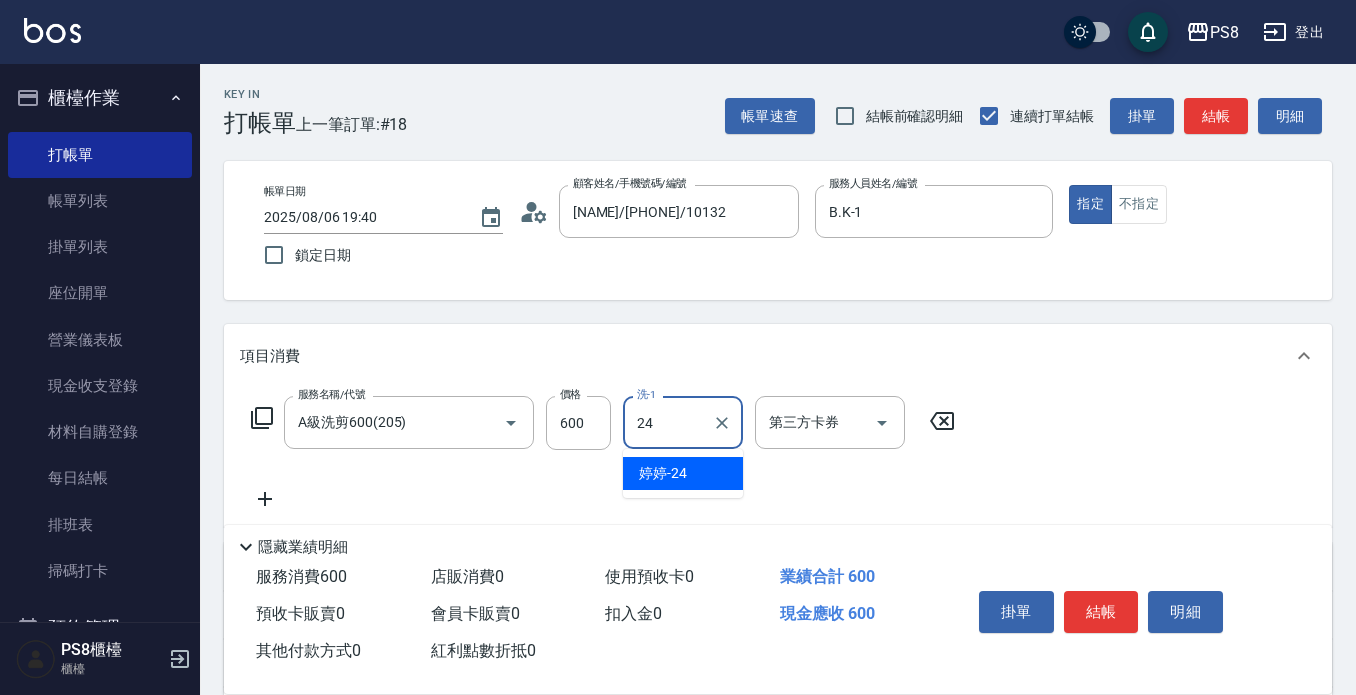 type on "婷婷-24" 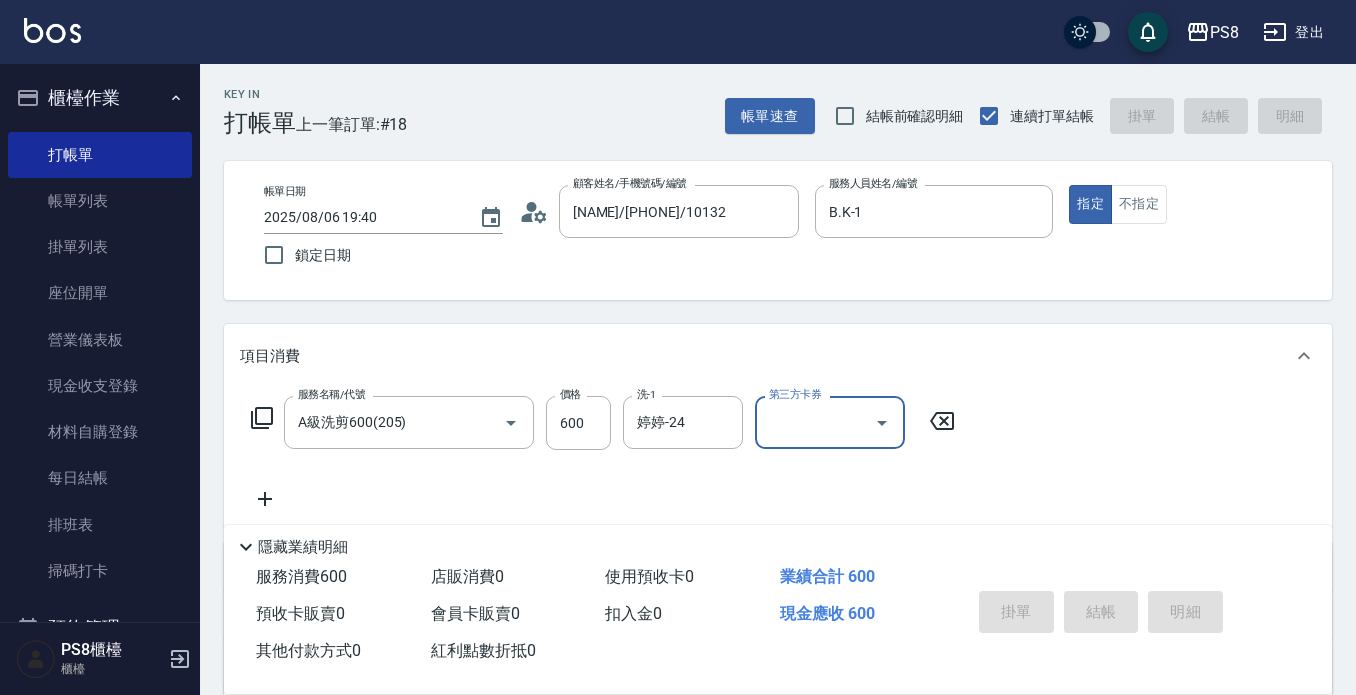 type 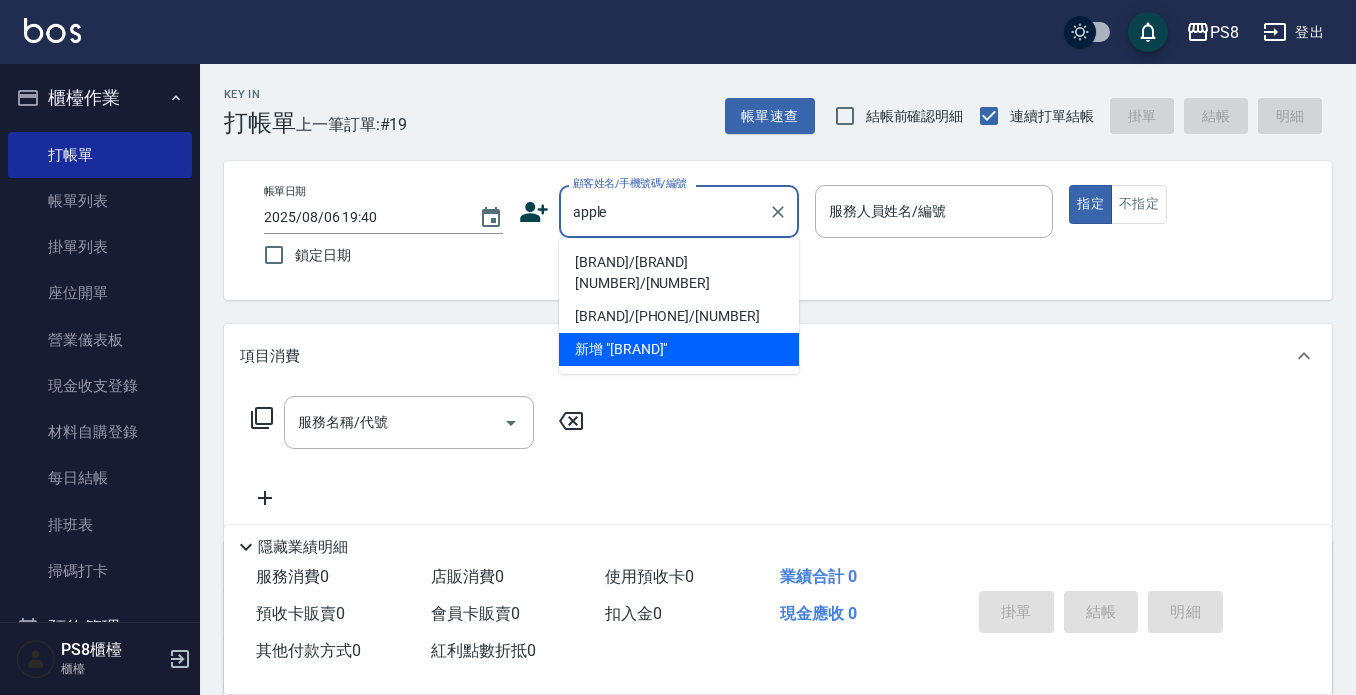 click on "[BRAND]/[BRAND][NUMBER]/[NUMBER]" at bounding box center (679, 273) 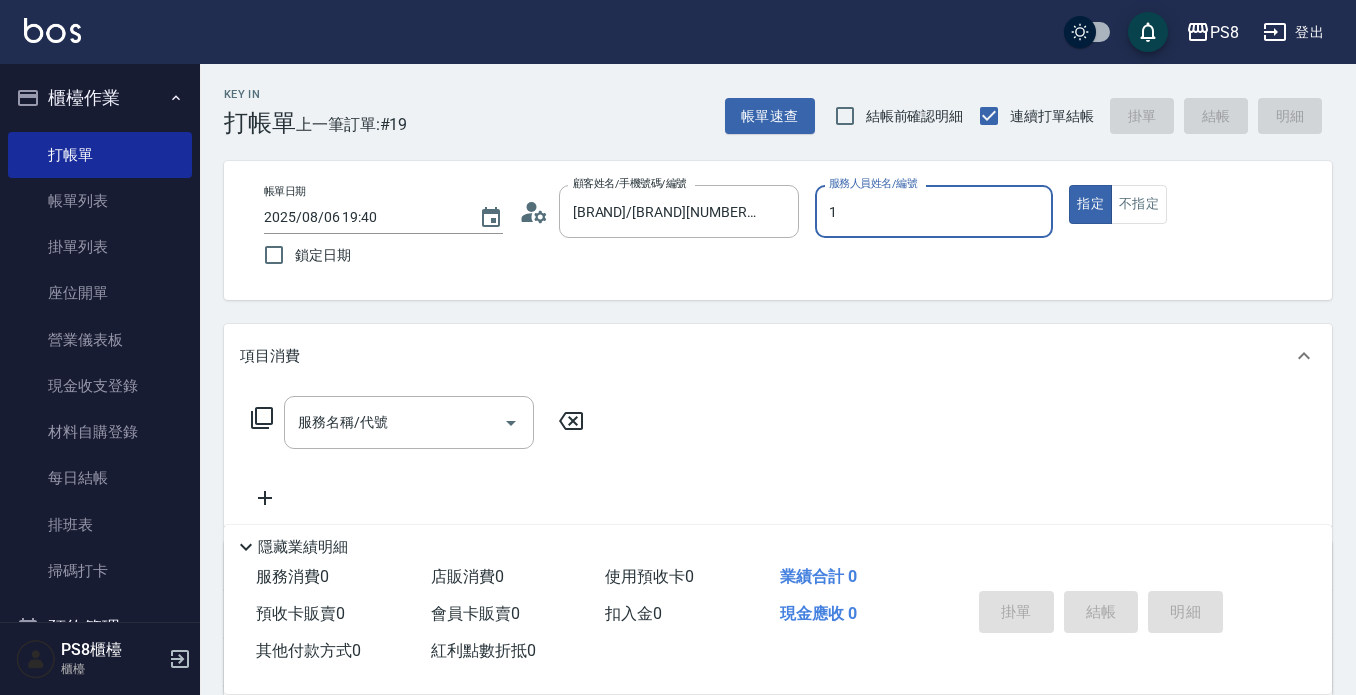 type on "B.K-1" 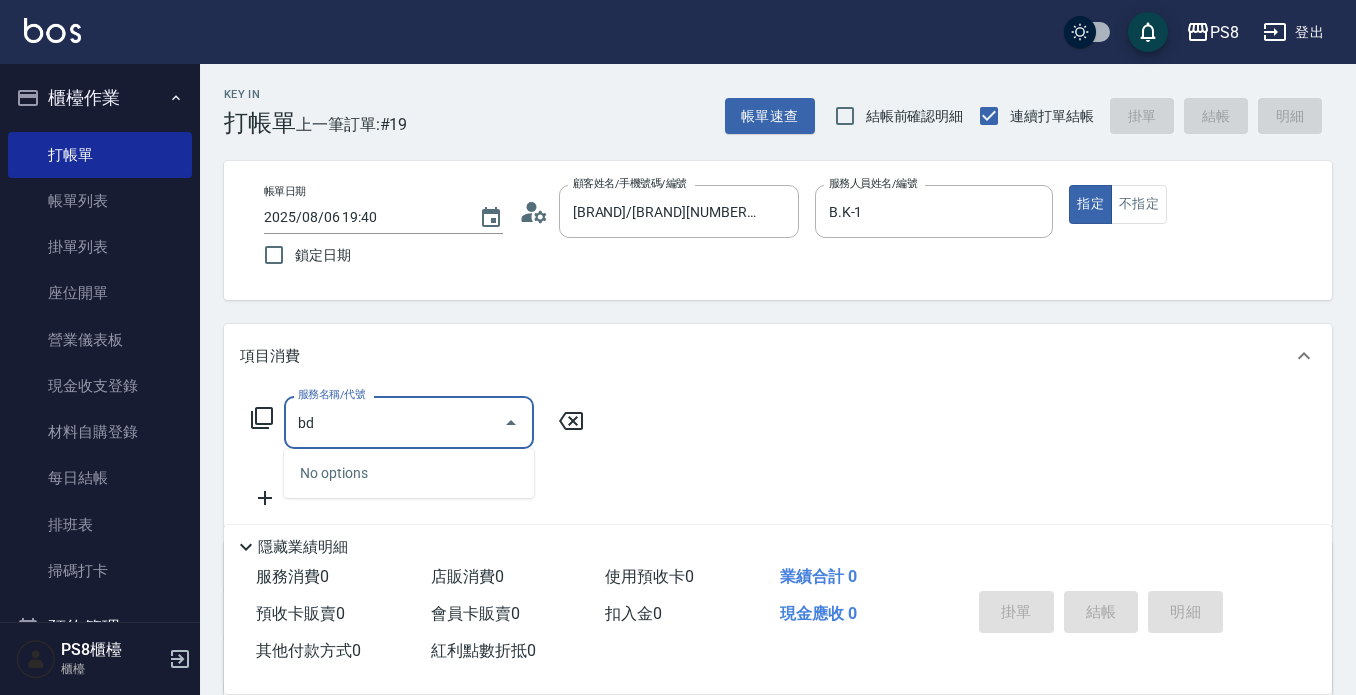 type on "b" 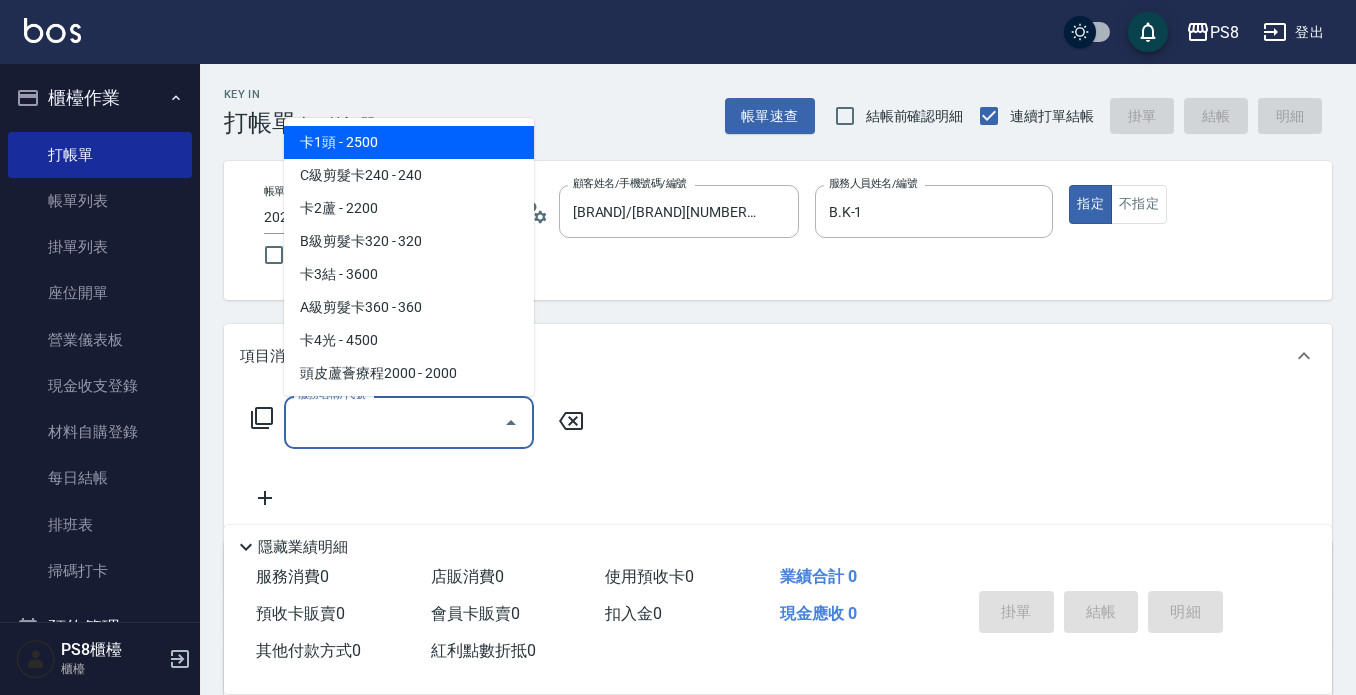 type on "f" 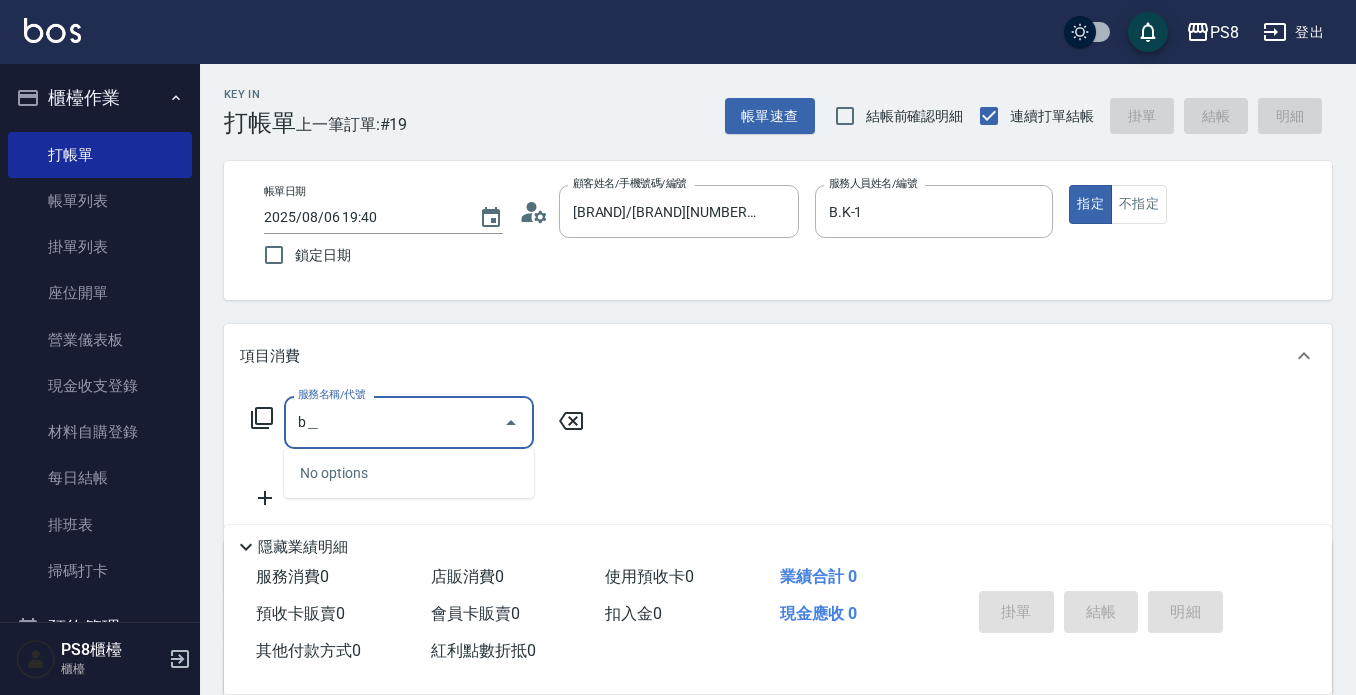 type on "b" 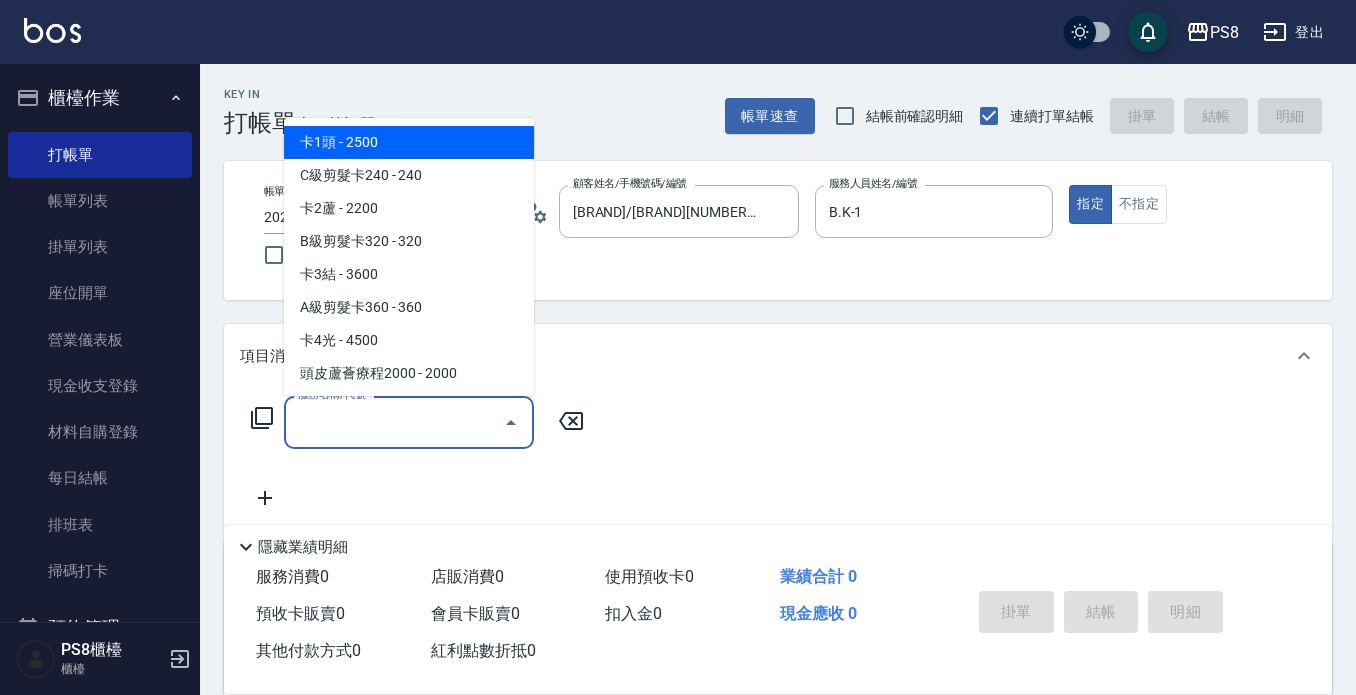 type on "d" 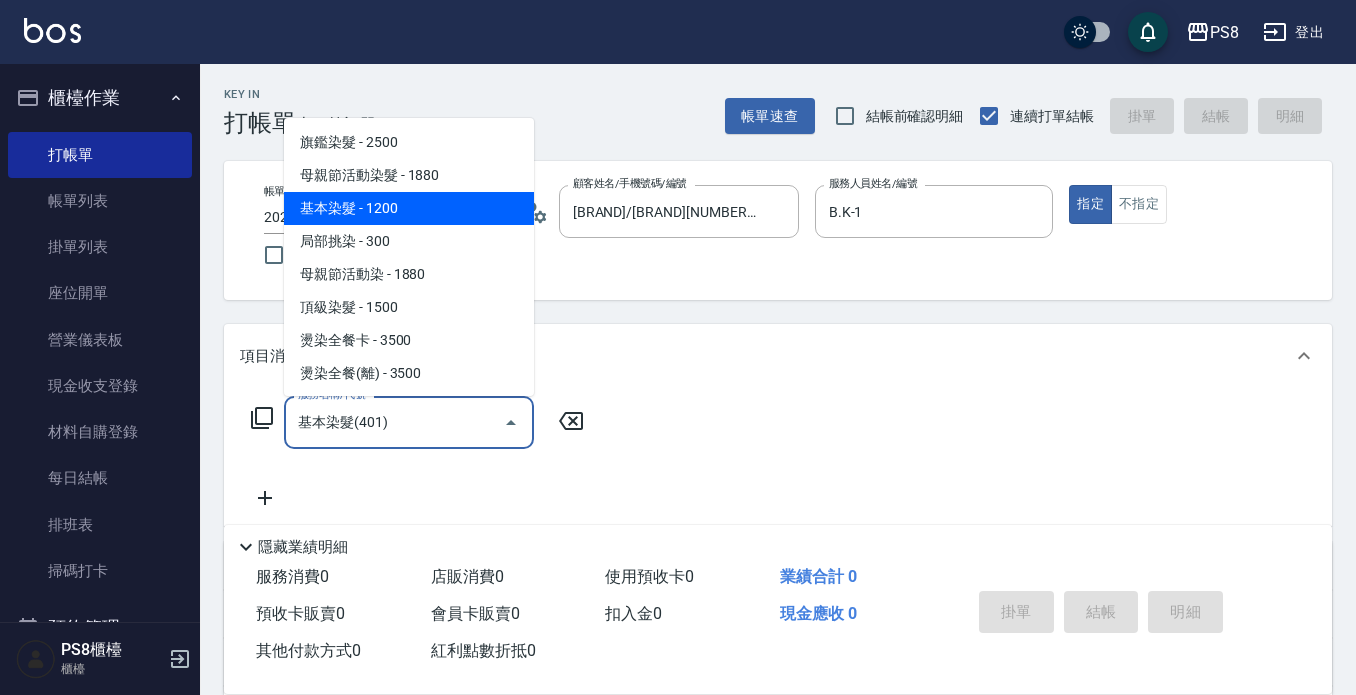 type on "基本染髮(401)" 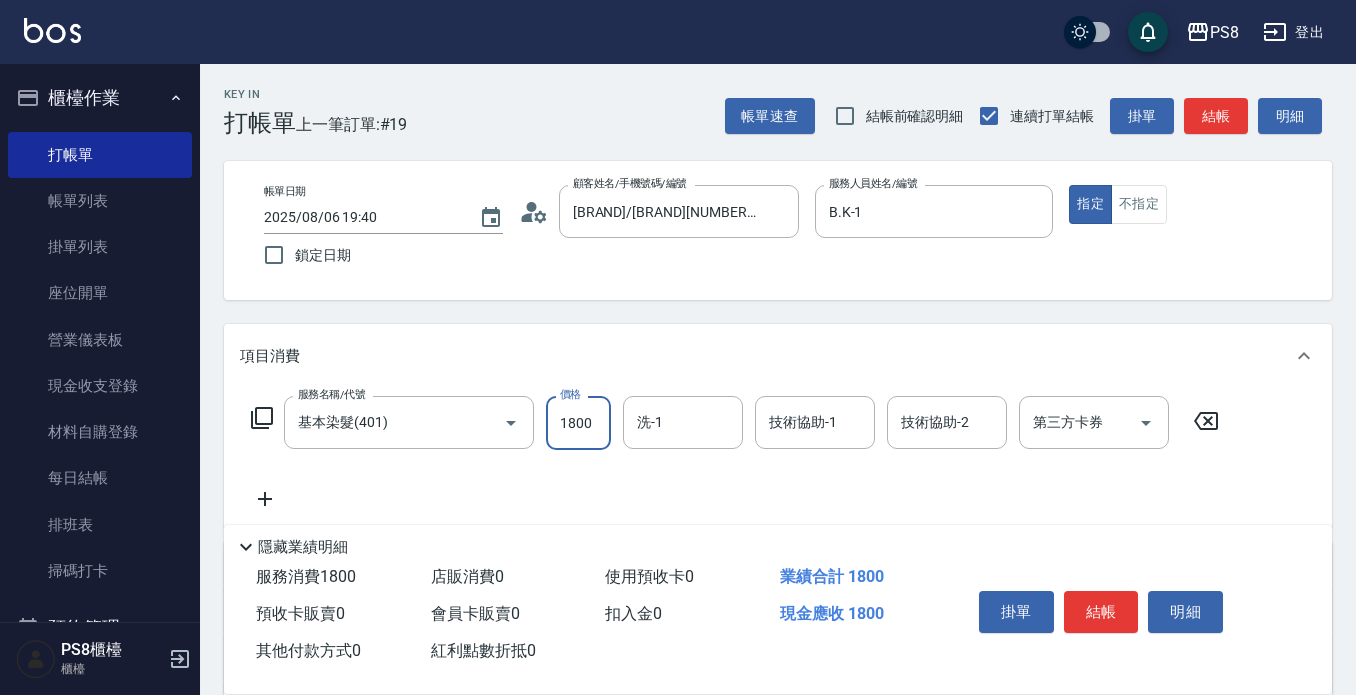 type on "1800" 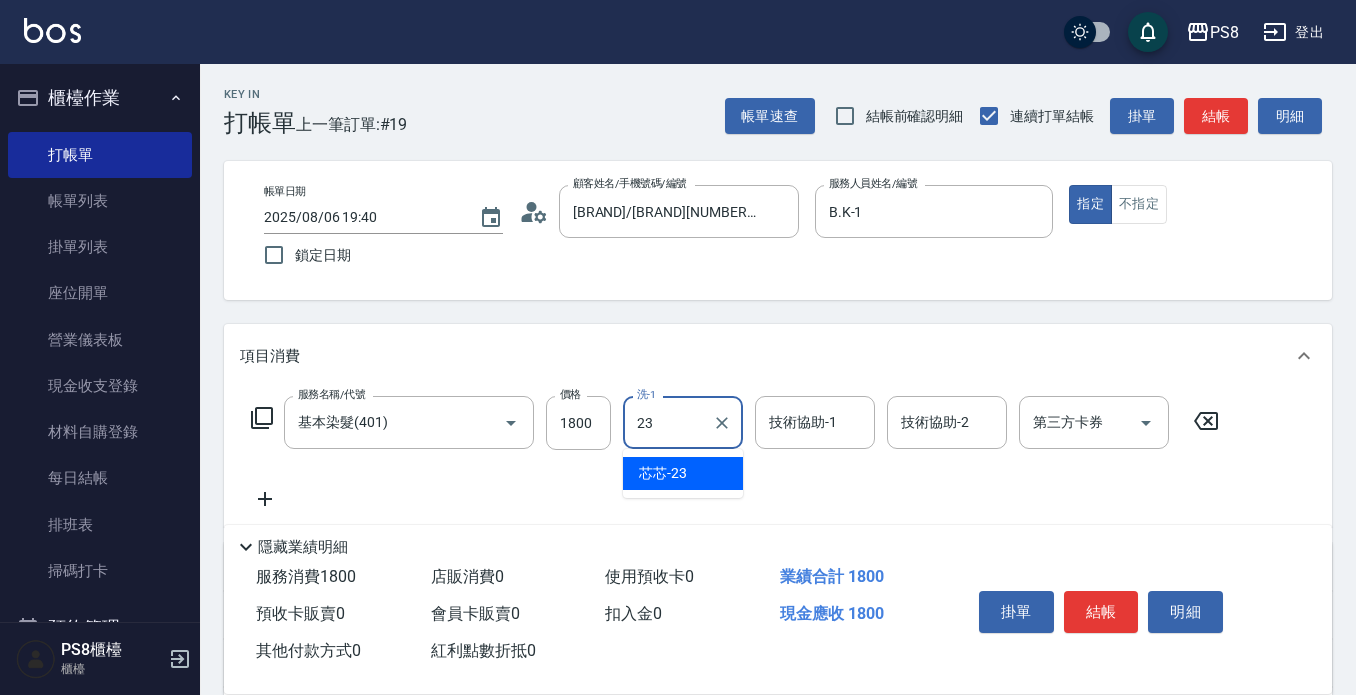 type on "芯芯-23" 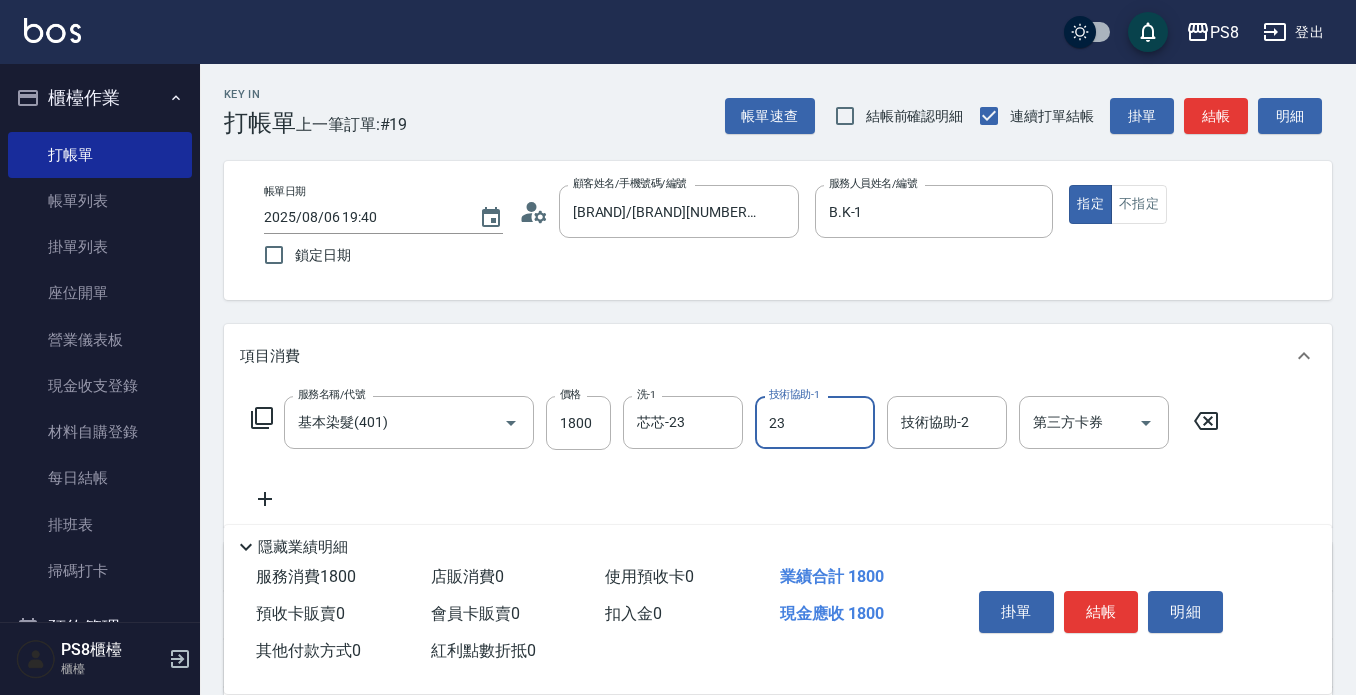 type on "芯芯-23" 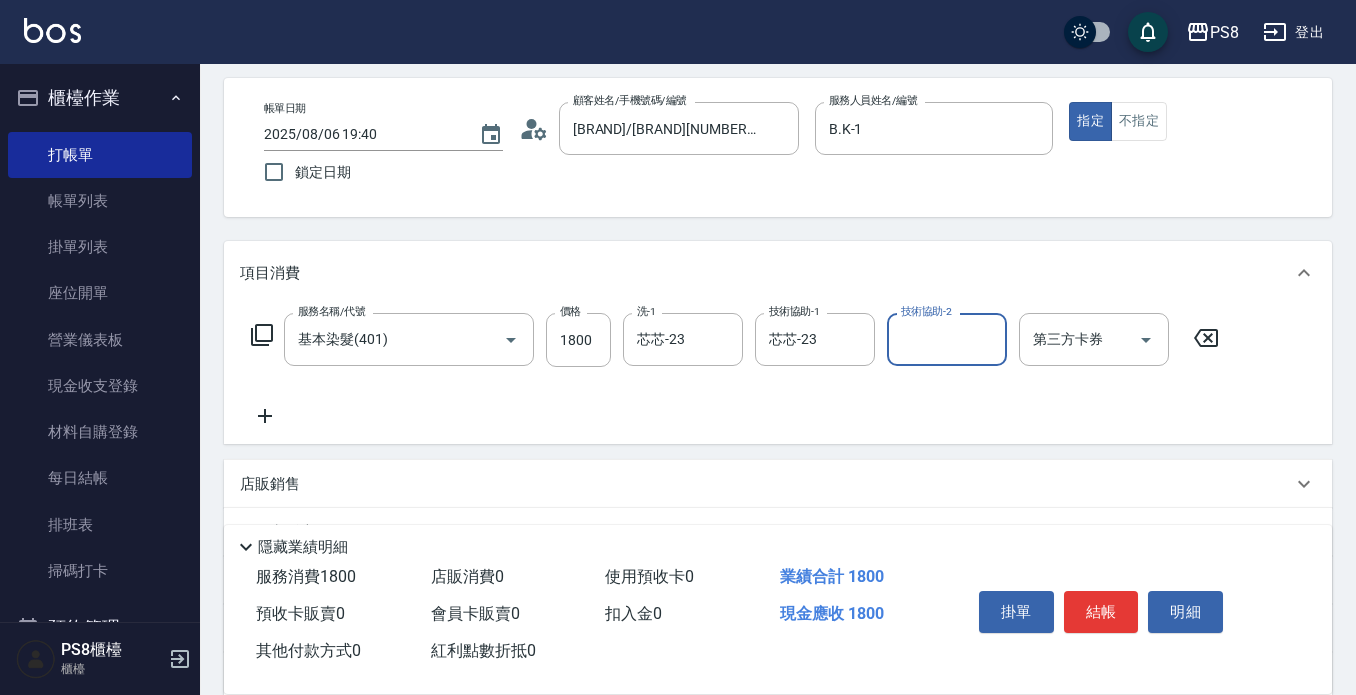 scroll, scrollTop: 280, scrollLeft: 0, axis: vertical 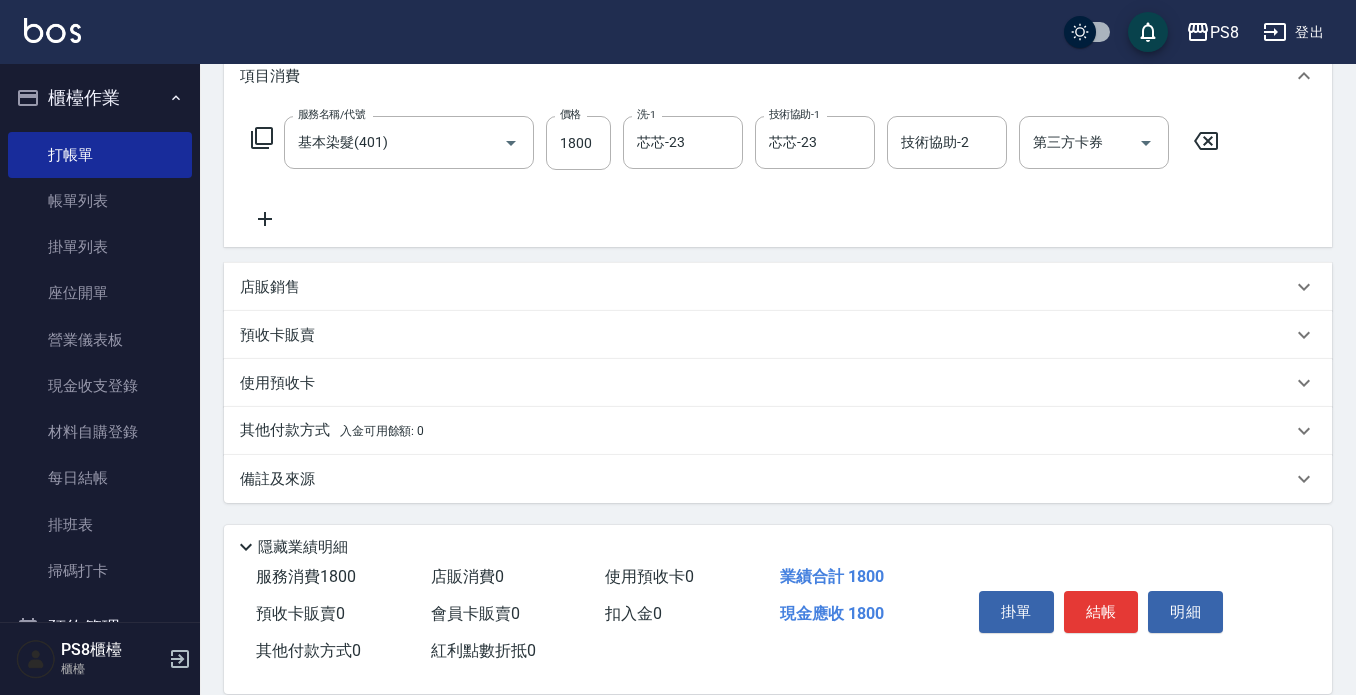 click on "使用預收卡" at bounding box center (277, 383) 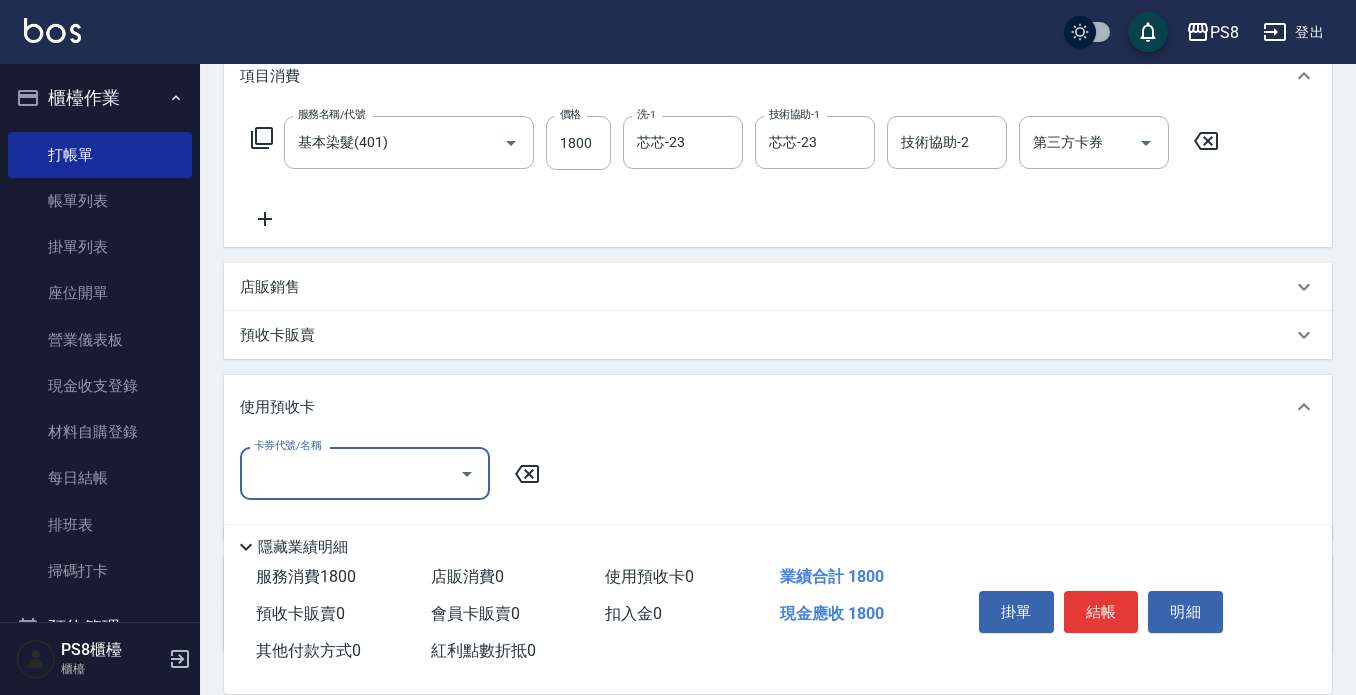 scroll, scrollTop: 0, scrollLeft: 0, axis: both 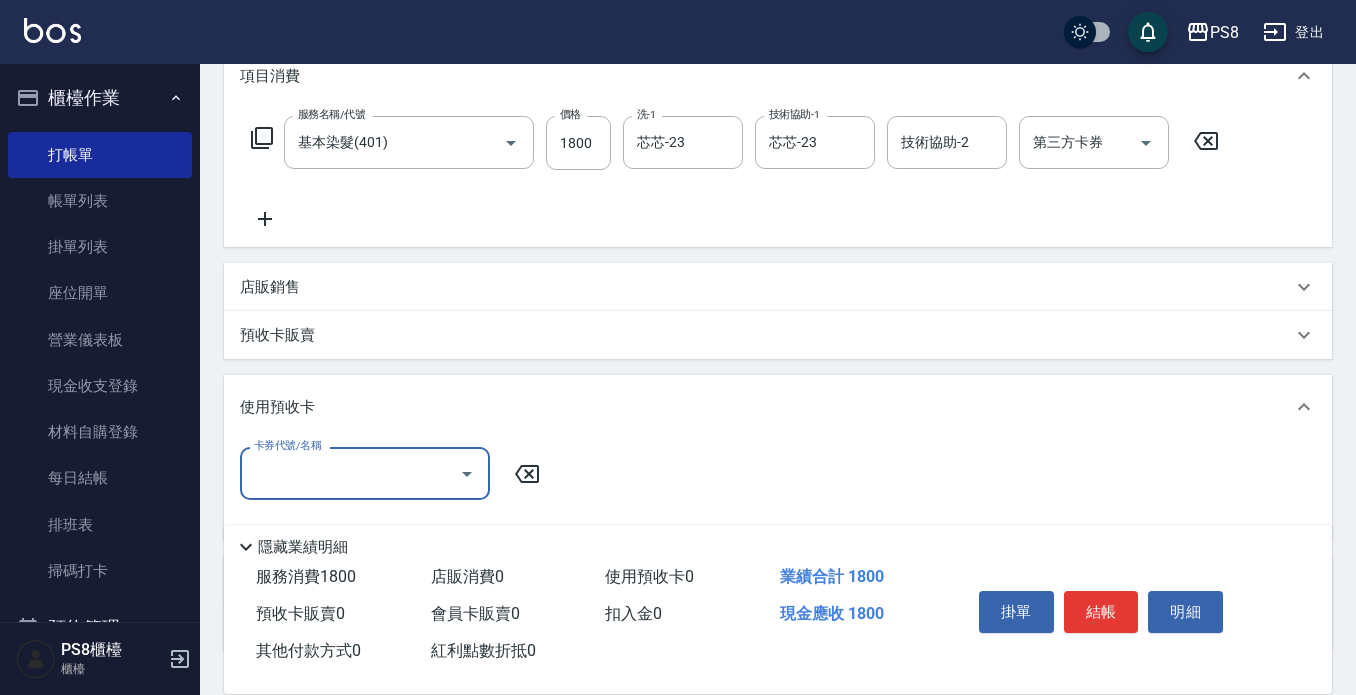 click on "使用預收卡" at bounding box center [778, 407] 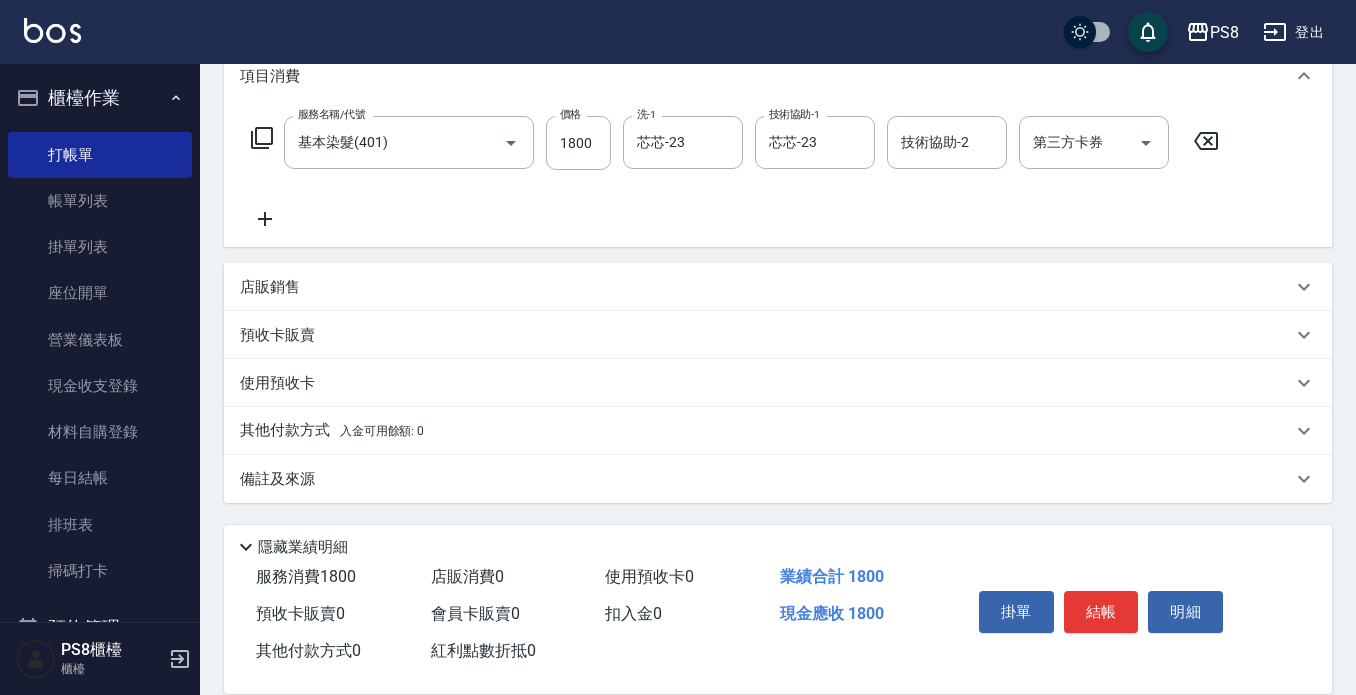 click on "其他付款方式 入金可用餘額: 0" at bounding box center [332, 431] 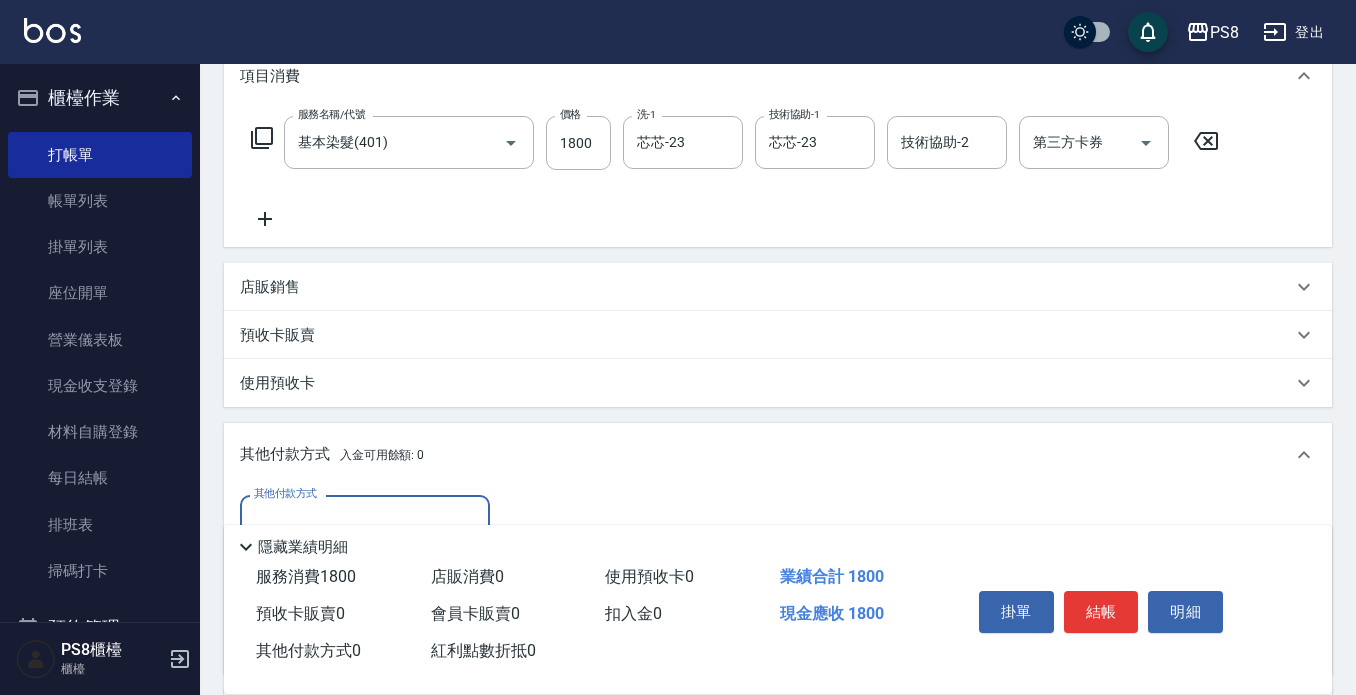 scroll, scrollTop: 0, scrollLeft: 0, axis: both 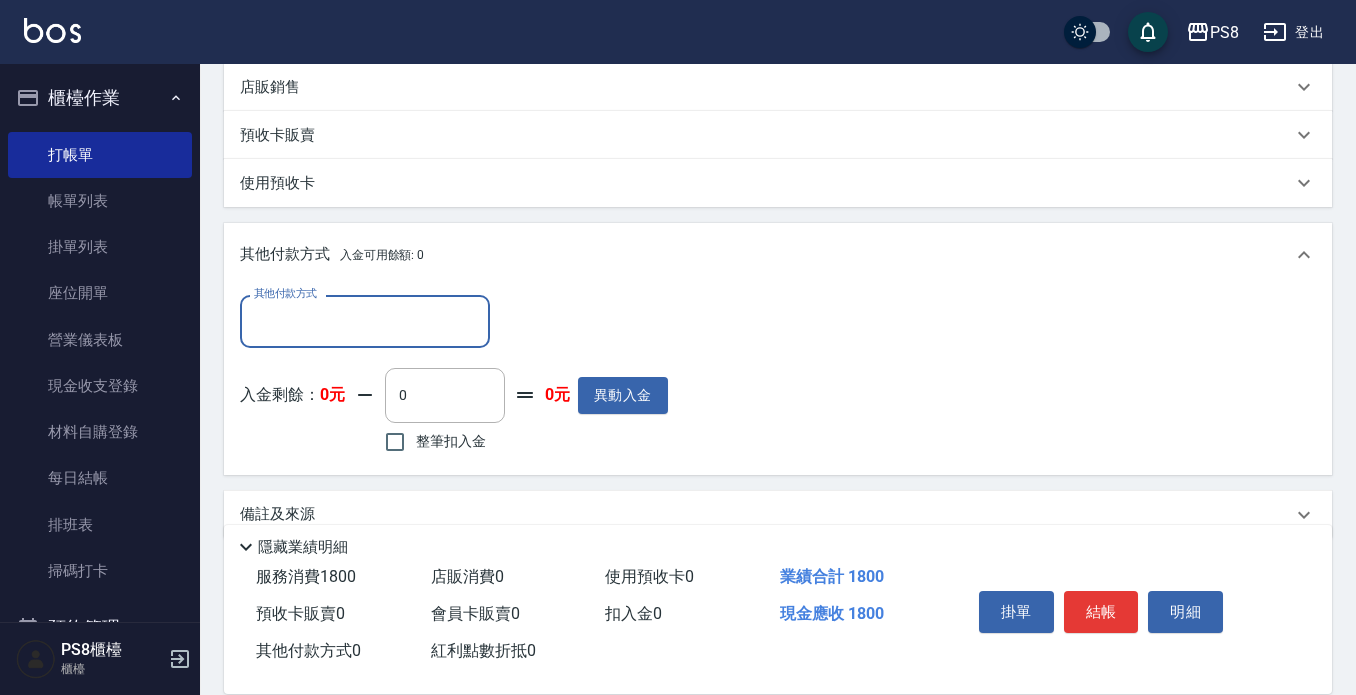 click on "其他付款方式" at bounding box center [365, 321] 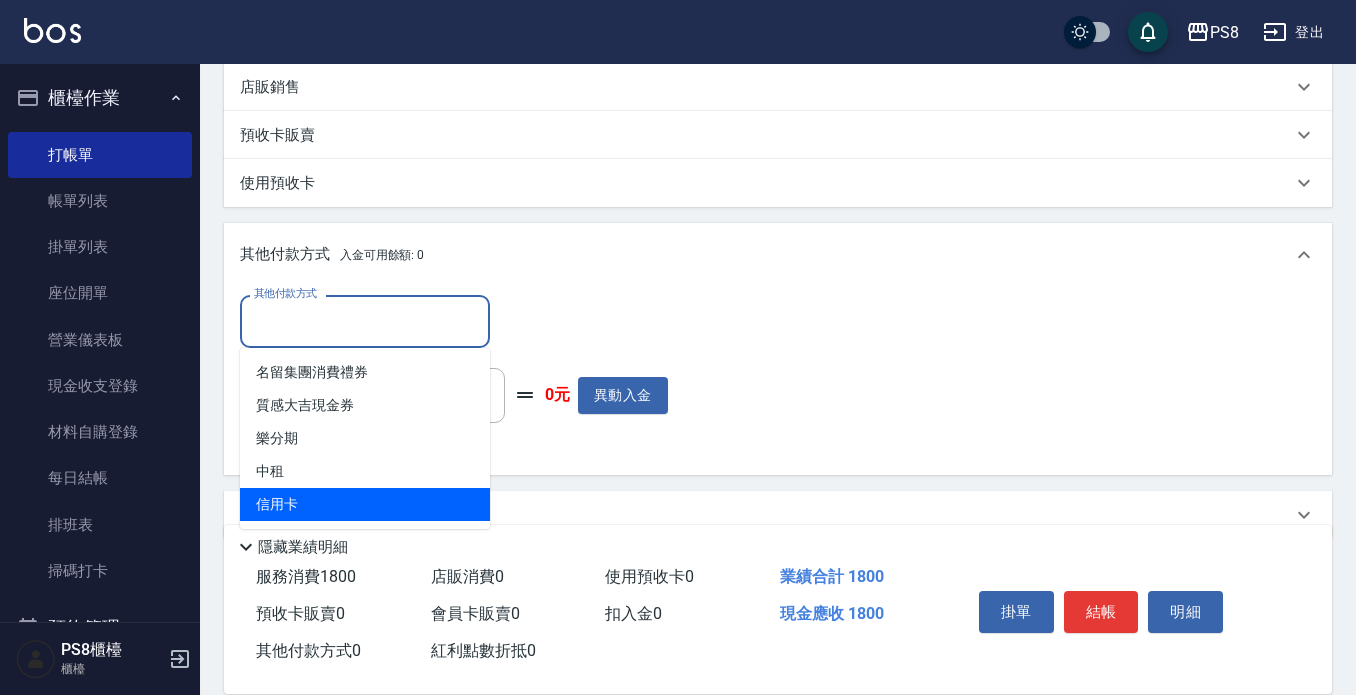 click on "信用卡" at bounding box center [365, 504] 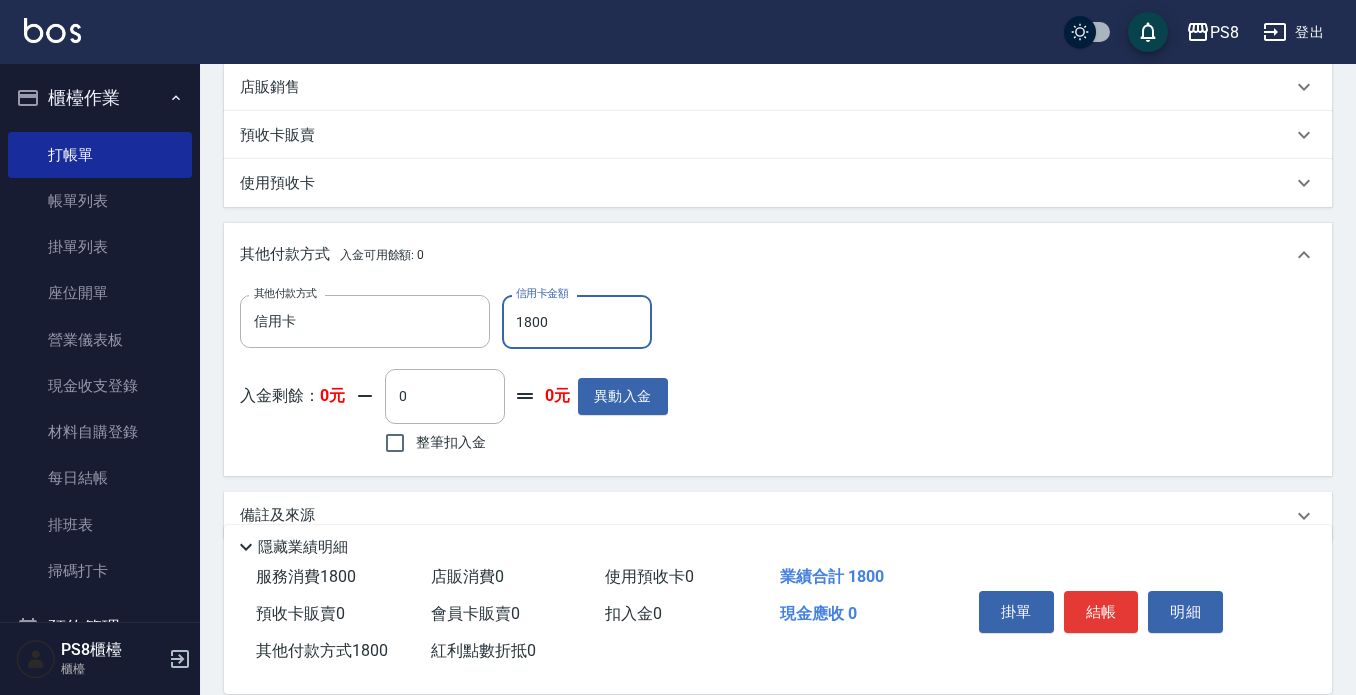 type on "1800" 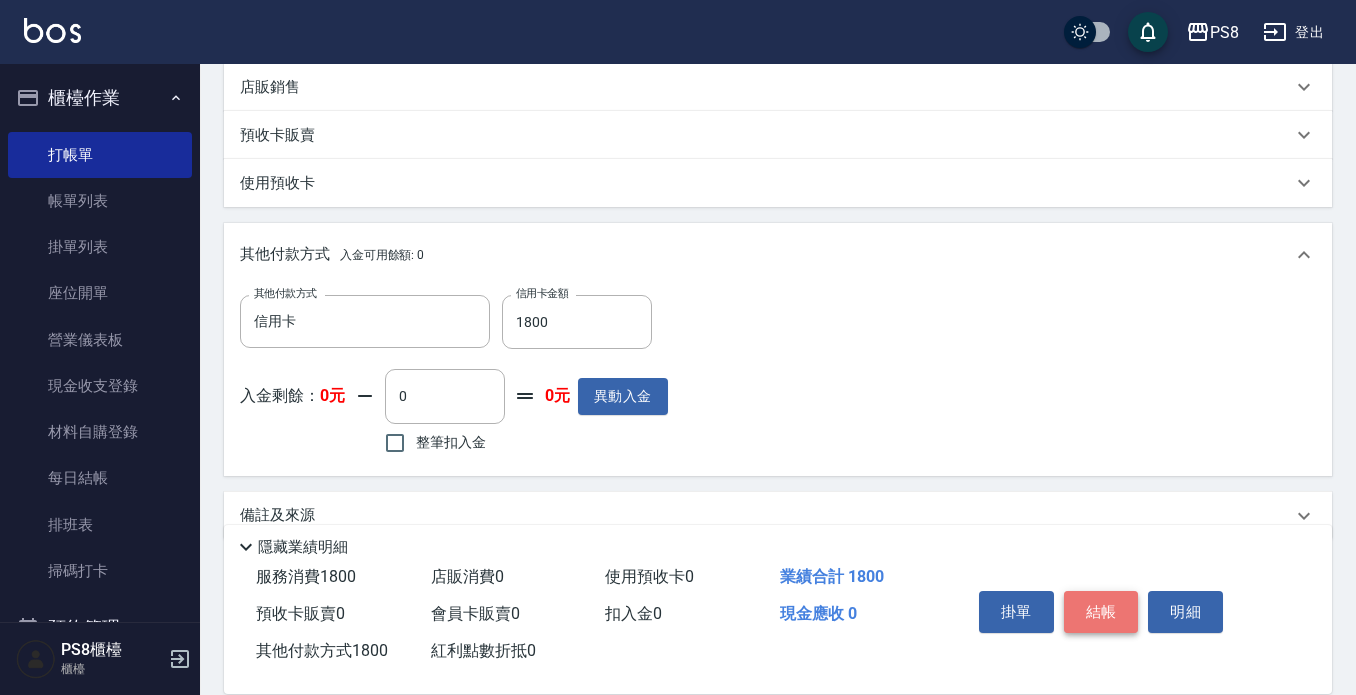 click on "結帳" at bounding box center (1101, 612) 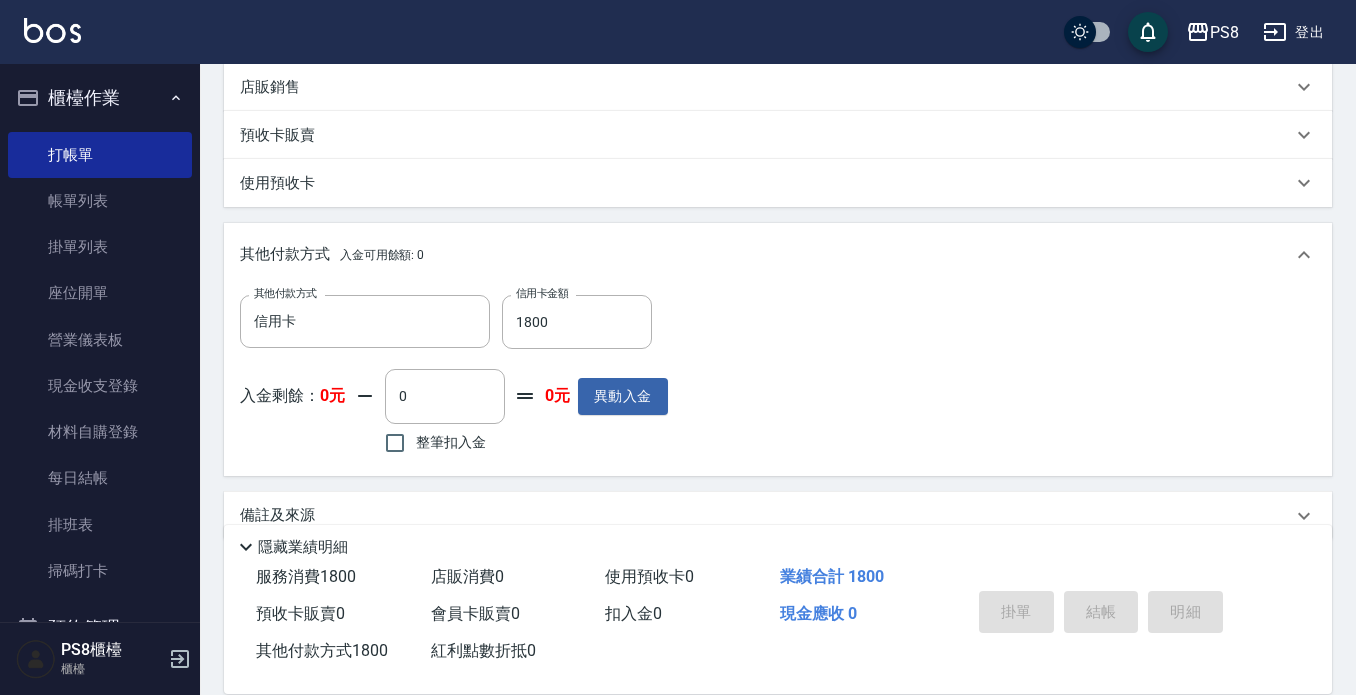 type on "2025/08/06 19:41" 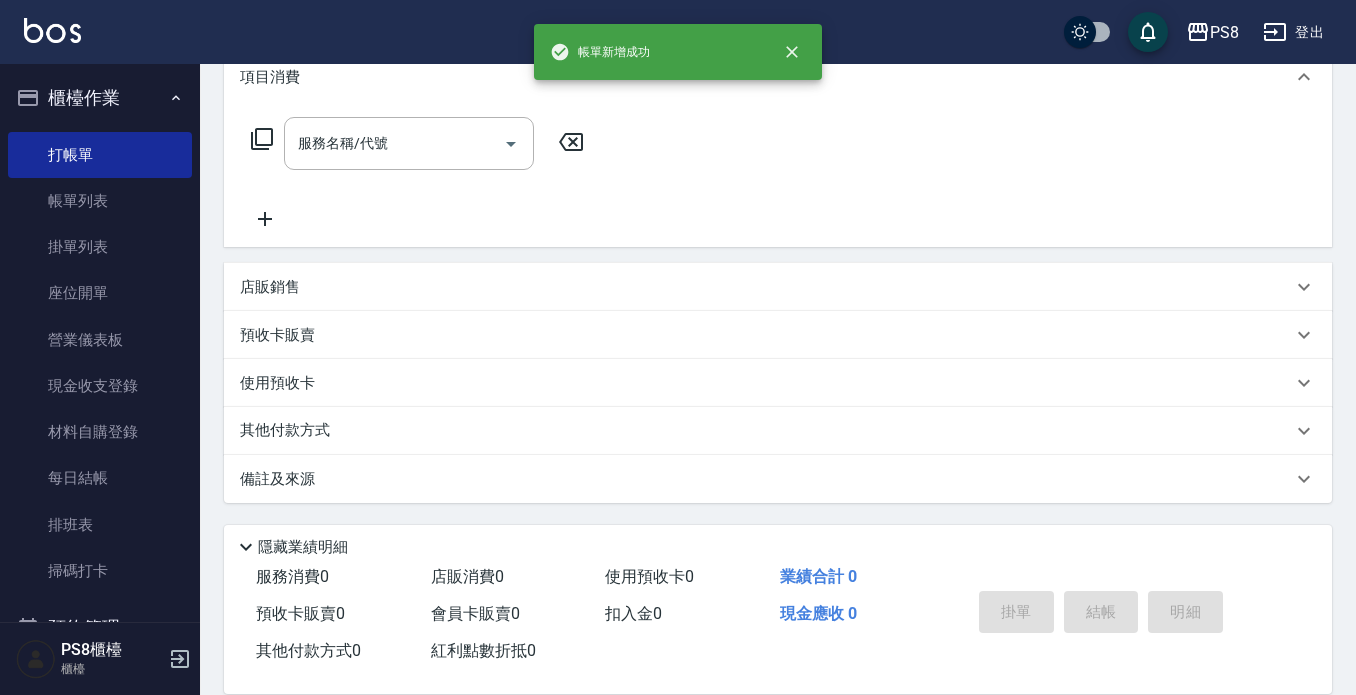 scroll, scrollTop: 0, scrollLeft: 0, axis: both 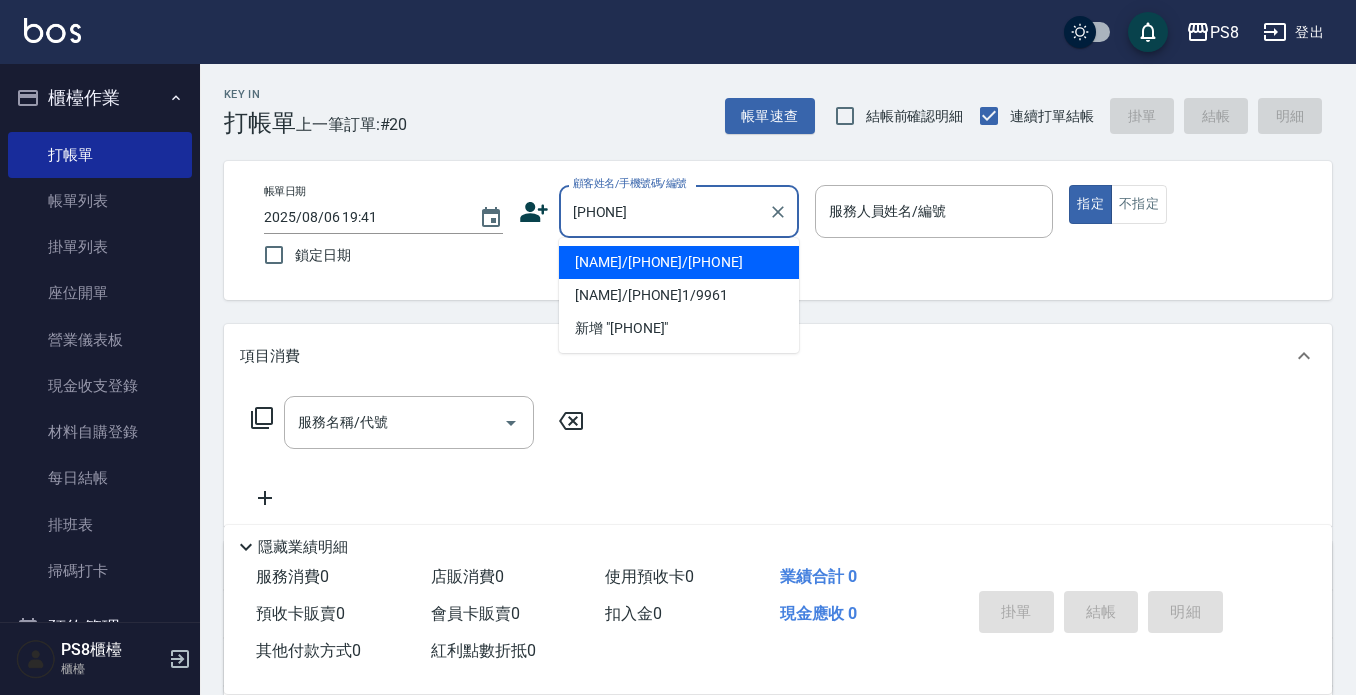 click on "[NAME]/[PHONE]/[PHONE]" at bounding box center (679, 262) 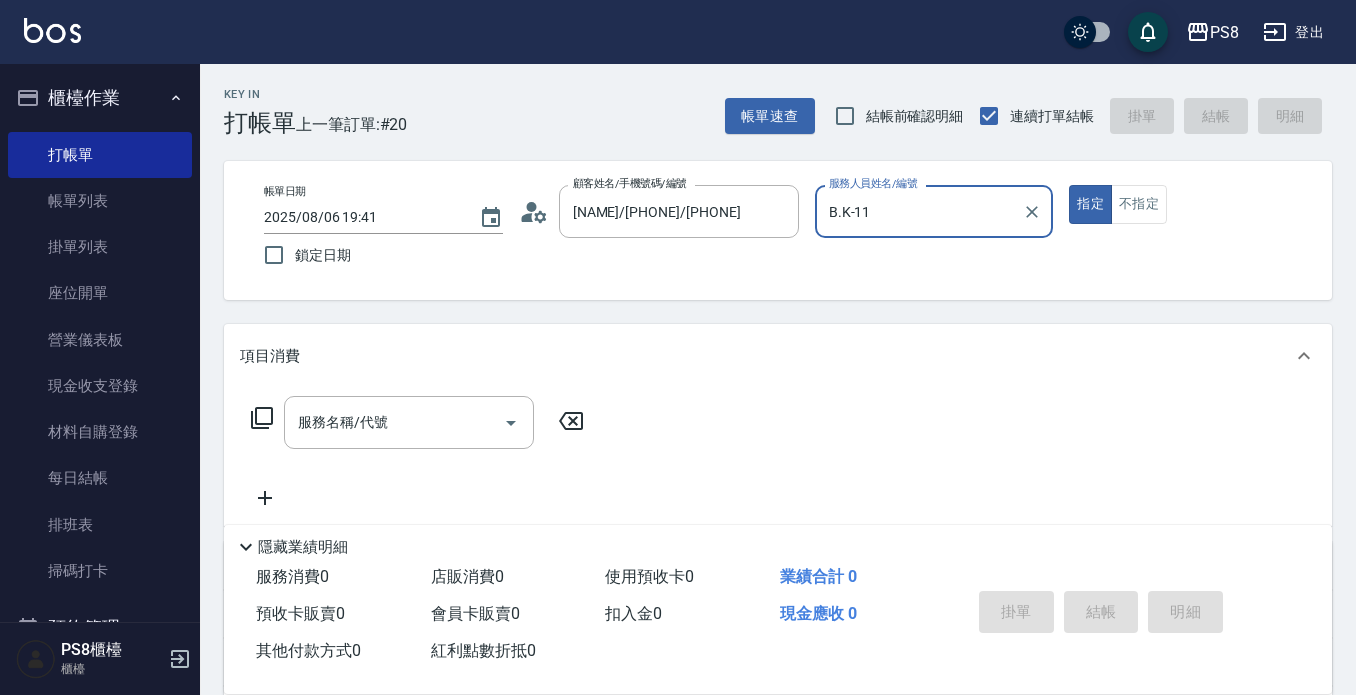 click on "指定" at bounding box center (1090, 204) 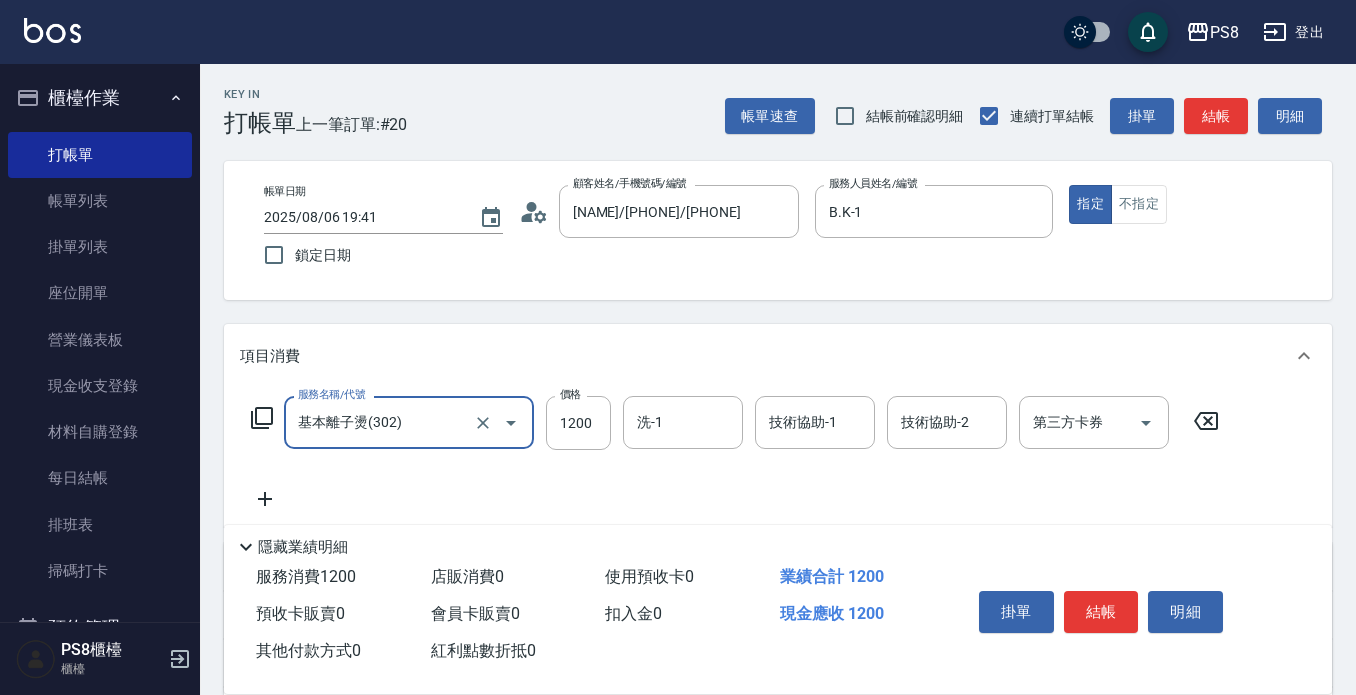 type on "基本離子燙(302)" 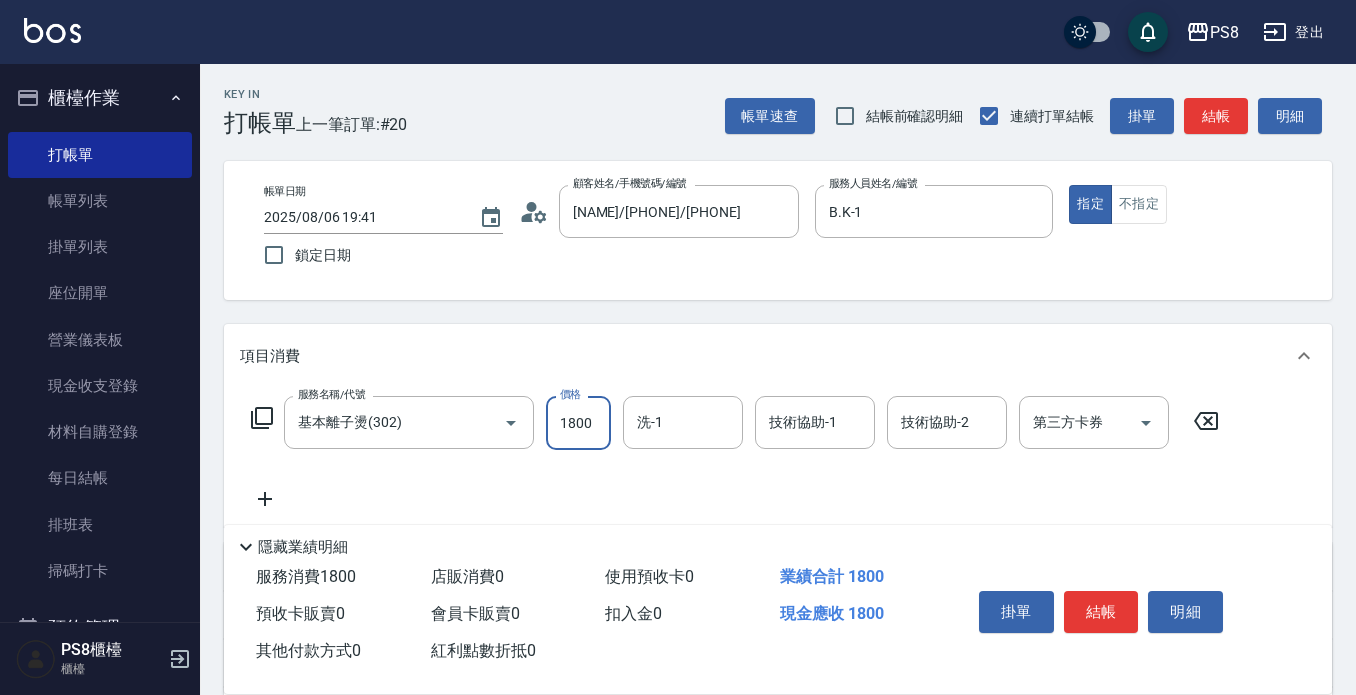 type on "1800" 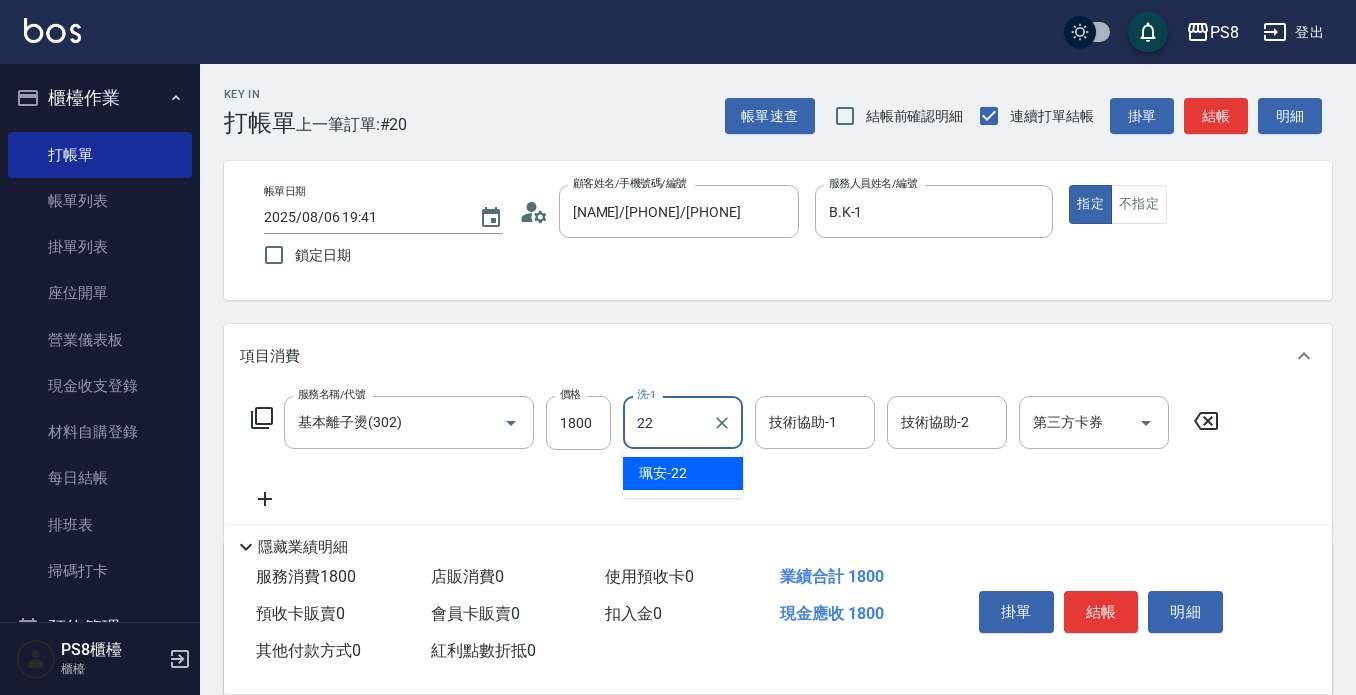 type on "珮安-22" 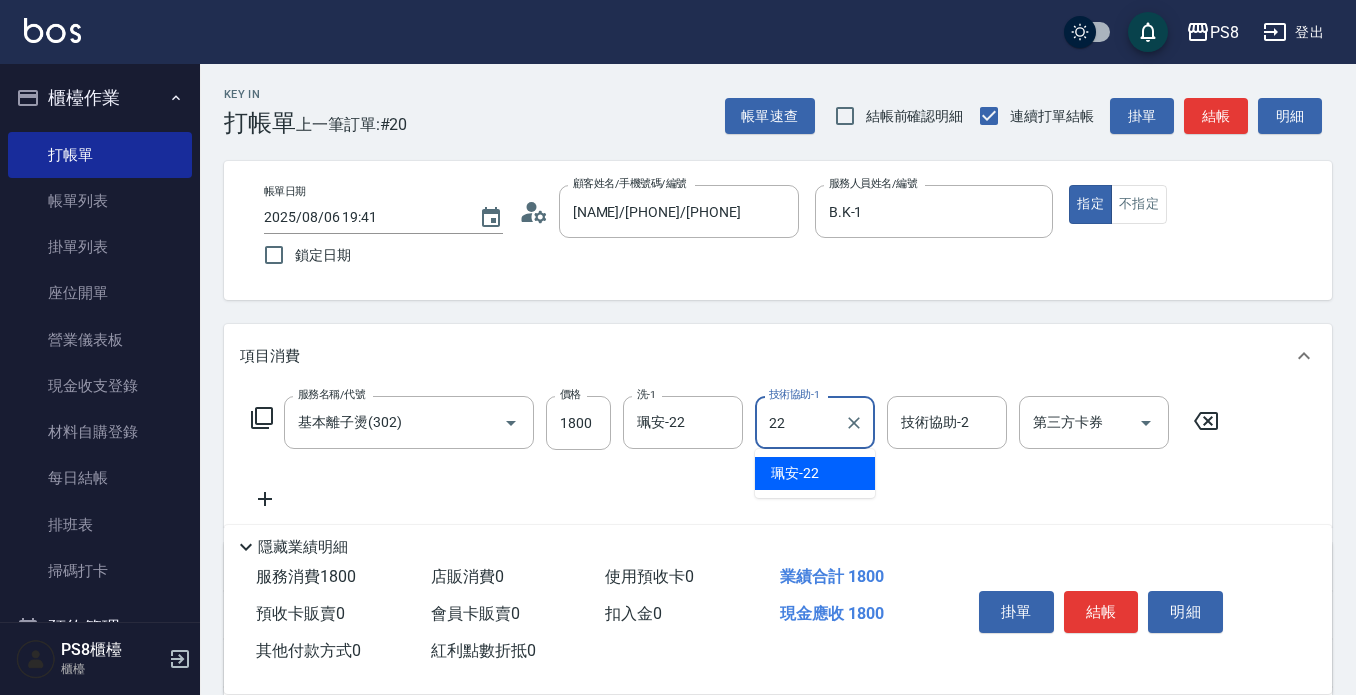 type on "珮安-22" 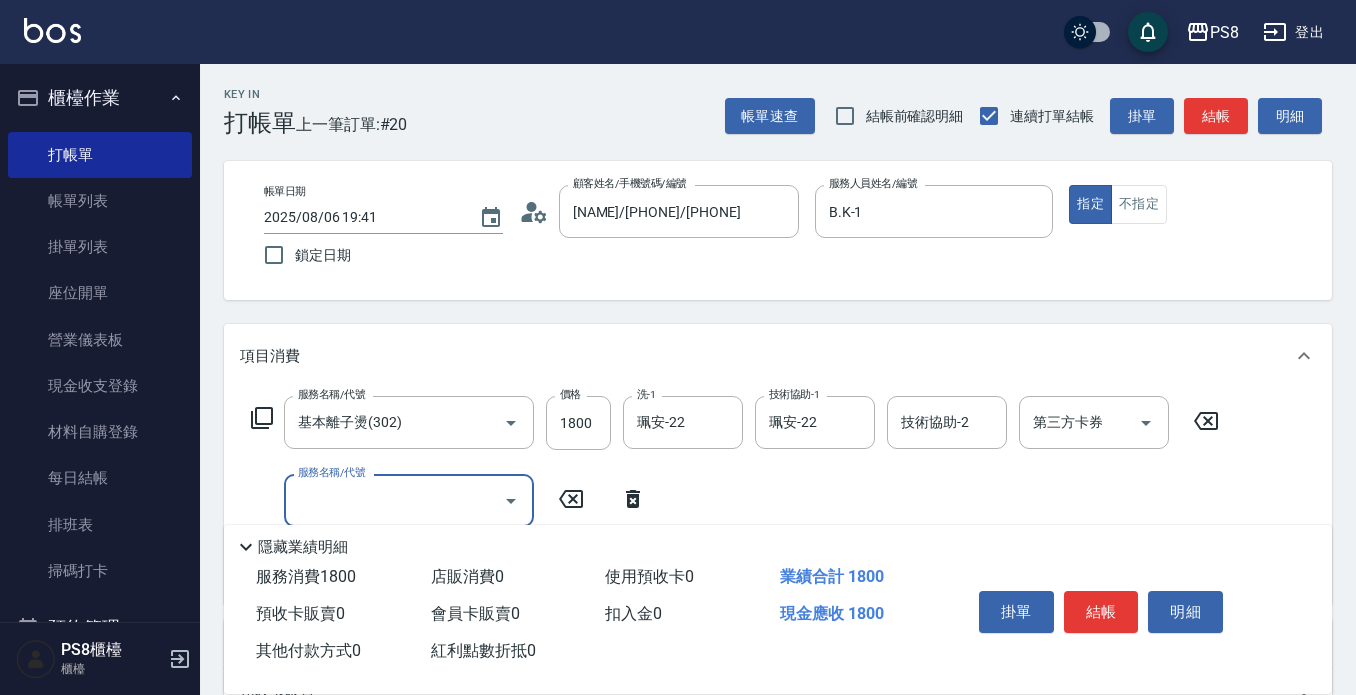 scroll, scrollTop: 100, scrollLeft: 0, axis: vertical 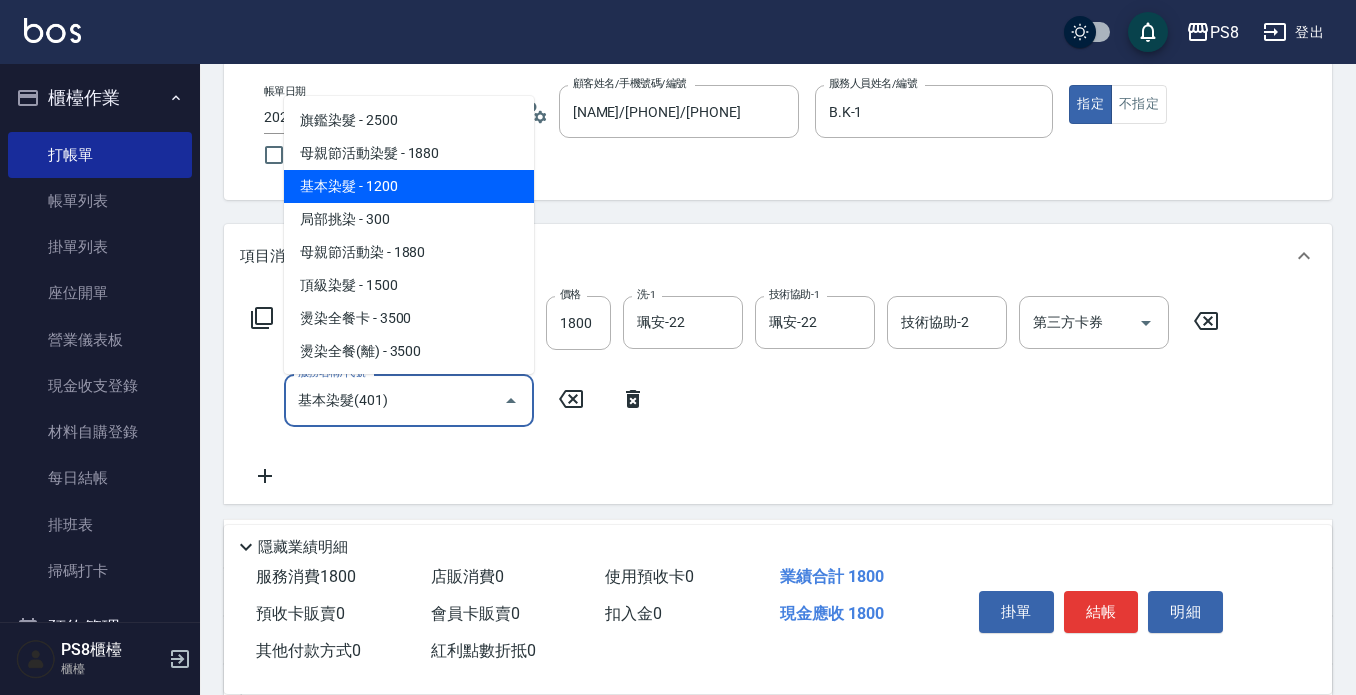 type on "基本染髮(401)" 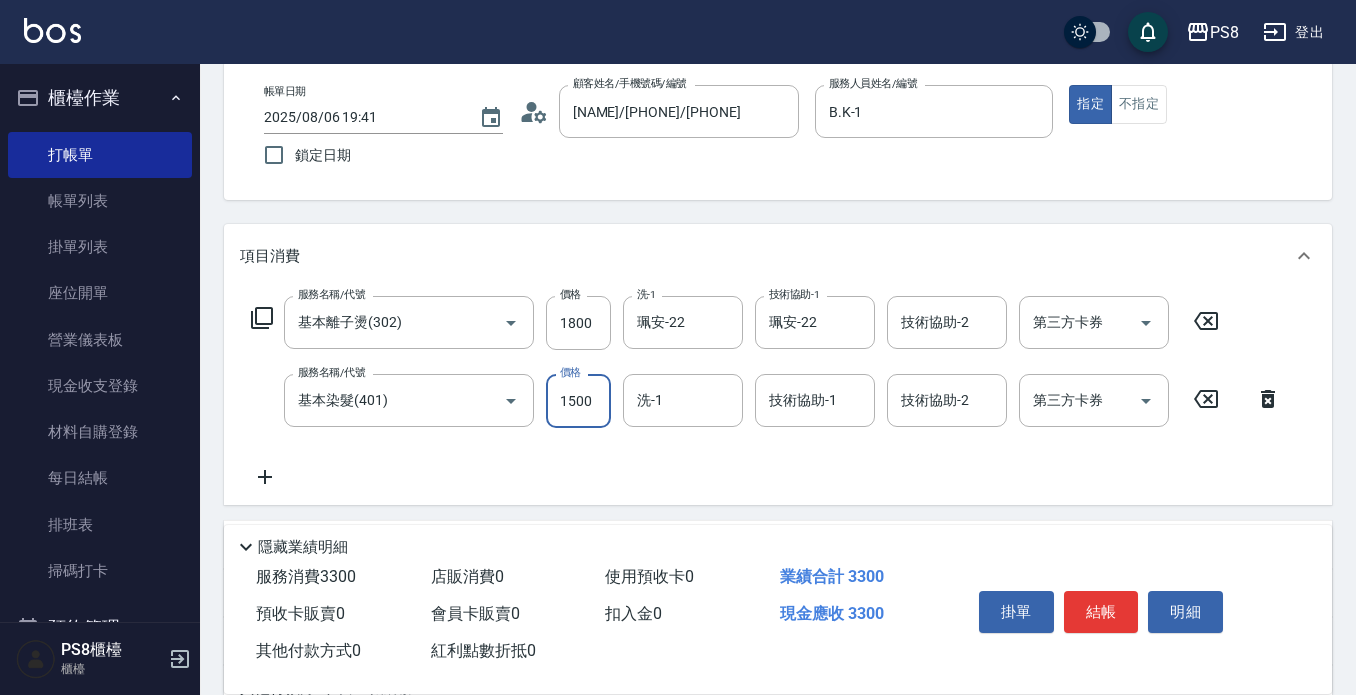 type on "1500" 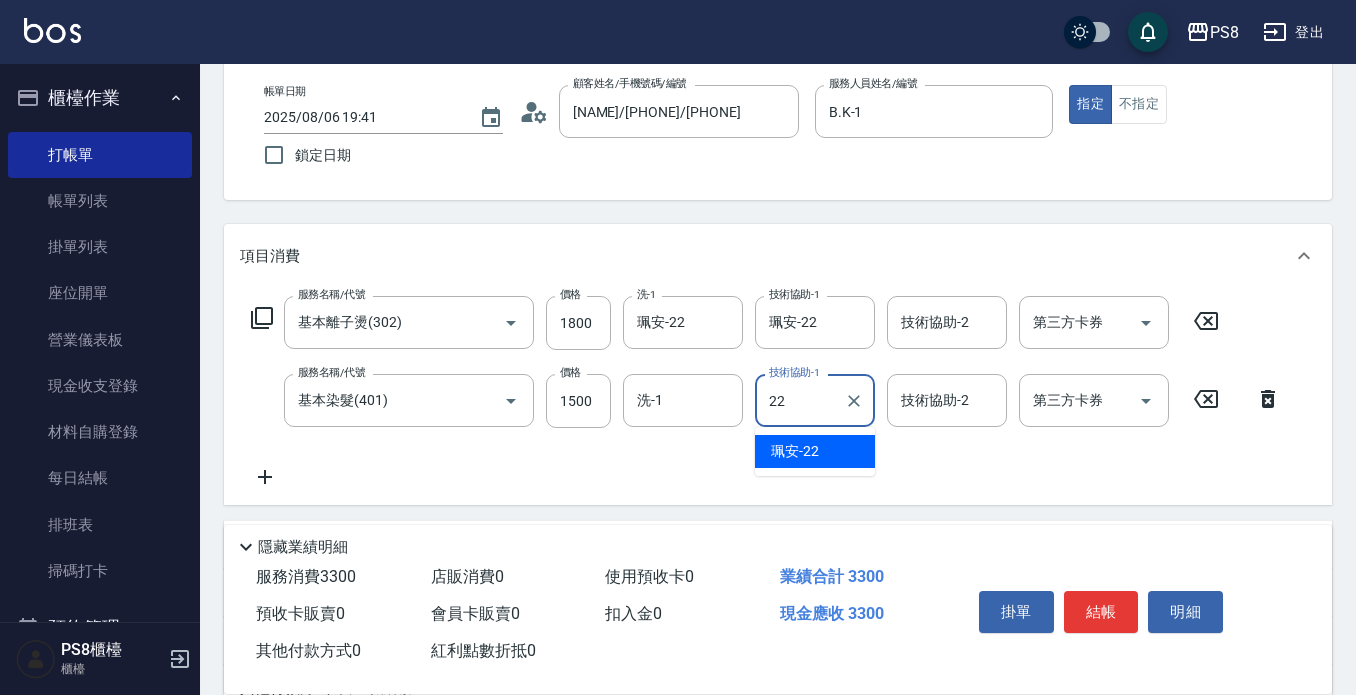 type on "珮安-22" 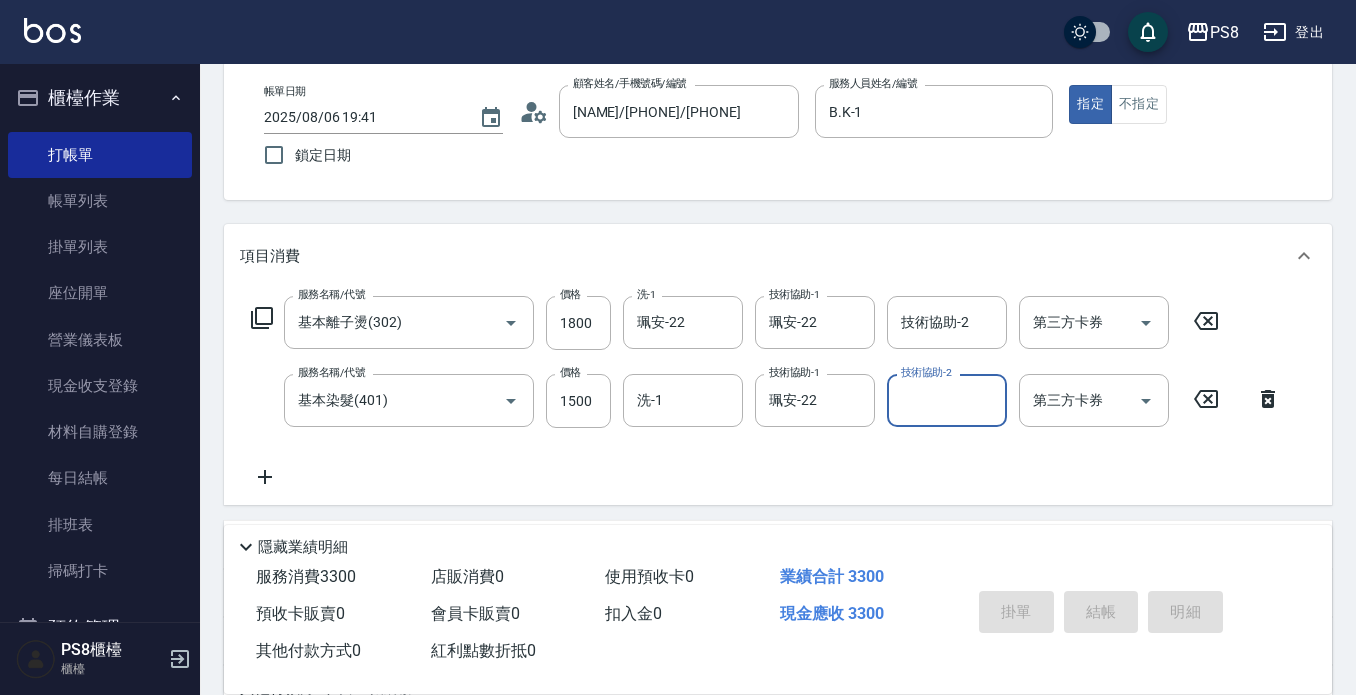 type 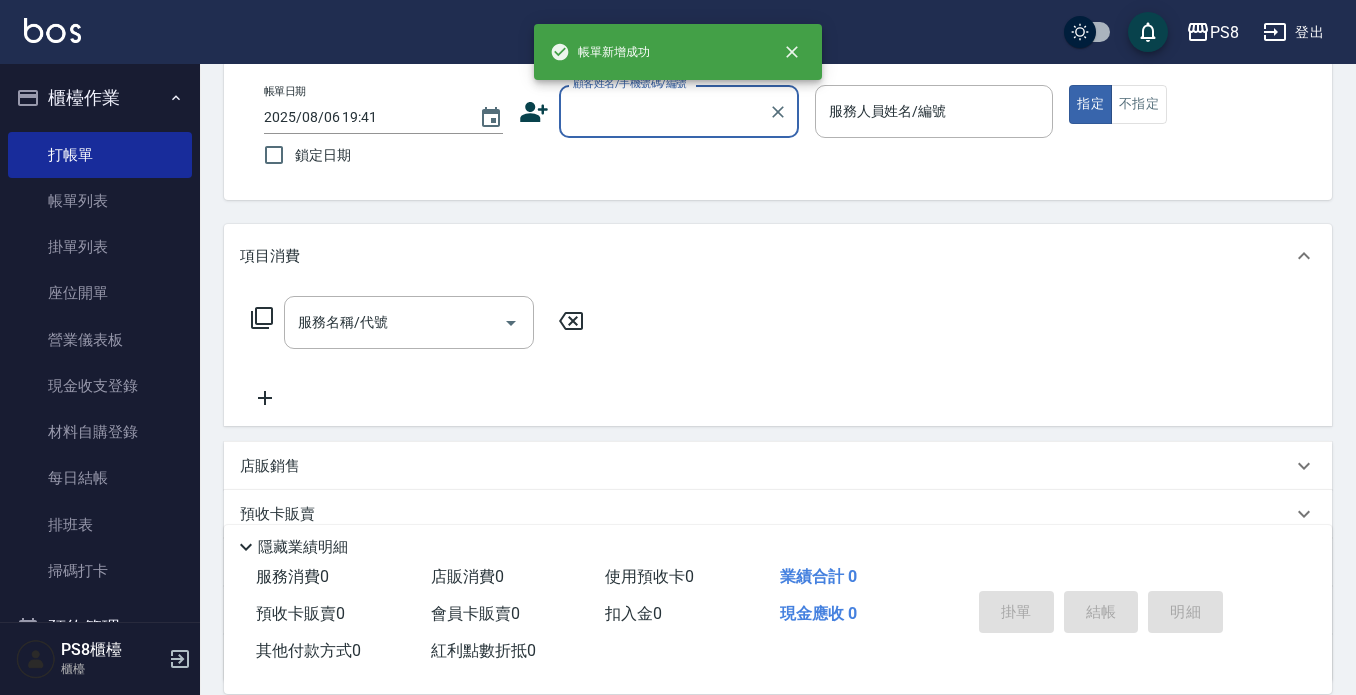 scroll, scrollTop: 0, scrollLeft: 0, axis: both 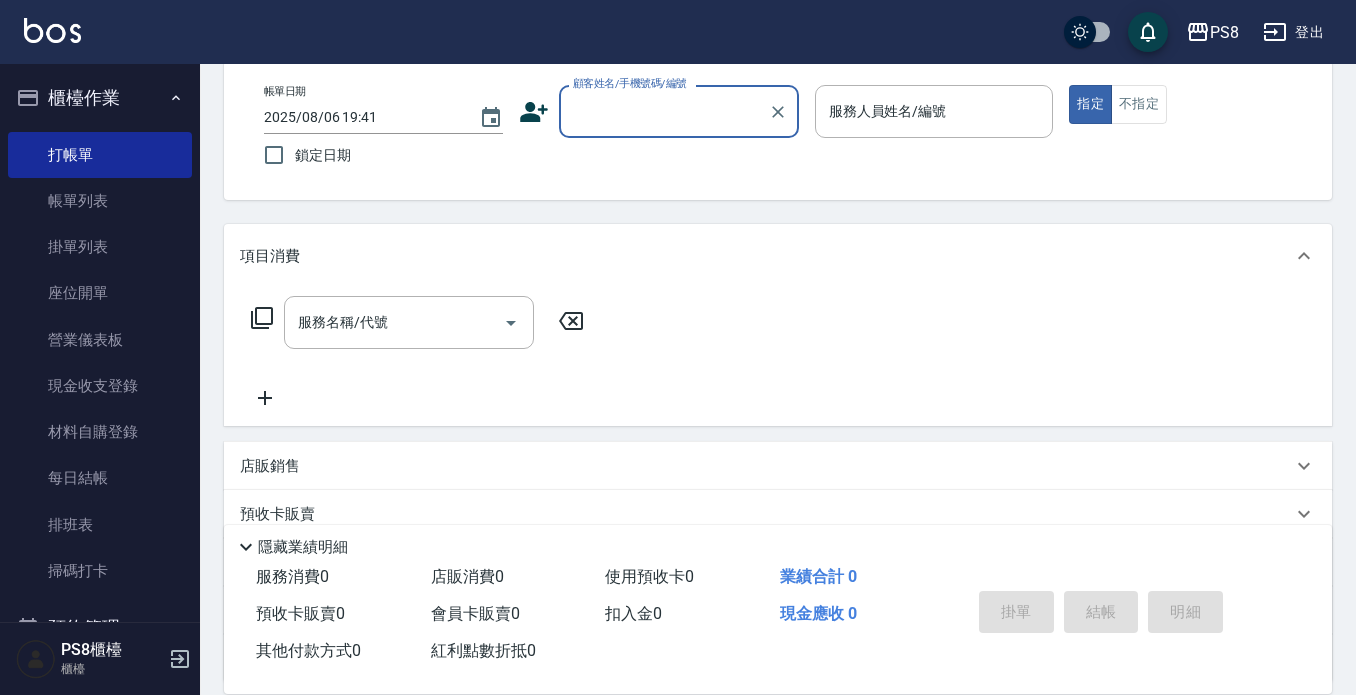 type on "." 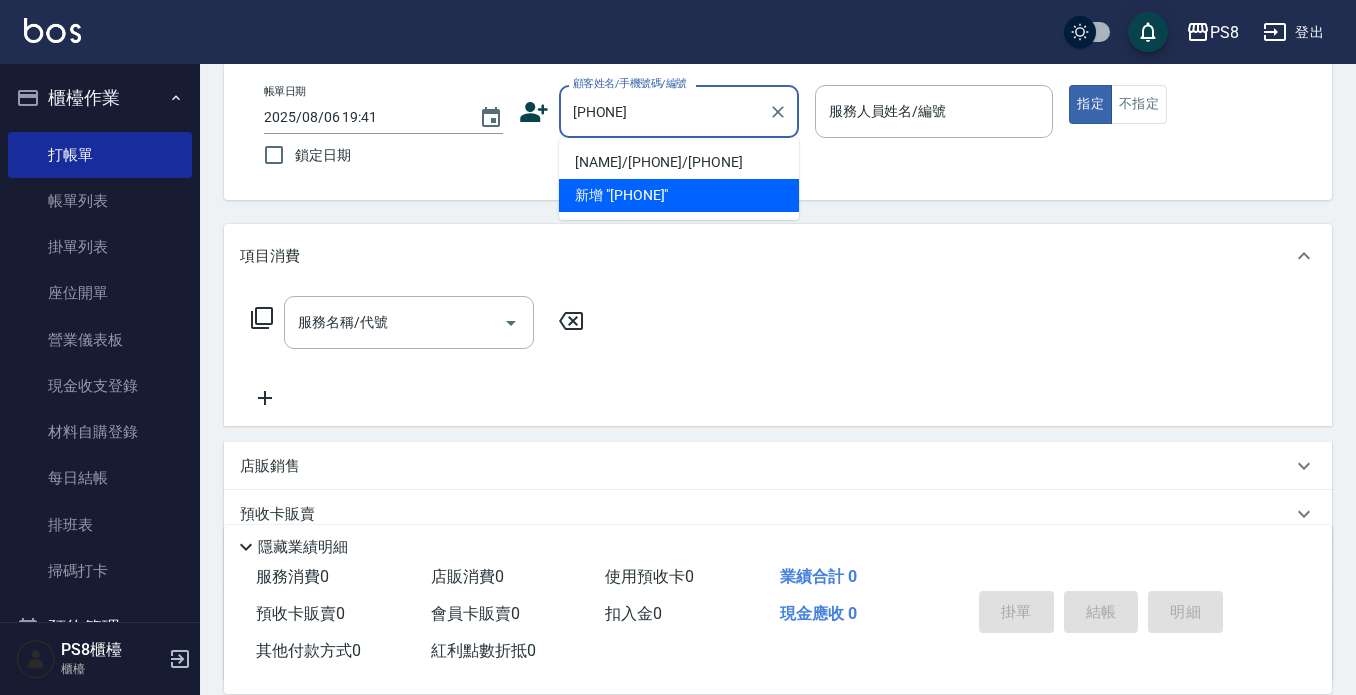 type on "[NAME]/[PHONE]/[PHONE]" 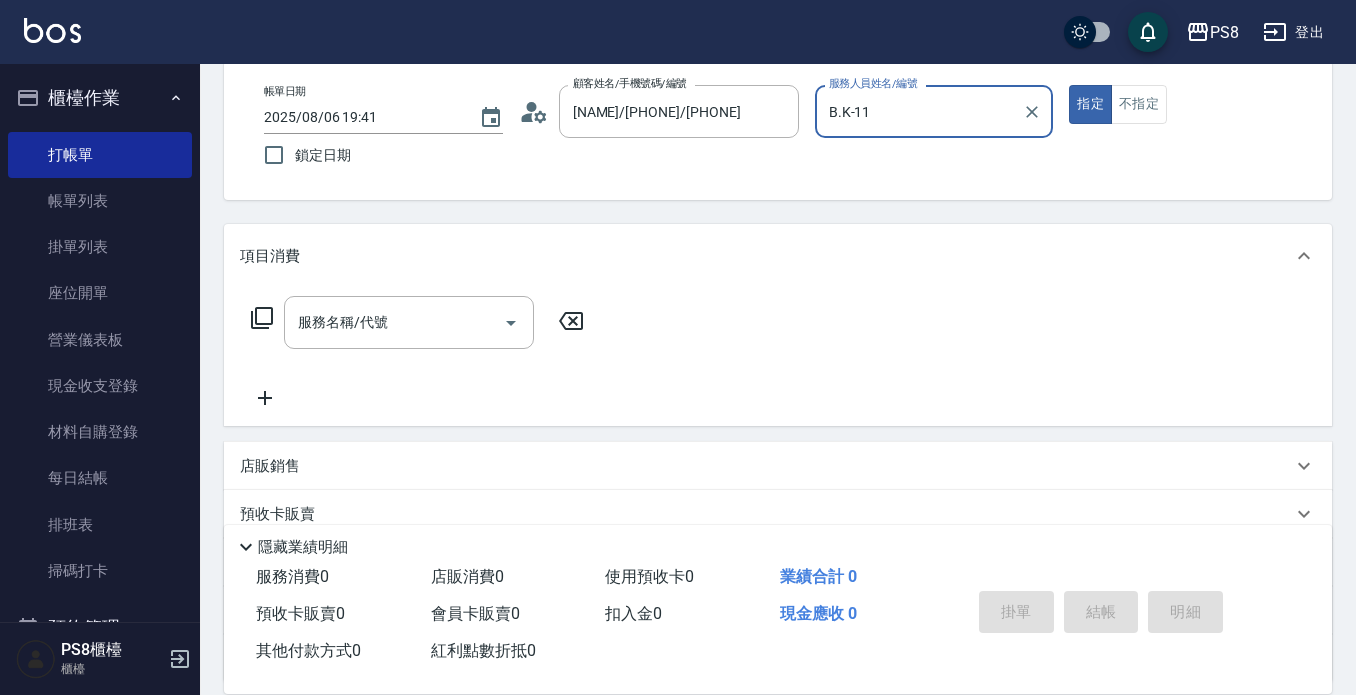 click on "指定" at bounding box center [1090, 104] 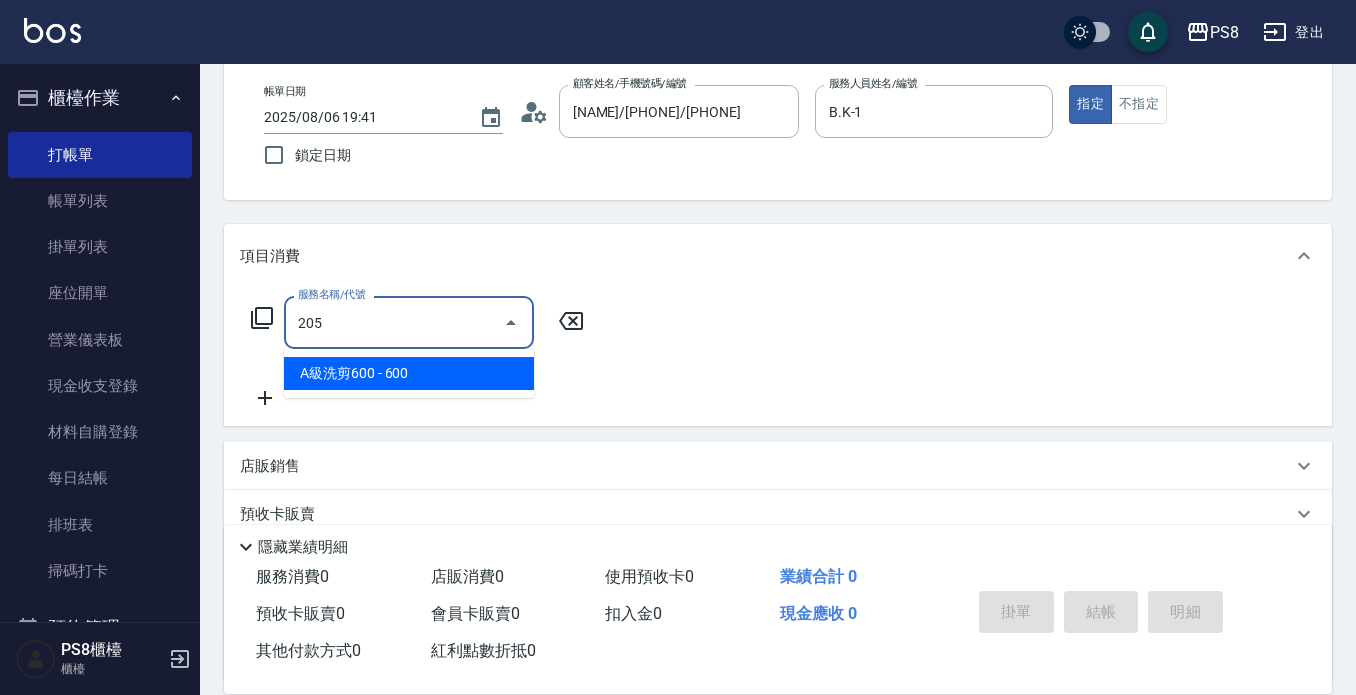 type on "A級洗剪600(205)" 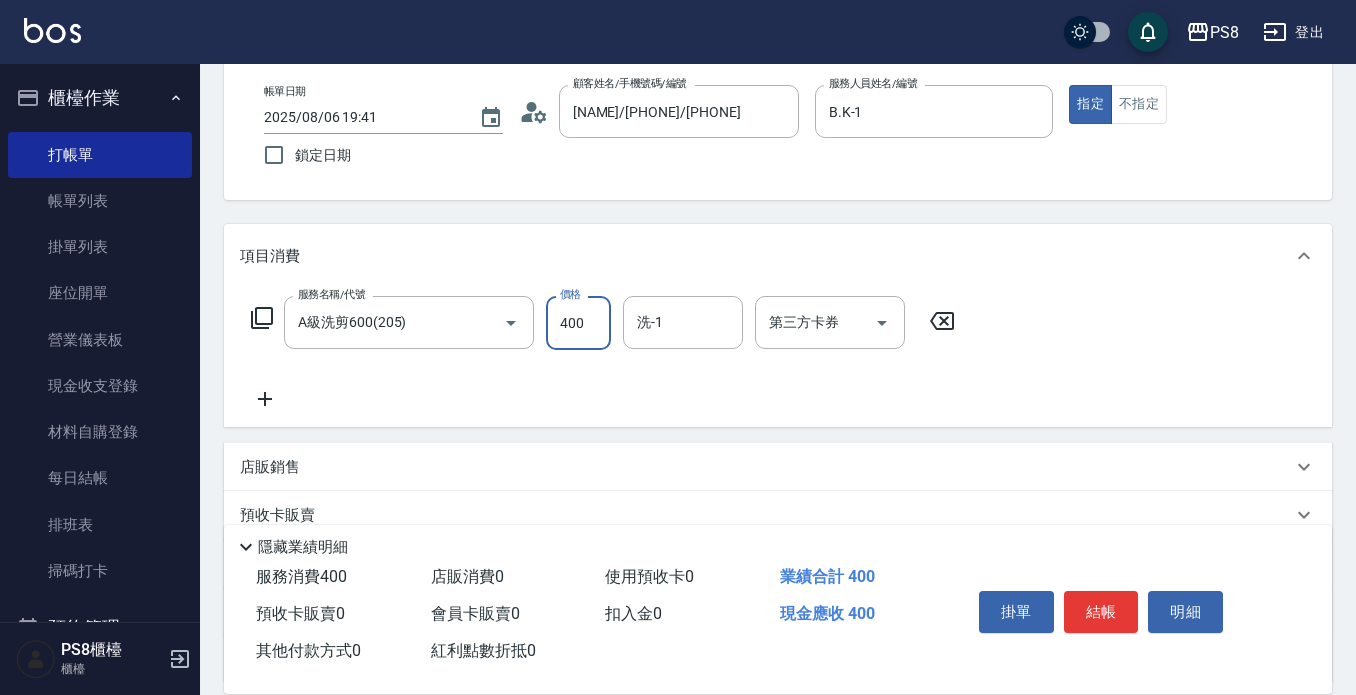 type on "400" 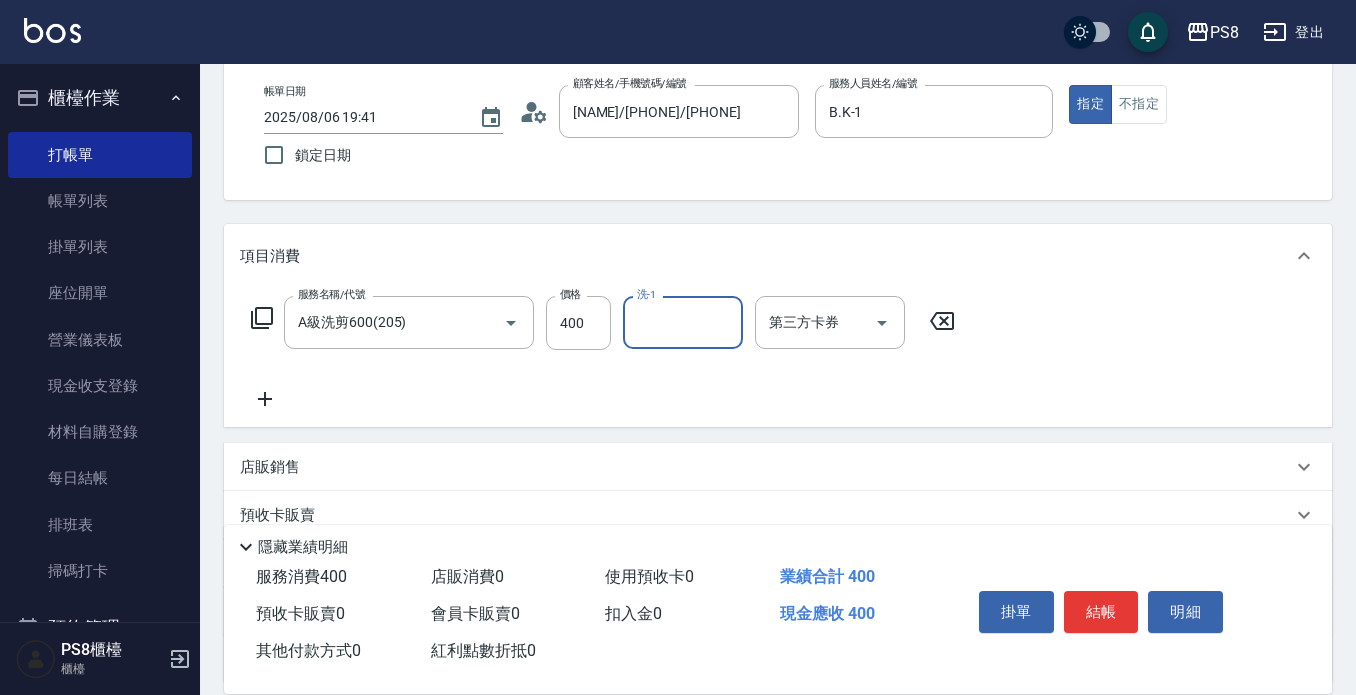 type on "0" 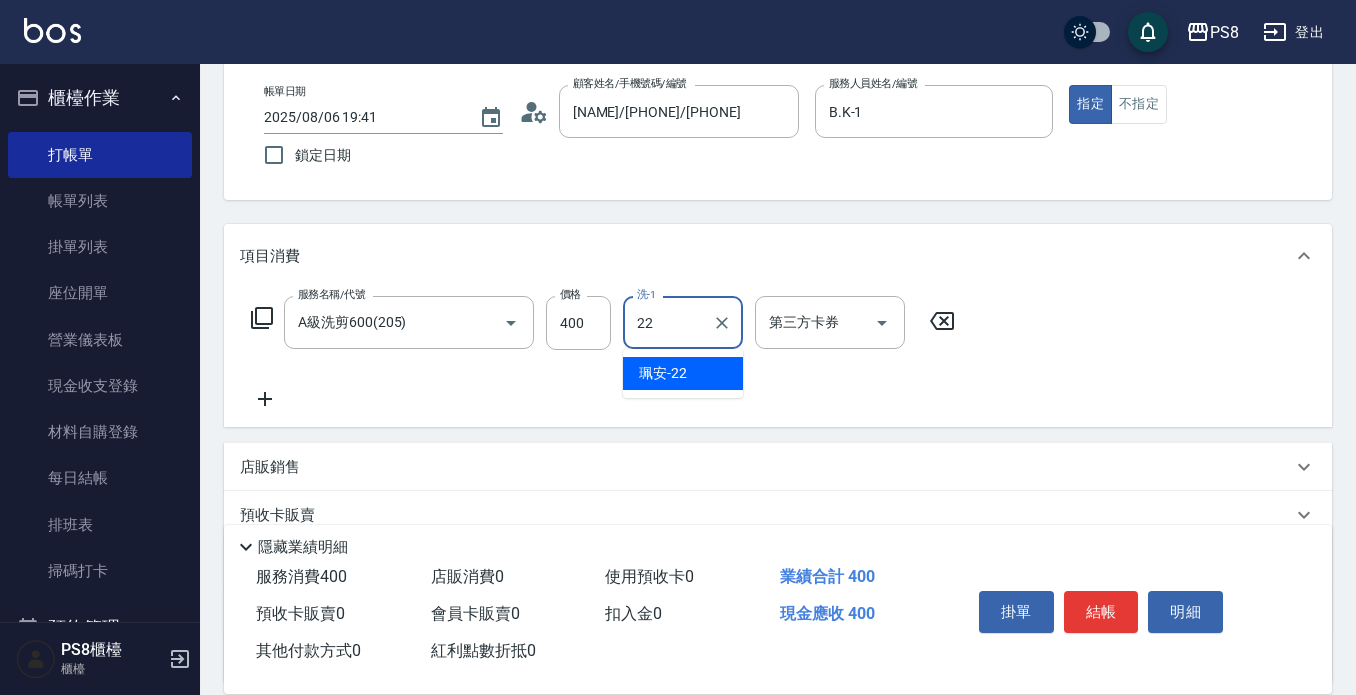 type on "珮安-22" 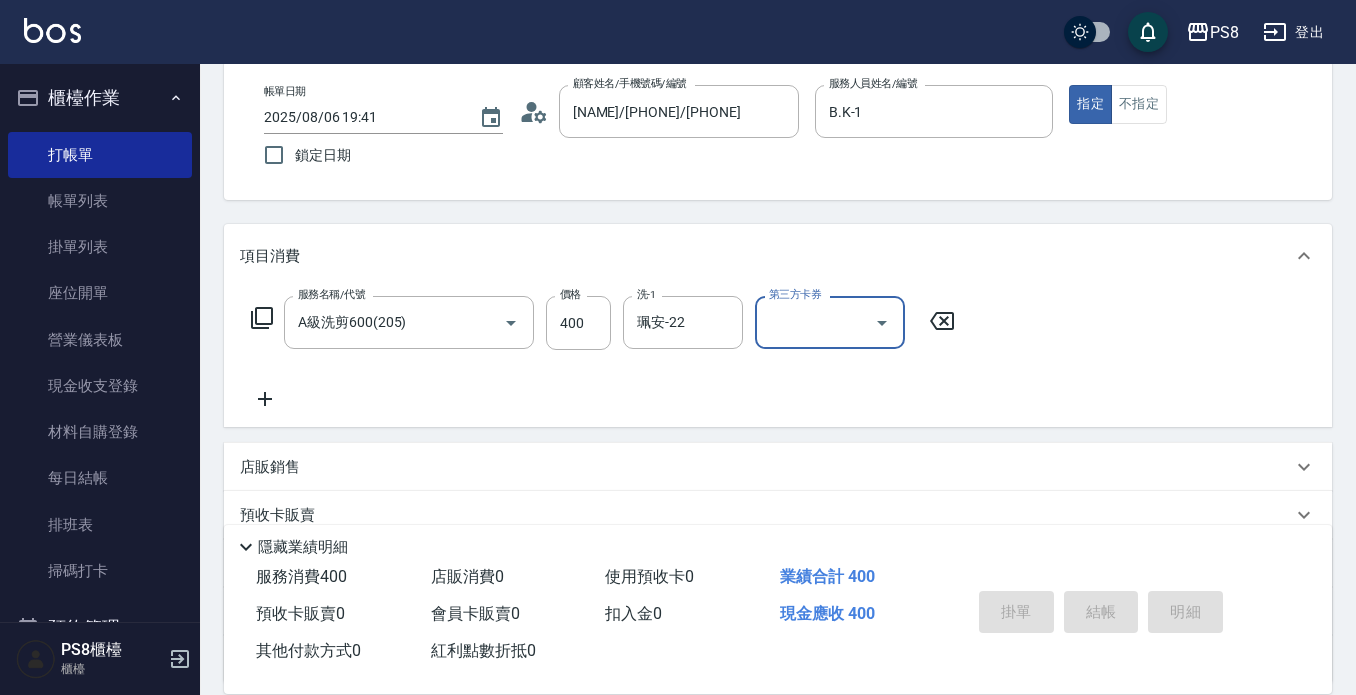 type on "2025/08/06 19:42" 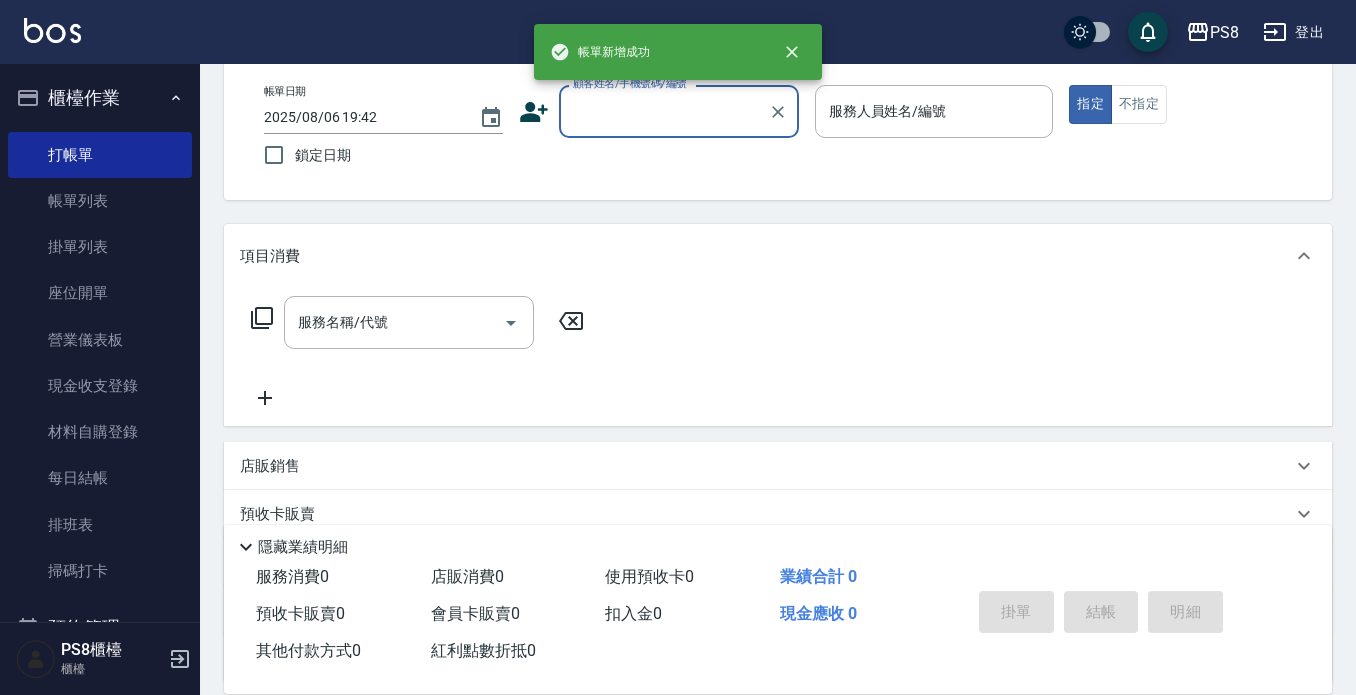 scroll, scrollTop: 0, scrollLeft: 0, axis: both 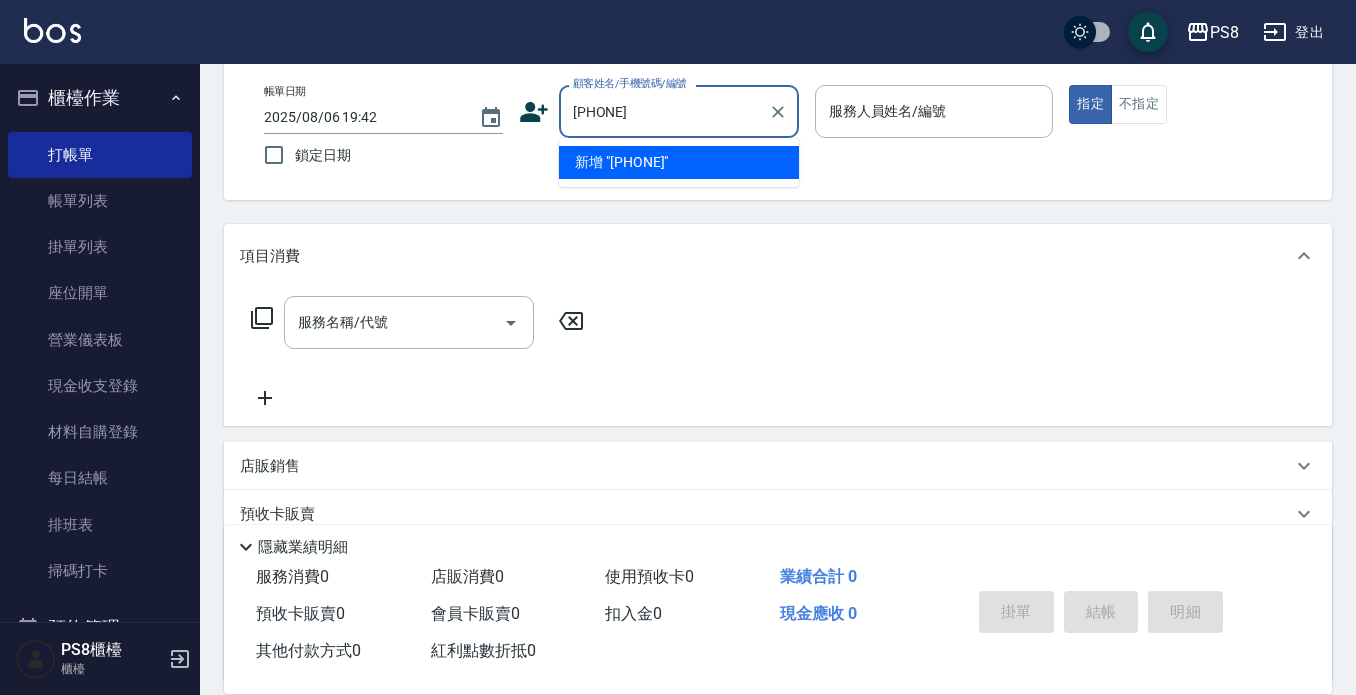 type on "[PHONE]" 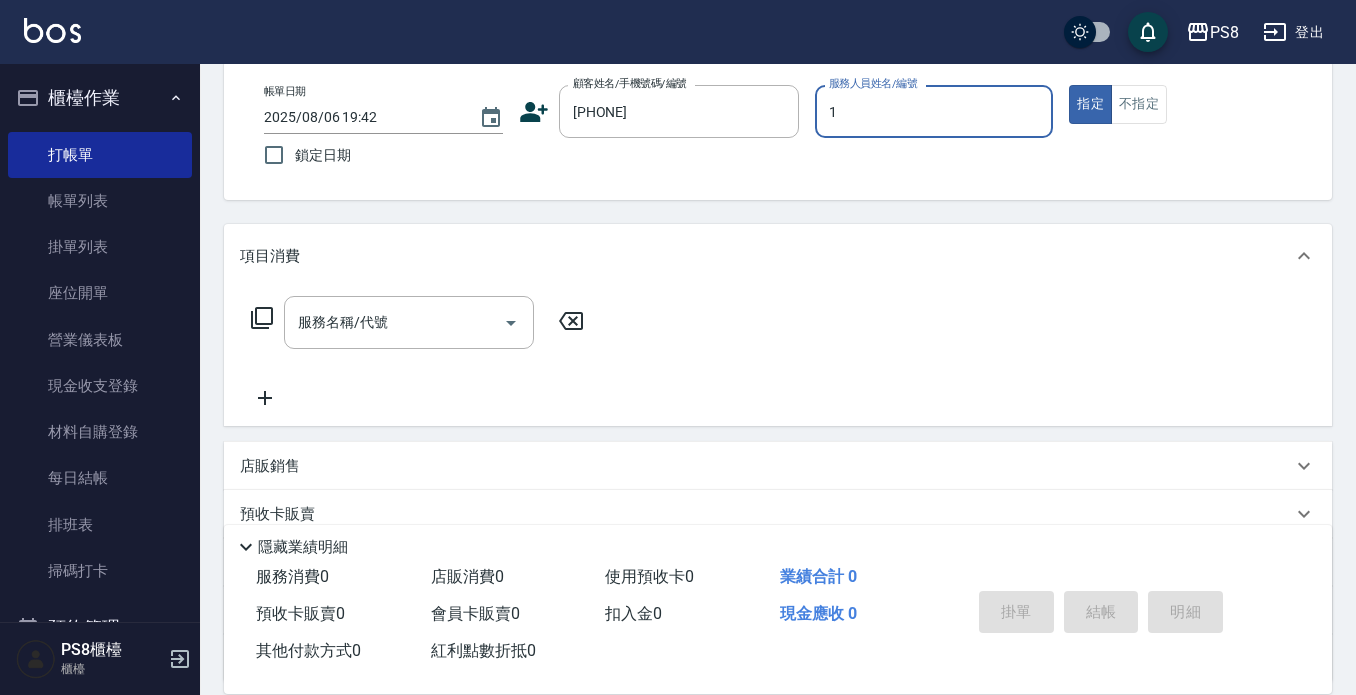 type on "B.K-1" 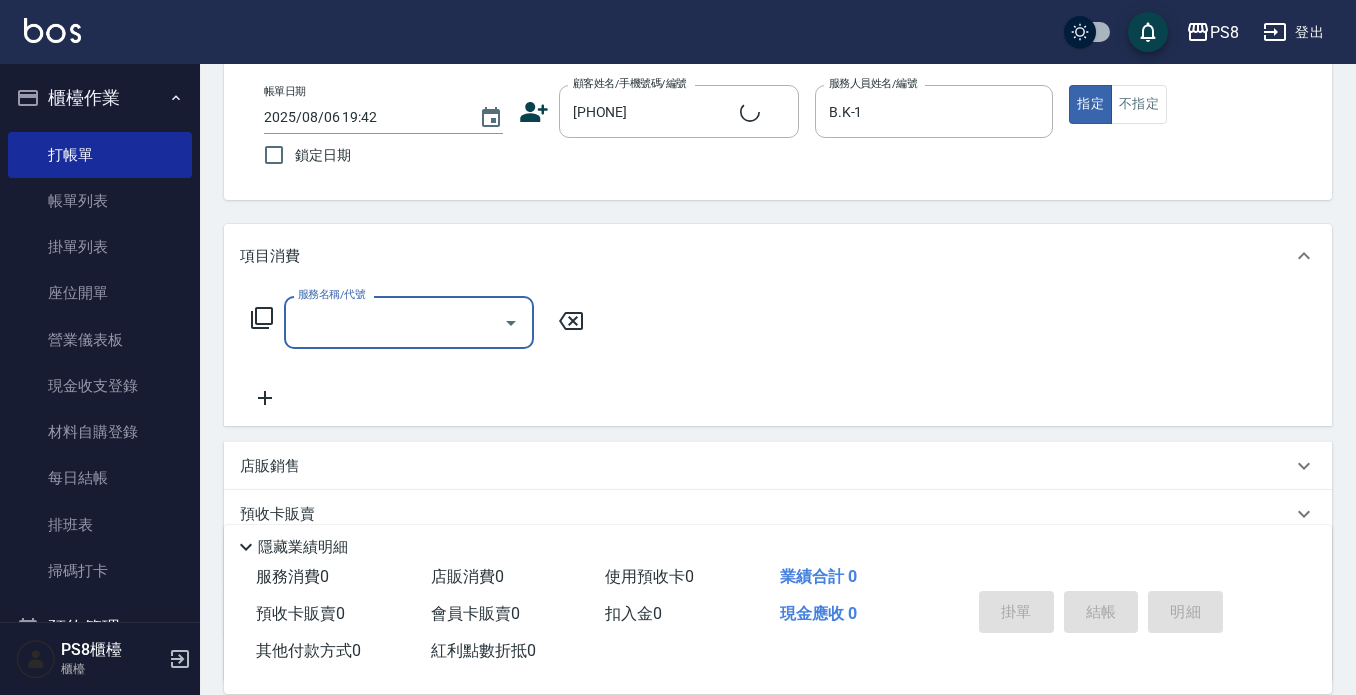 type on "[NAME]/[PHONE]/[PHONE]" 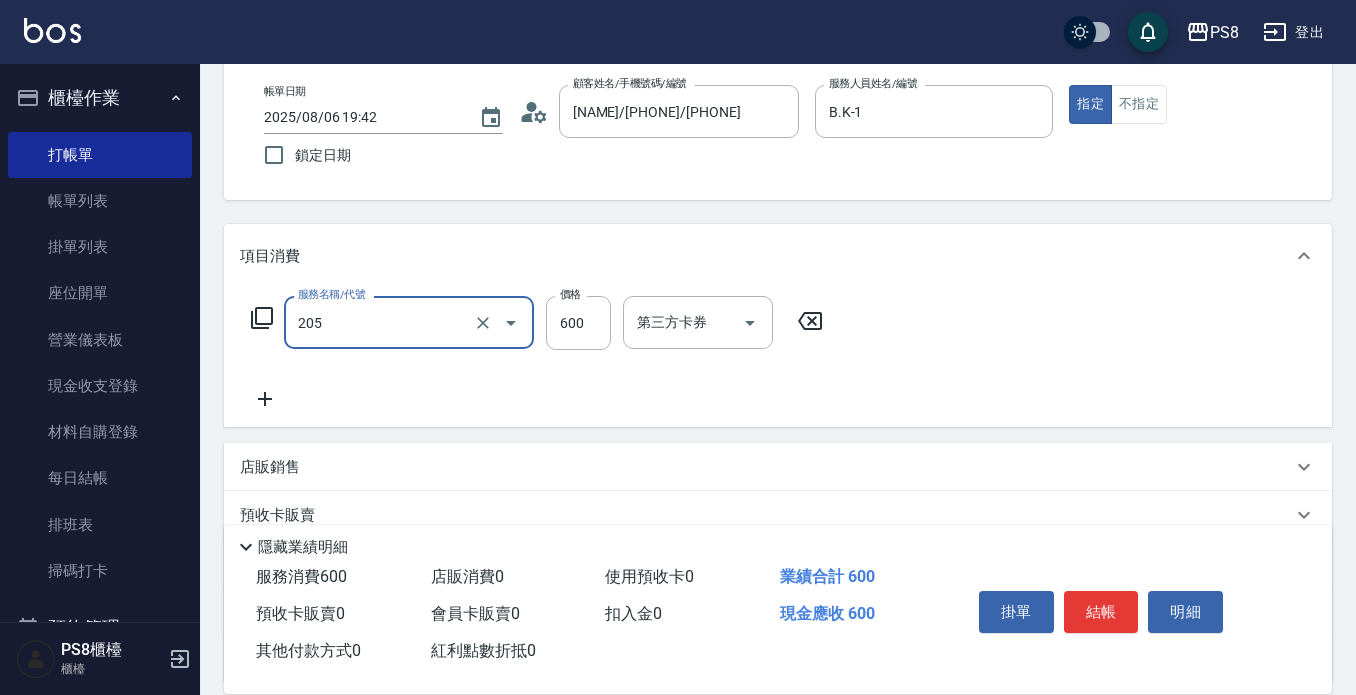 type on "A級洗剪600(205)" 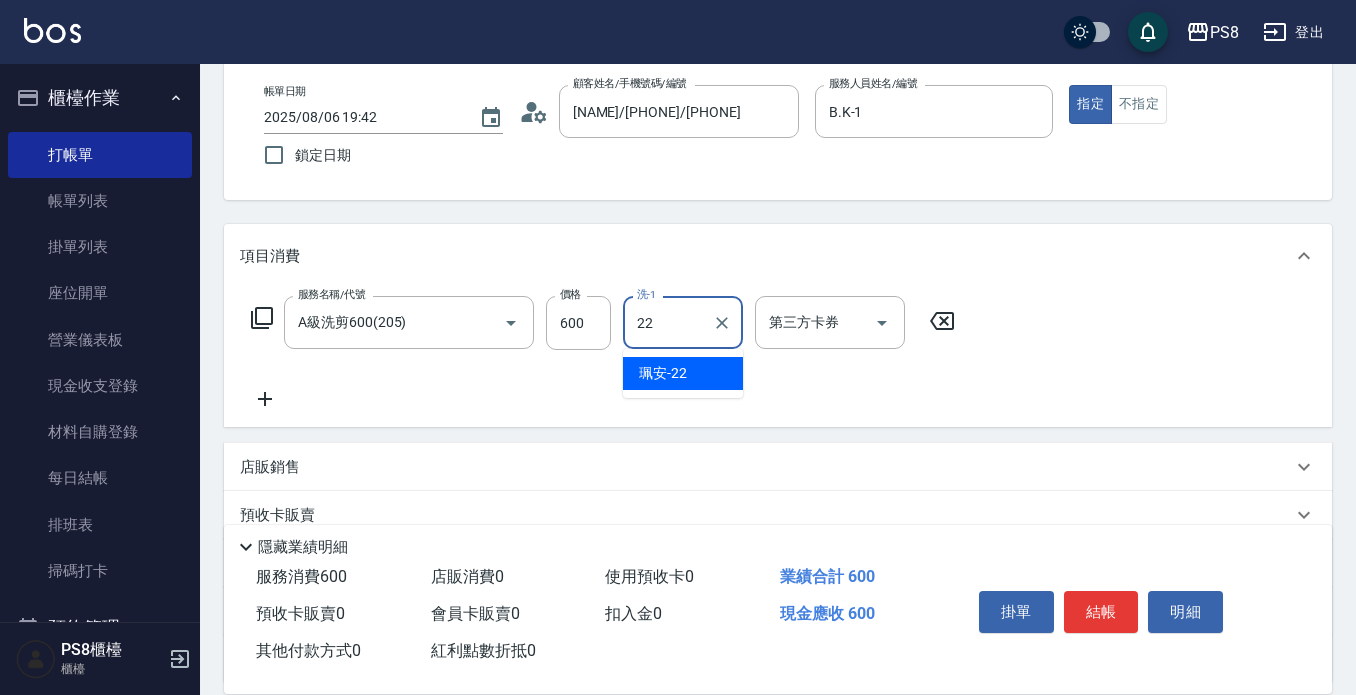 type on "珮安-22" 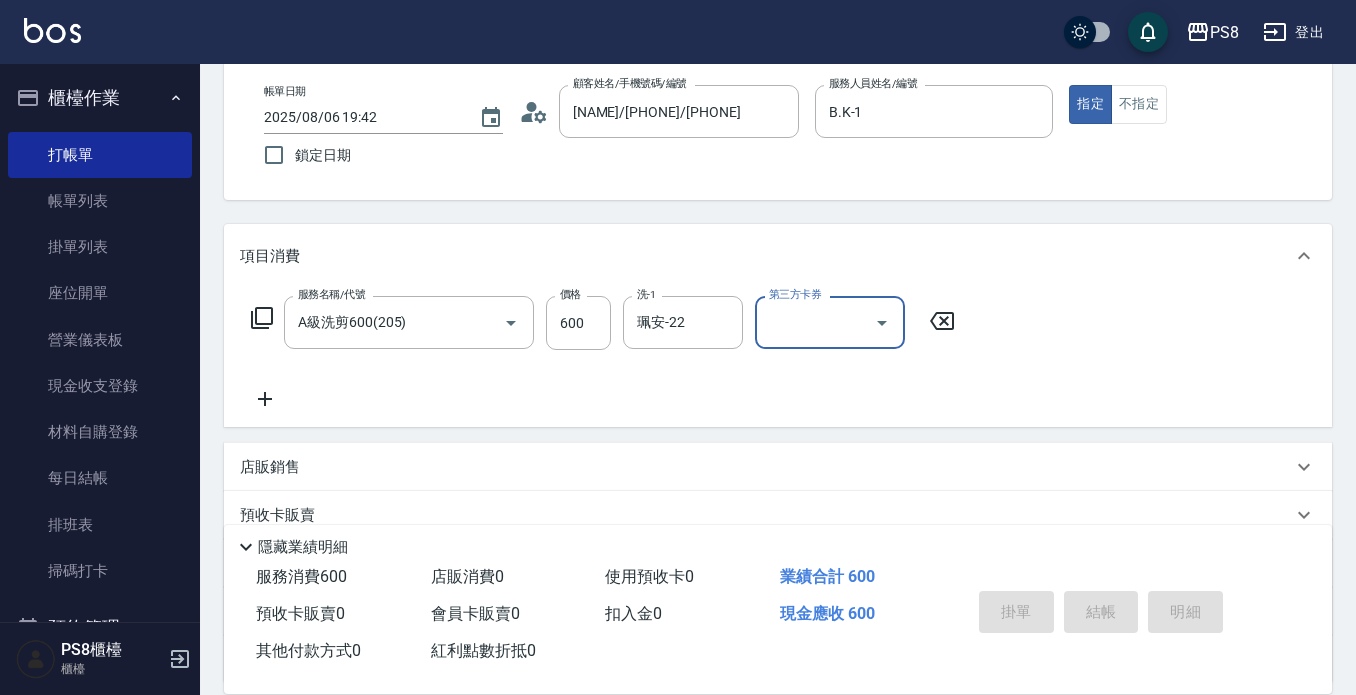 type 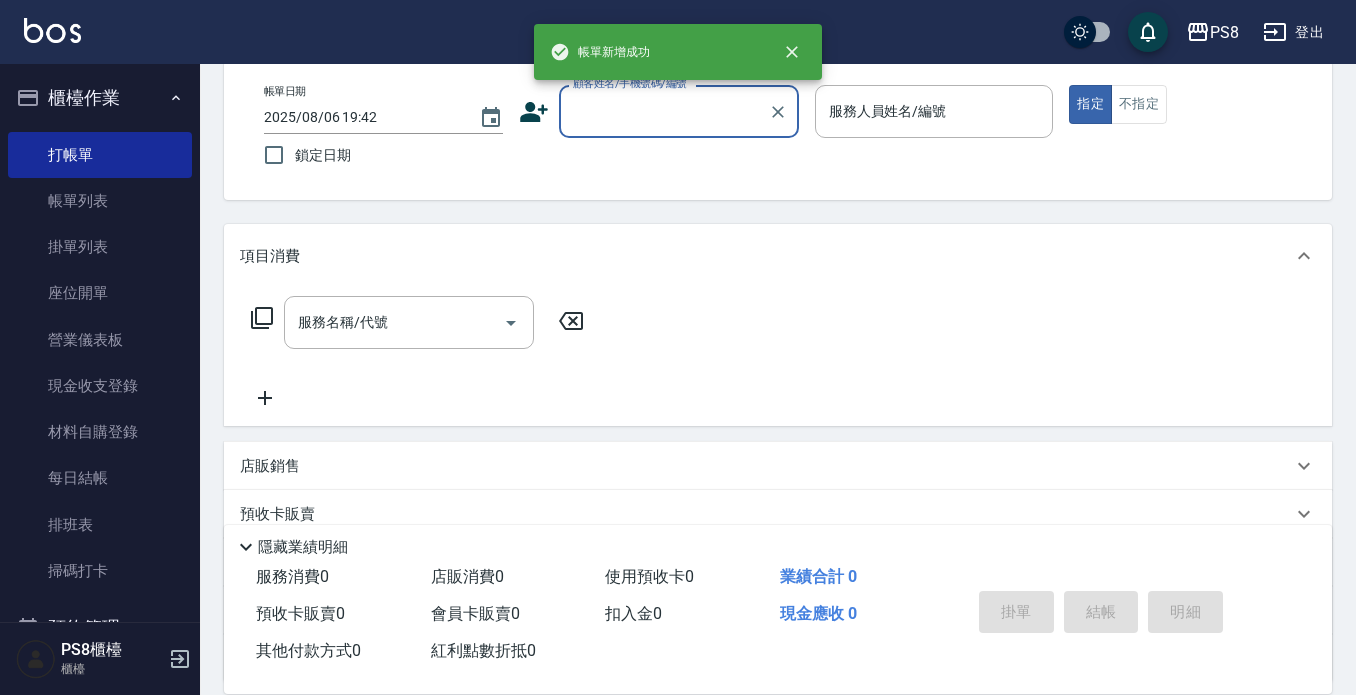 scroll, scrollTop: 0, scrollLeft: 0, axis: both 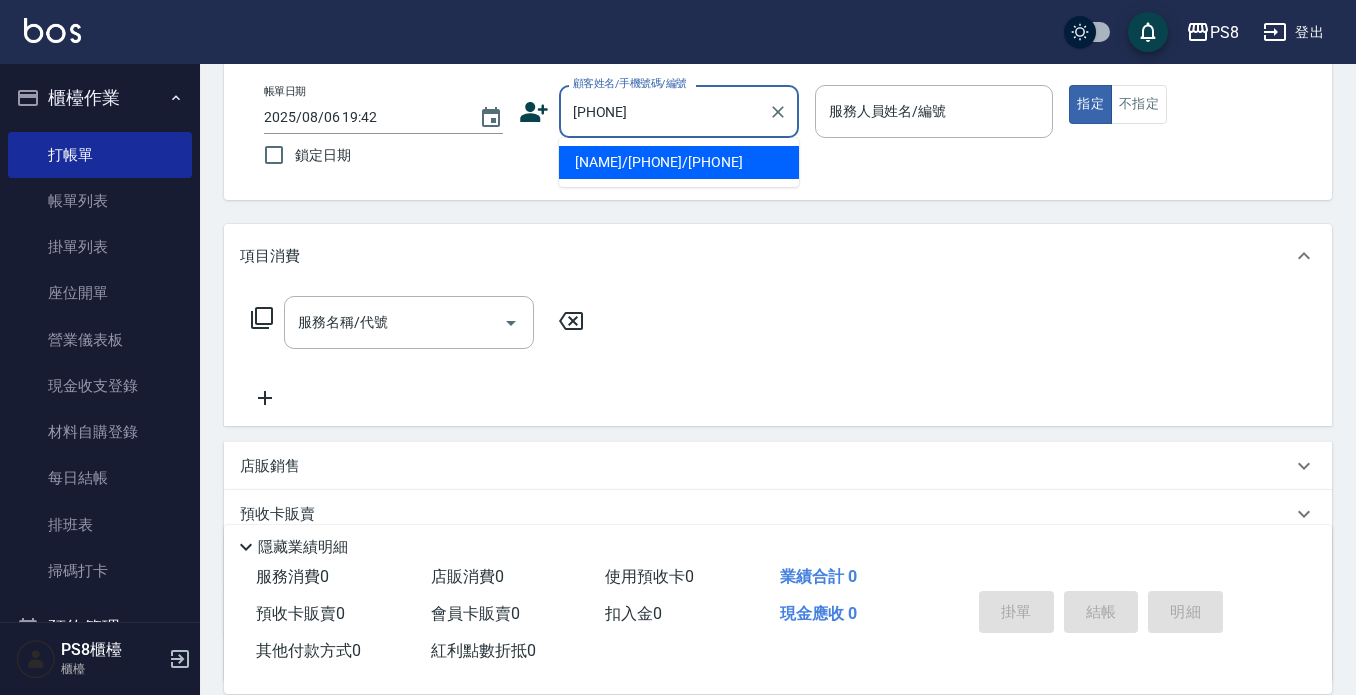 type on "[NAME]/[PHONE]/[PHONE]" 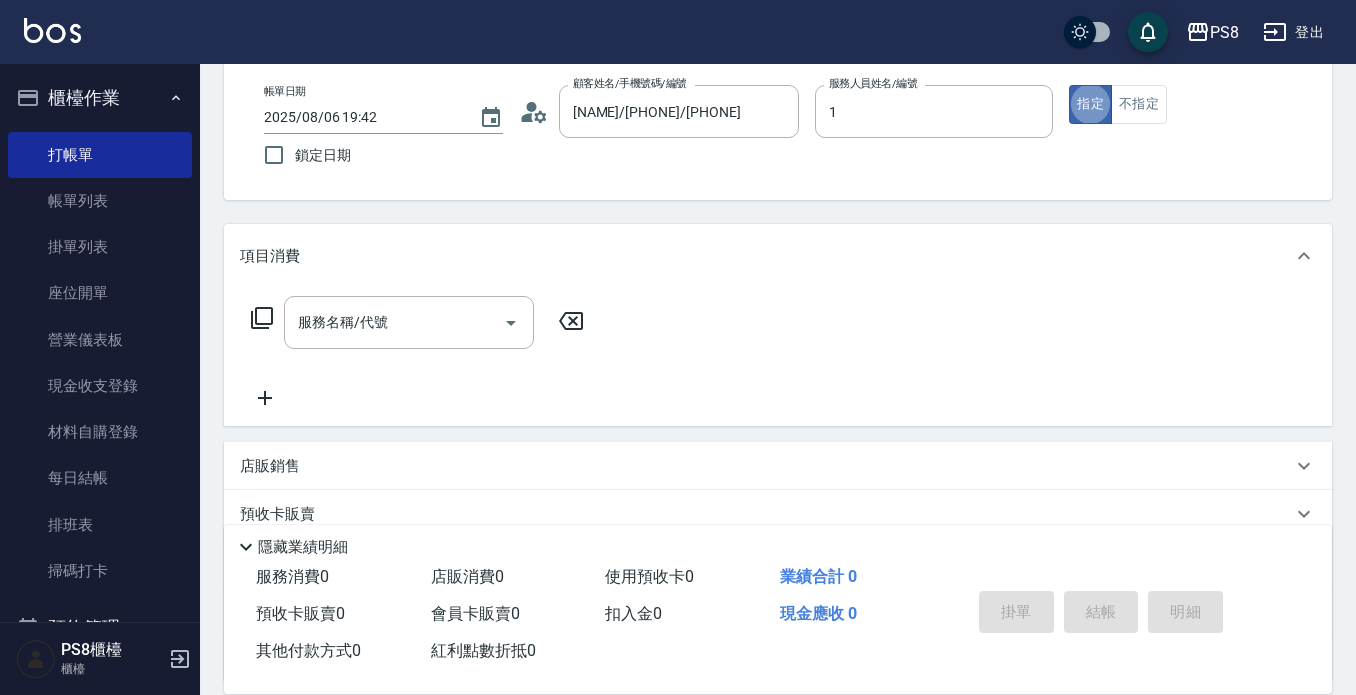 type on "B.K-1" 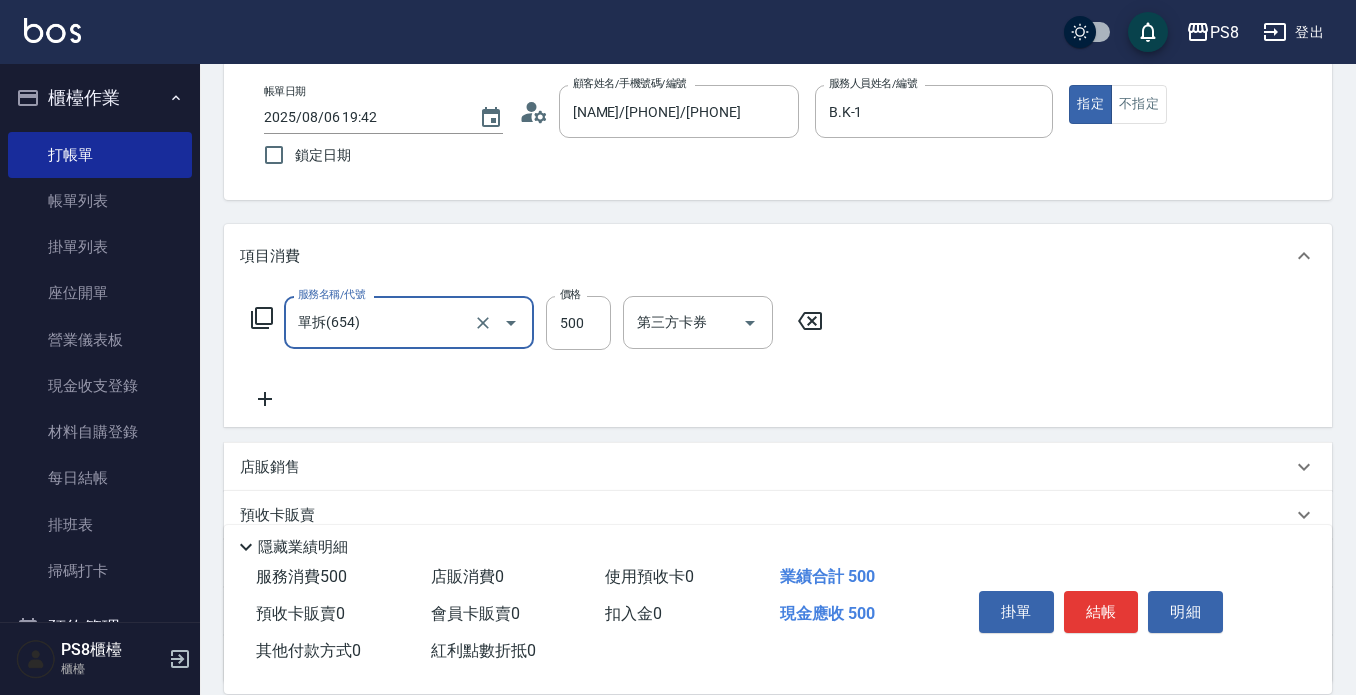 type on "單拆(654)" 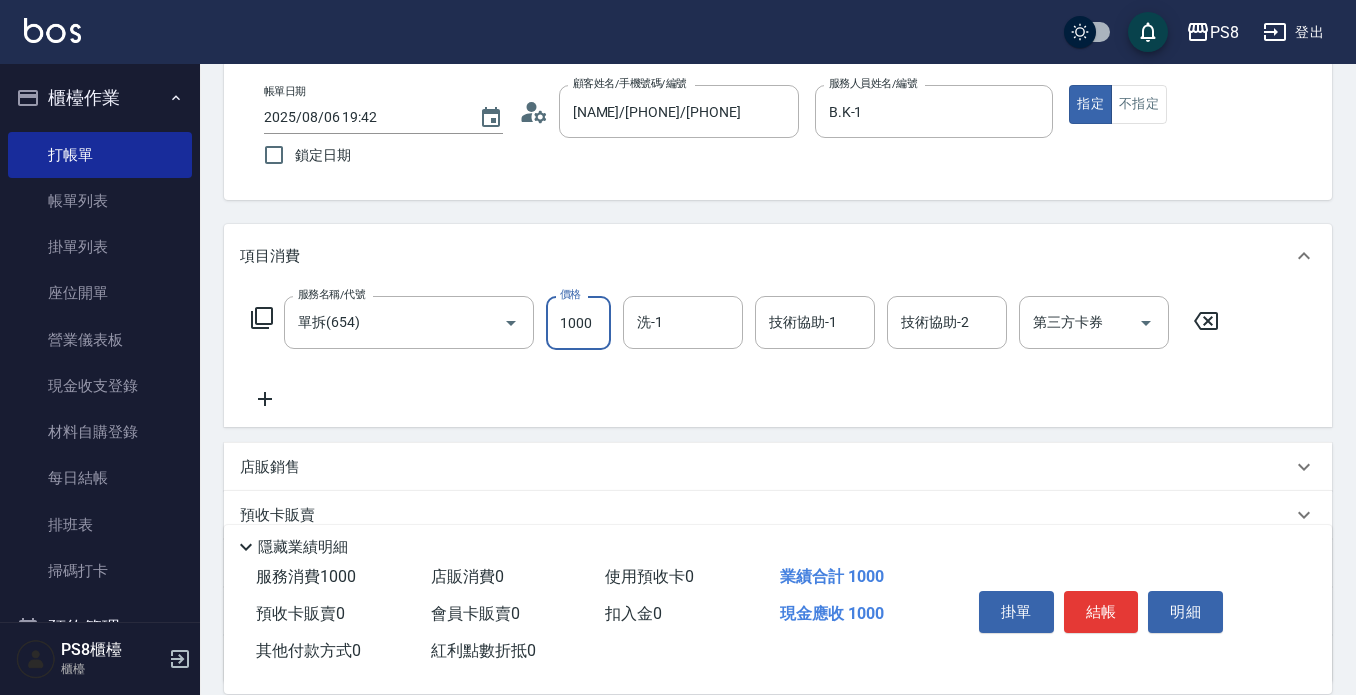 type on "1000" 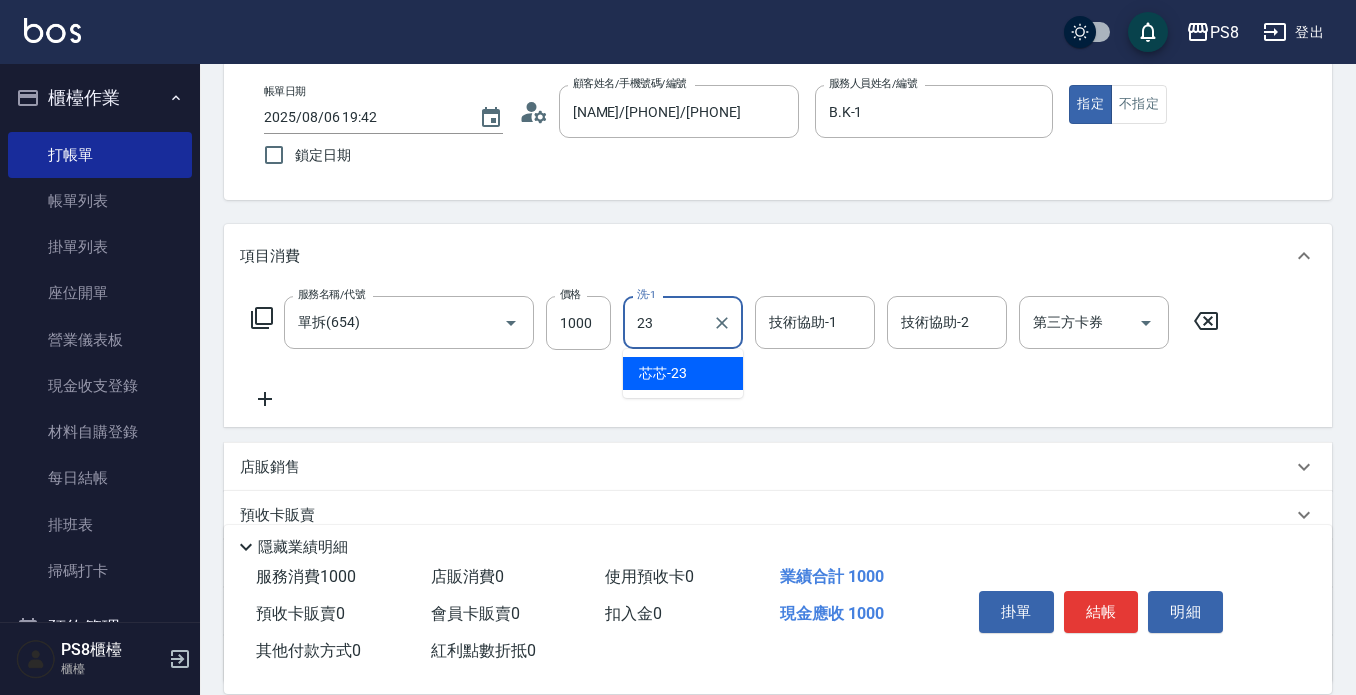 type on "芯芯-23" 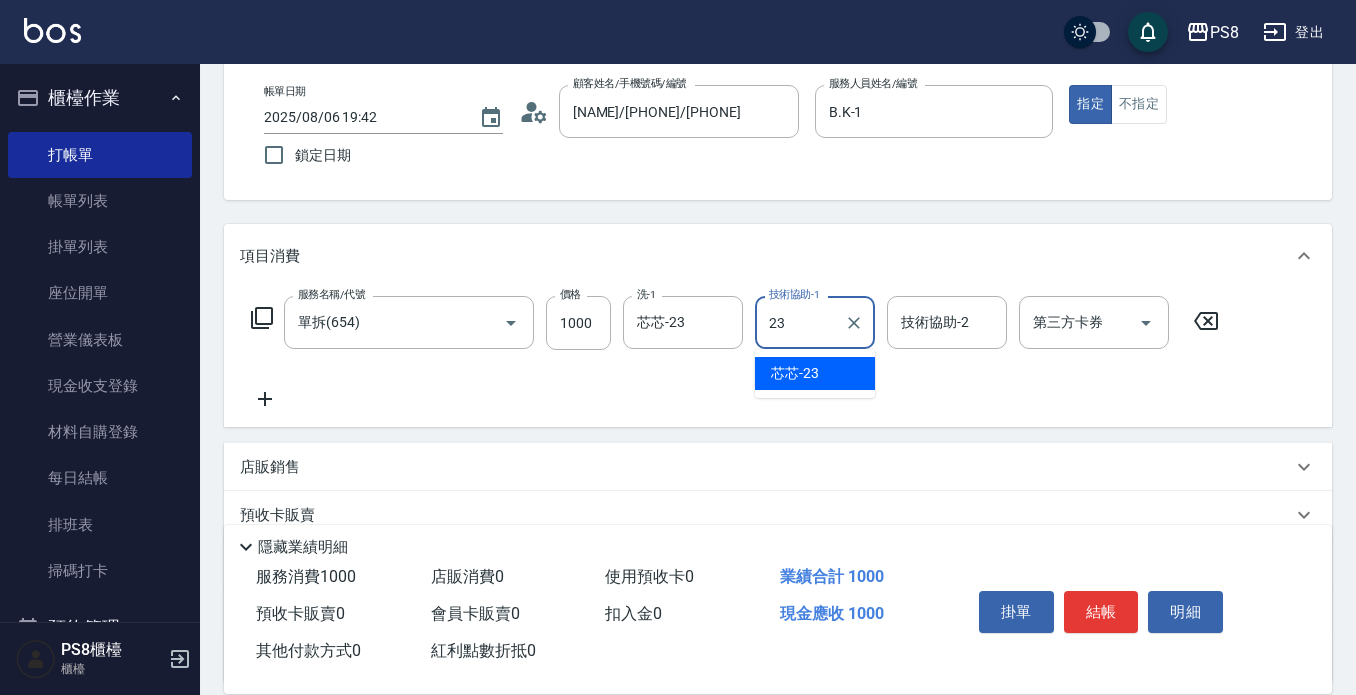 type on "芯芯-23" 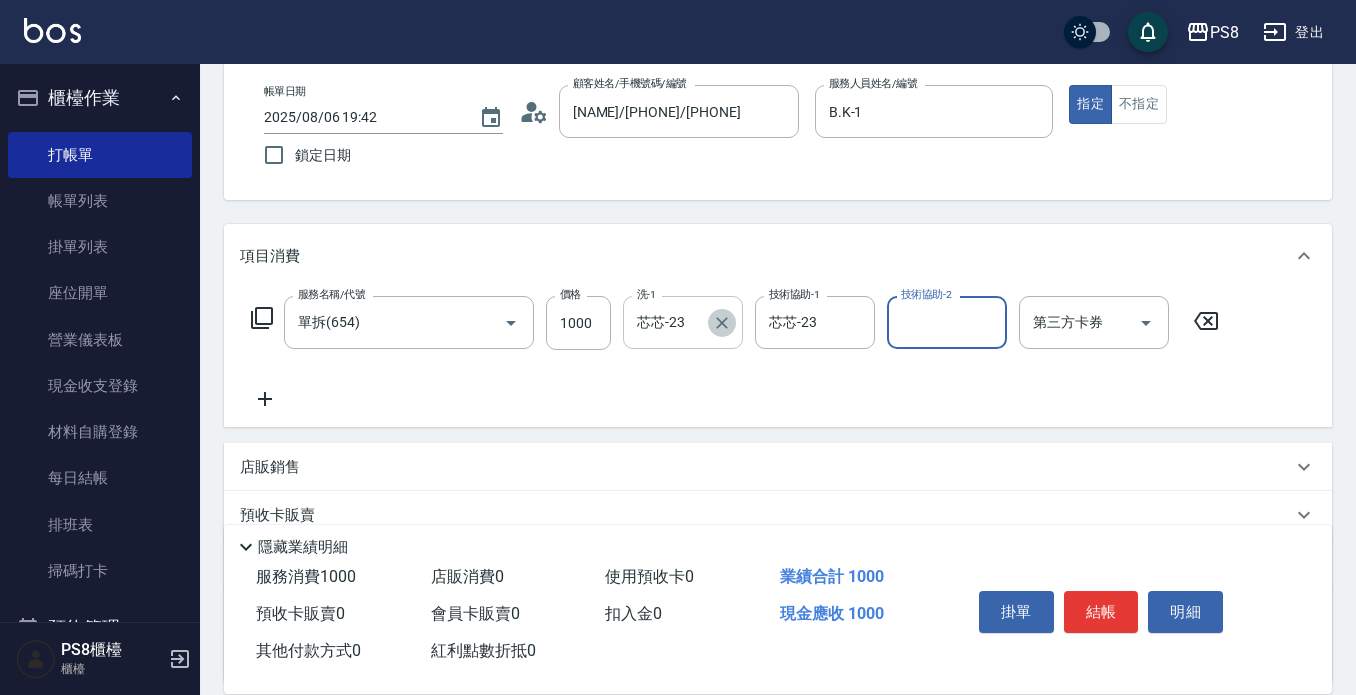 click 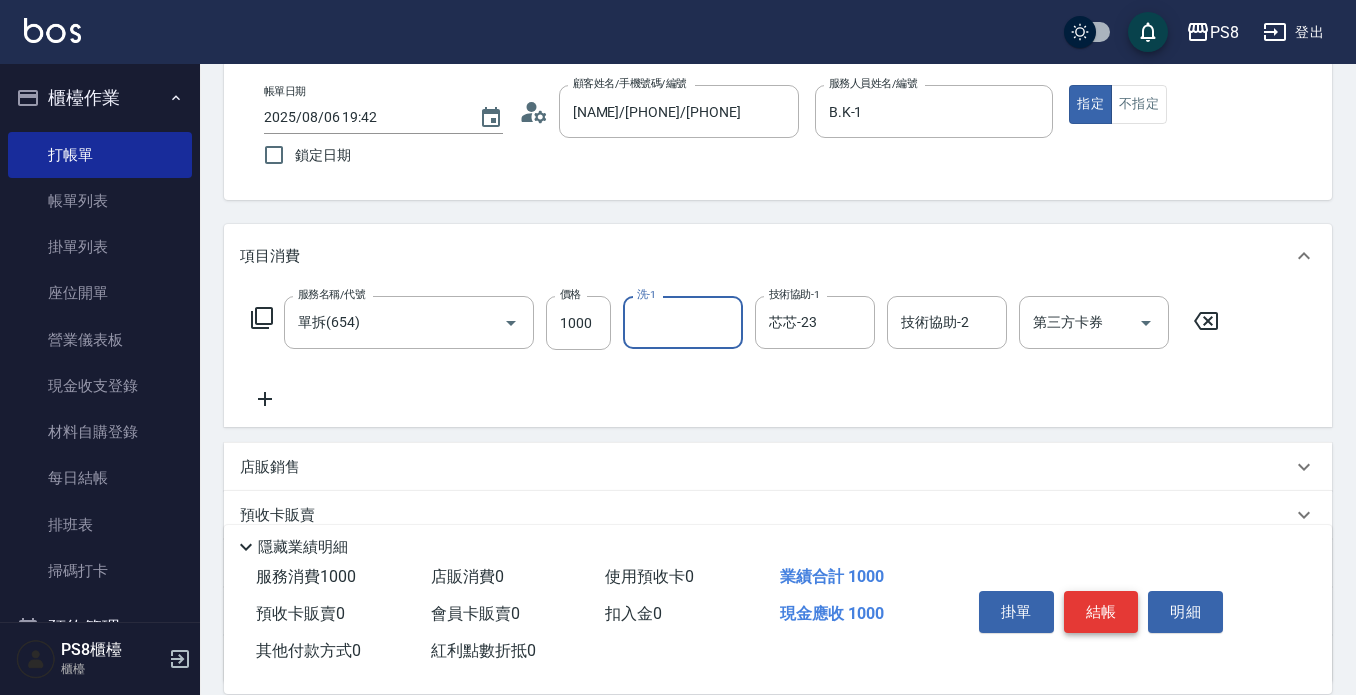 click on "結帳" at bounding box center (1101, 612) 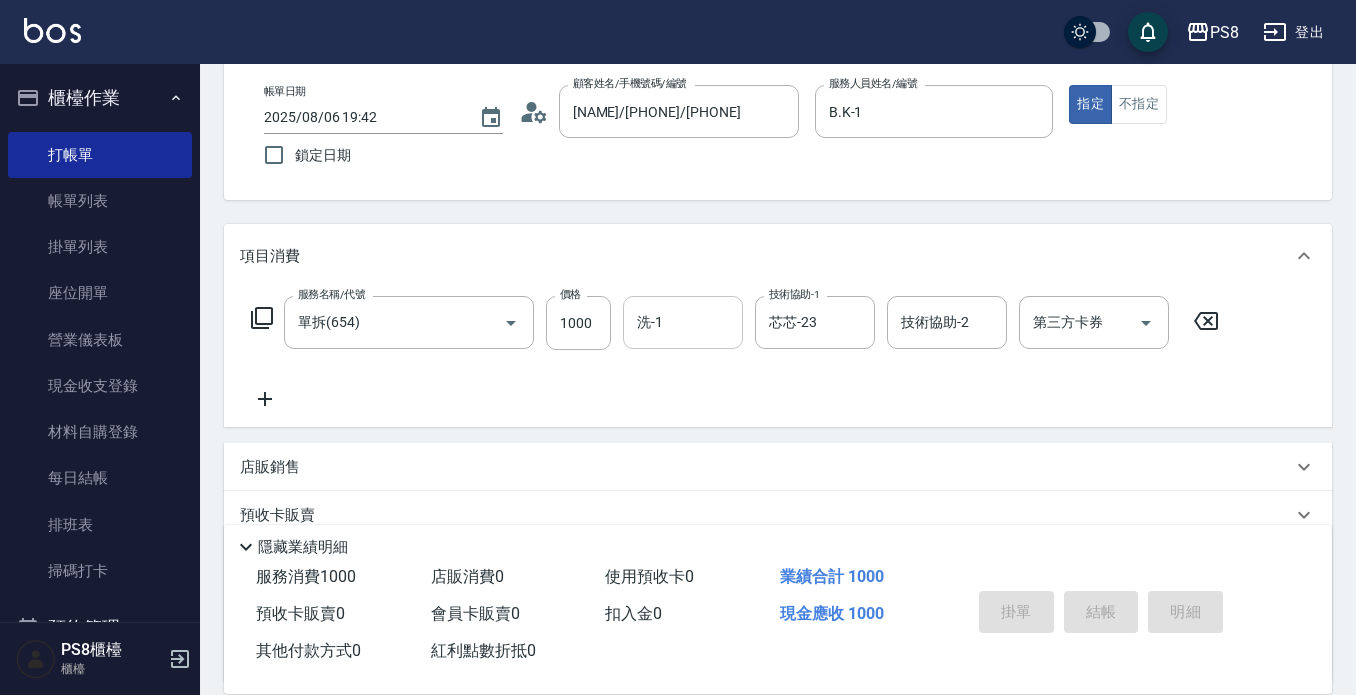 type 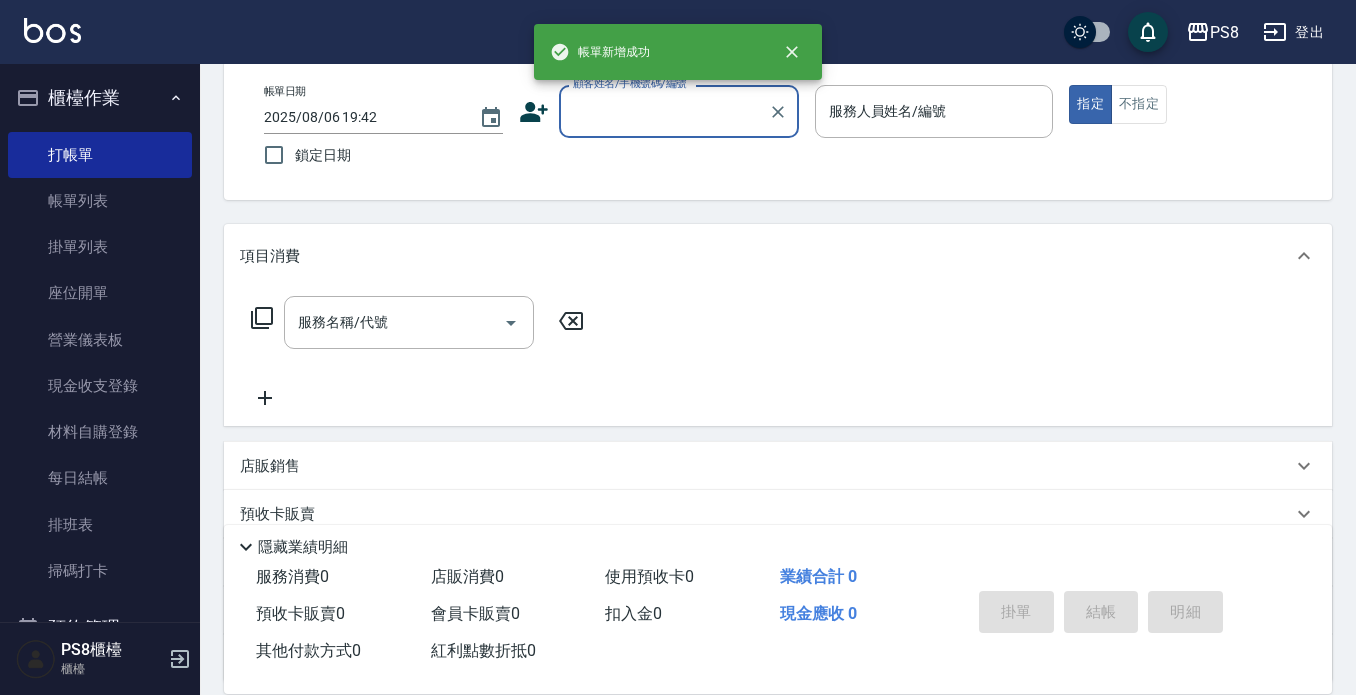 scroll, scrollTop: 0, scrollLeft: 0, axis: both 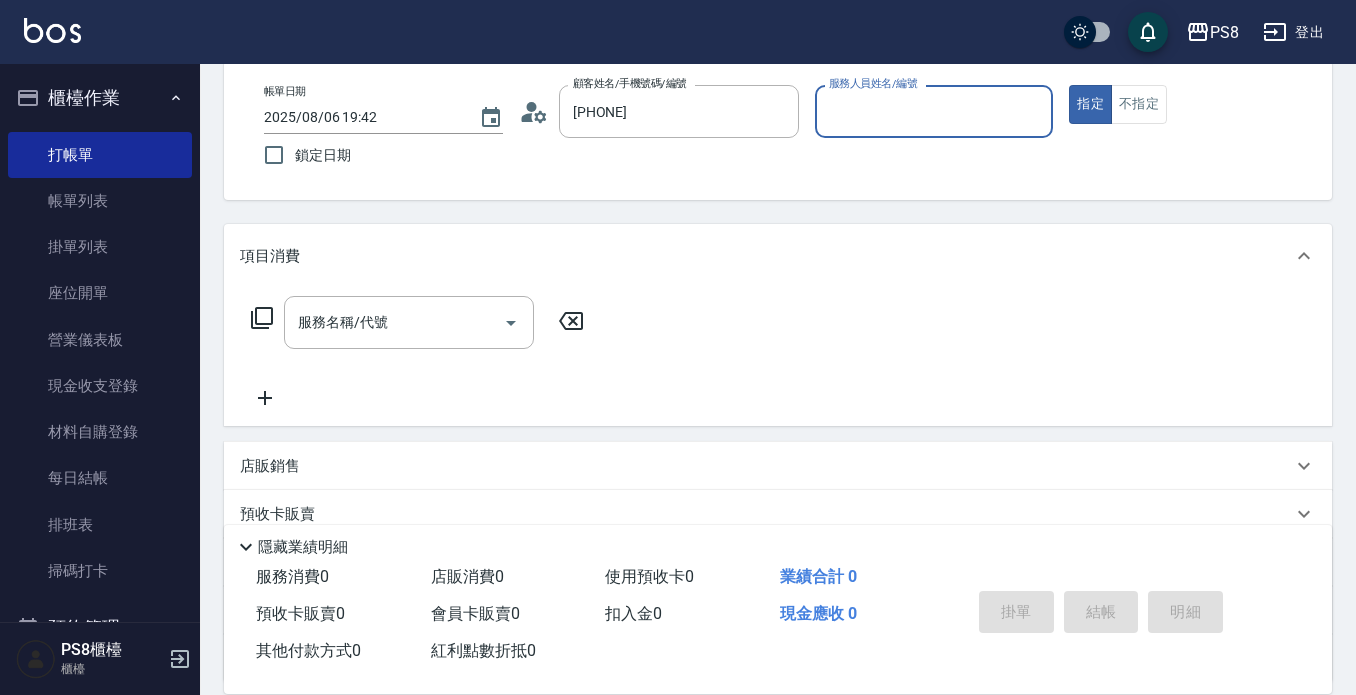 type on "[FIRST] [LAST]/[PHONE]/[PHONE]" 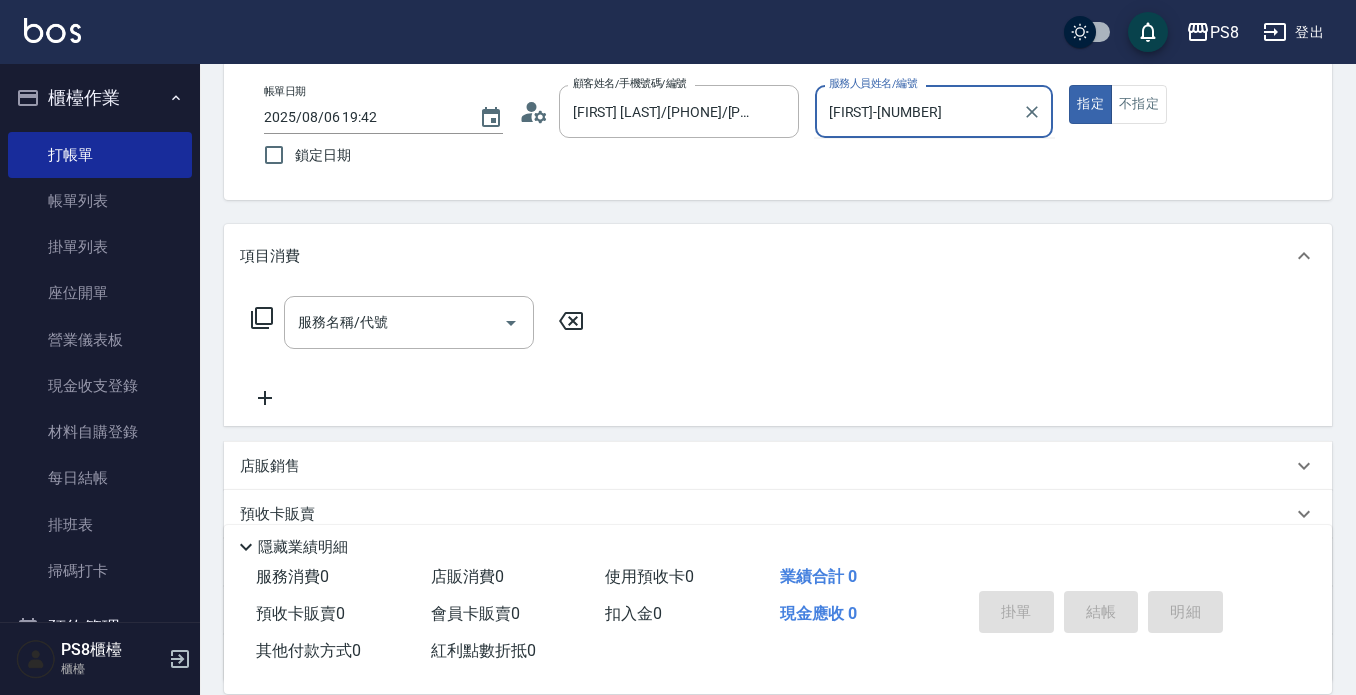 click on "指定" at bounding box center [1090, 104] 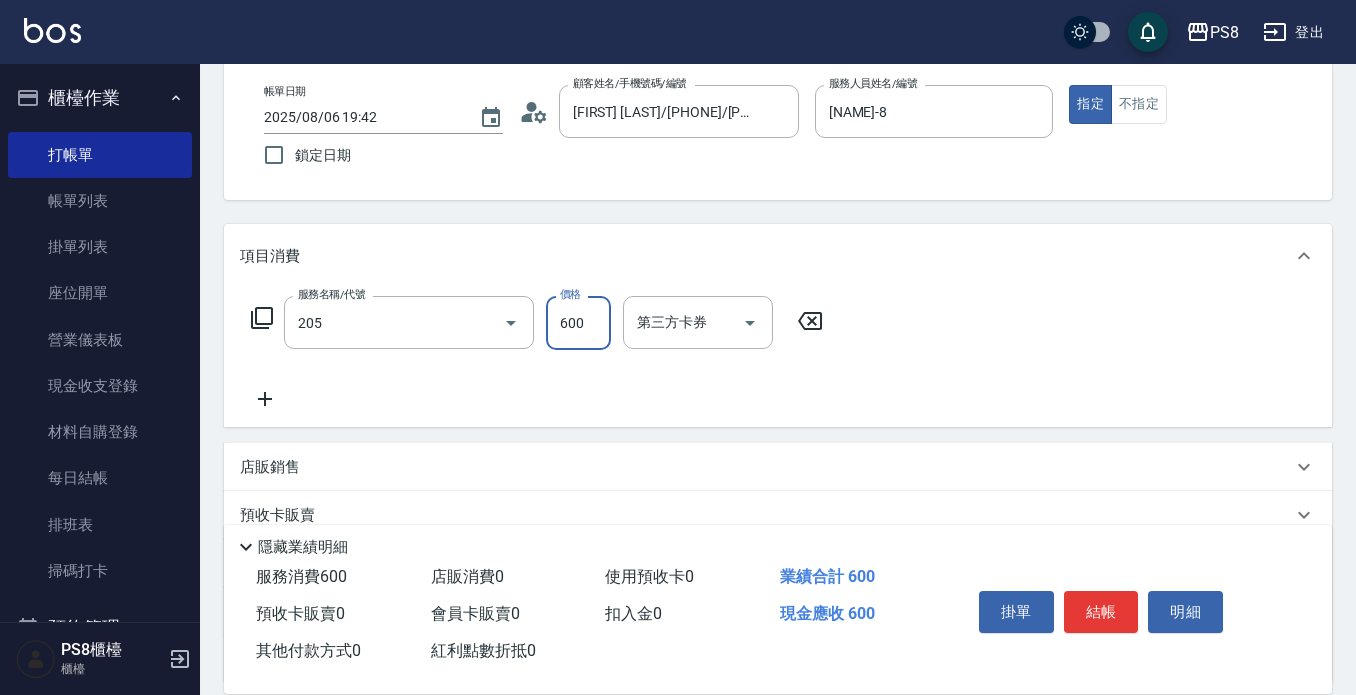 type on "A級洗剪600(205)" 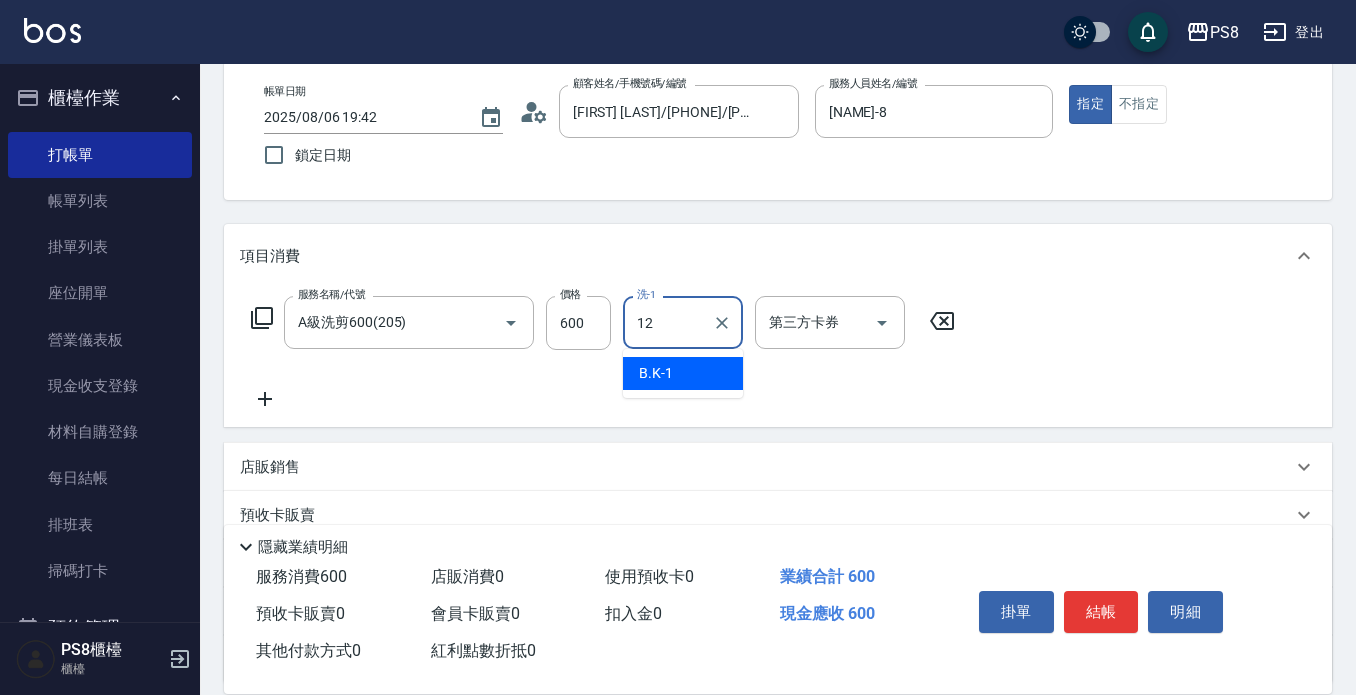 type on "VINA-12" 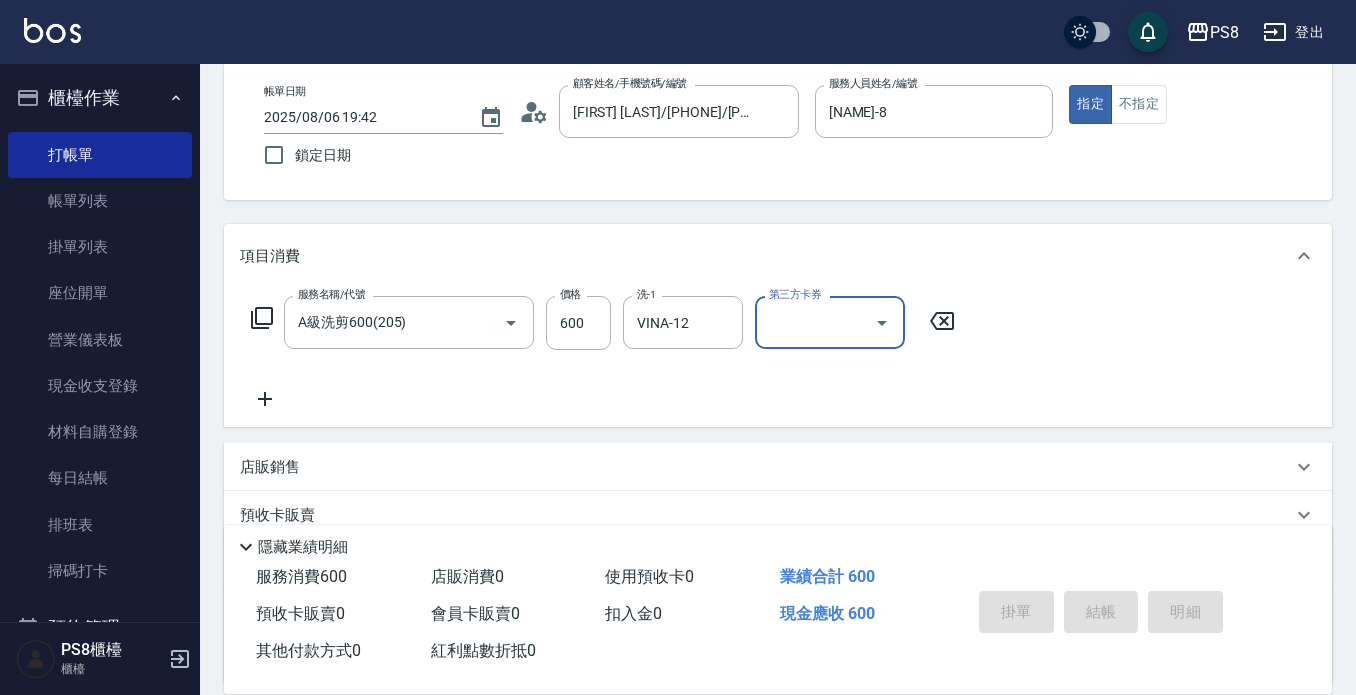 type 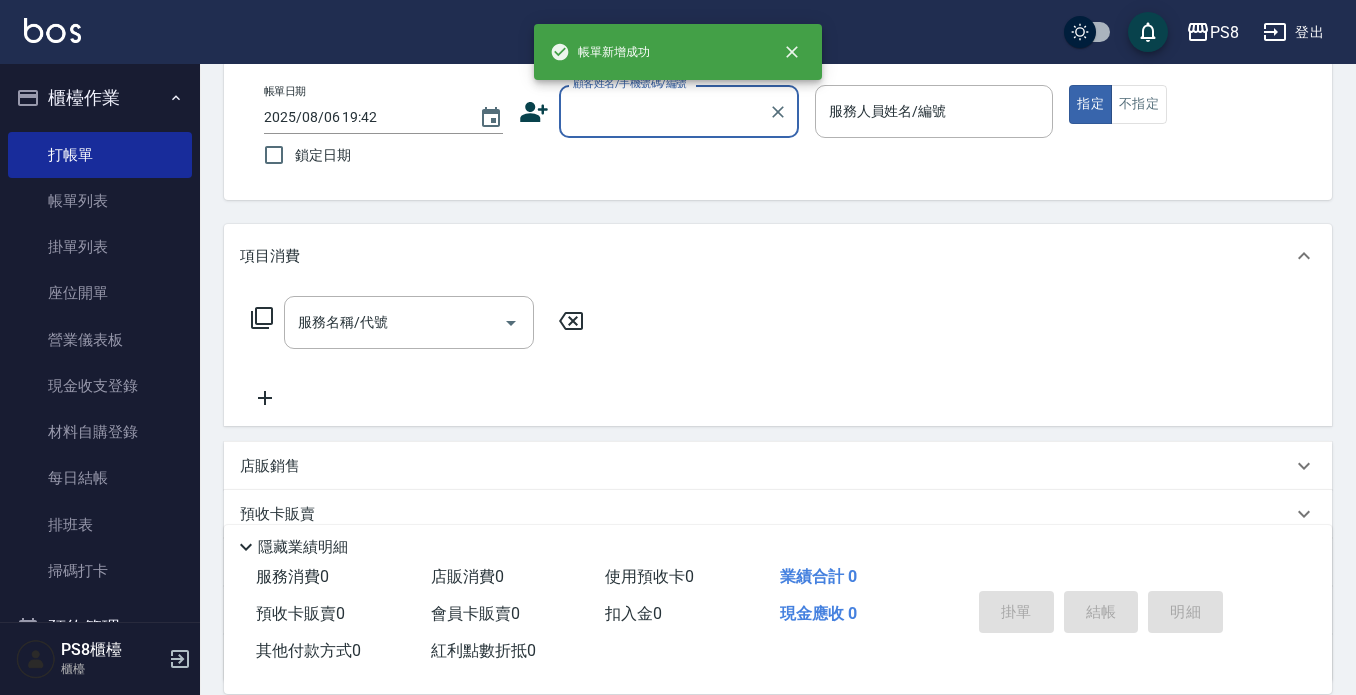 scroll, scrollTop: 0, scrollLeft: 0, axis: both 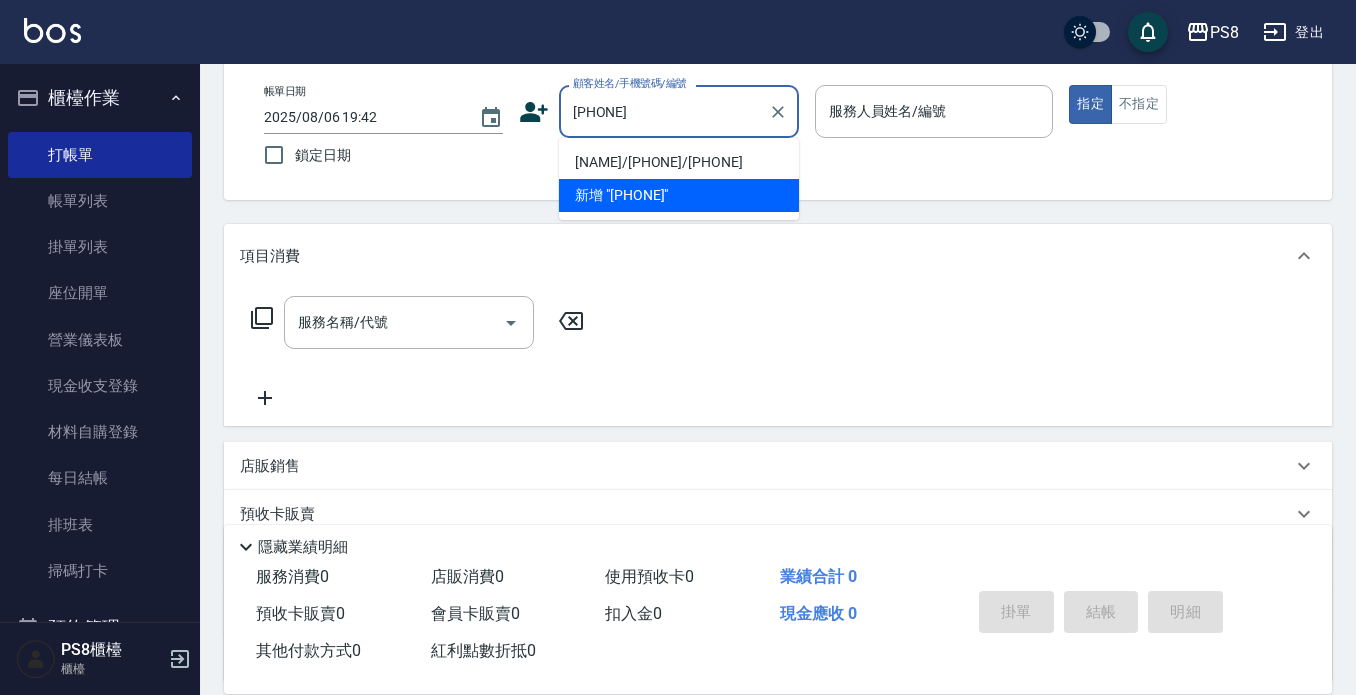 type on "[NAME]/[PHONE]/[PHONE]" 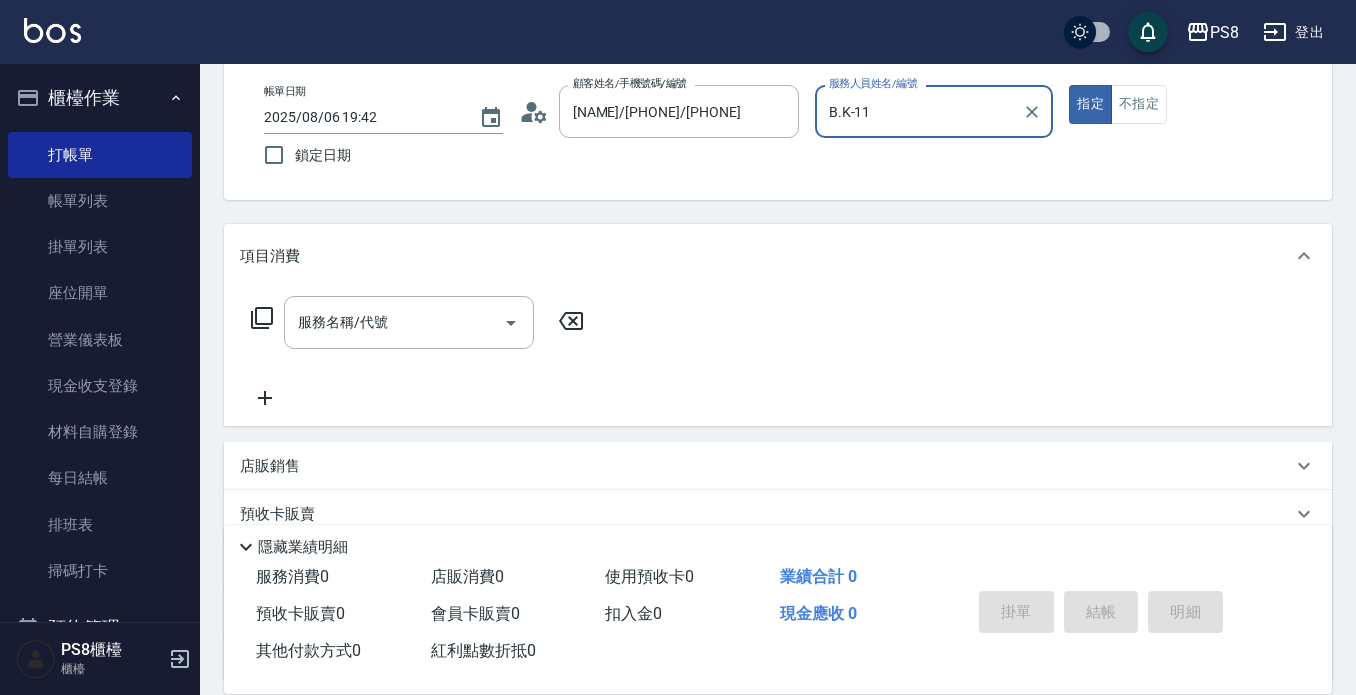 click on "指定" at bounding box center [1090, 104] 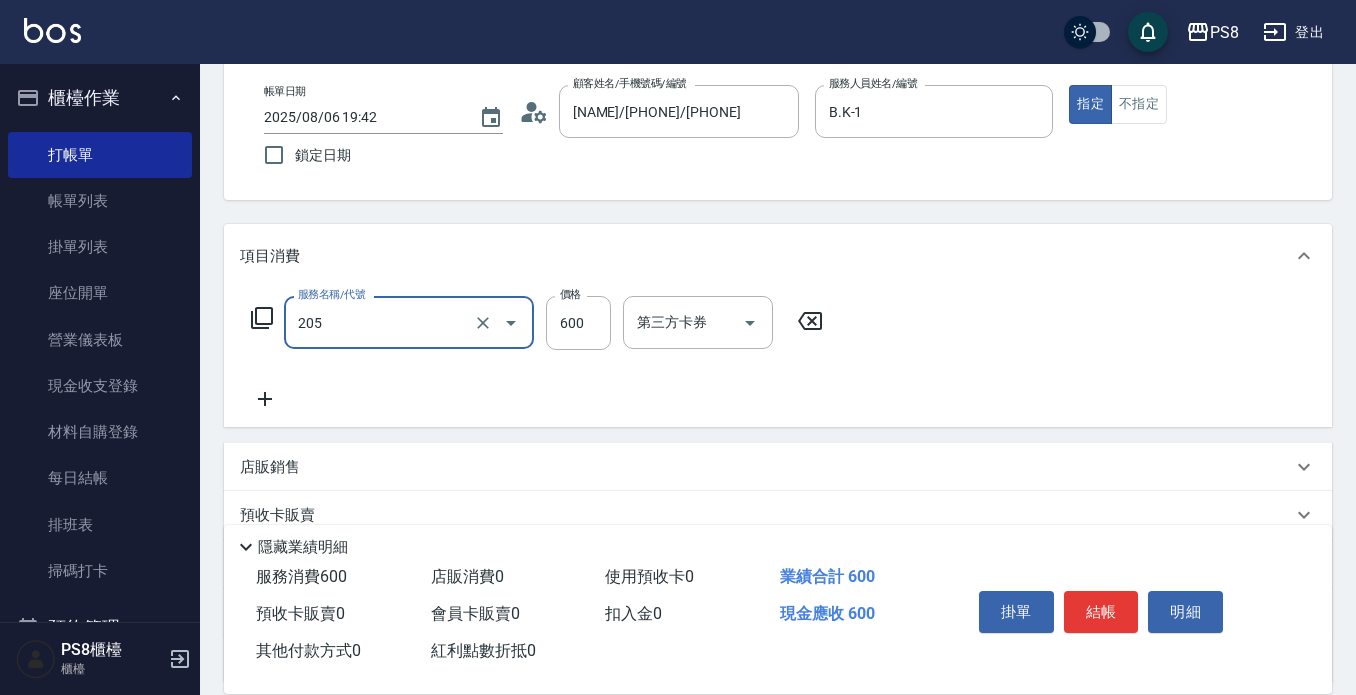 type on "A級洗剪600(205)" 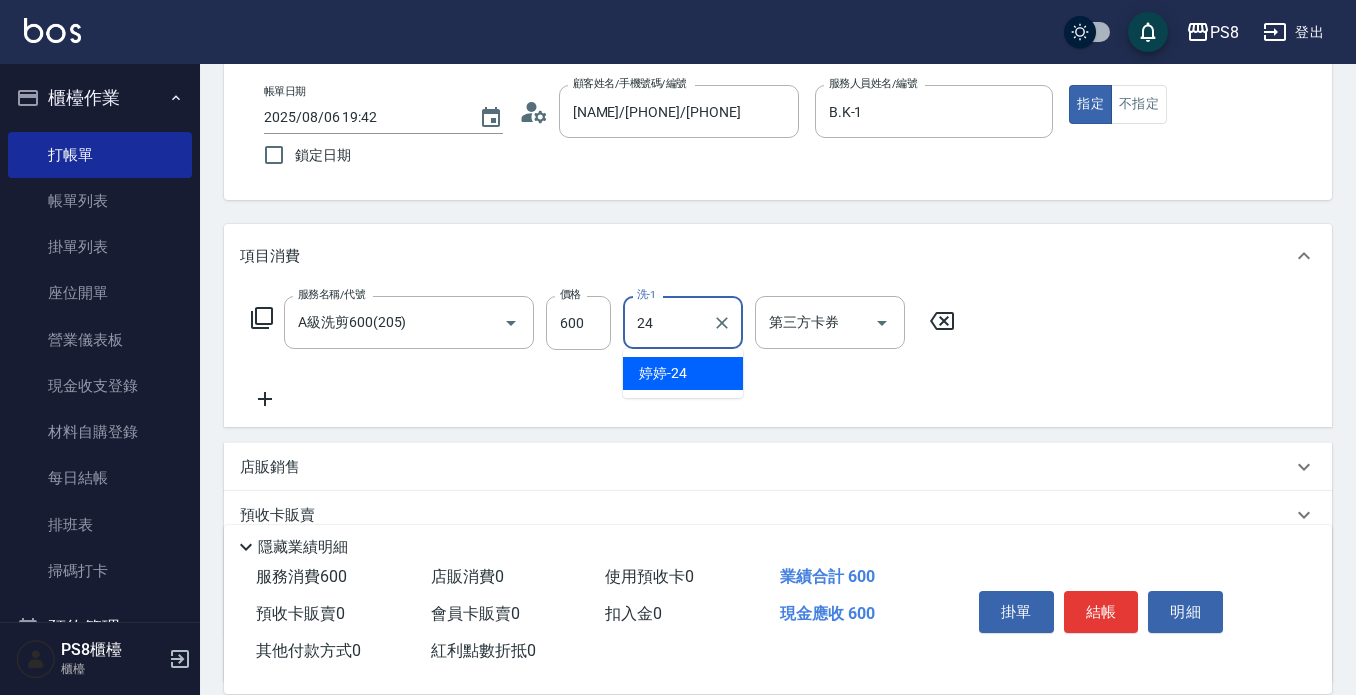 type on "婷婷-24" 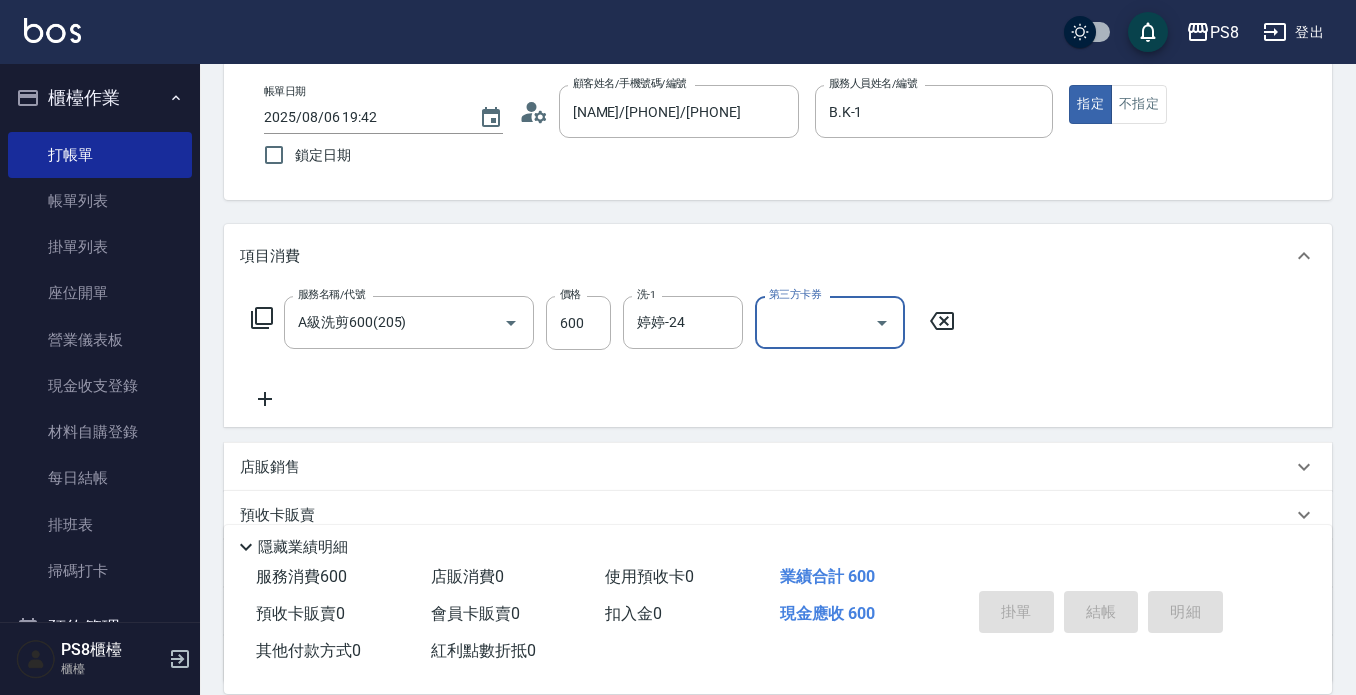 type on "2025/08/06 19:43" 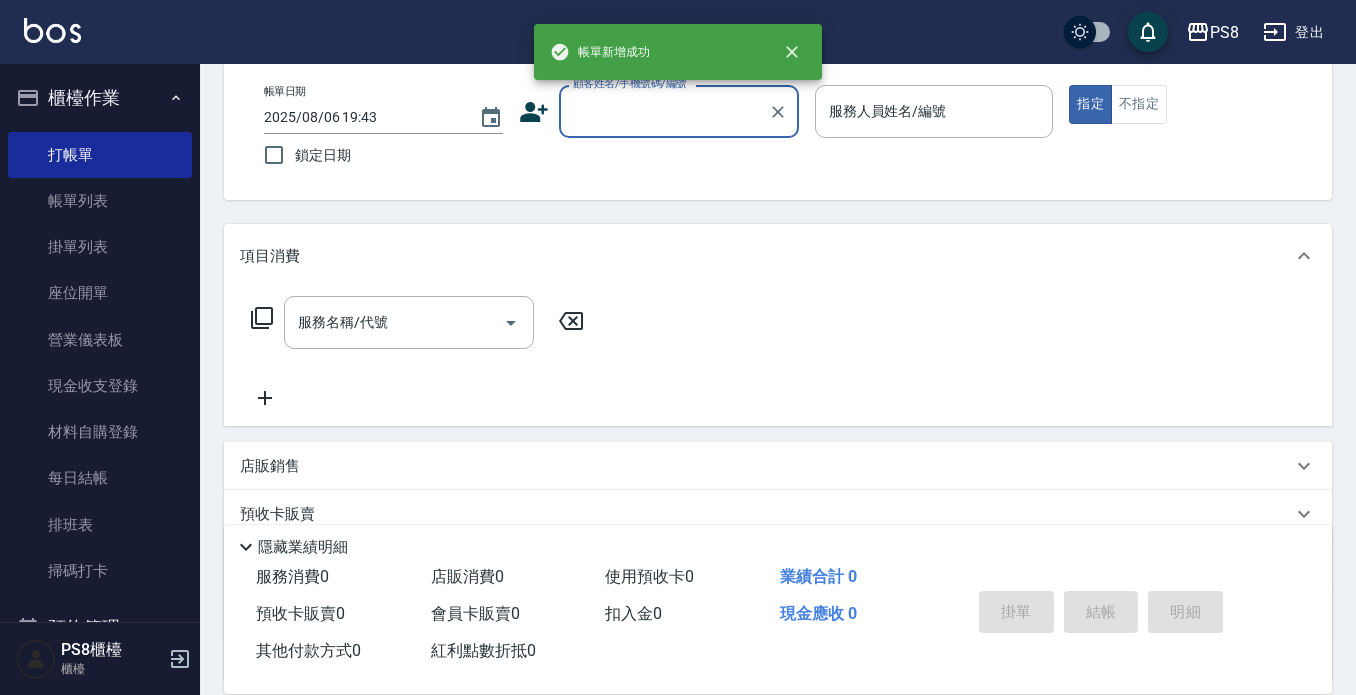 scroll, scrollTop: 0, scrollLeft: 0, axis: both 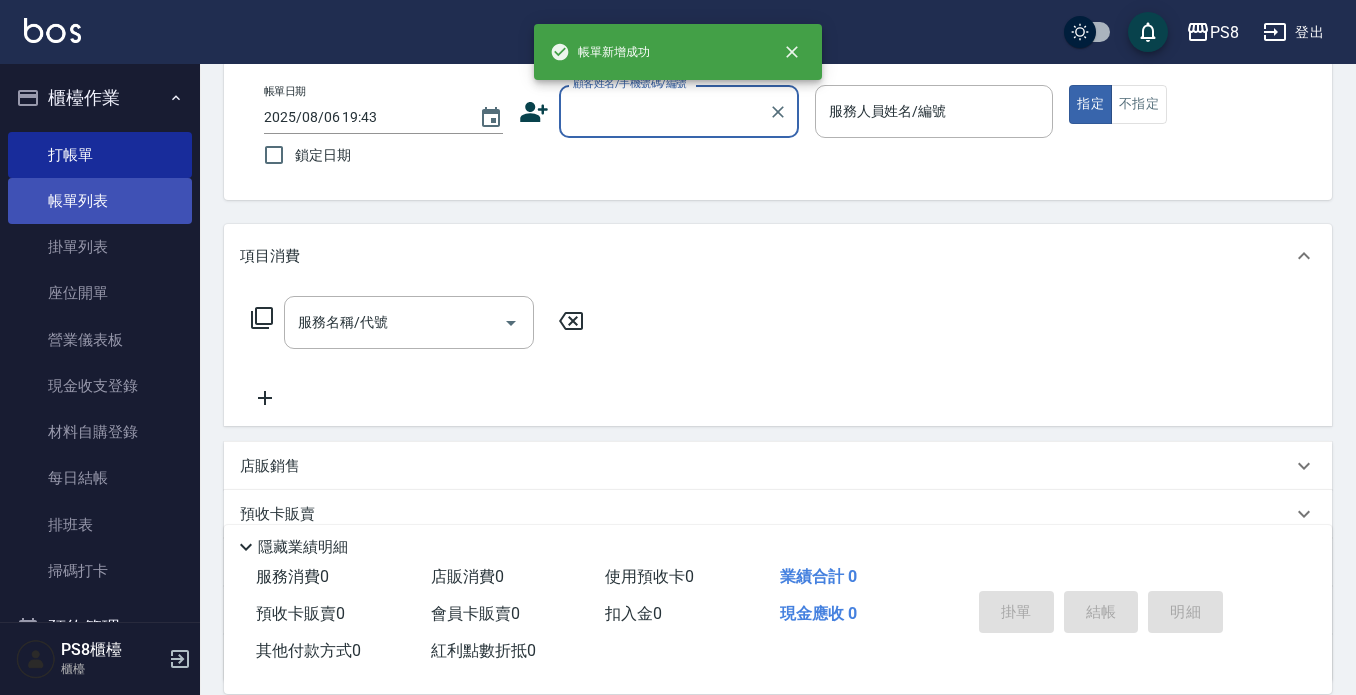 click on "帳單列表" at bounding box center (100, 201) 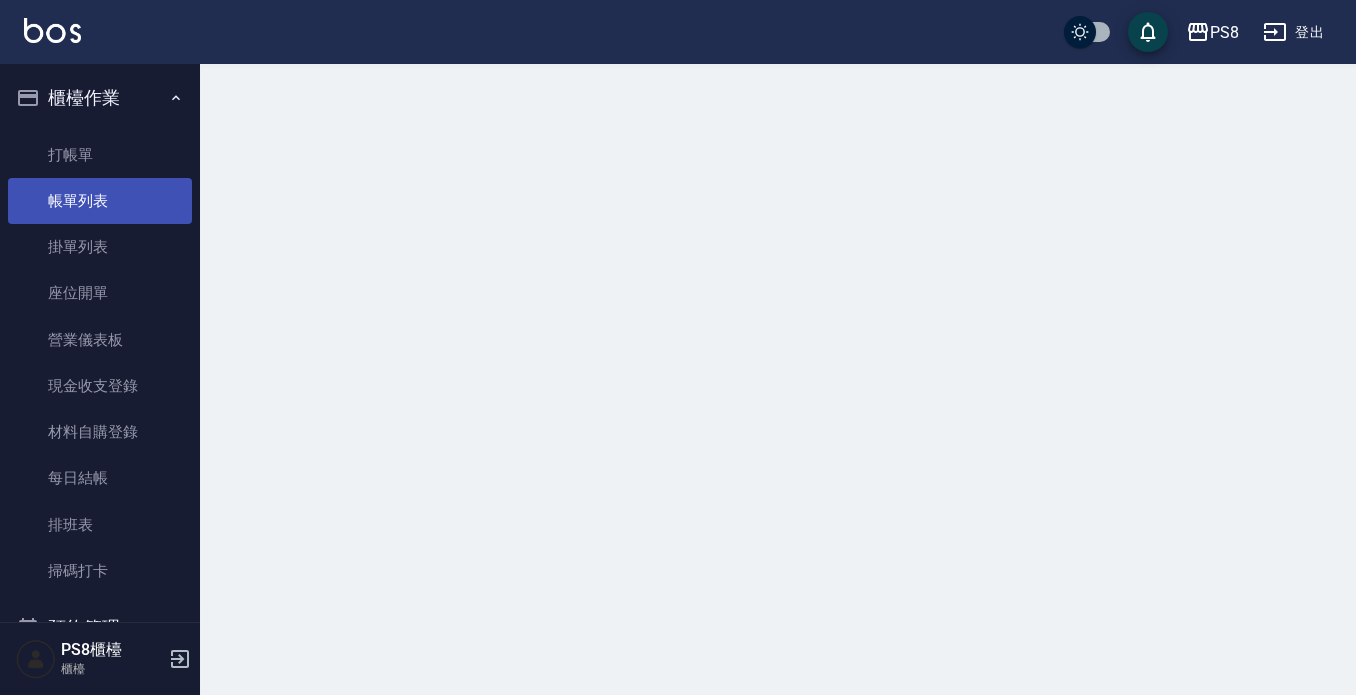 scroll, scrollTop: 0, scrollLeft: 0, axis: both 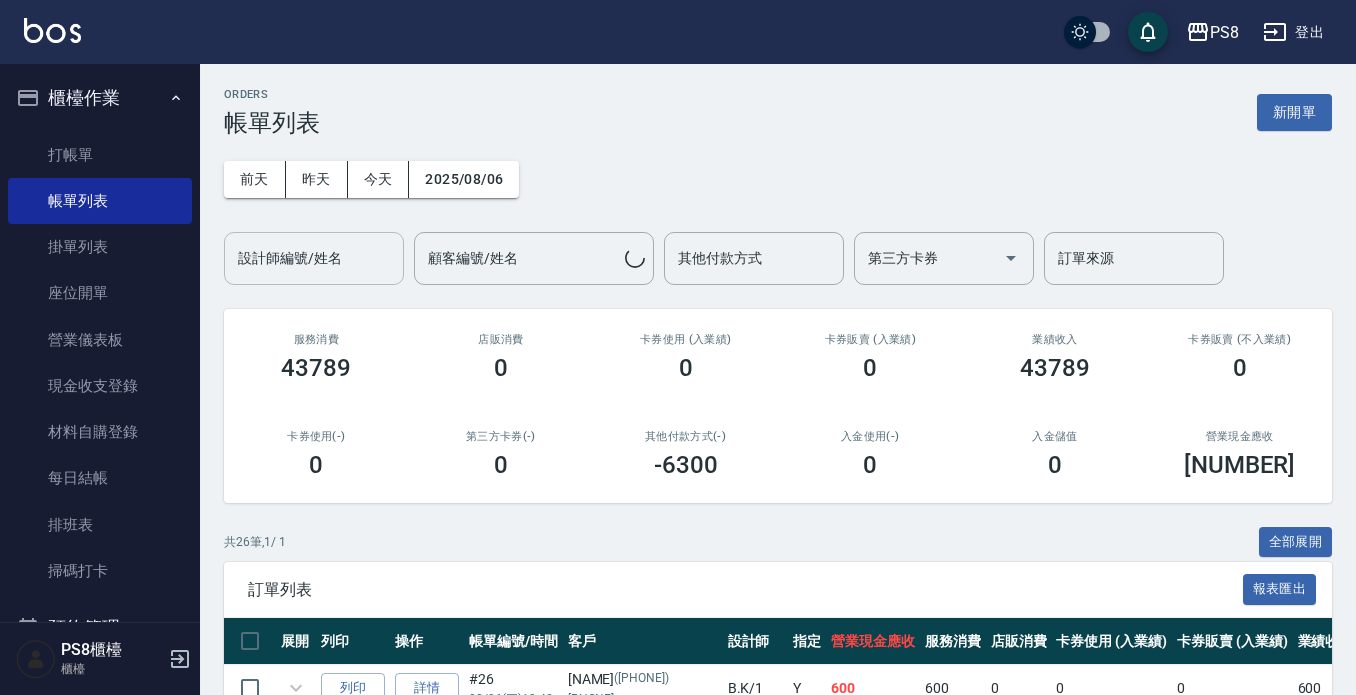 drag, startPoint x: 592, startPoint y: 65, endPoint x: 348, endPoint y: 259, distance: 311.72424 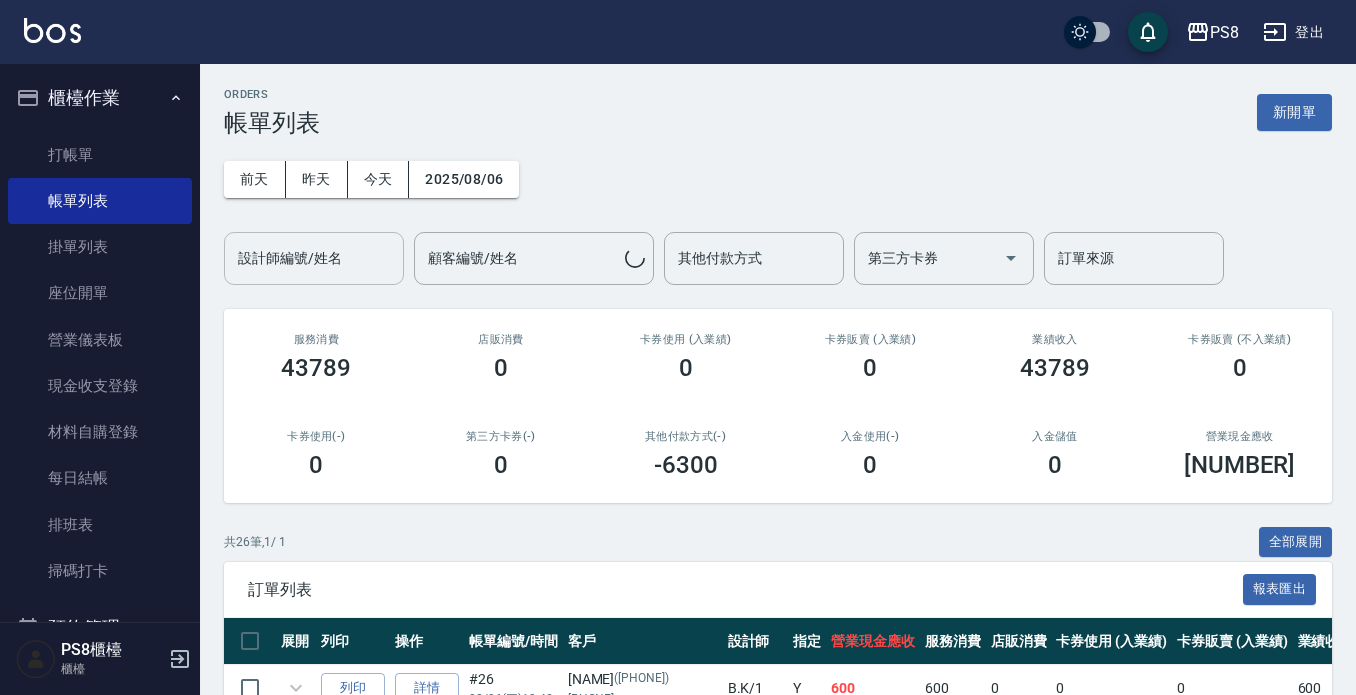 click on "設計師編號/姓名" at bounding box center (314, 258) 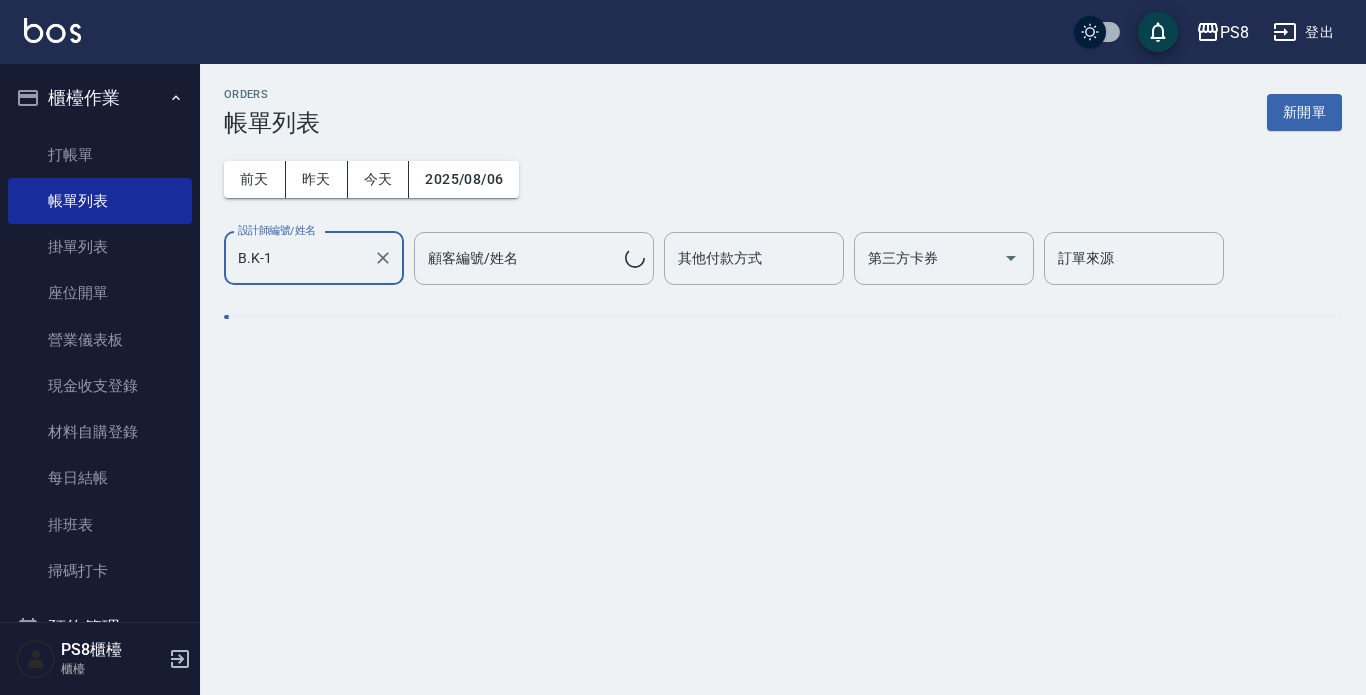 type on "B.K-1" 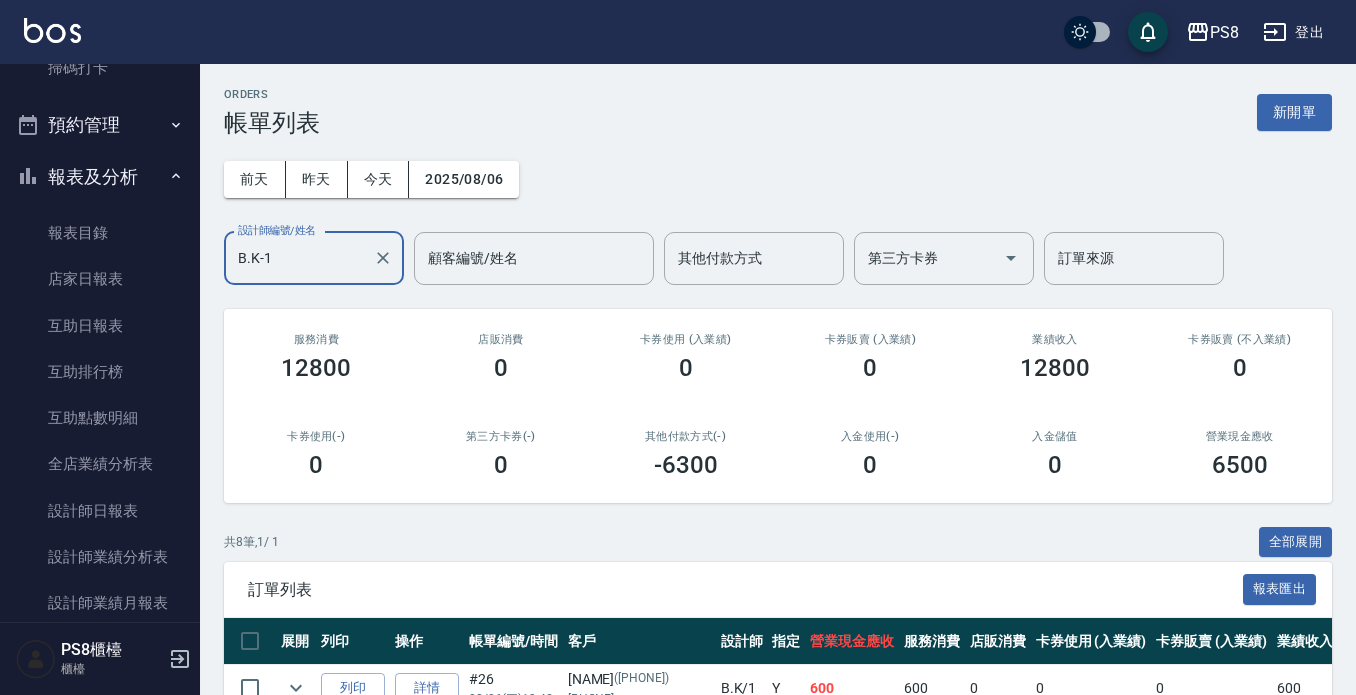 scroll, scrollTop: 884, scrollLeft: 0, axis: vertical 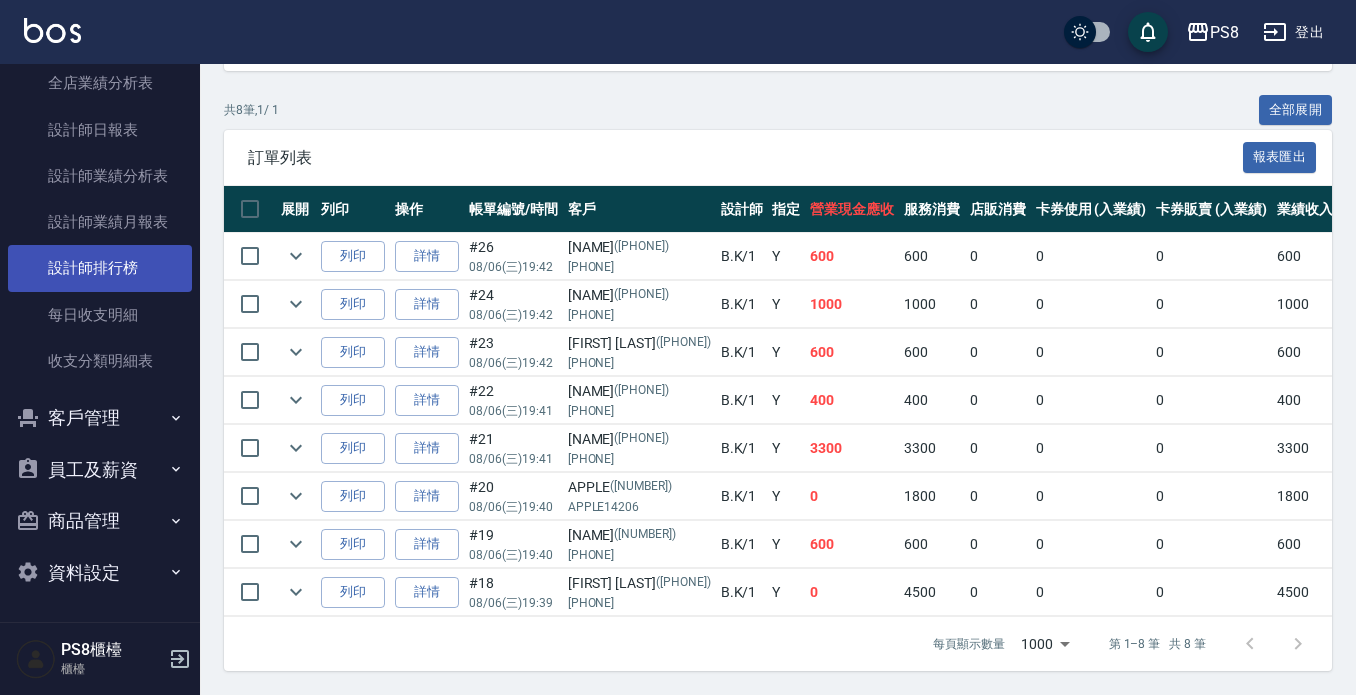 click on "設計師排行榜" at bounding box center [100, 268] 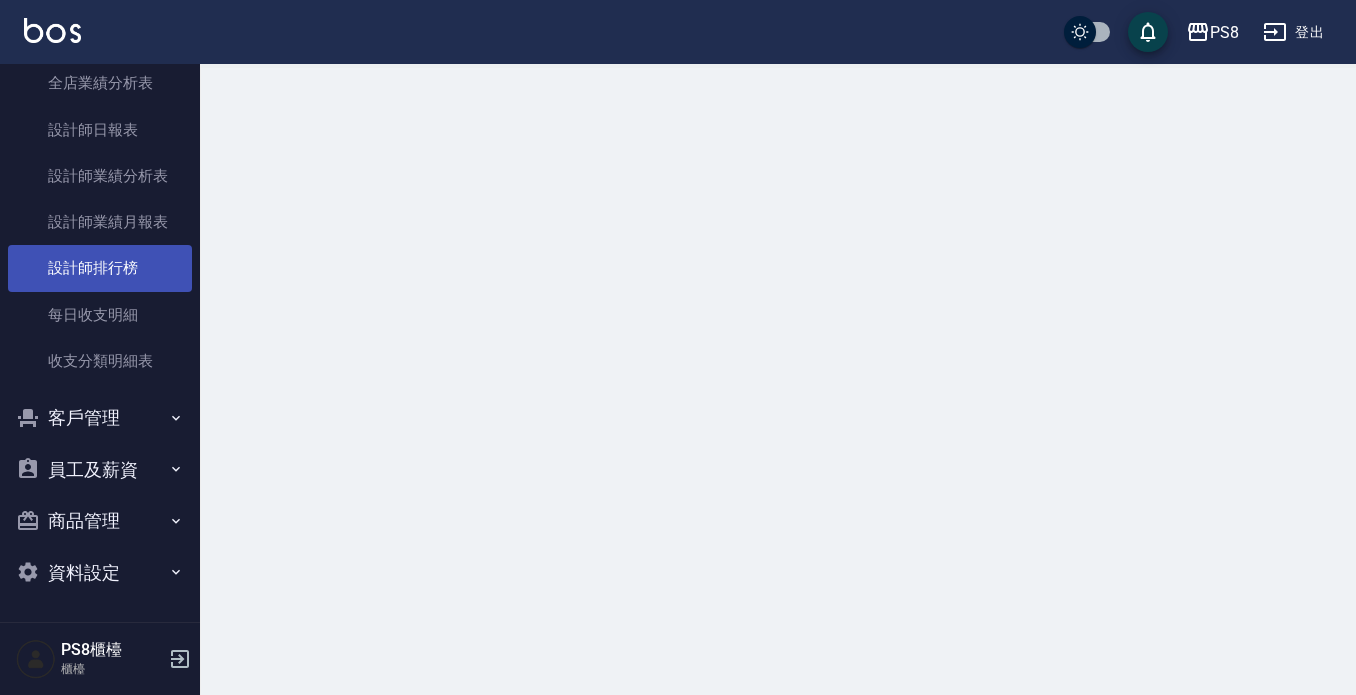 scroll, scrollTop: 0, scrollLeft: 0, axis: both 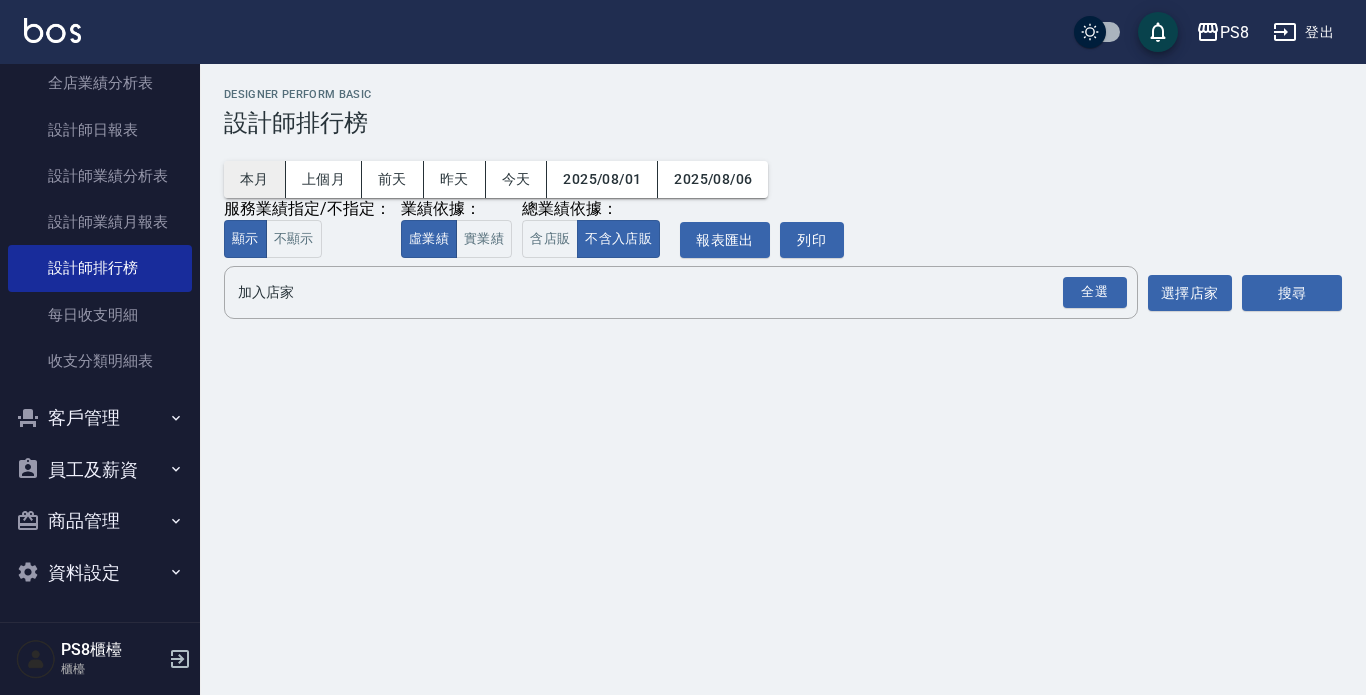 click on "本月" at bounding box center [255, 179] 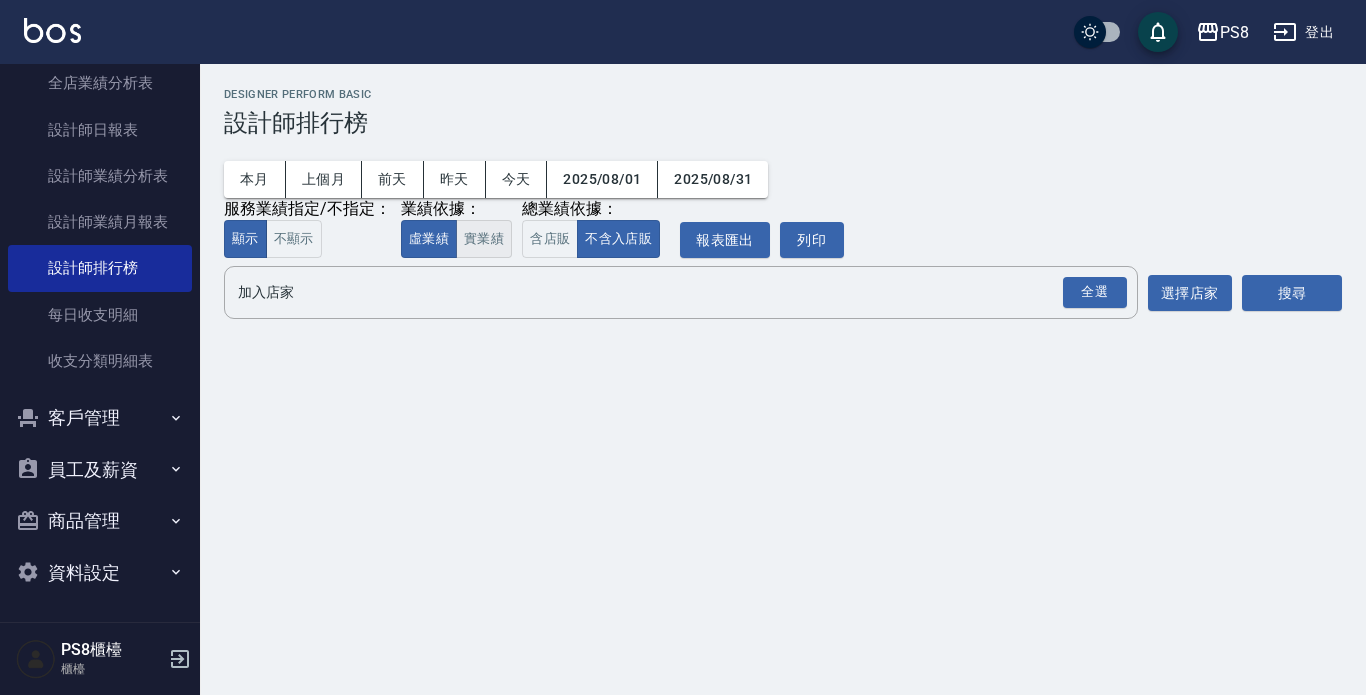 click on "實業績" at bounding box center (484, 239) 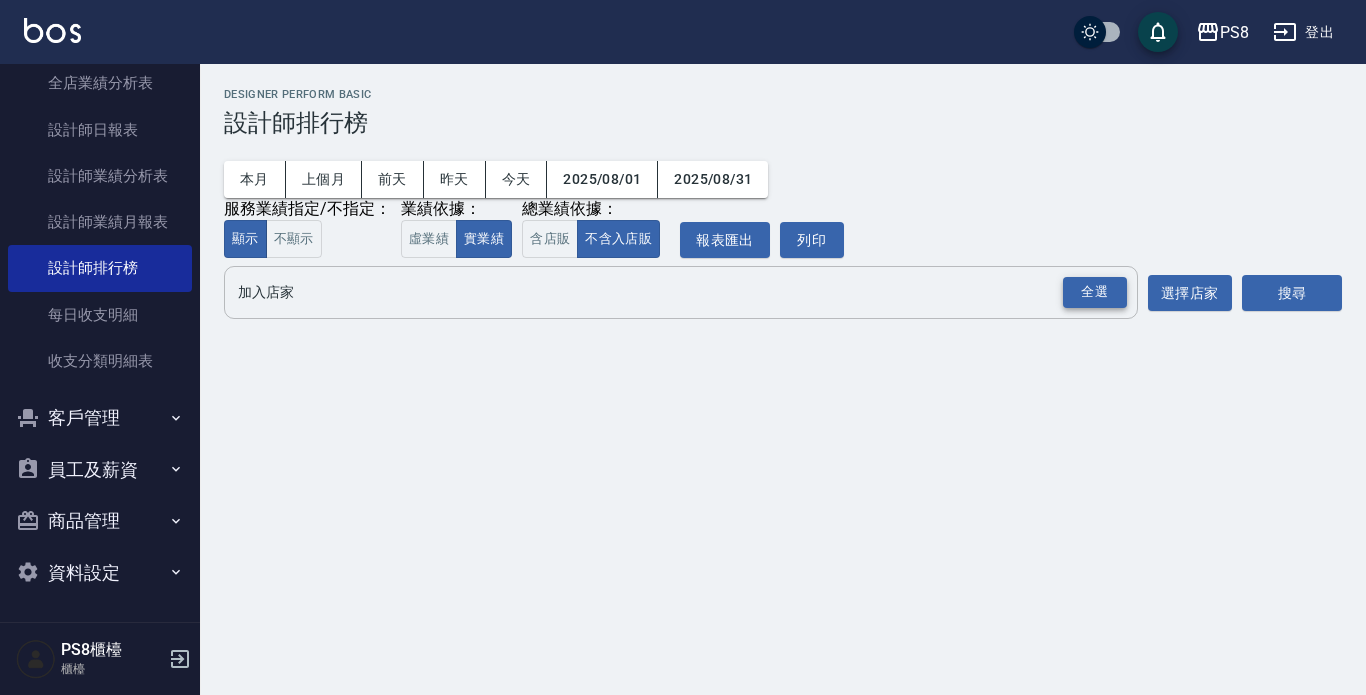 click on "全選" at bounding box center (1095, 292) 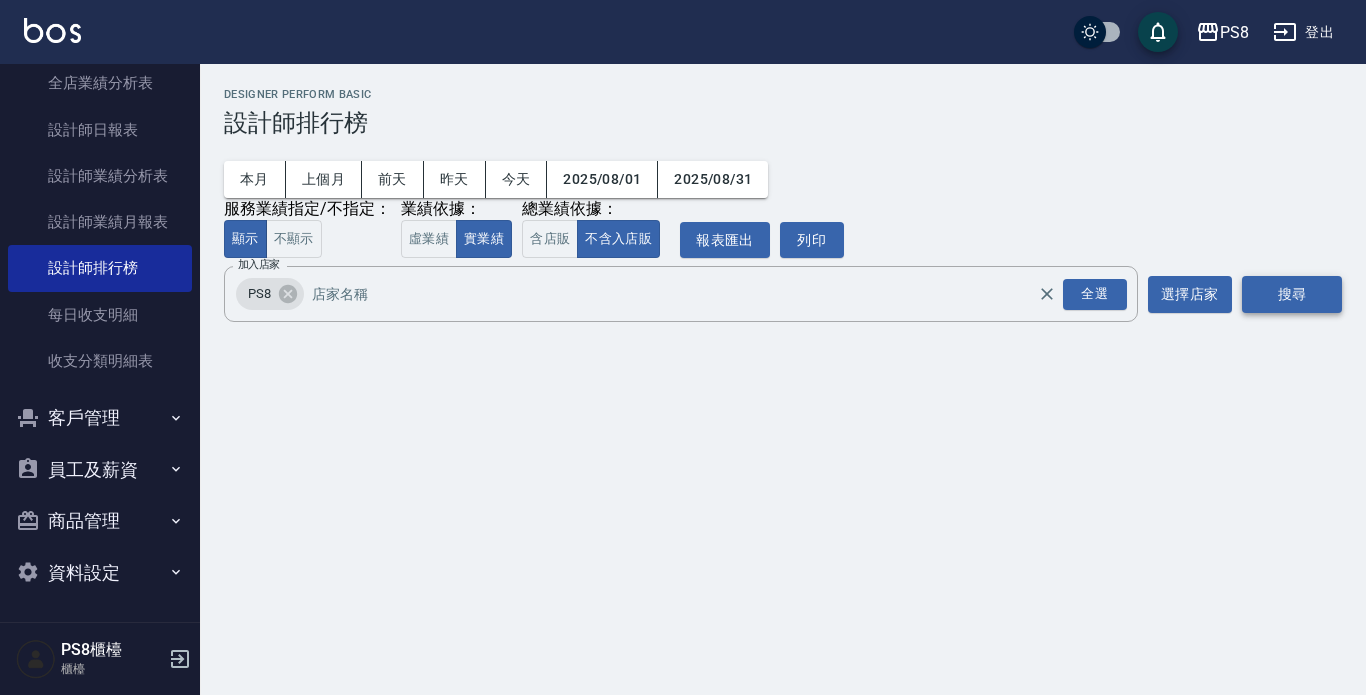 click on "搜尋" at bounding box center (1292, 294) 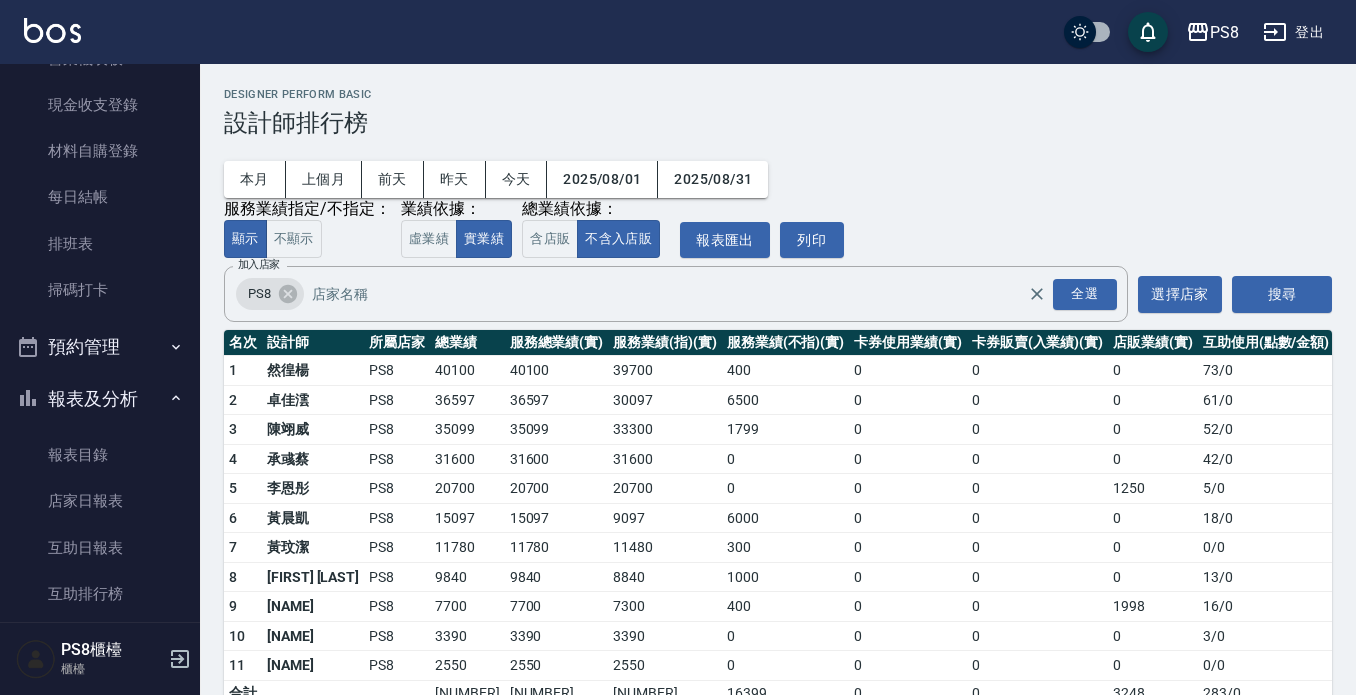 scroll, scrollTop: 0, scrollLeft: 0, axis: both 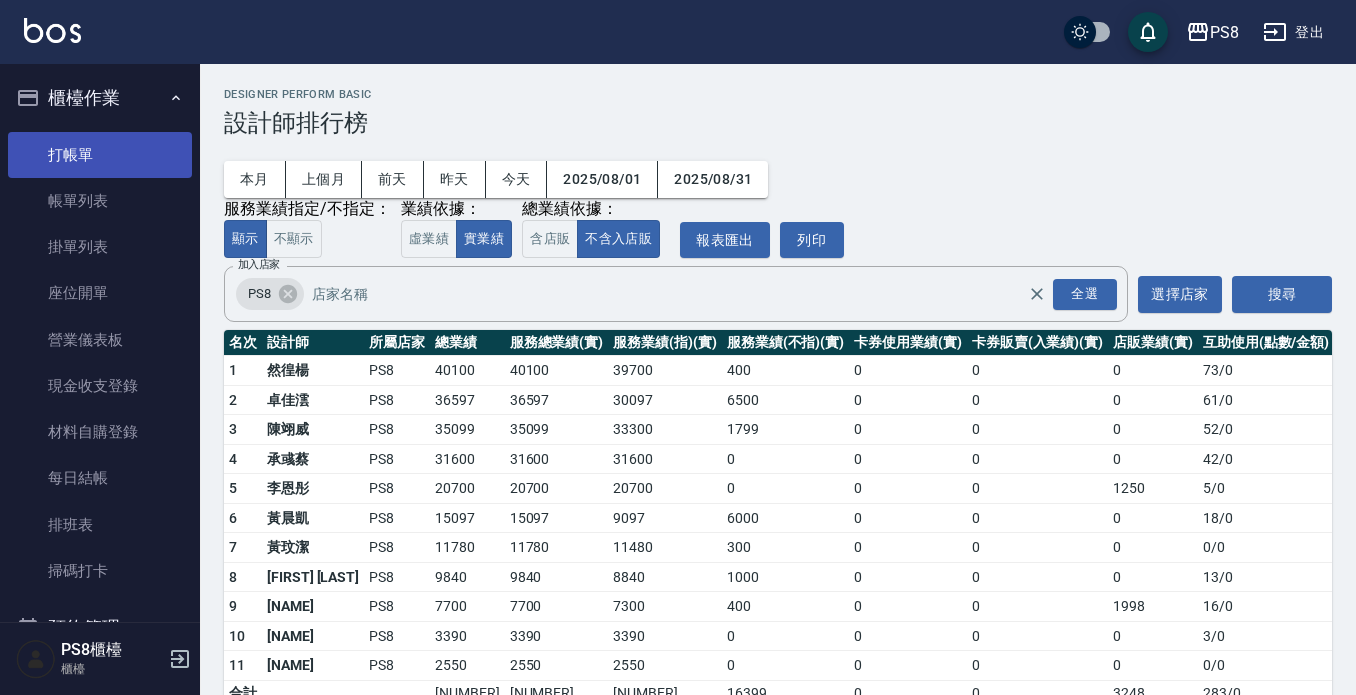 click on "打帳單" at bounding box center (100, 155) 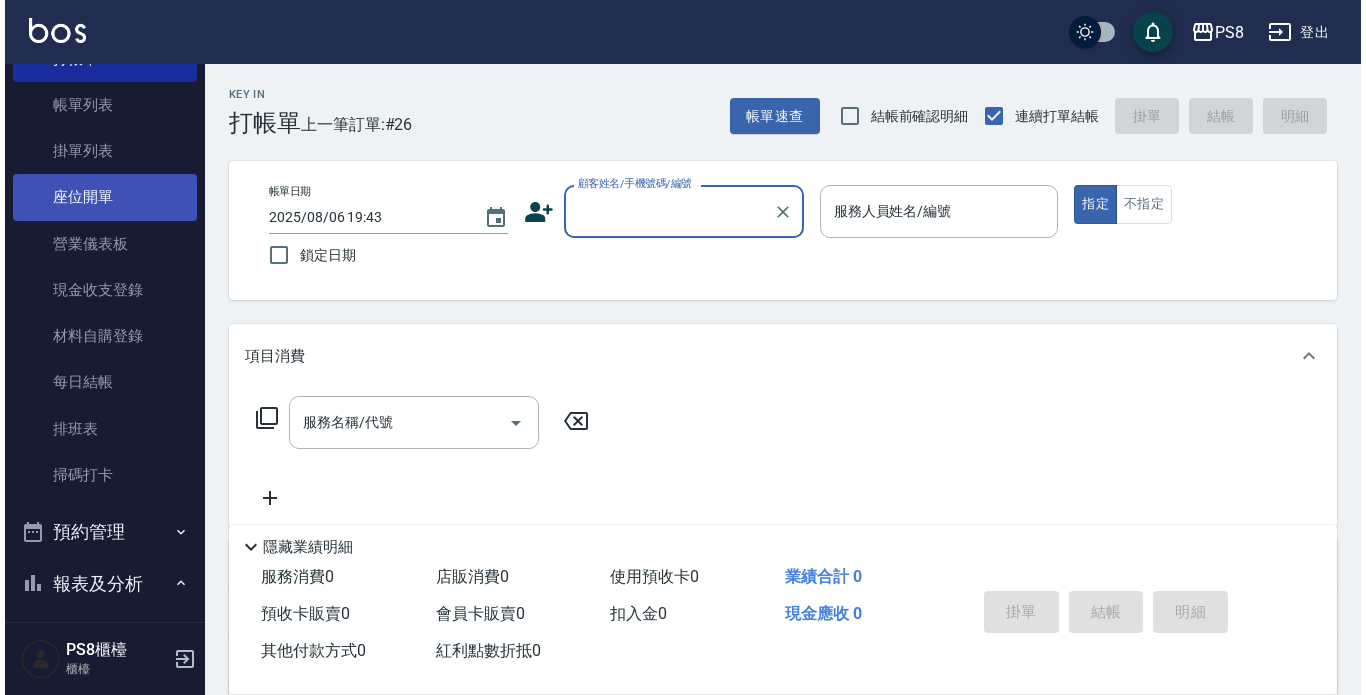 scroll, scrollTop: 300, scrollLeft: 0, axis: vertical 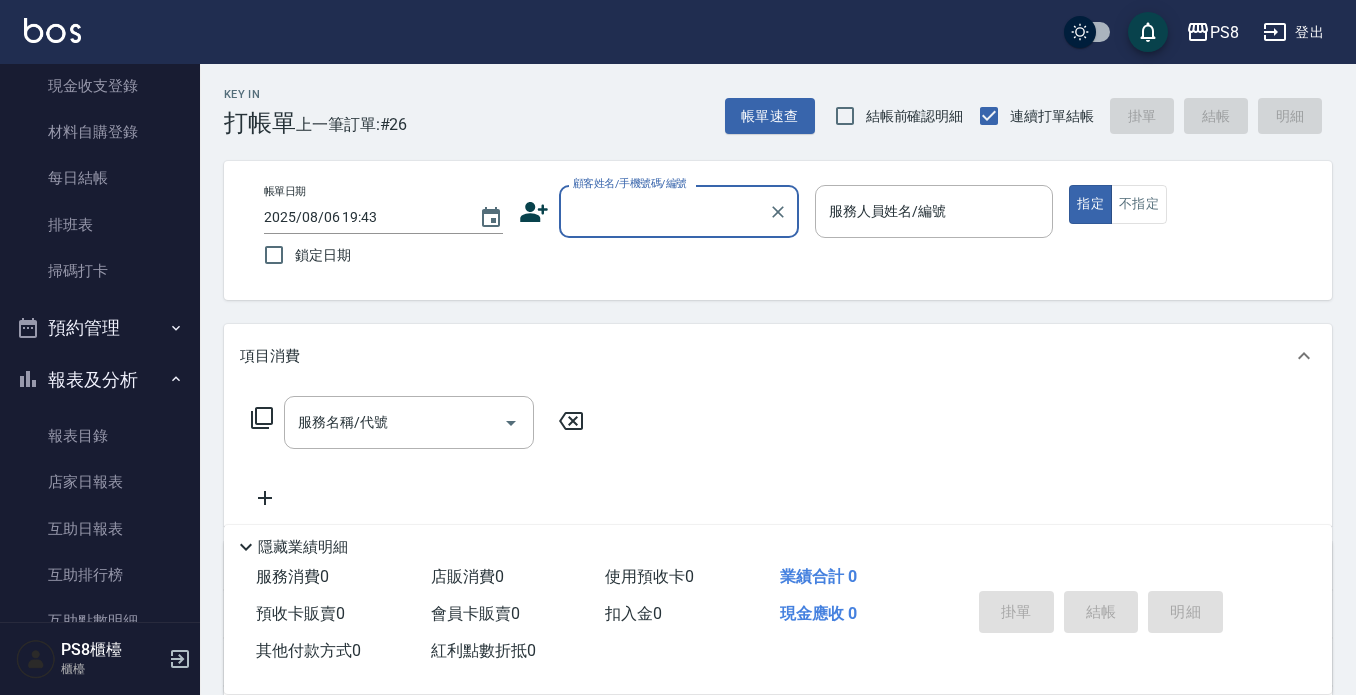drag, startPoint x: 113, startPoint y: 228, endPoint x: 265, endPoint y: 216, distance: 152.47295 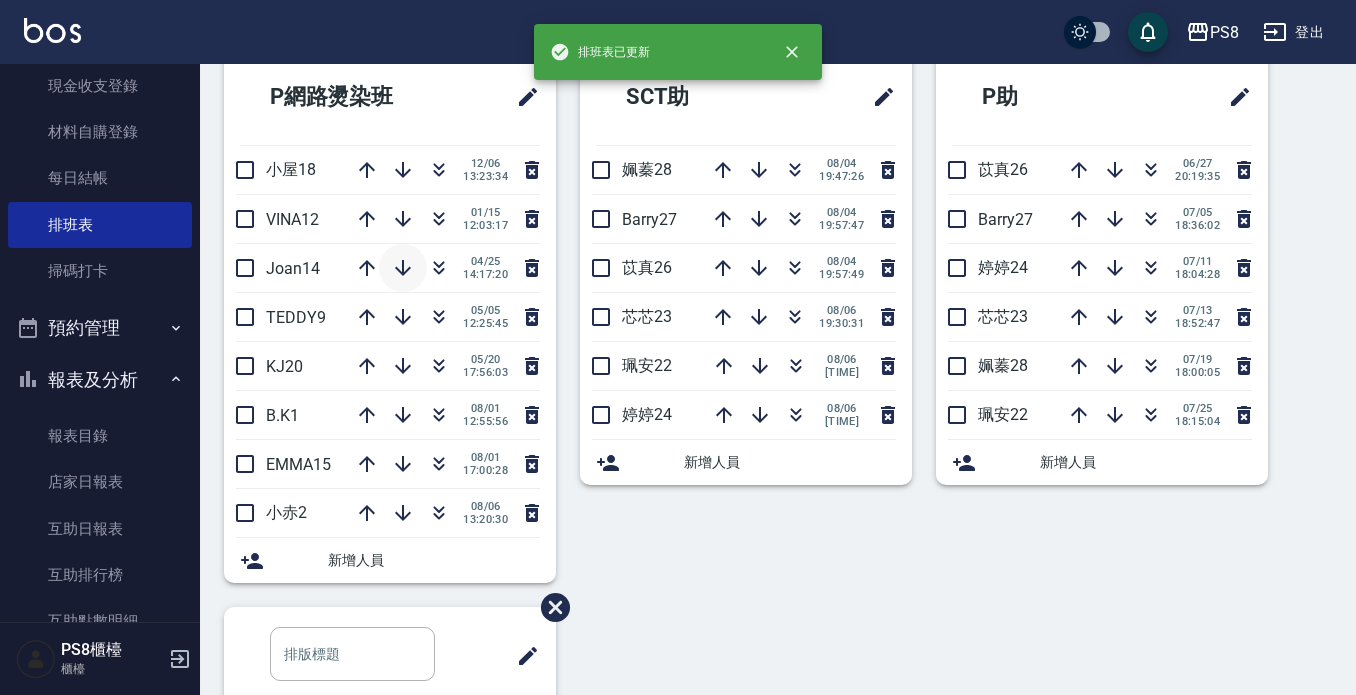 scroll, scrollTop: 700, scrollLeft: 0, axis: vertical 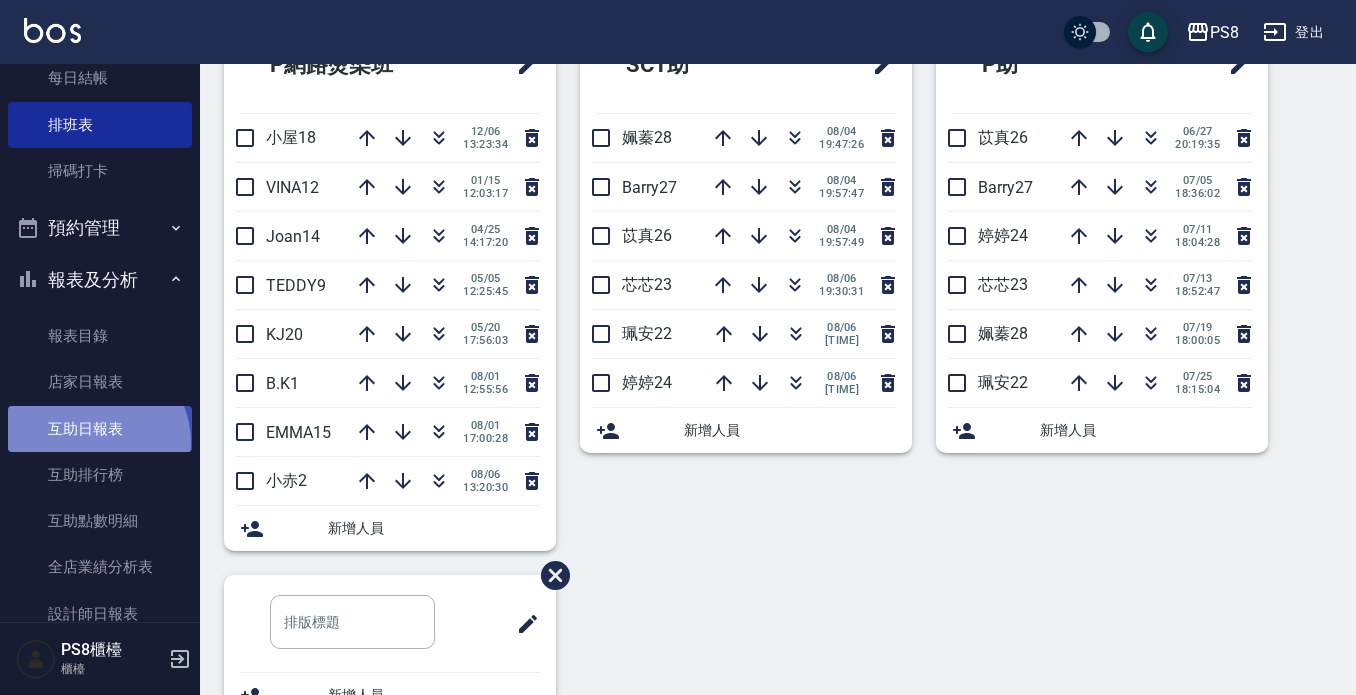 click on "互助日報表" at bounding box center [100, 429] 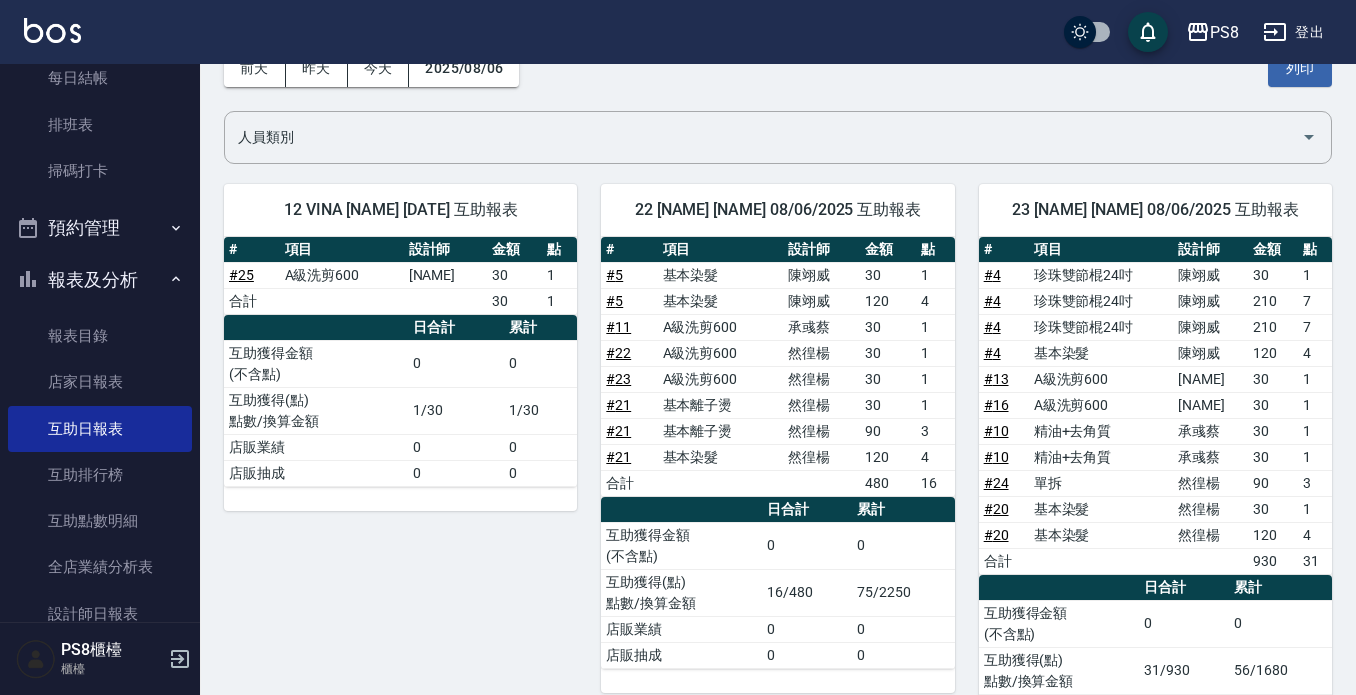 scroll, scrollTop: 70, scrollLeft: 0, axis: vertical 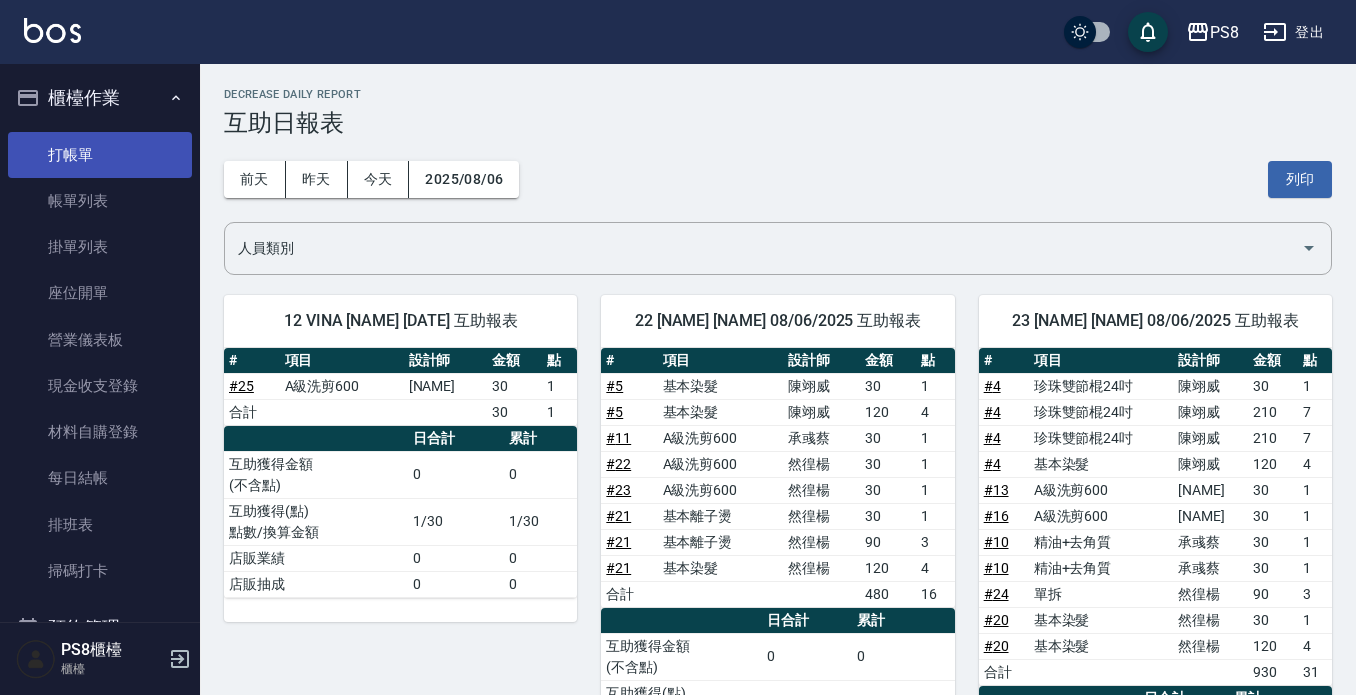 click on "打帳單" at bounding box center [100, 155] 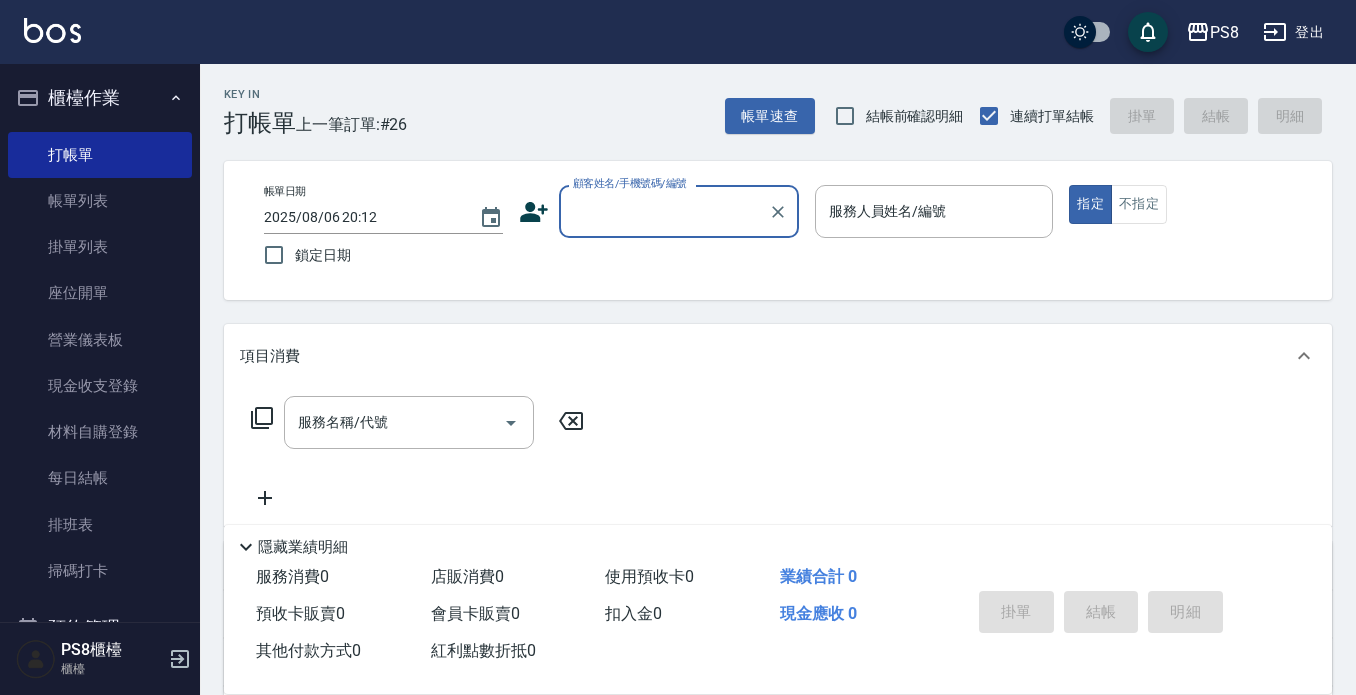 click on "顧客姓名/手機號碼/編號 顧客姓名/手機號碼/編號" at bounding box center (659, 211) 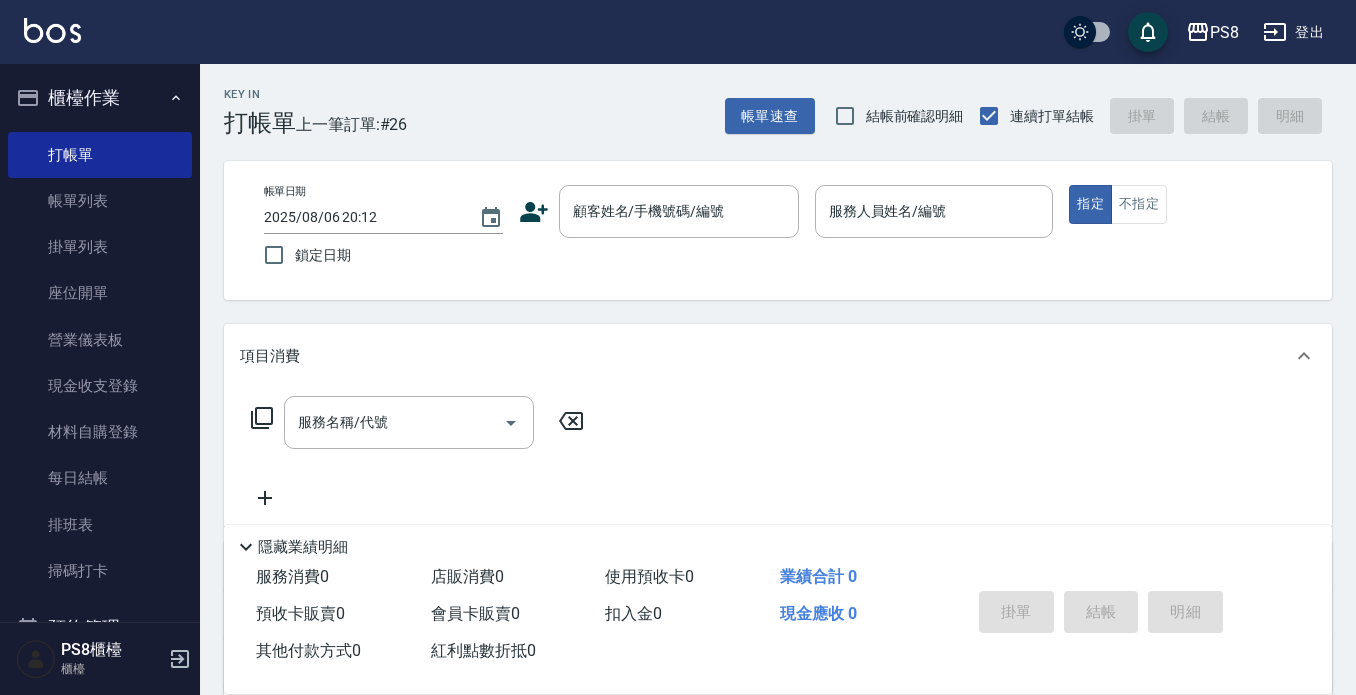 click 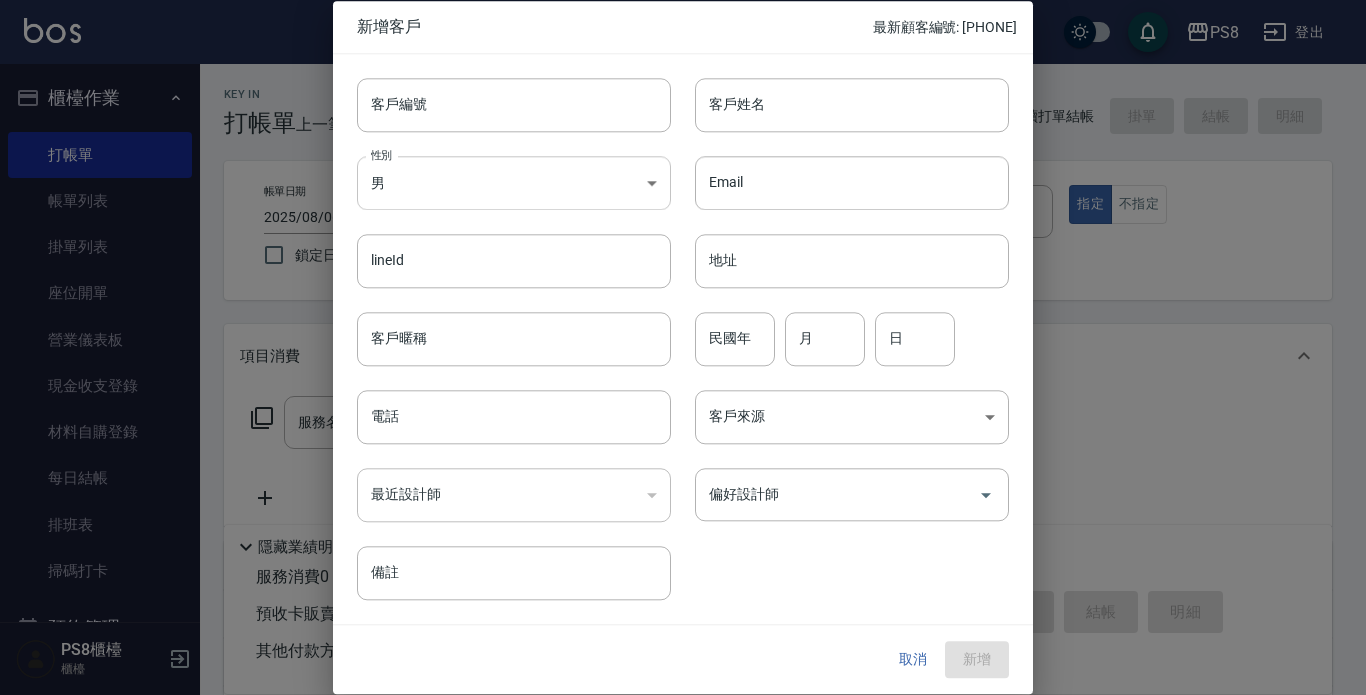 click on "PS8 登出 櫃檯作業 打帳單 帳單列表 掛單列表 座位開單 營業儀表板 現金收支登錄 材料自購登錄 每日結帳 排班表 掃碼打卡 預約管理 預約管理 單日預約紀錄 單週預約紀錄 報表及分析 報表目錄 店家日報表 互助日報表 互助排行榜 互助點數明細 全店業績分析表 設計師日報表 設計師業績分析表 設計師業績月報表 設計師排行榜 每日收支明細 收支分類明細表 客戶管理 客戶列表 卡券管理 入金管理 員工及薪資 員工列表 全店打卡記錄 商品管理 商品分類設定 商品列表 資料設定 服務分類設定 服務項目設定 預收卡設定 系統參數設定 業績抽成參數設定 收支科目設定 支付方式設定 第三方卡券設定 PS8櫃檯 櫃檯 Key In 打帳單 上一筆訂單:#26 帳單速查 結帳前確認明細 連續打單結帳 掛單 結帳 明細 帳單日期 2025/08/06 20:12 鎖定日期 顧客姓名/手機號碼/編號 服務人員姓名/編號 ​" at bounding box center (683, 487) 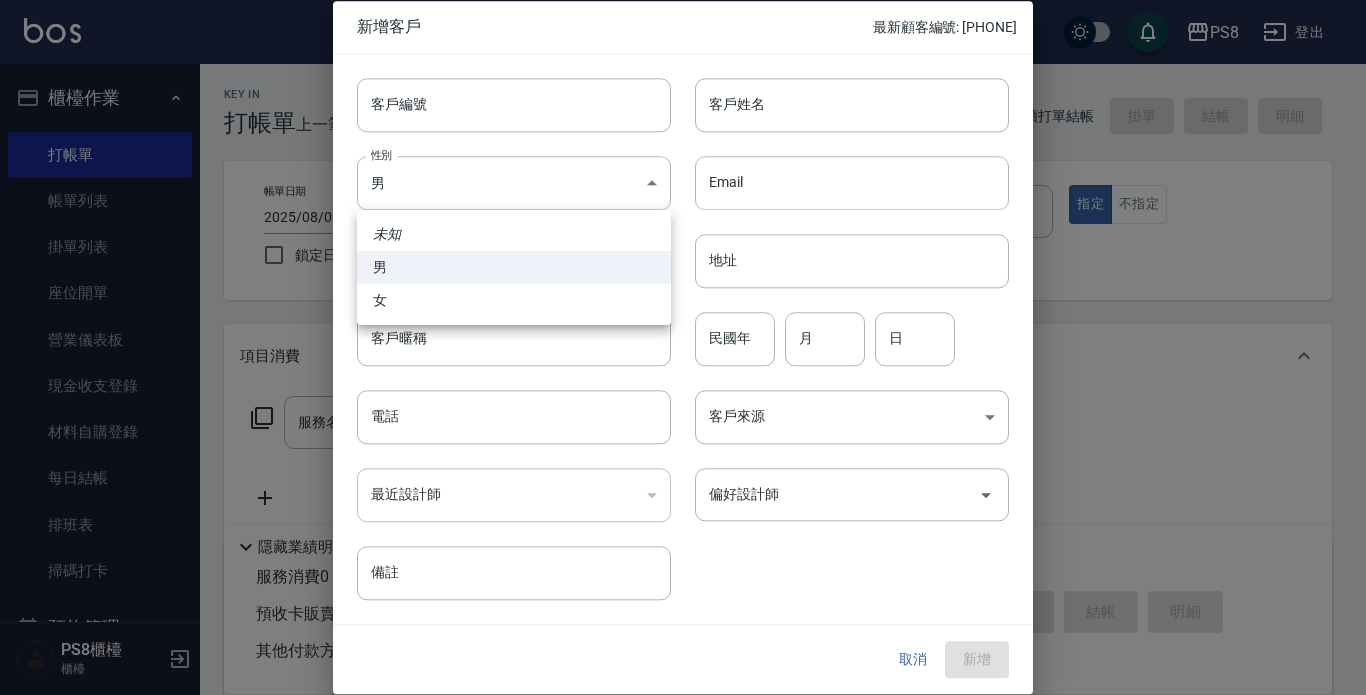click on "未知 男 女" at bounding box center (514, 267) 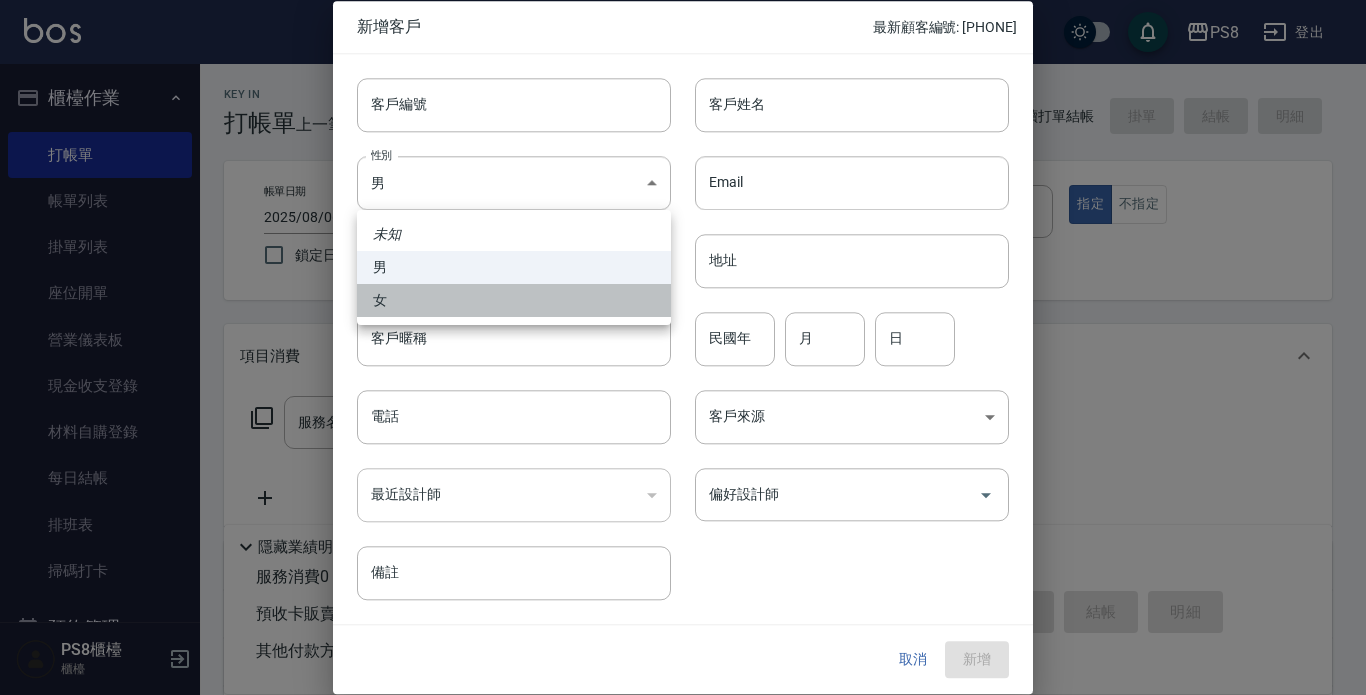 click on "女" at bounding box center (514, 300) 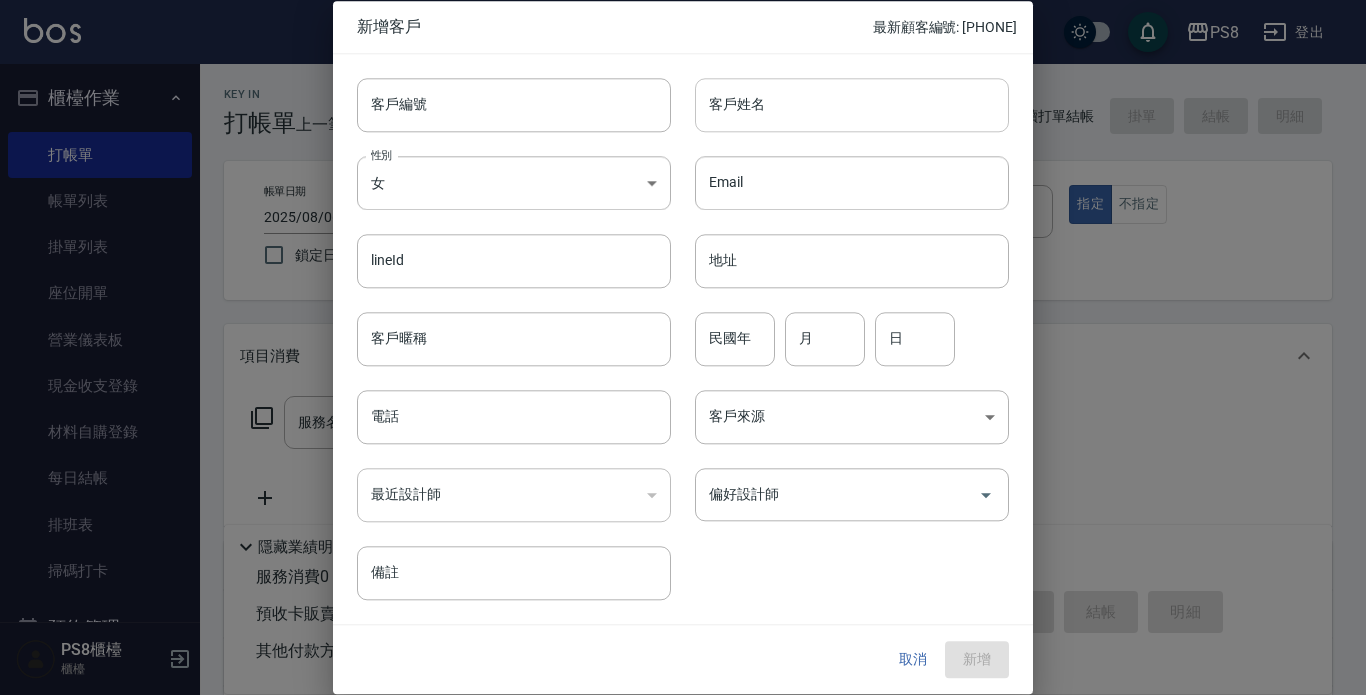 click on "客戶姓名" at bounding box center (852, 105) 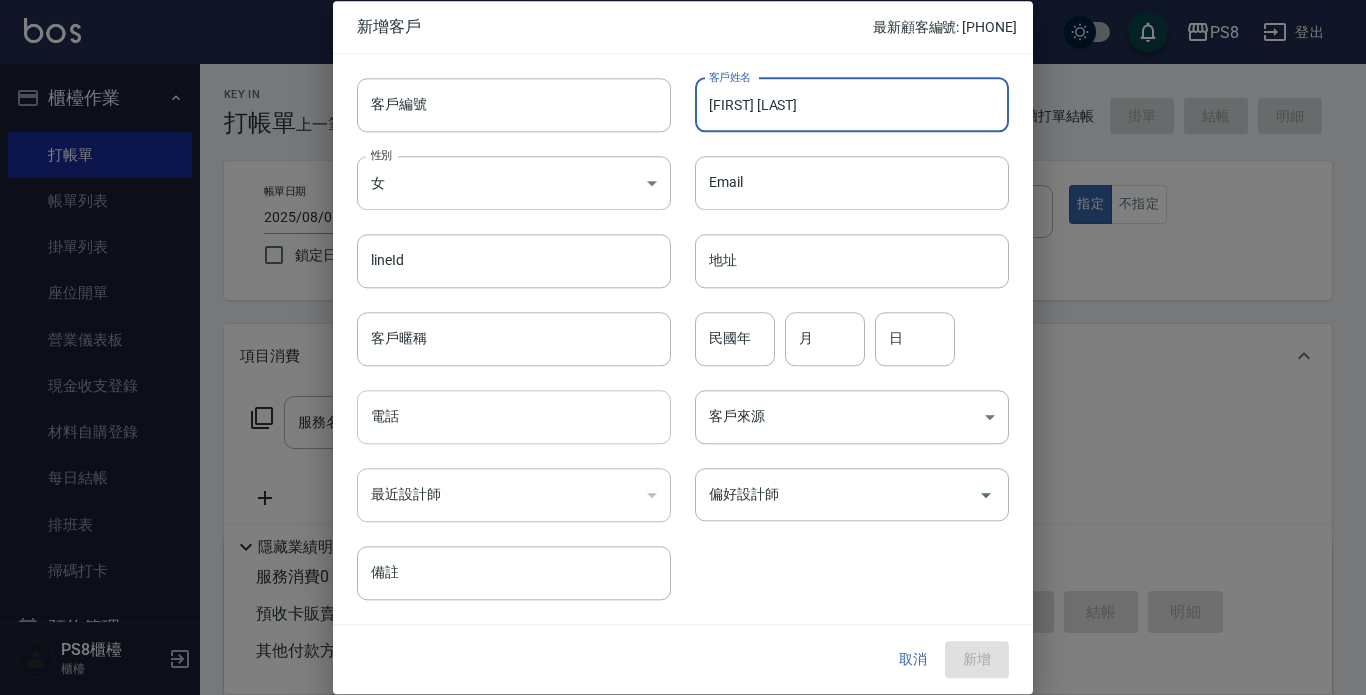 type on "[FIRST] [LAST]" 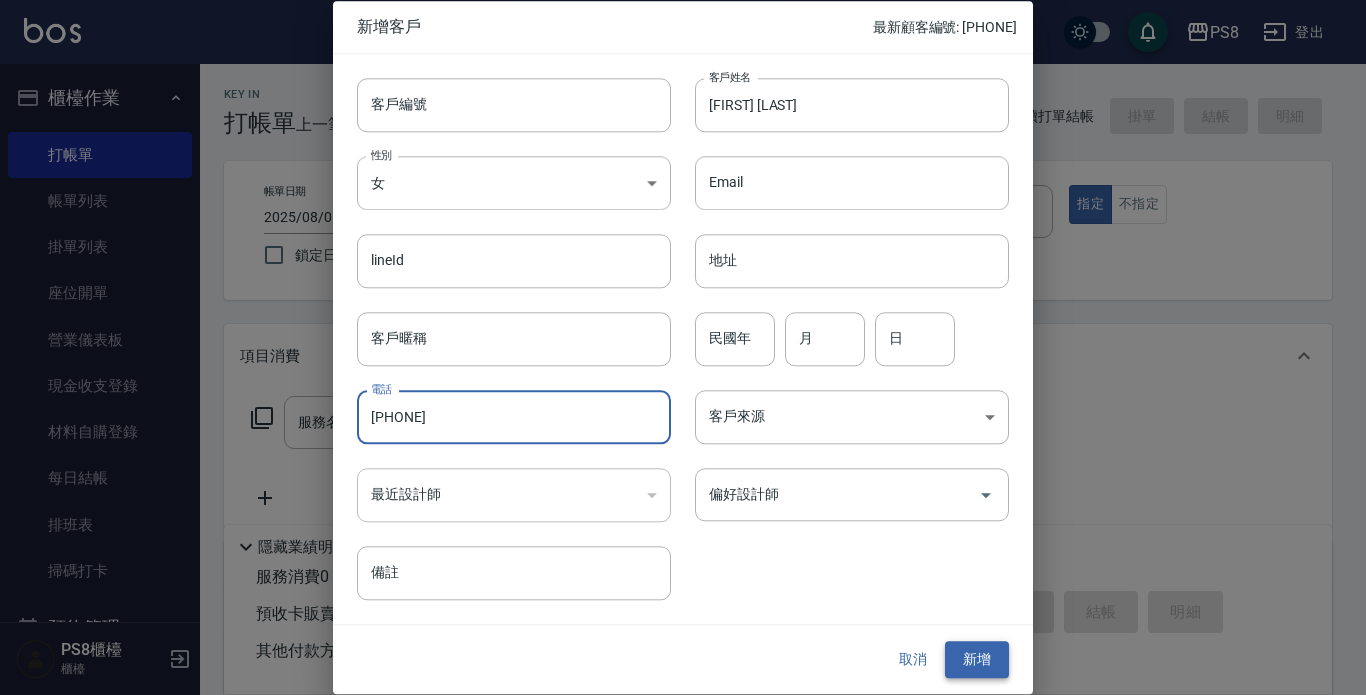 type on "[PHONE]" 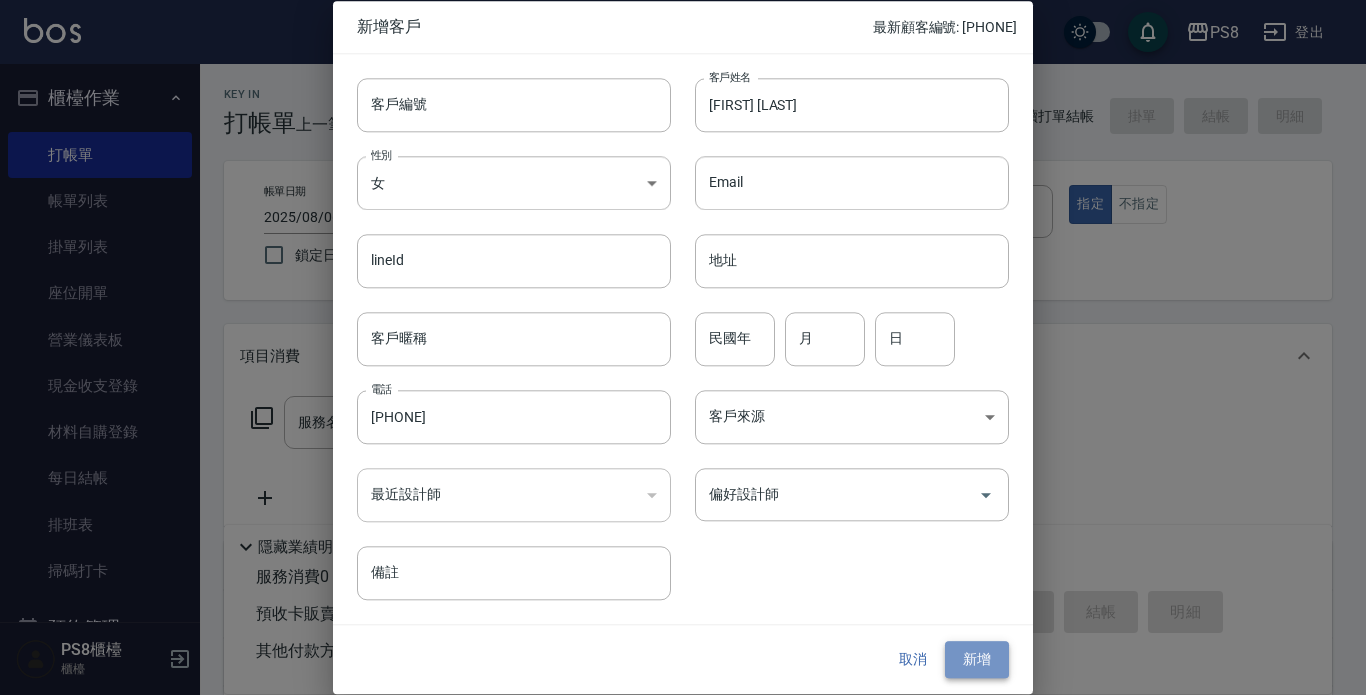 click on "新增" at bounding box center [977, 660] 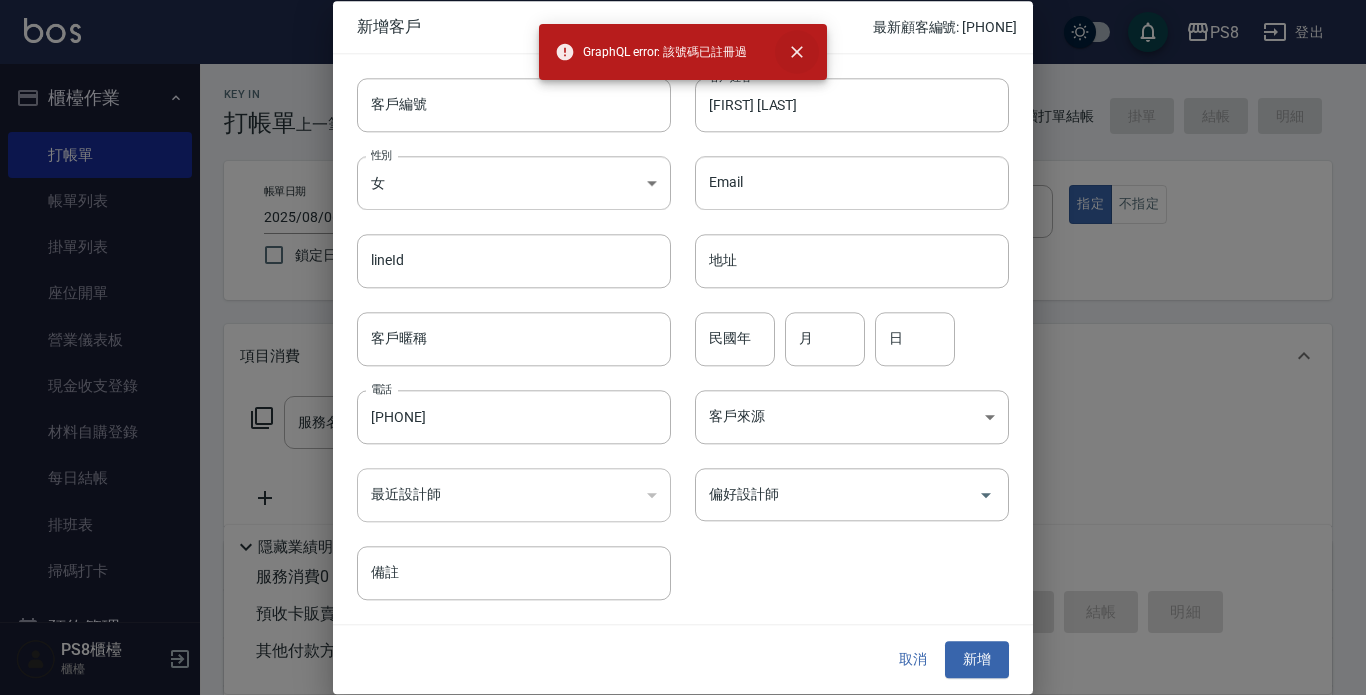 click 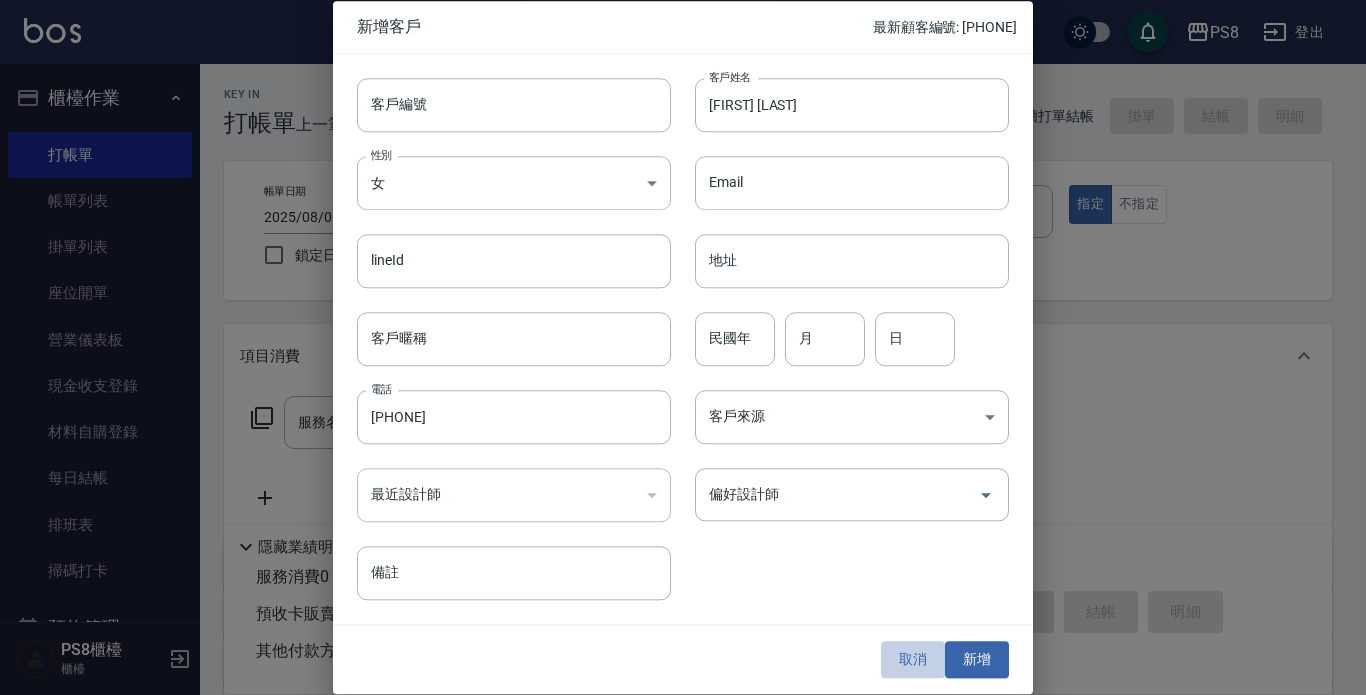 click on "取消" at bounding box center (913, 660) 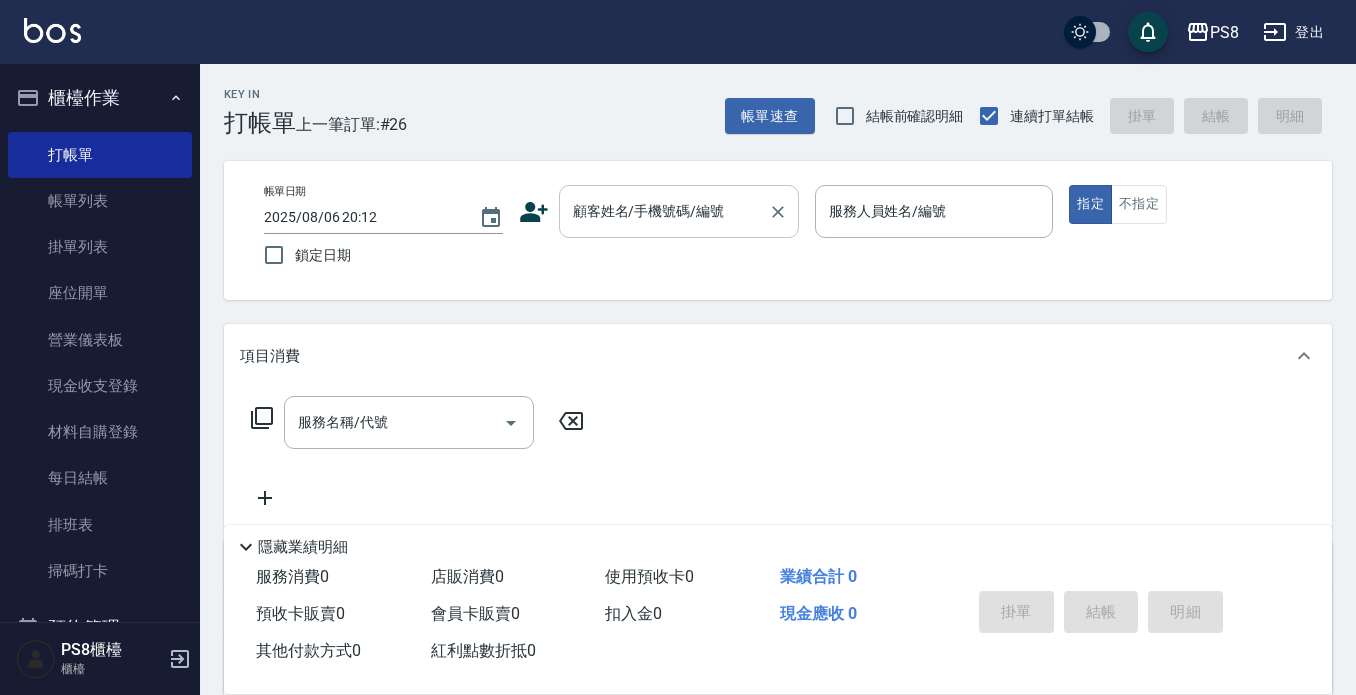 click on "顧客姓名/手機號碼/編號" at bounding box center (664, 211) 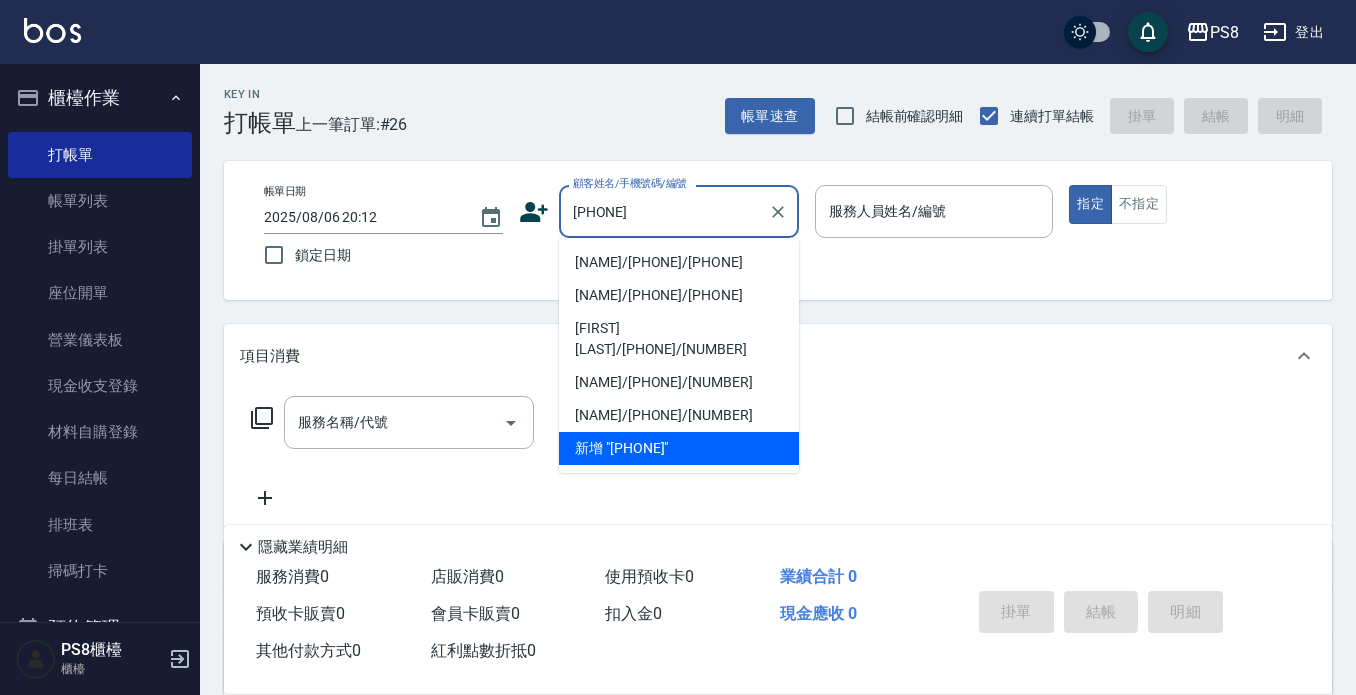 click on "[NAME]/[PHONE]/[PHONE]" at bounding box center [679, 262] 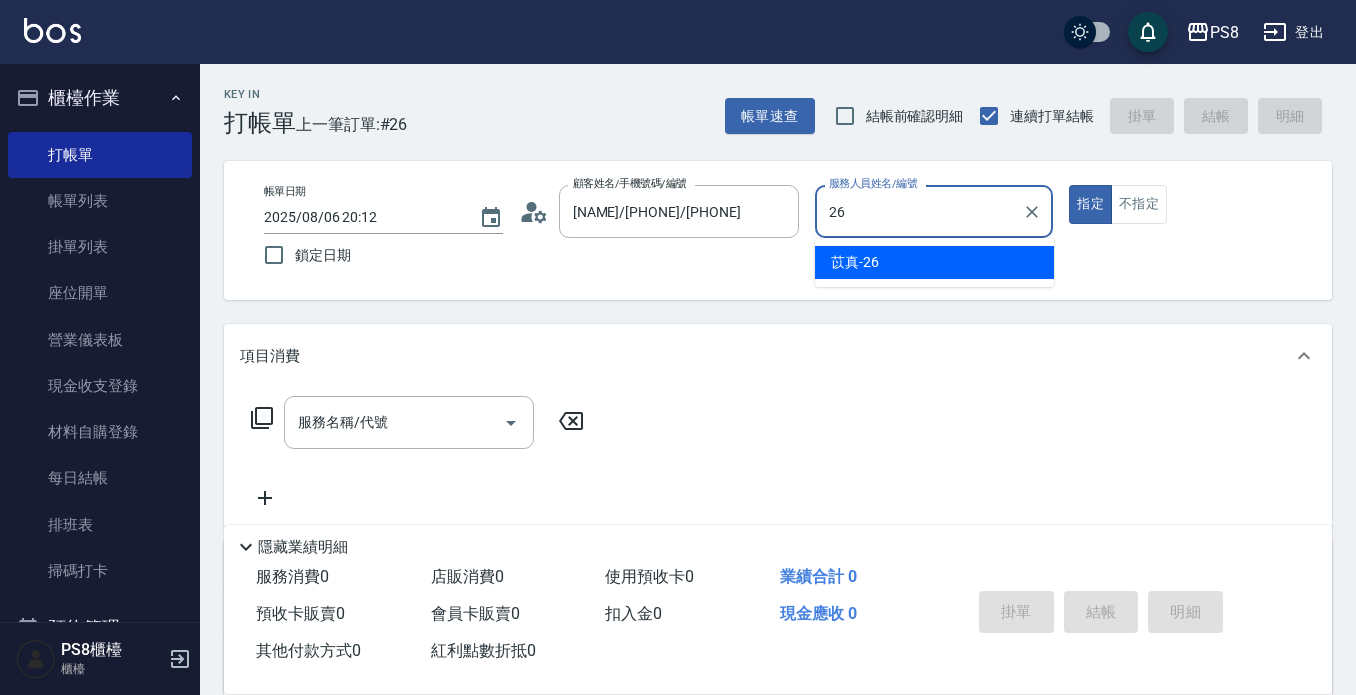click on "[FIRST]-[NUMBER]" at bounding box center (934, 262) 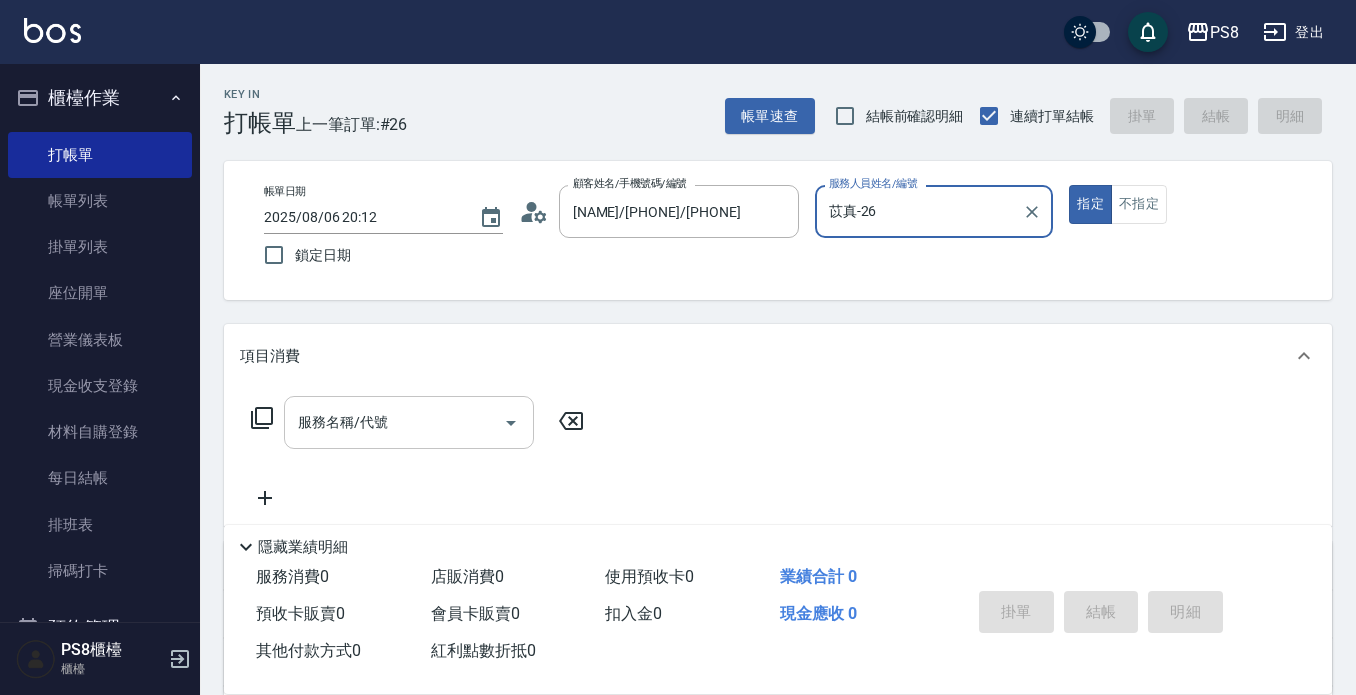 type on "苡真-26" 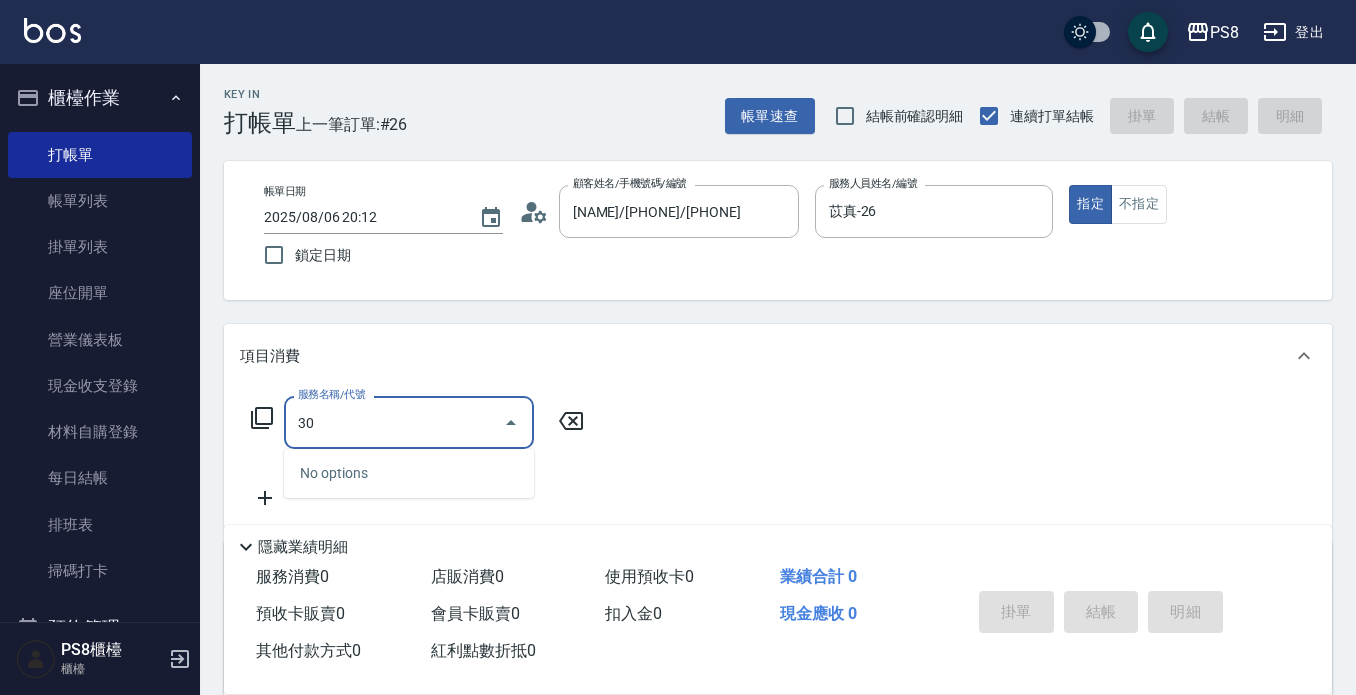 type on "3" 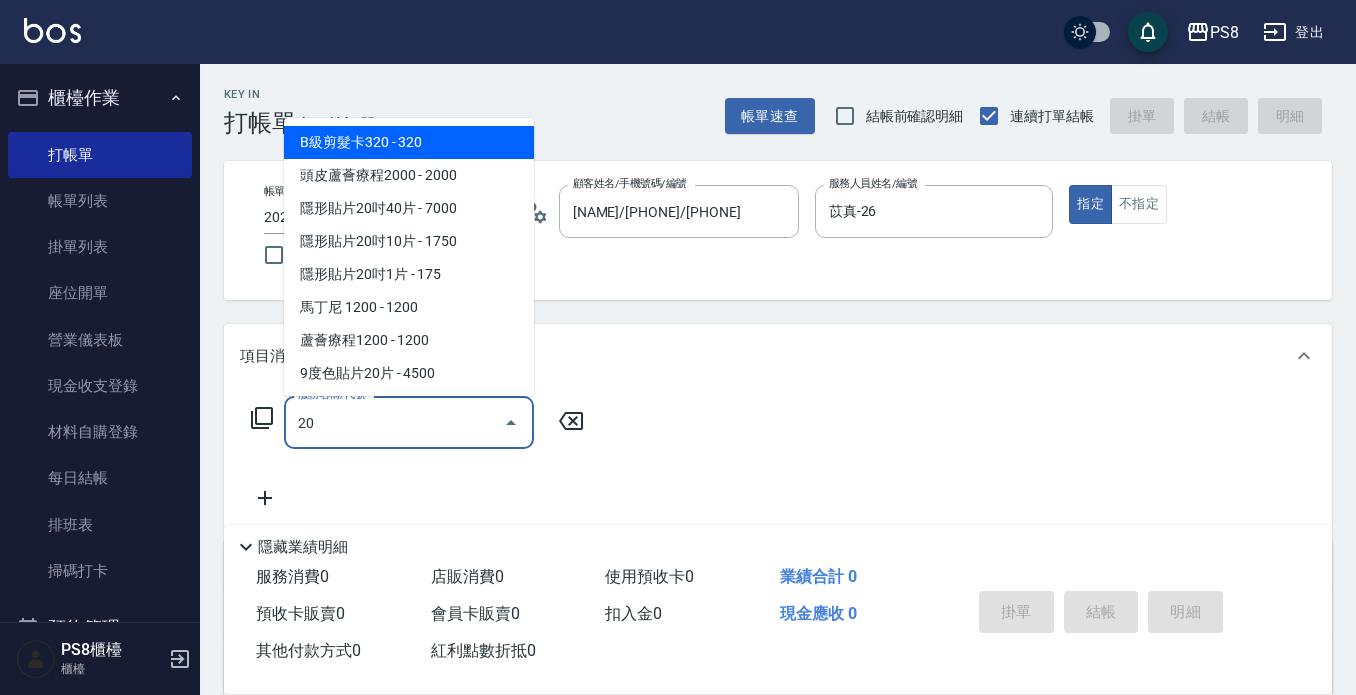 type on "2" 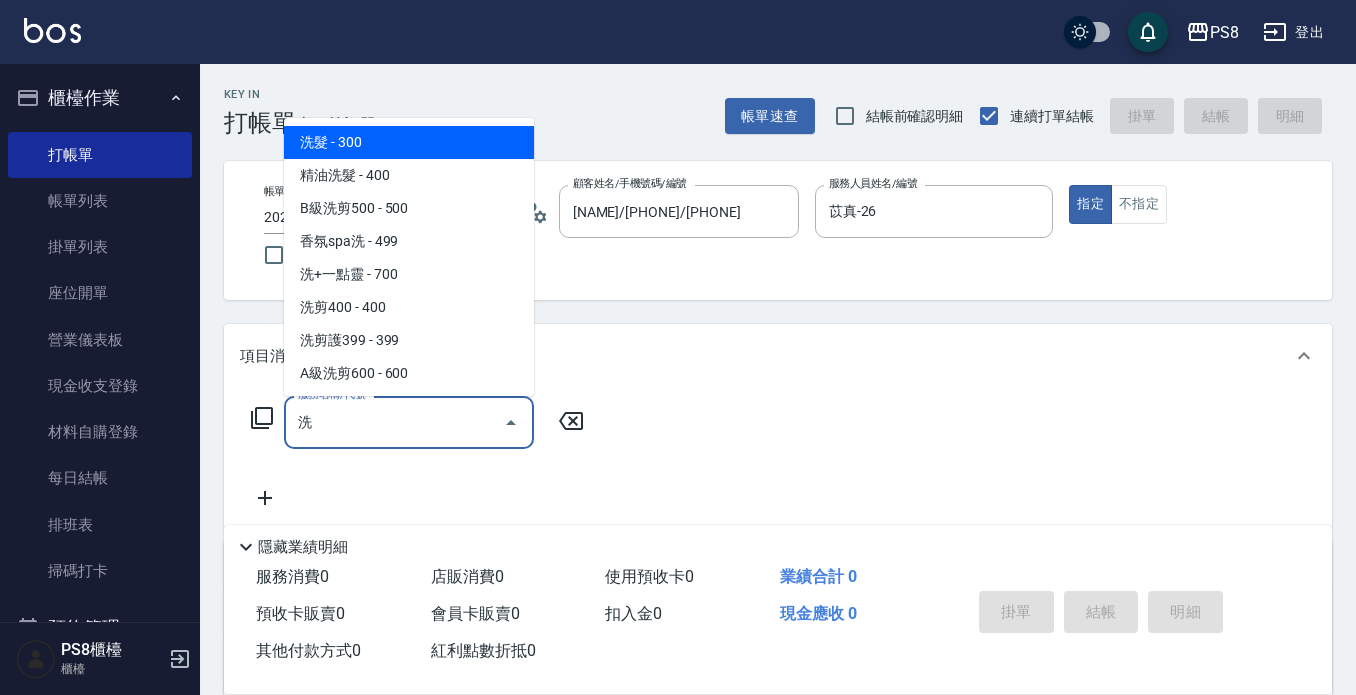 click on "洗髮 - 300" at bounding box center (409, 142) 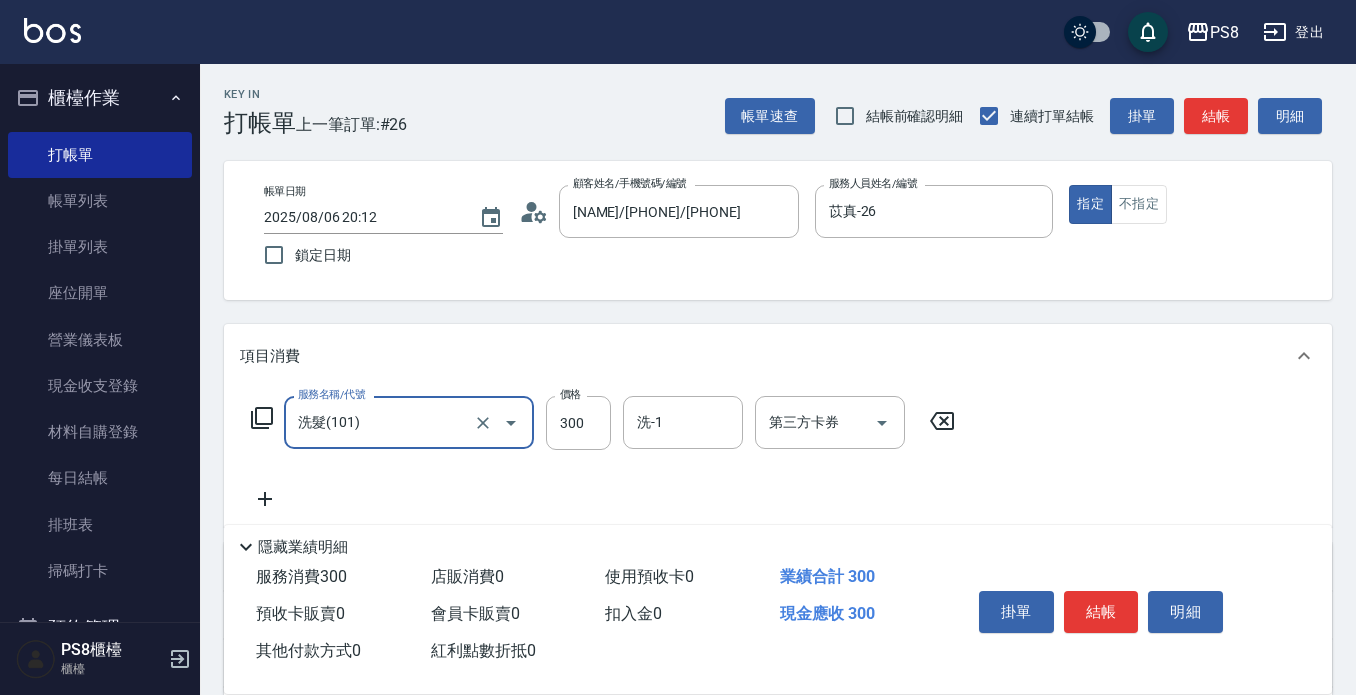 type on "洗髮(101)" 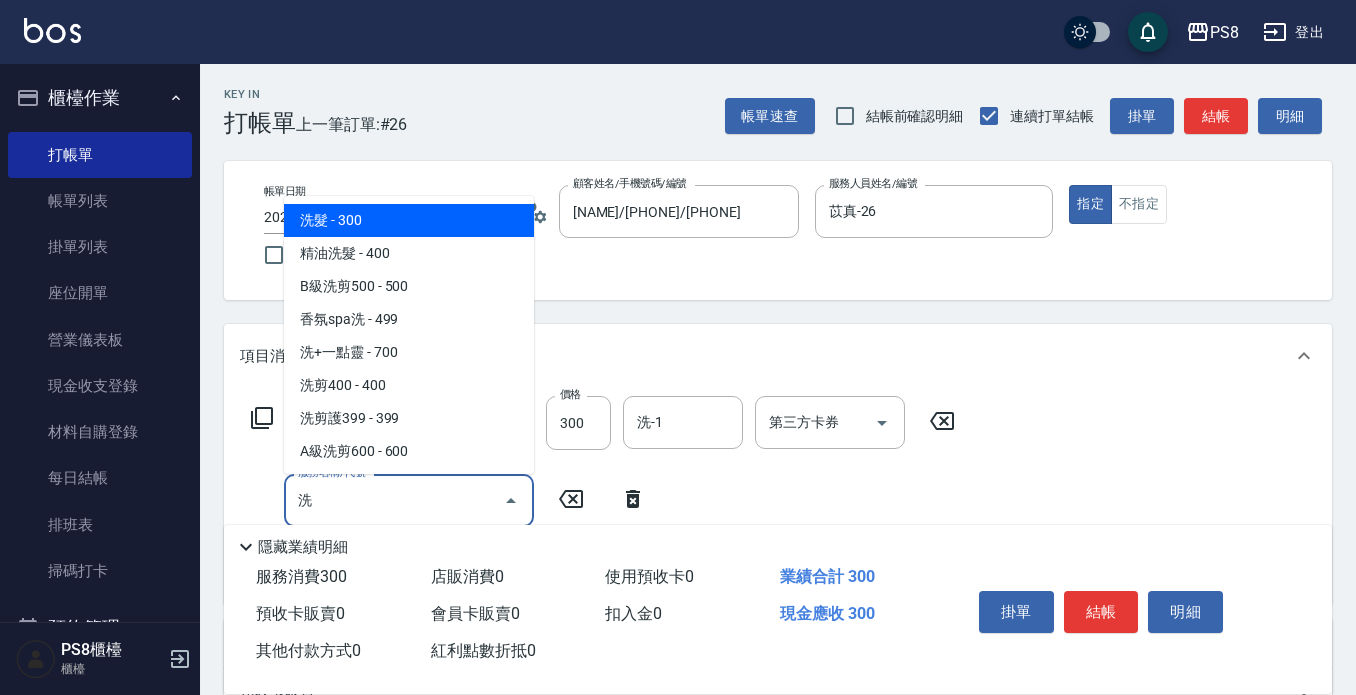 click on "洗髮 - 300 精油洗髮 - 400 B級洗剪500 - 500 香氛spa洗 - 499 洗+一點靈 - 700 洗+橘水鮮 - 1000 洗+芬多精護髮 - 699 女神燙髮(送洗護) - 2800" at bounding box center (409, 335) 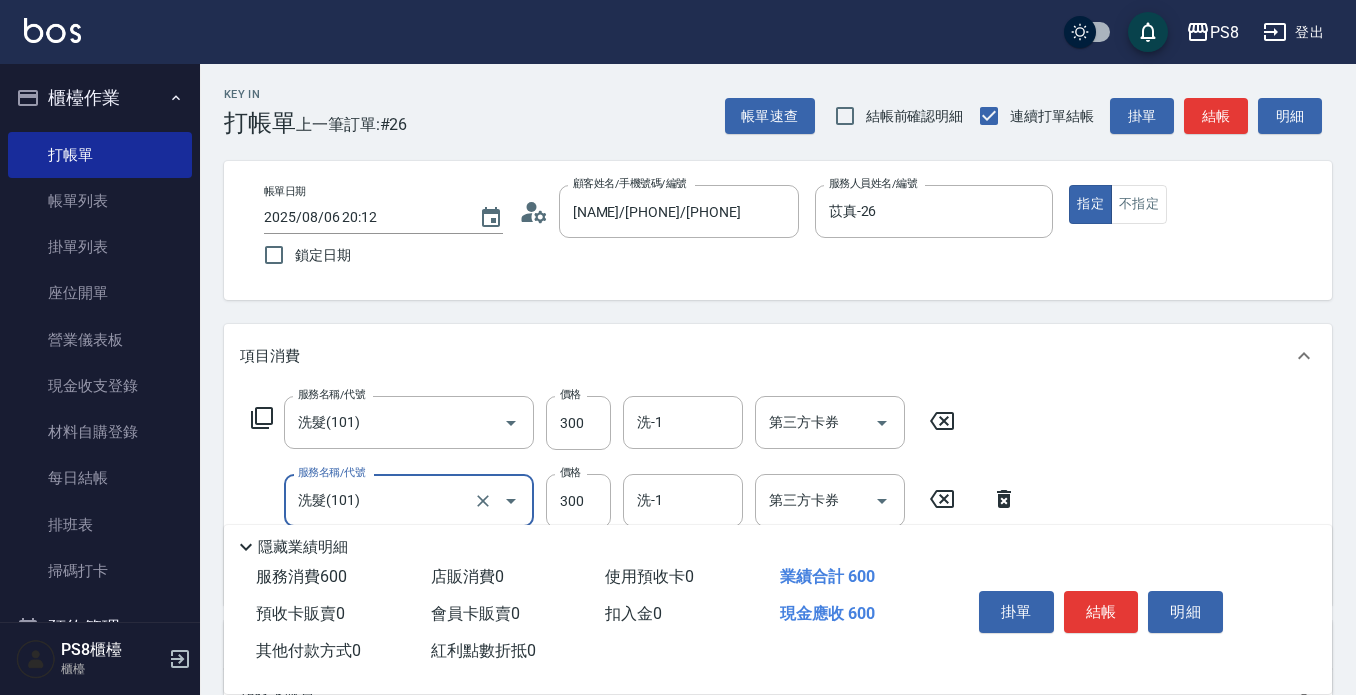scroll, scrollTop: 200, scrollLeft: 0, axis: vertical 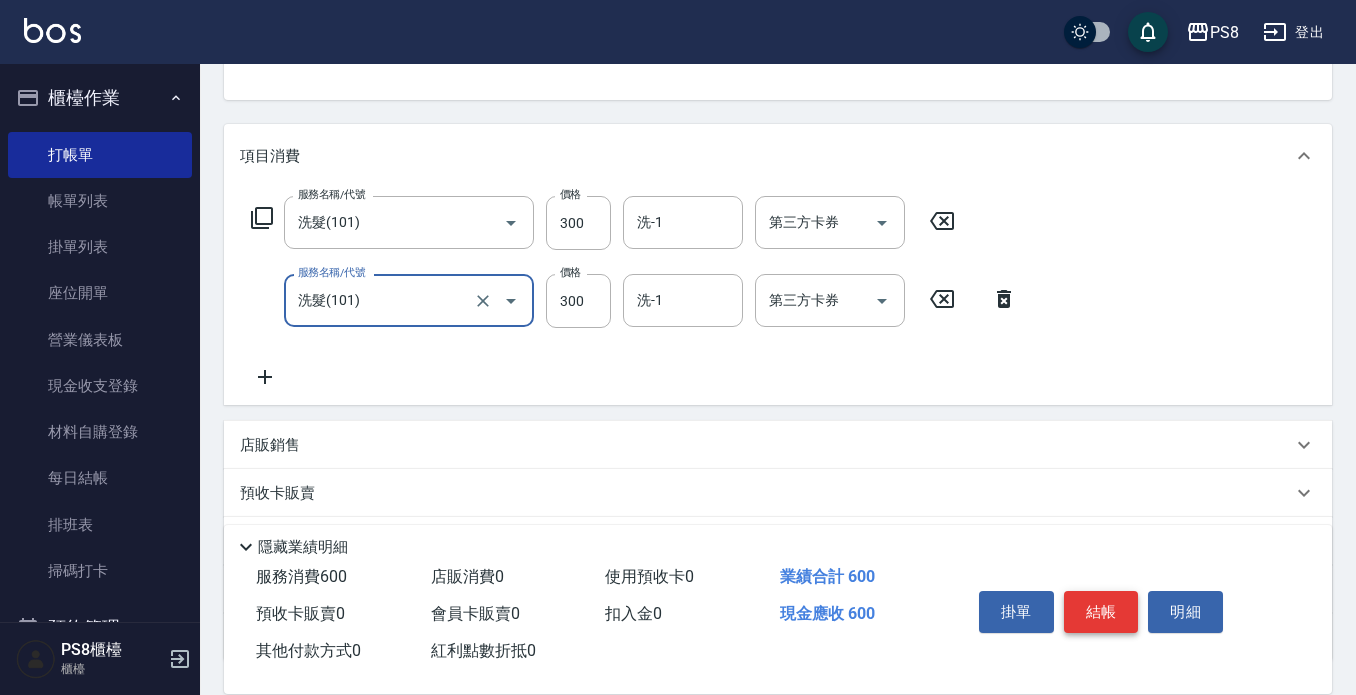 type on "洗髮(101)" 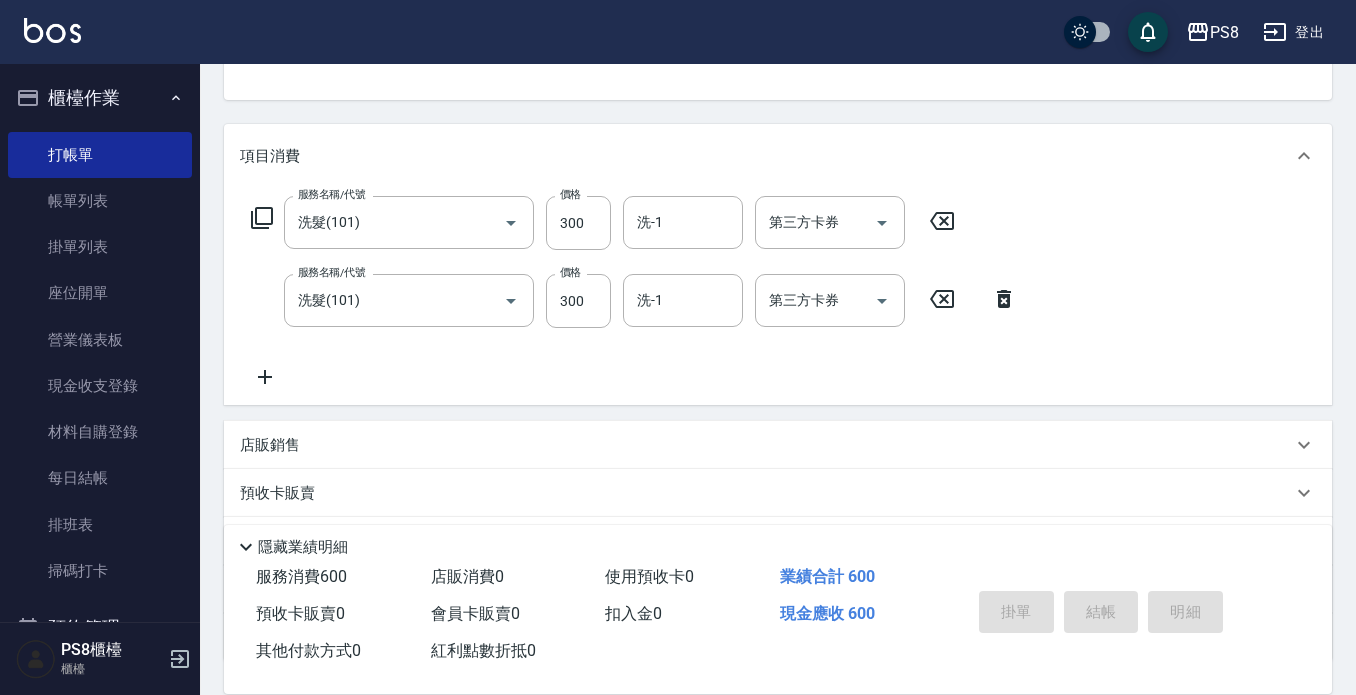 type on "2025/08/06 20:14" 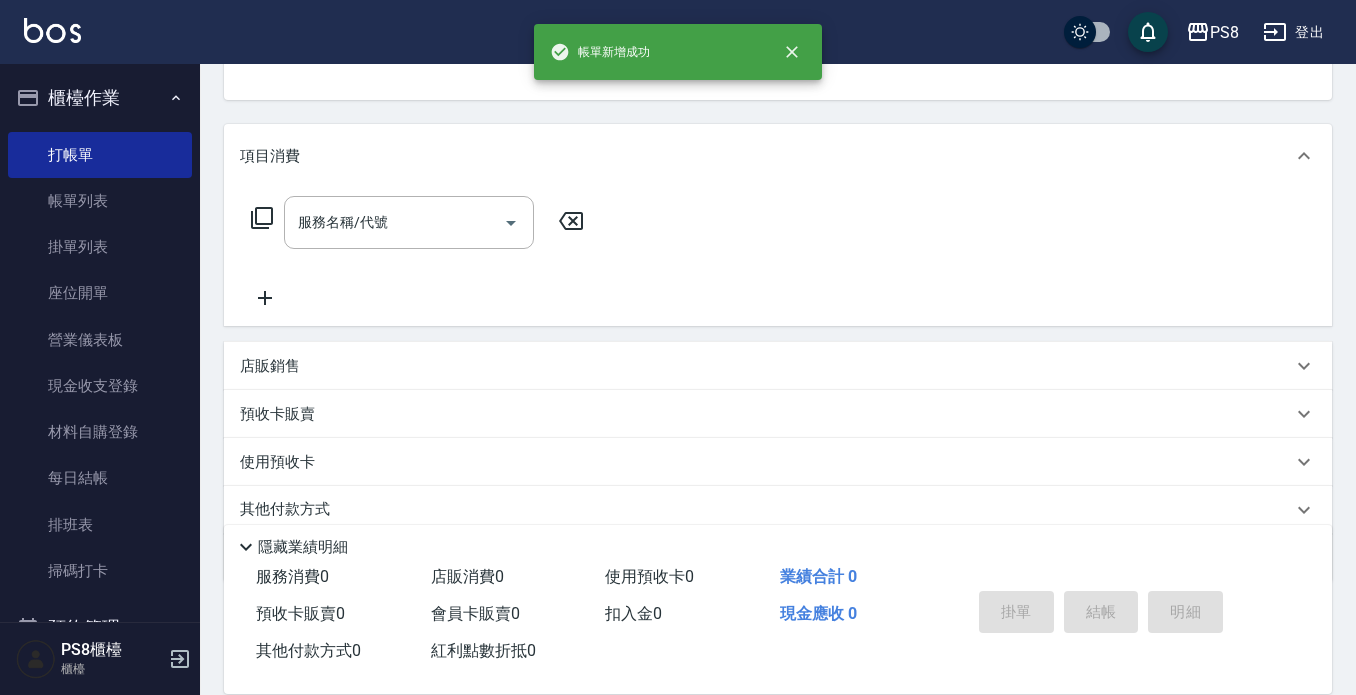 scroll, scrollTop: 194, scrollLeft: 0, axis: vertical 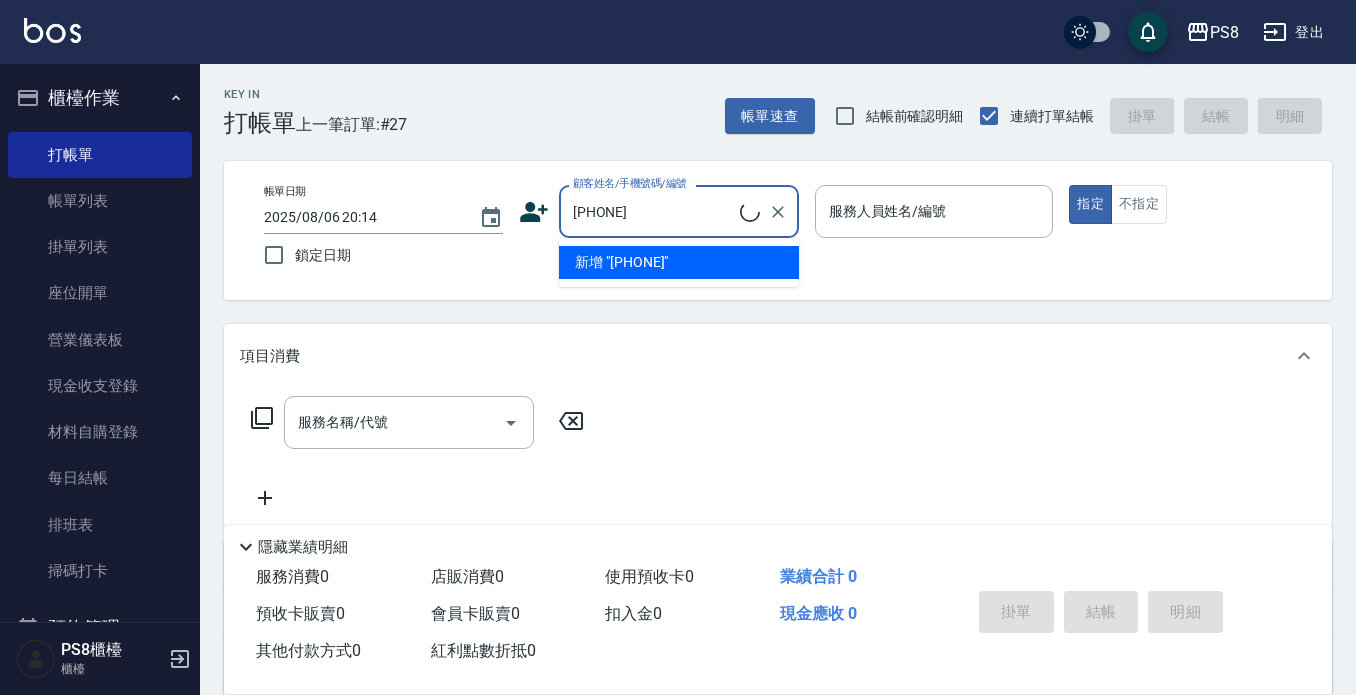 click on "新增 "[PHONE]"" at bounding box center [679, 262] 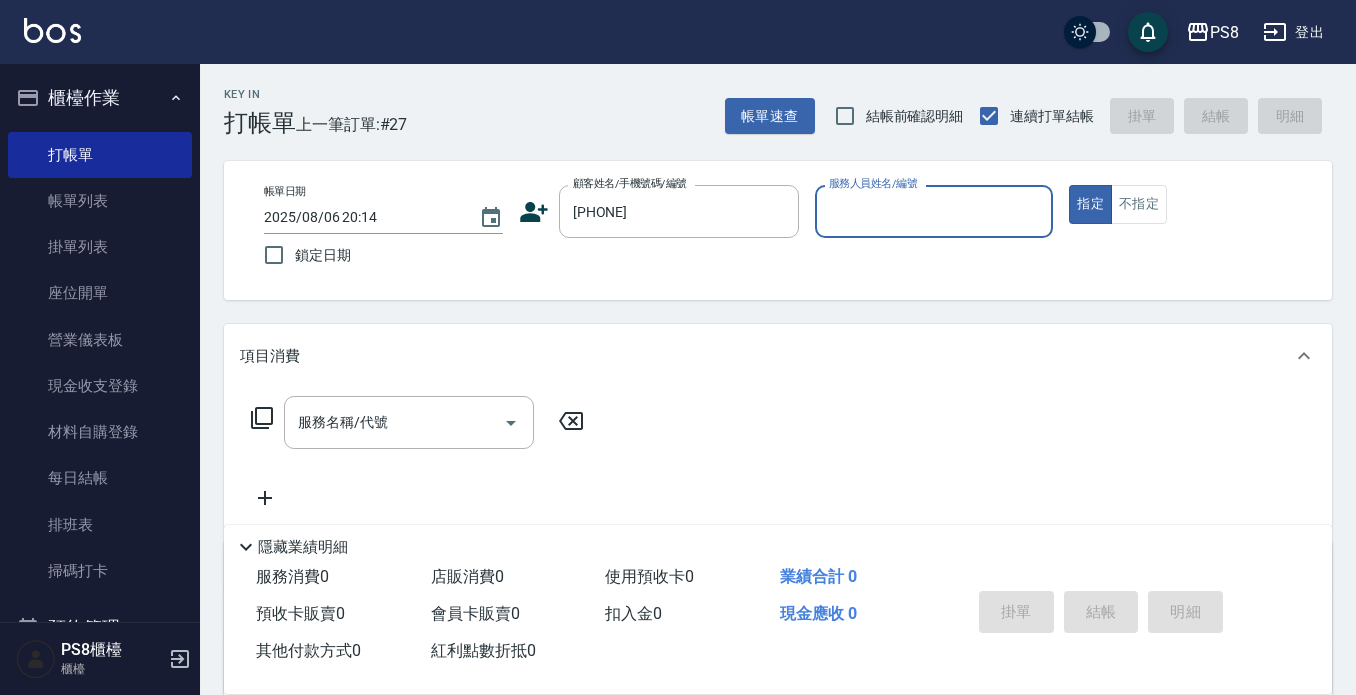 click on "顧客姓名/手機號碼/編號 [PHONE] 顧客姓名/手機號碼/編號" at bounding box center [659, 211] 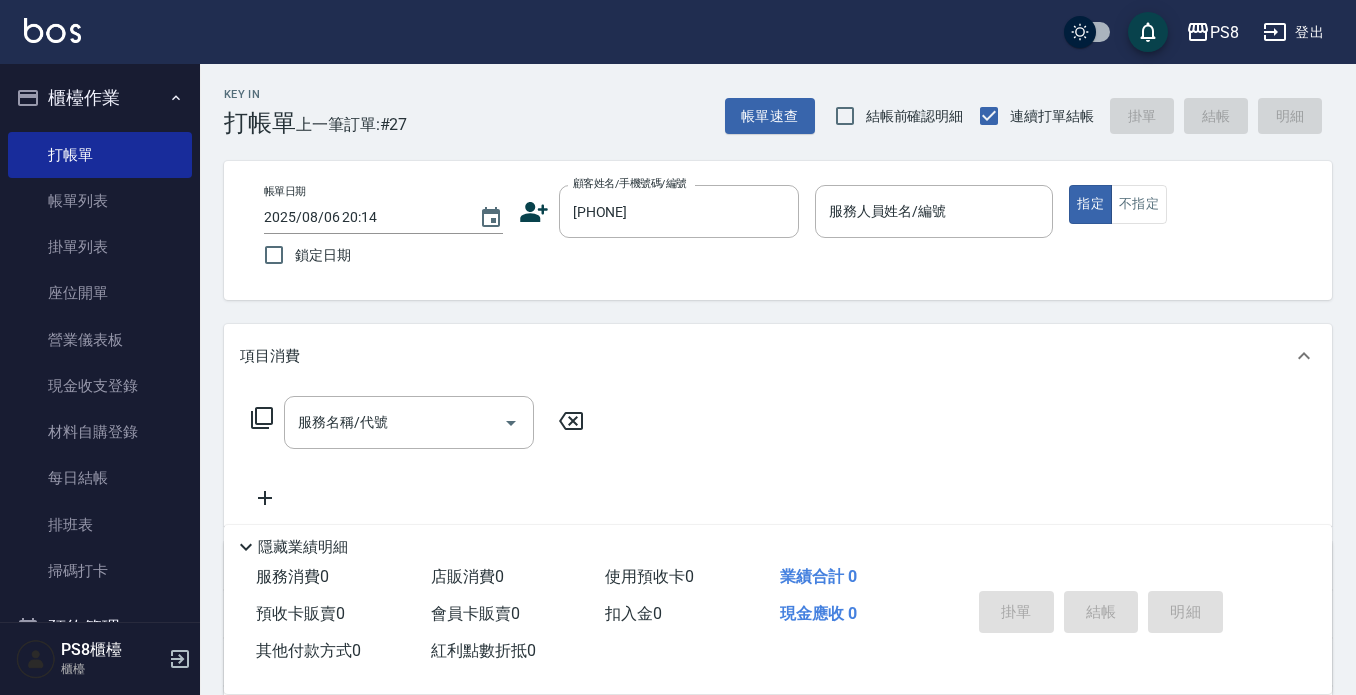 click 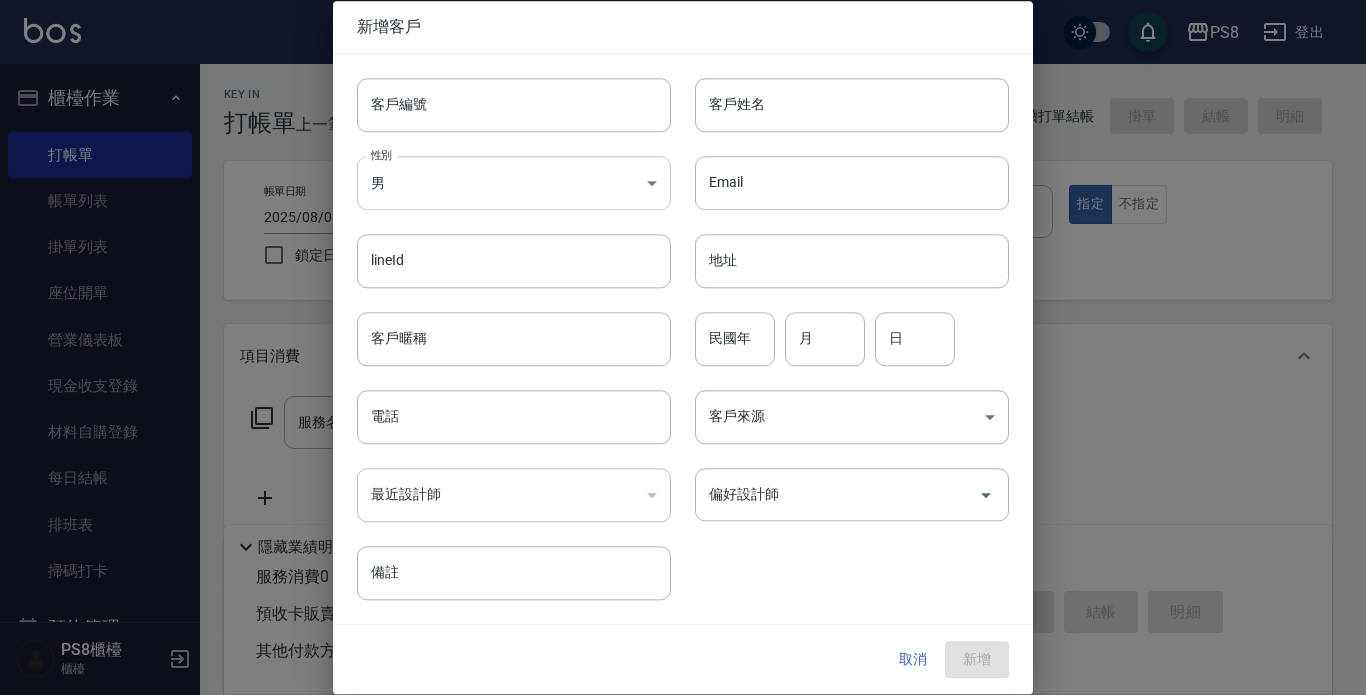 type on "[PHONE]" 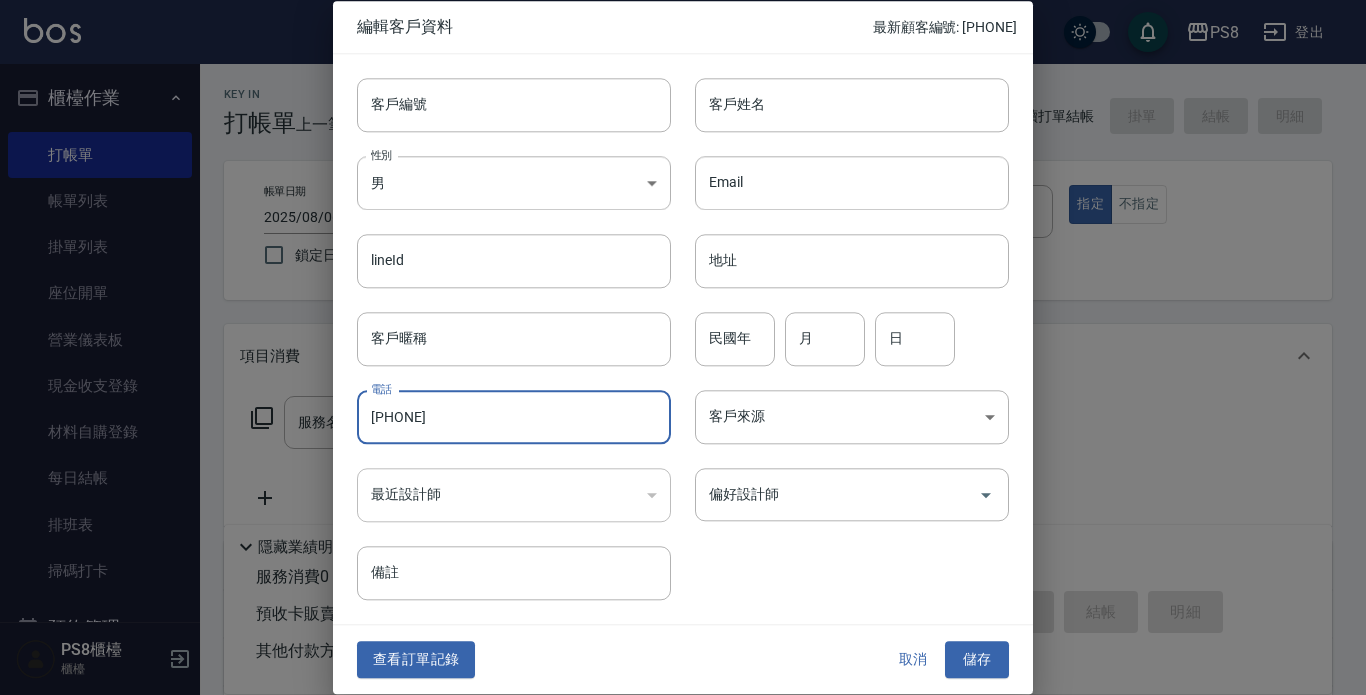 drag, startPoint x: 448, startPoint y: 411, endPoint x: 281, endPoint y: 405, distance: 167.10774 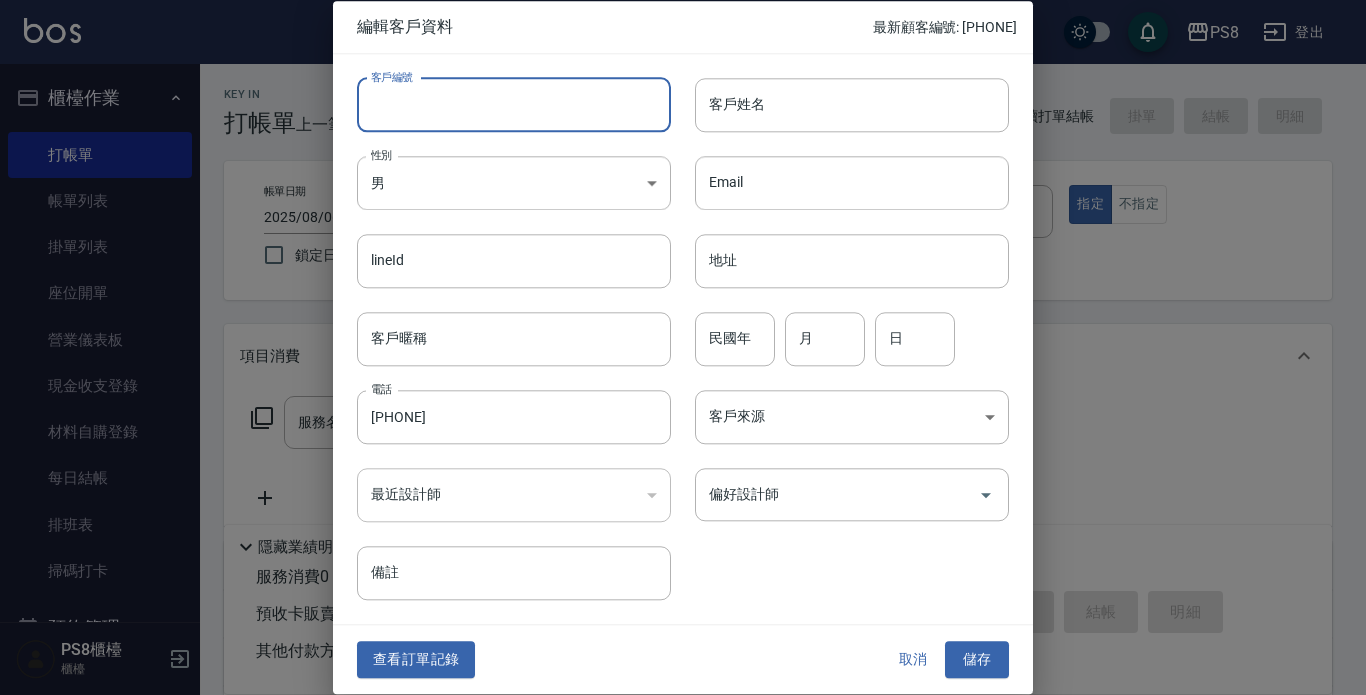 click on "客戶編號" at bounding box center [514, 105] 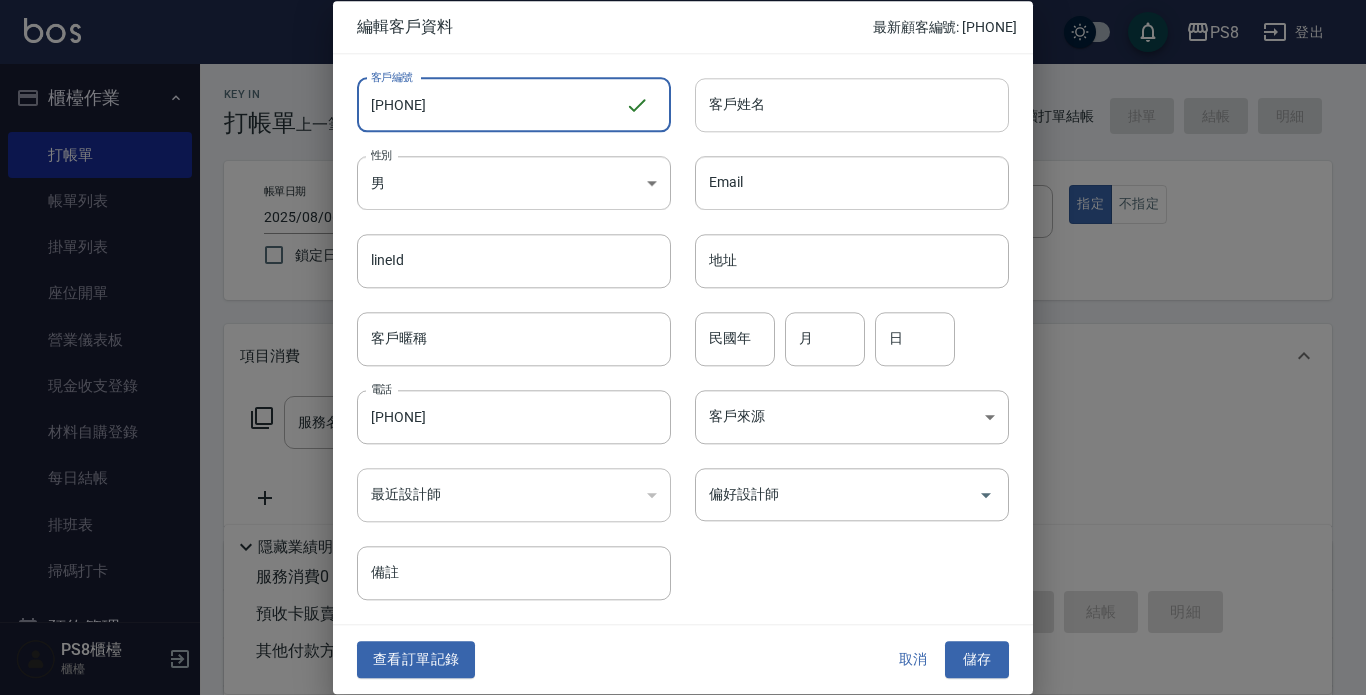 type on "[PHONE]" 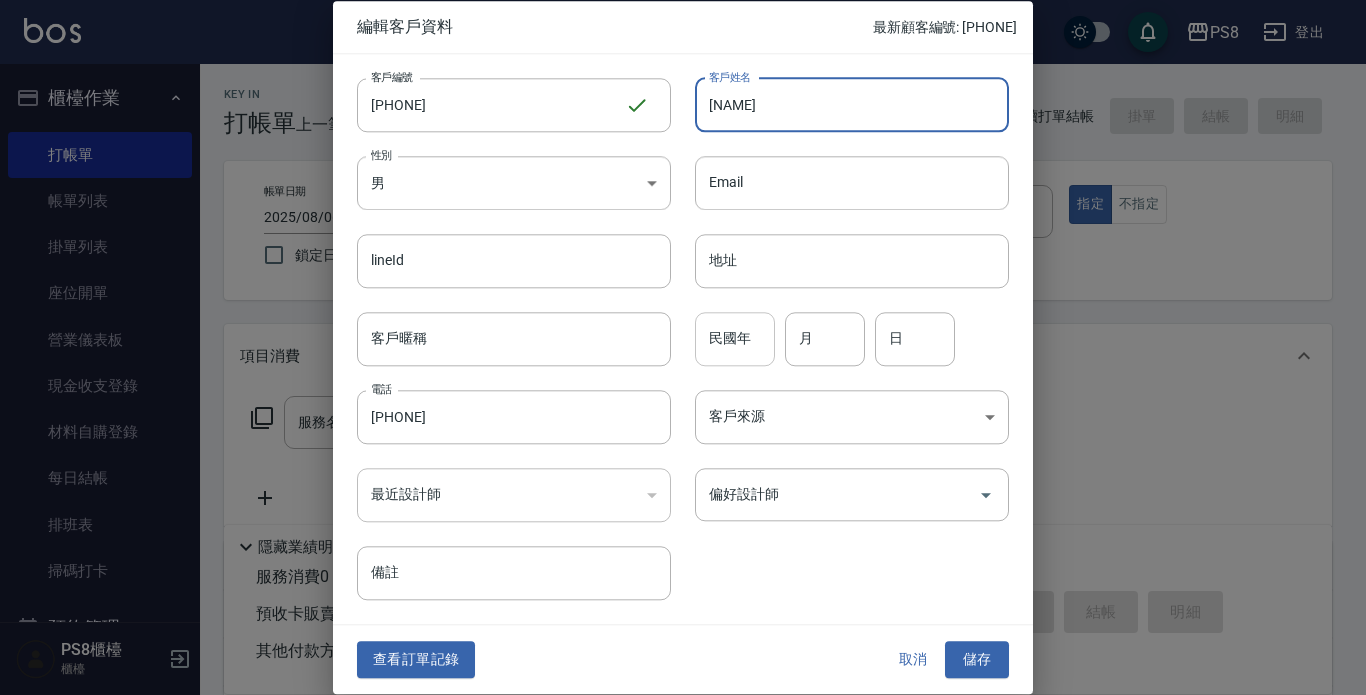 type on "[NAME]" 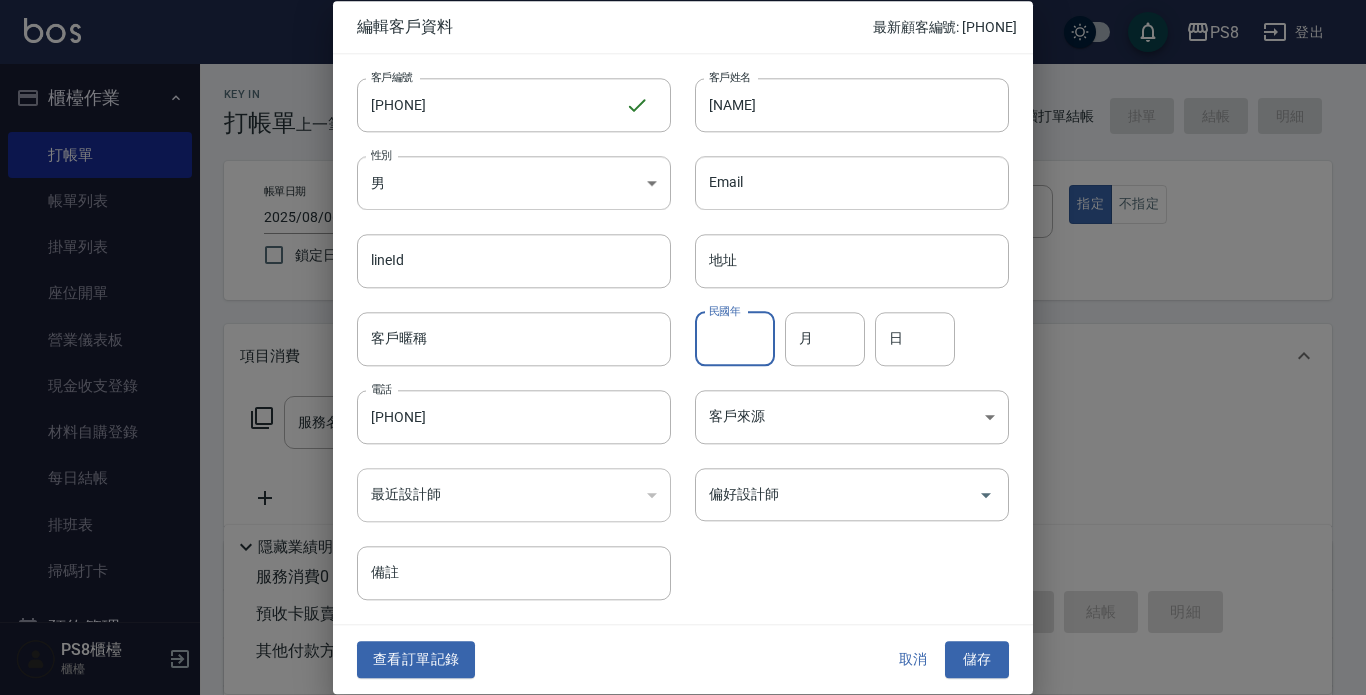 click on "民國年" at bounding box center (735, 339) 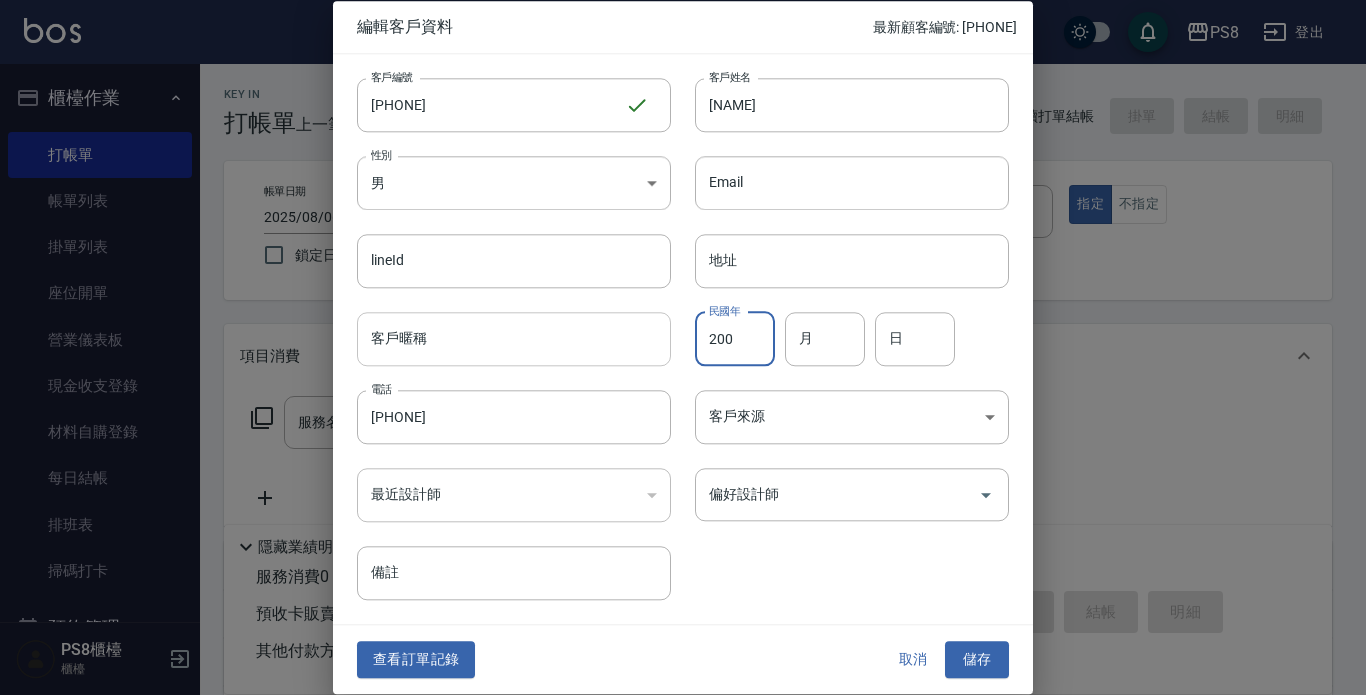 drag, startPoint x: 743, startPoint y: 340, endPoint x: 651, endPoint y: 346, distance: 92.19544 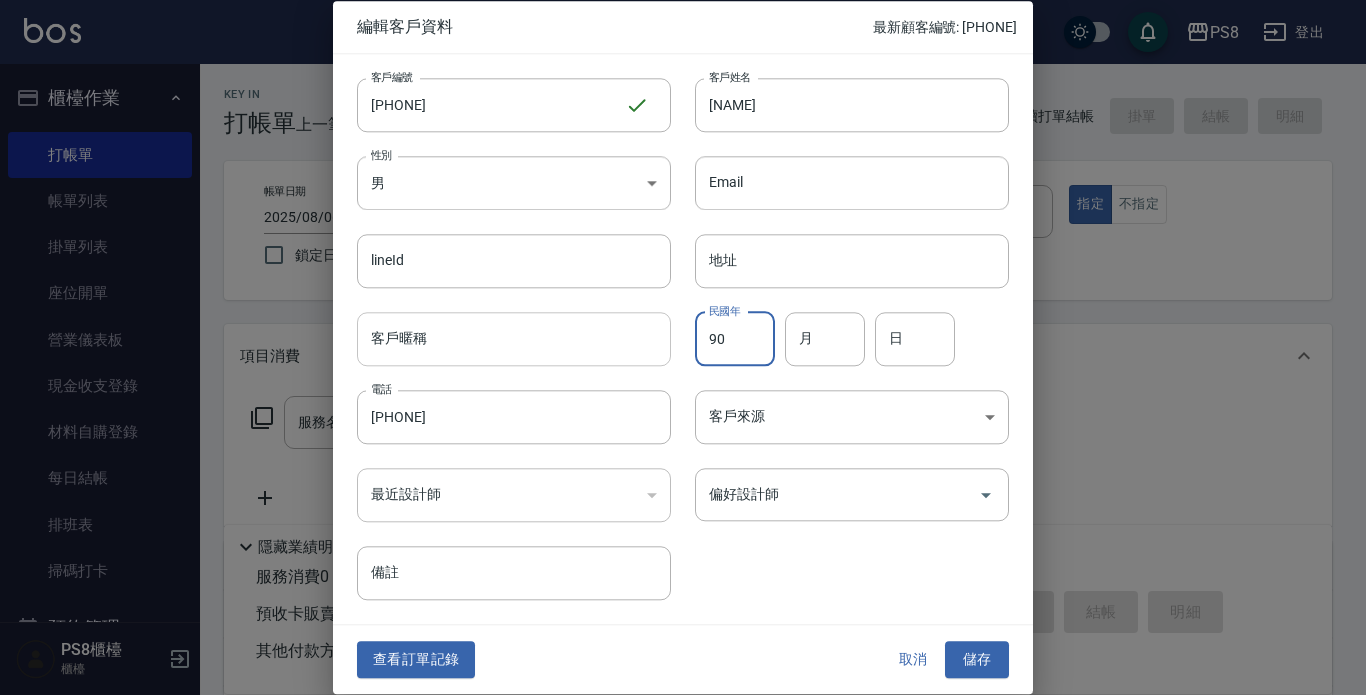 type on "9" 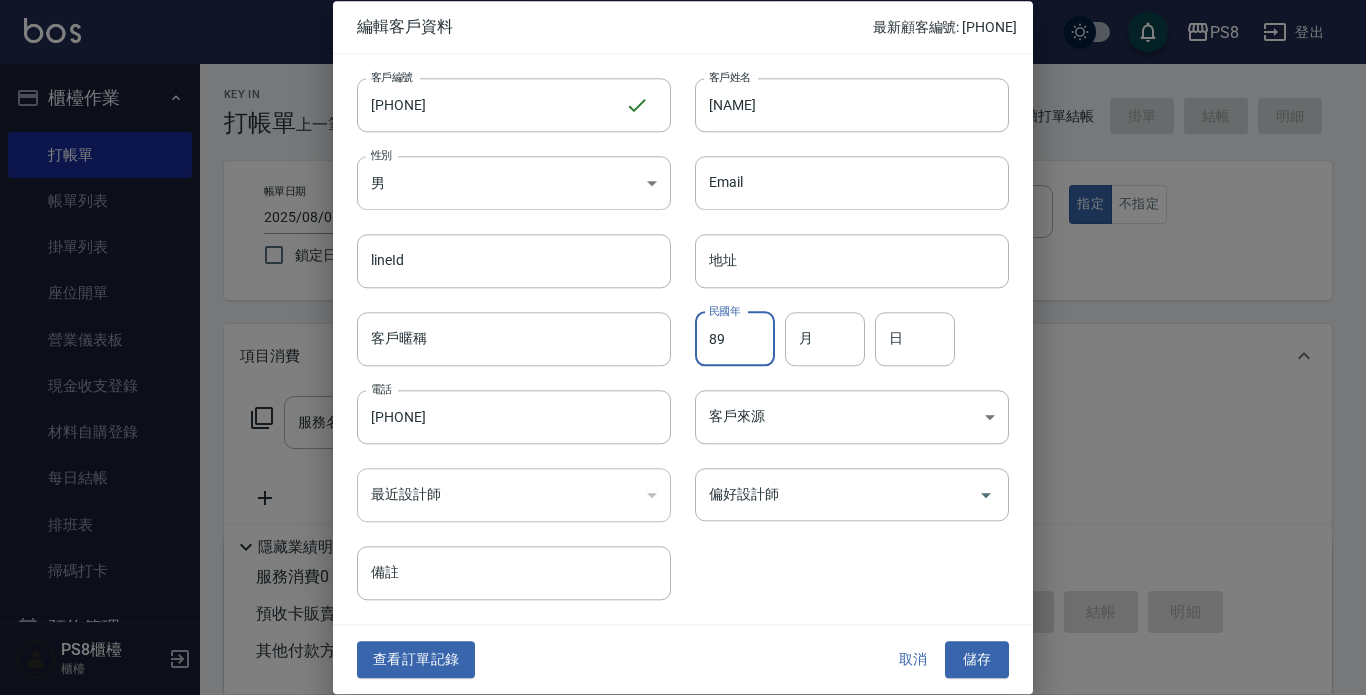 type on "89" 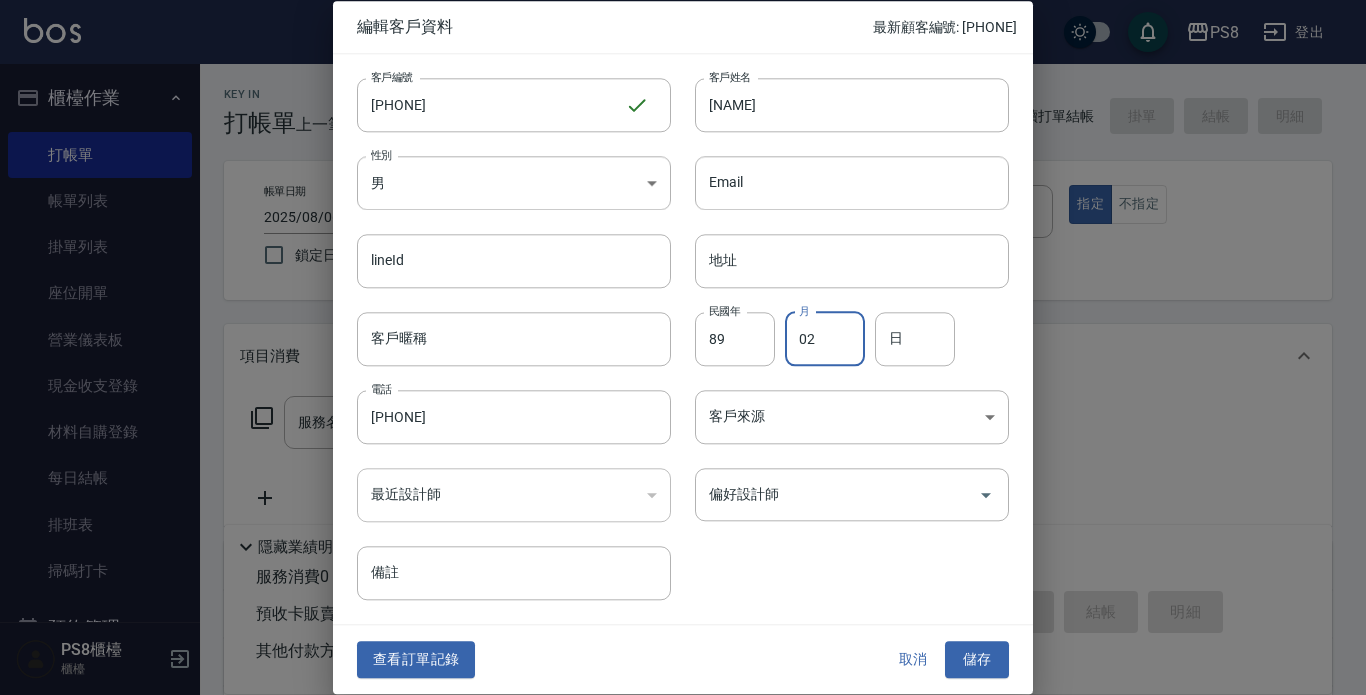 type on "02" 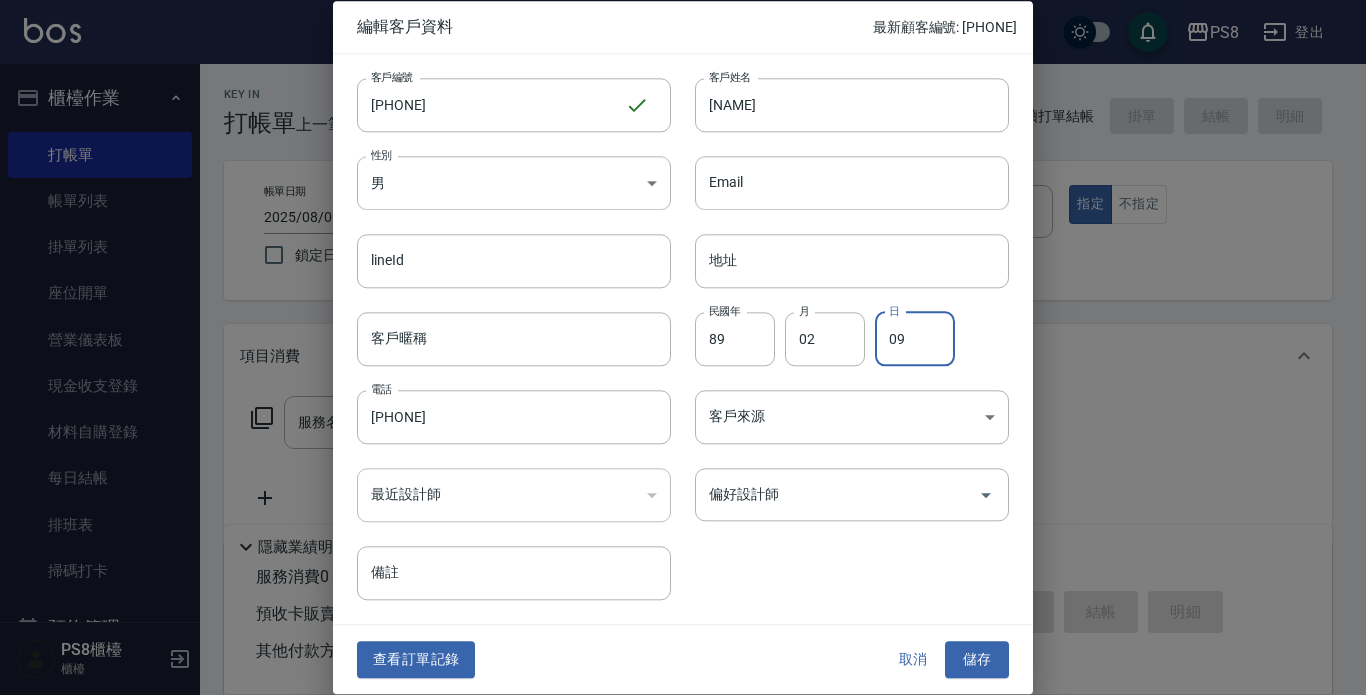 type on "09" 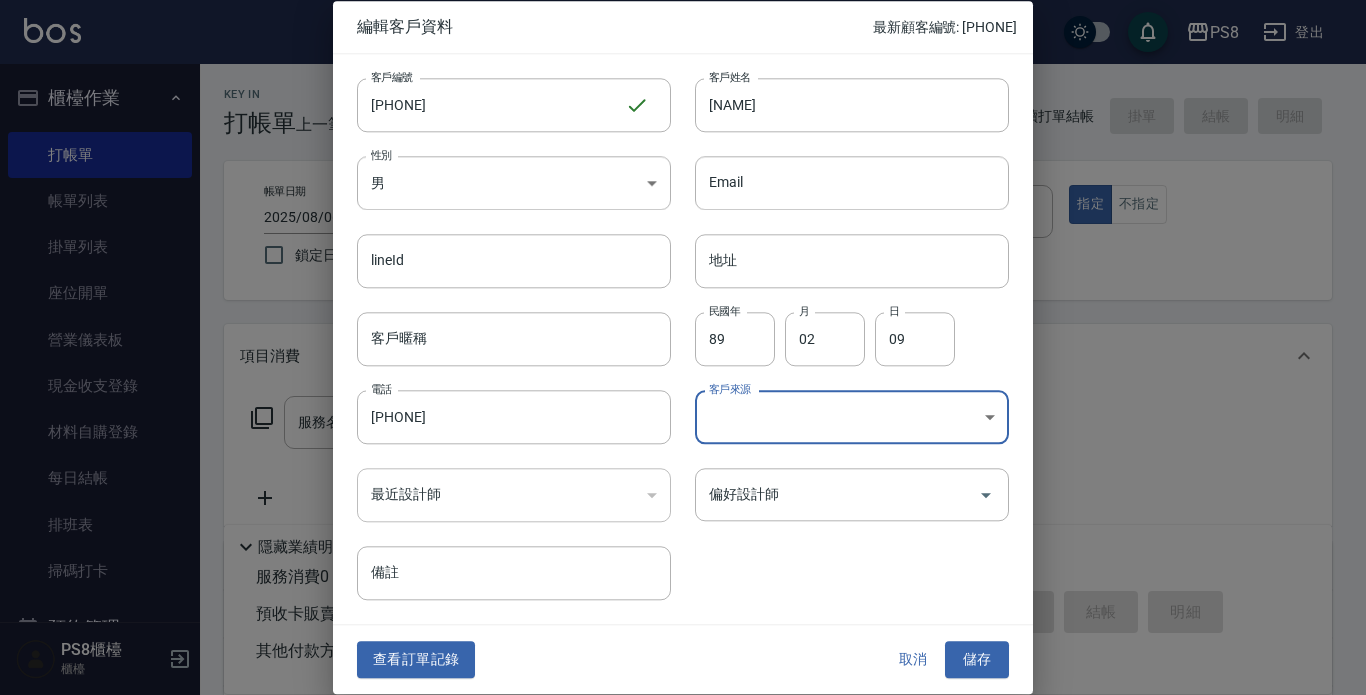 click on "儲存" at bounding box center [977, 660] 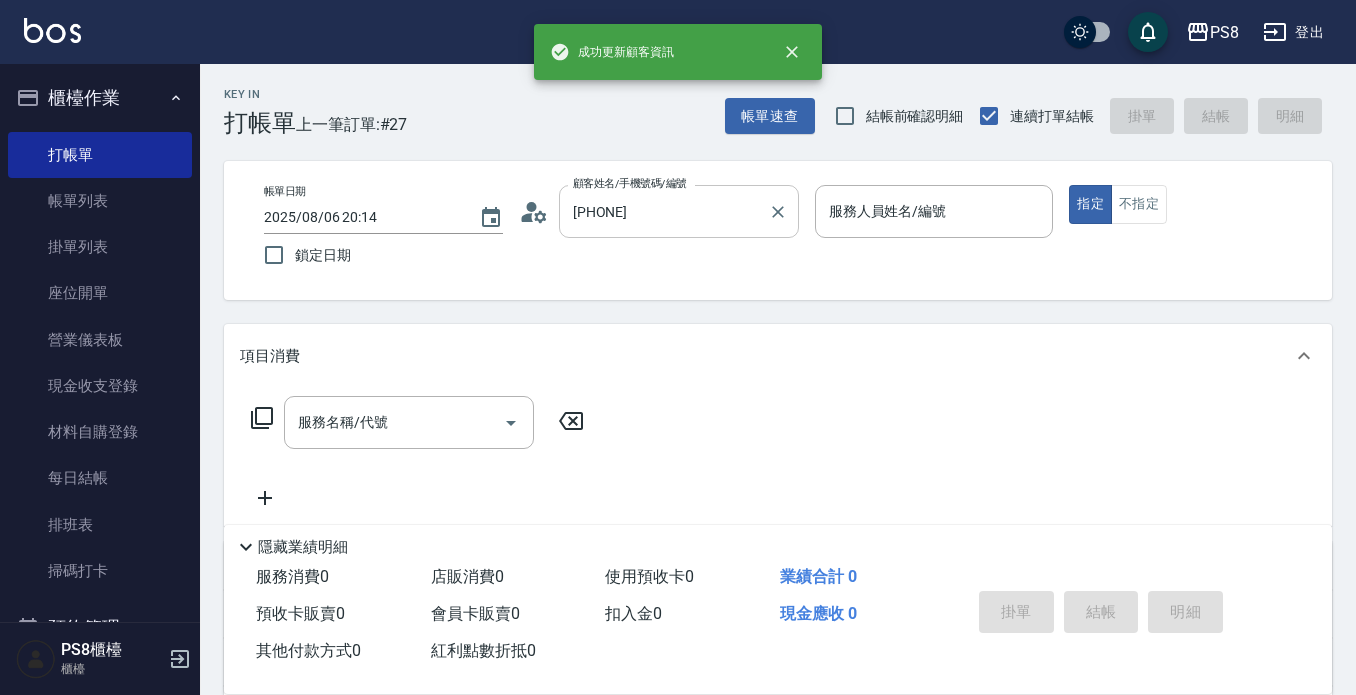 click on "[PHONE]" at bounding box center [664, 211] 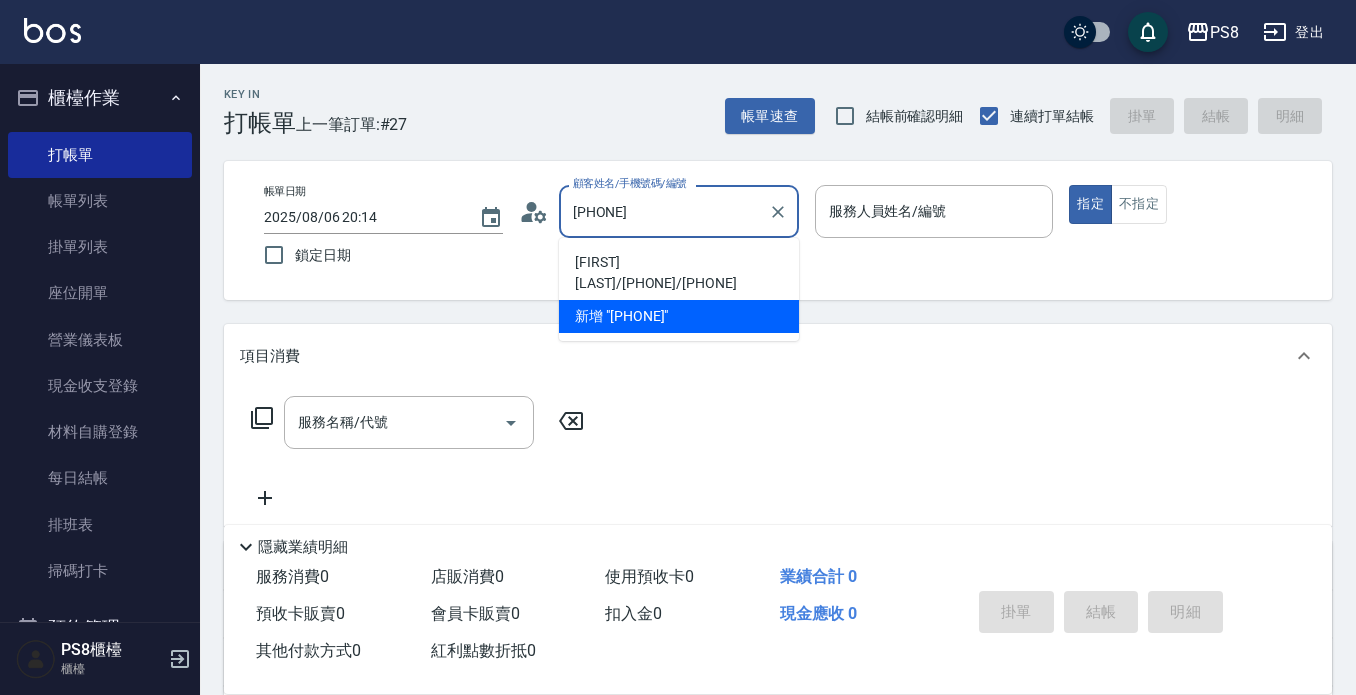 click on "[FIRST] [LAST]/[PHONE]/[PHONE]" at bounding box center (679, 273) 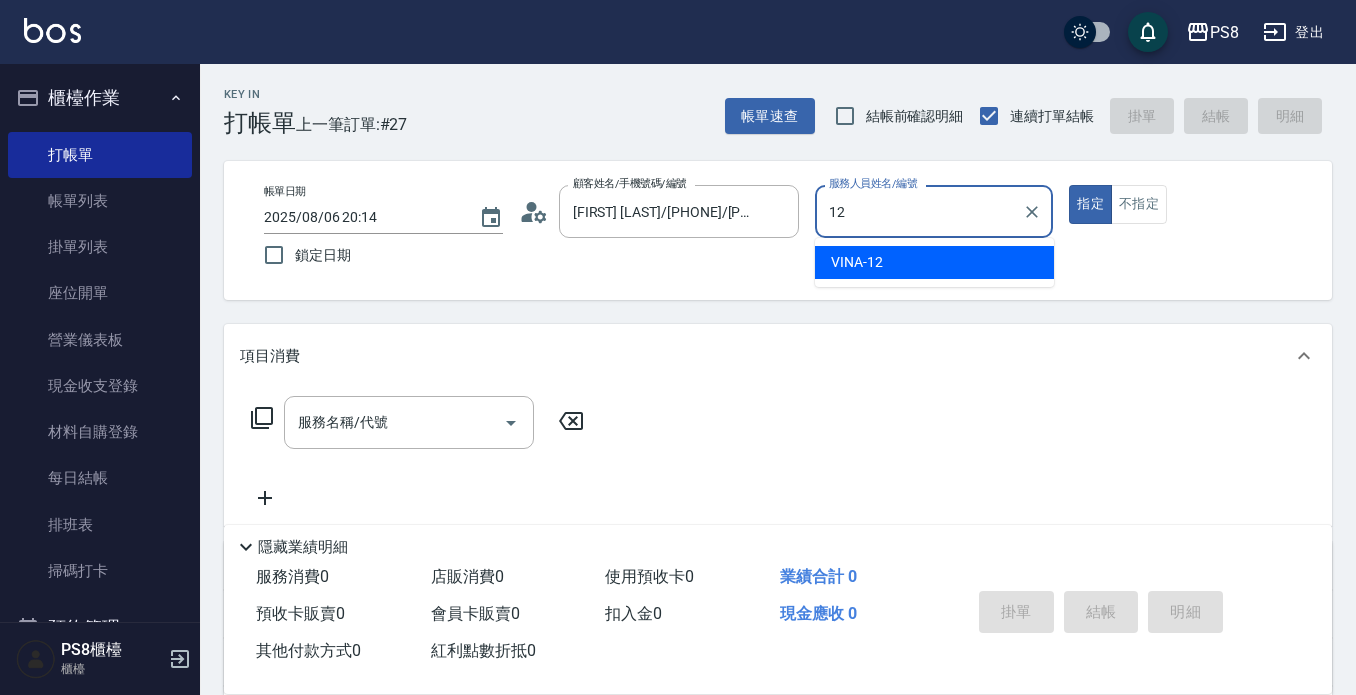 type on "12" 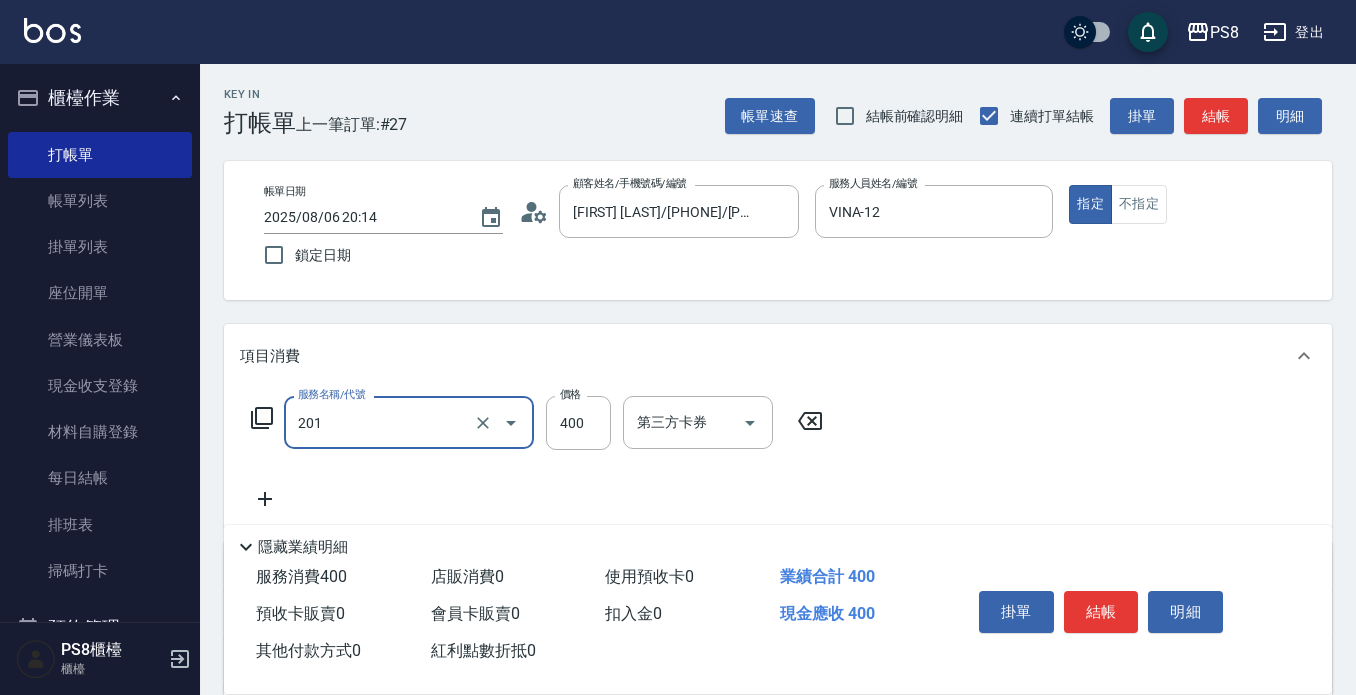 type on "洗剪400(201)" 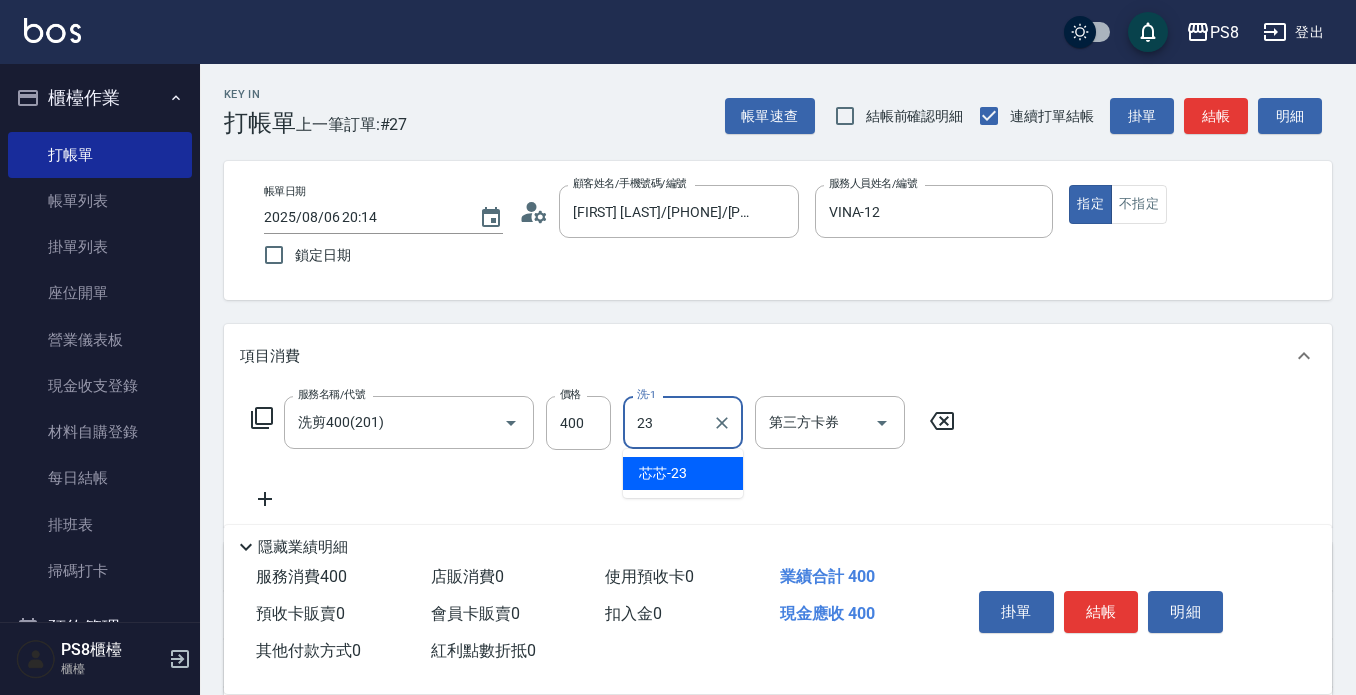 type on "芯芯-23" 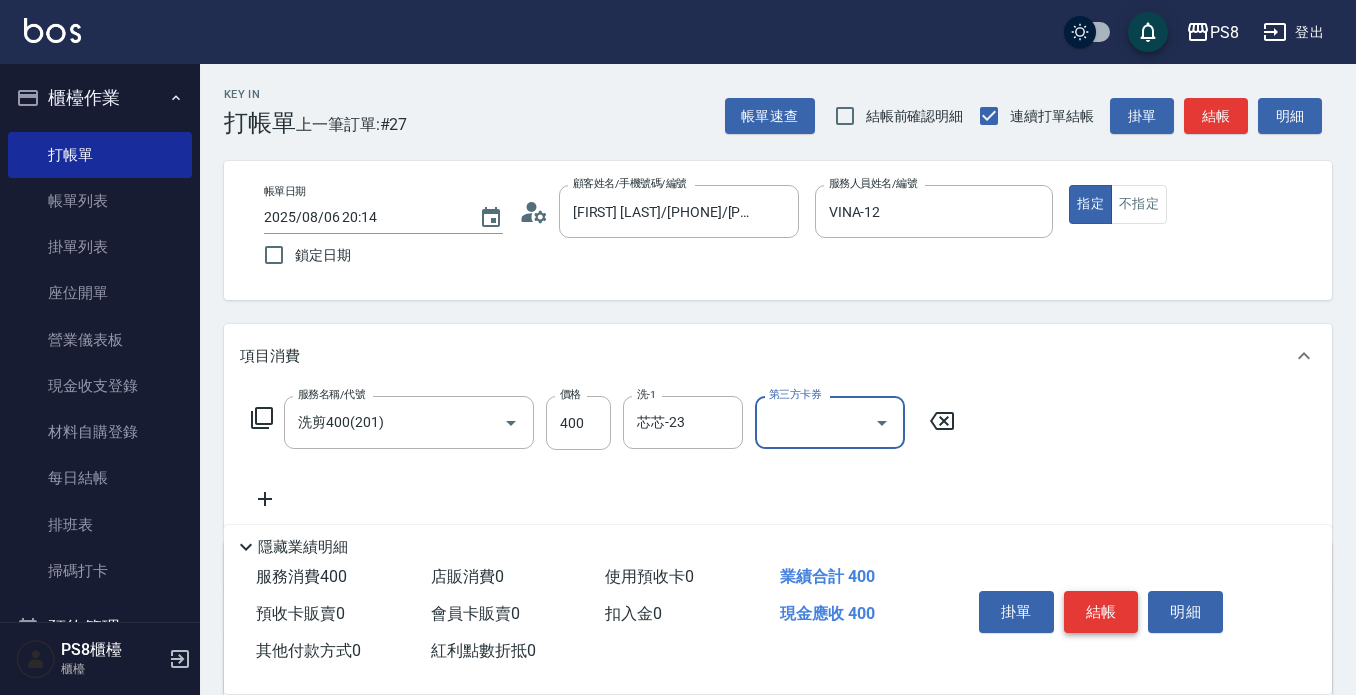 click on "結帳" at bounding box center [1101, 612] 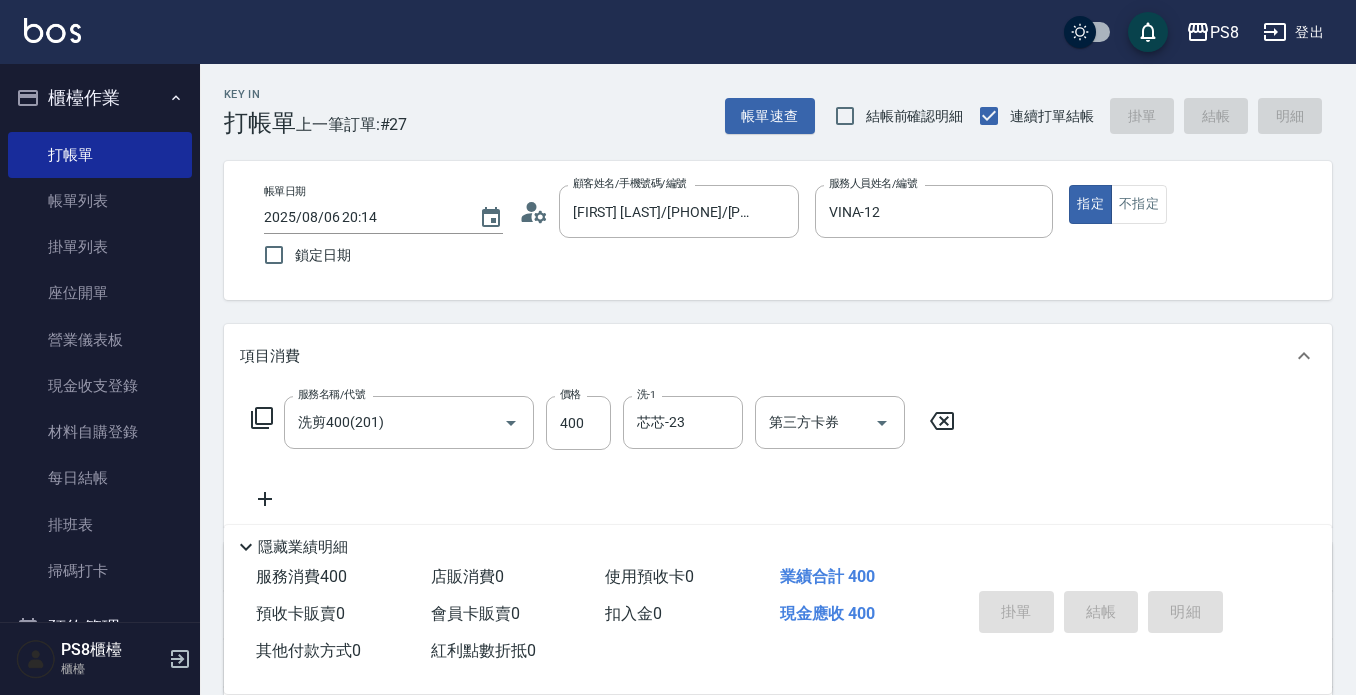 type on "2025/08/06 20:18" 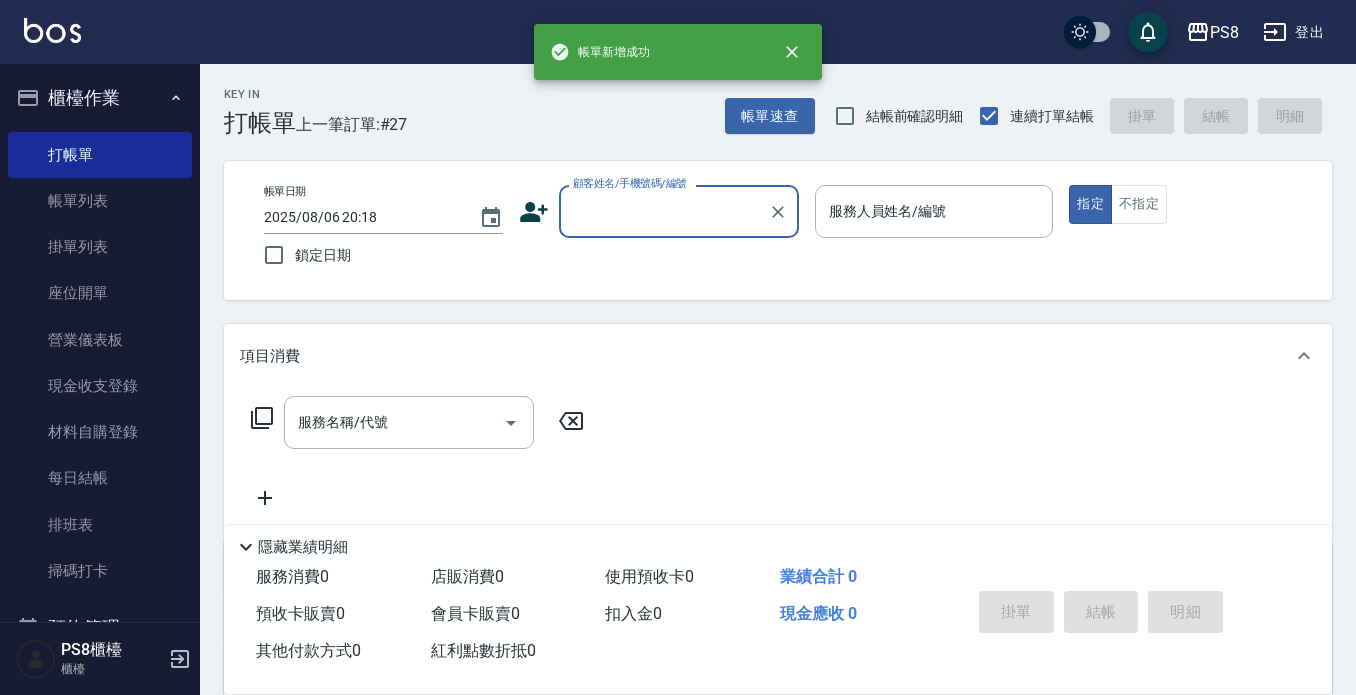 scroll, scrollTop: 0, scrollLeft: 0, axis: both 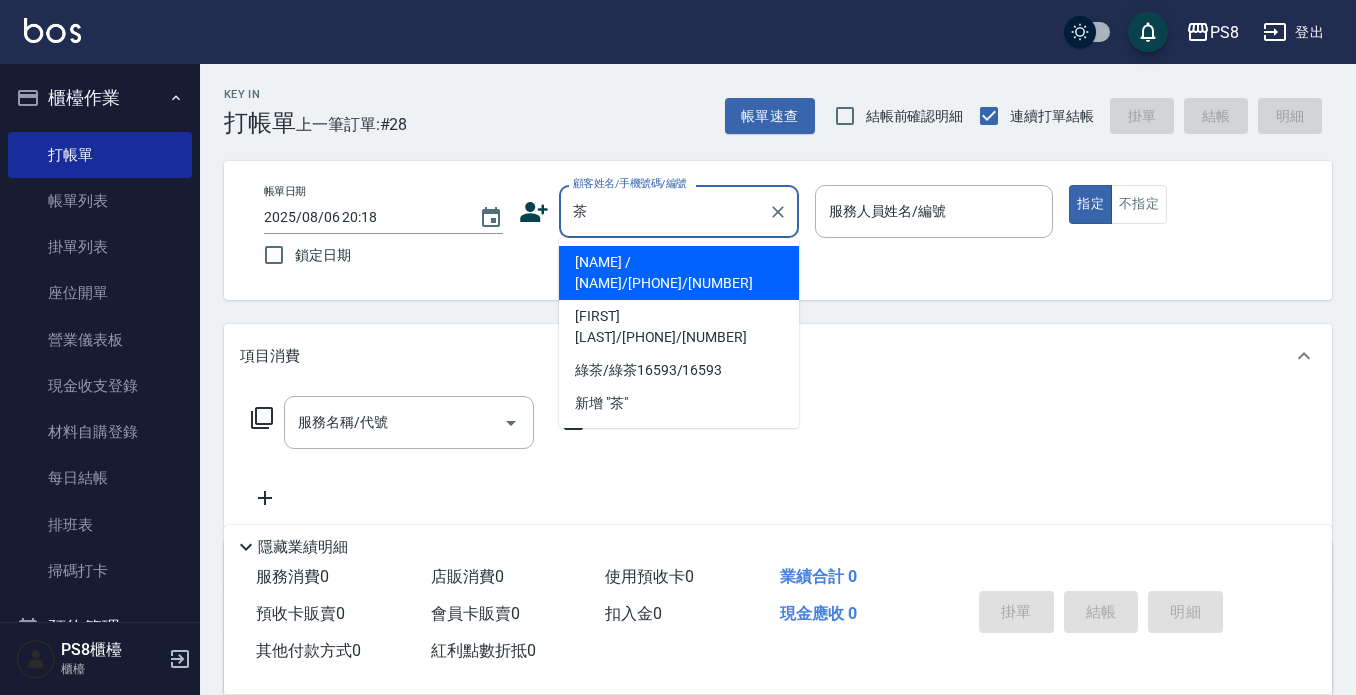 click on "[NAME] / [NAME]/[PHONE]/[NUMBER]" at bounding box center (679, 273) 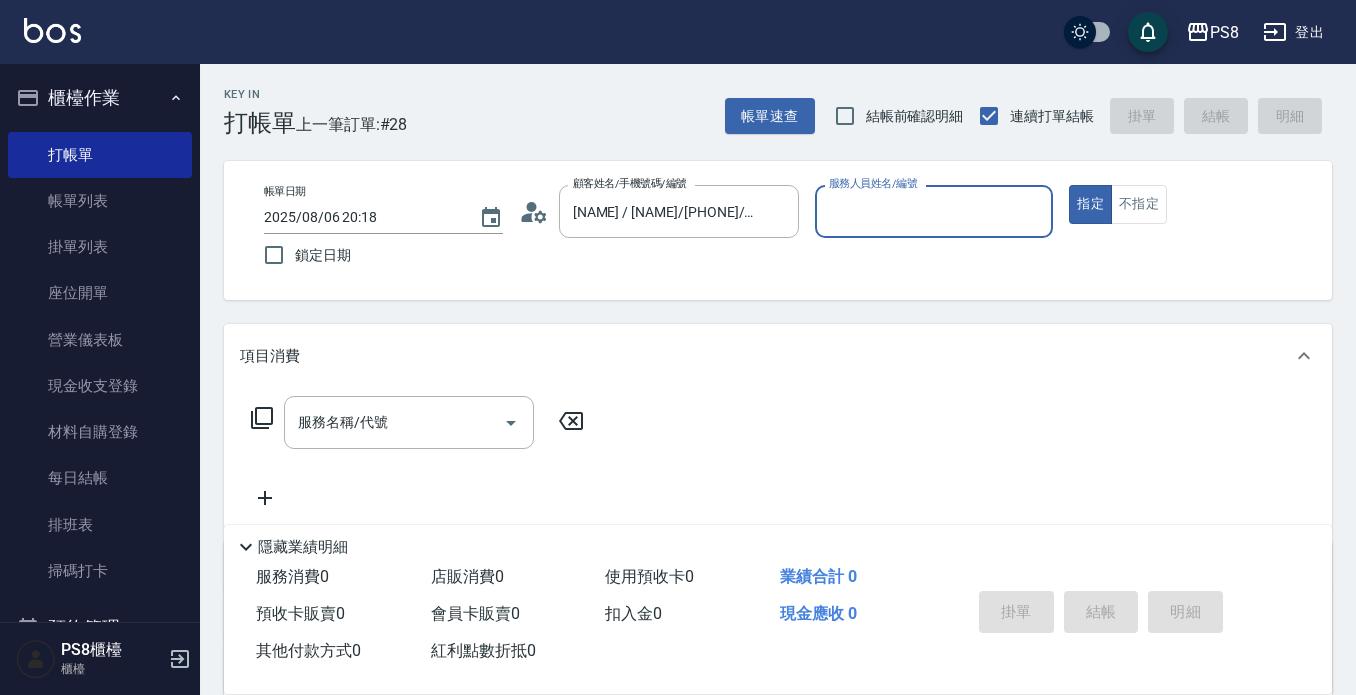 type on "VINA-12" 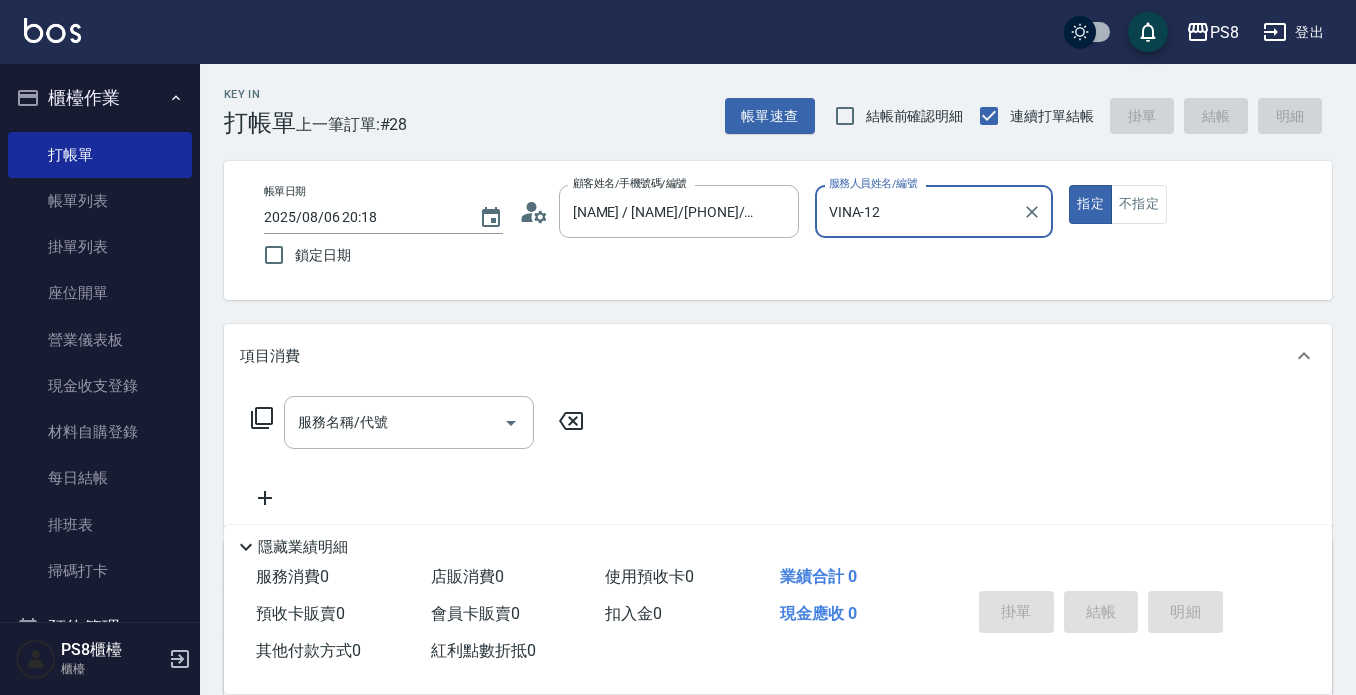 click on "指定" at bounding box center (1090, 204) 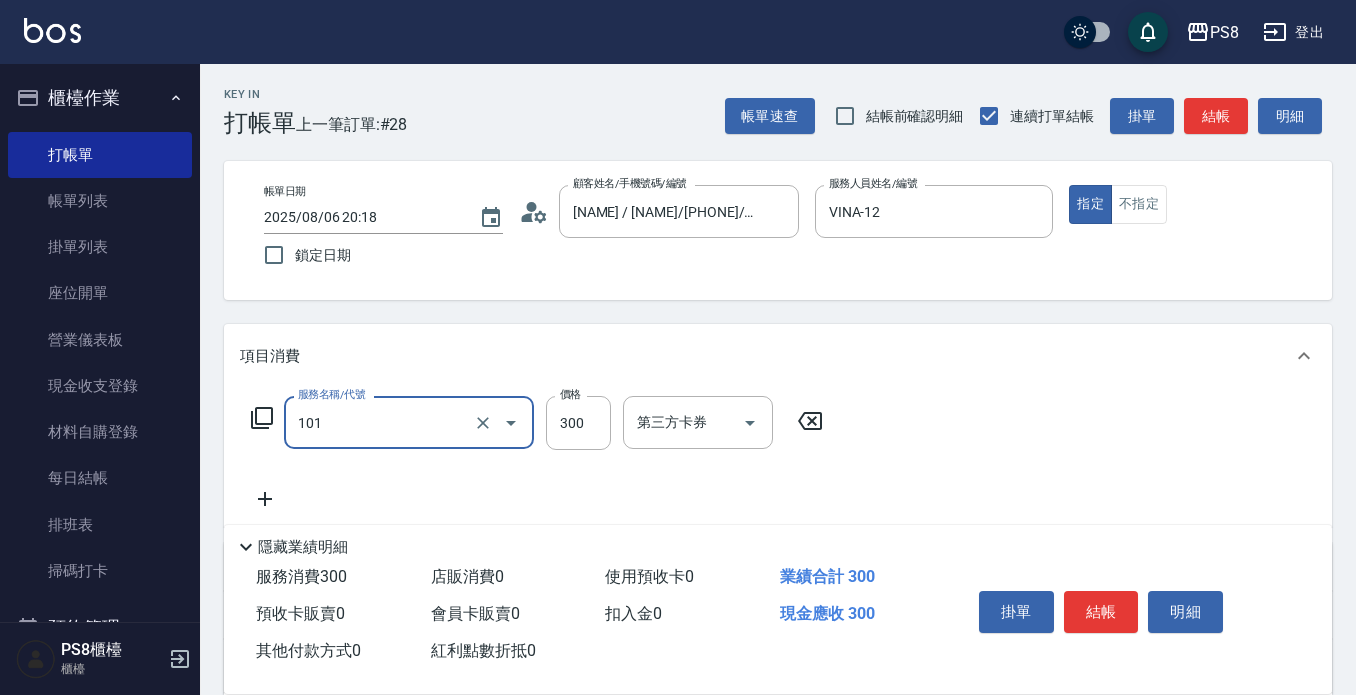 type on "洗髮(101)" 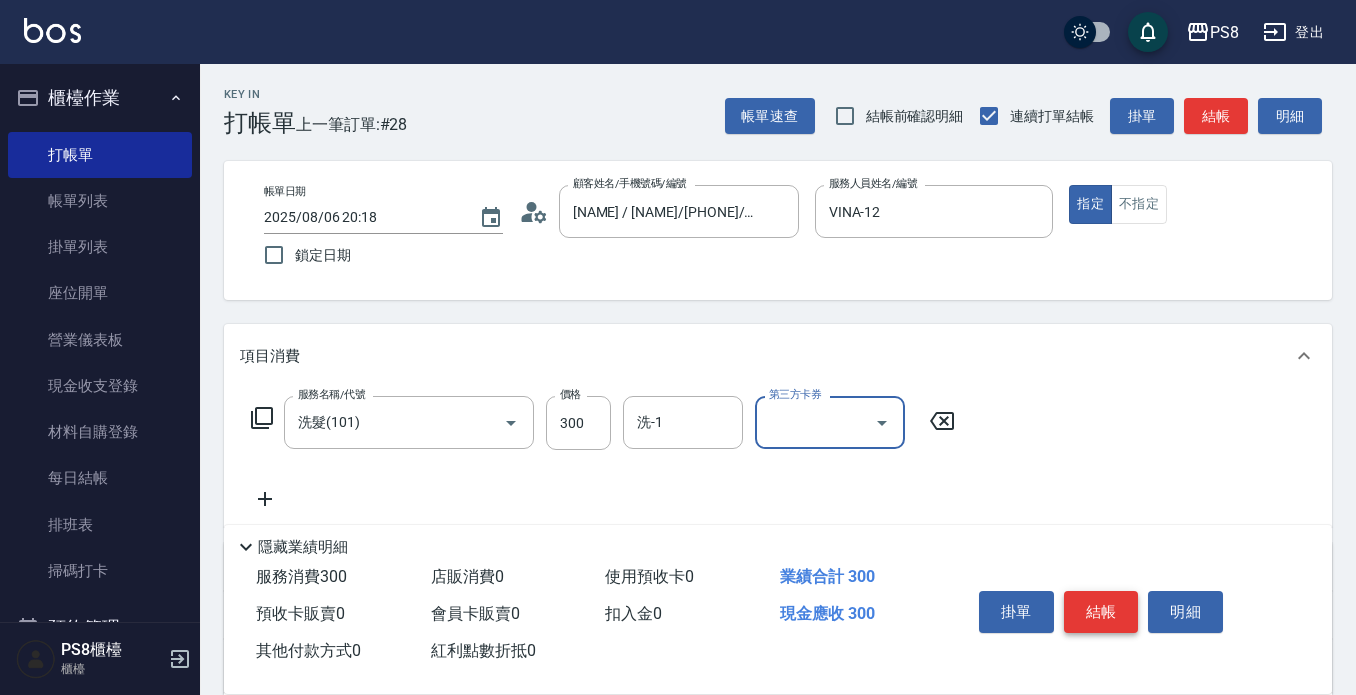click on "結帳" at bounding box center (1101, 612) 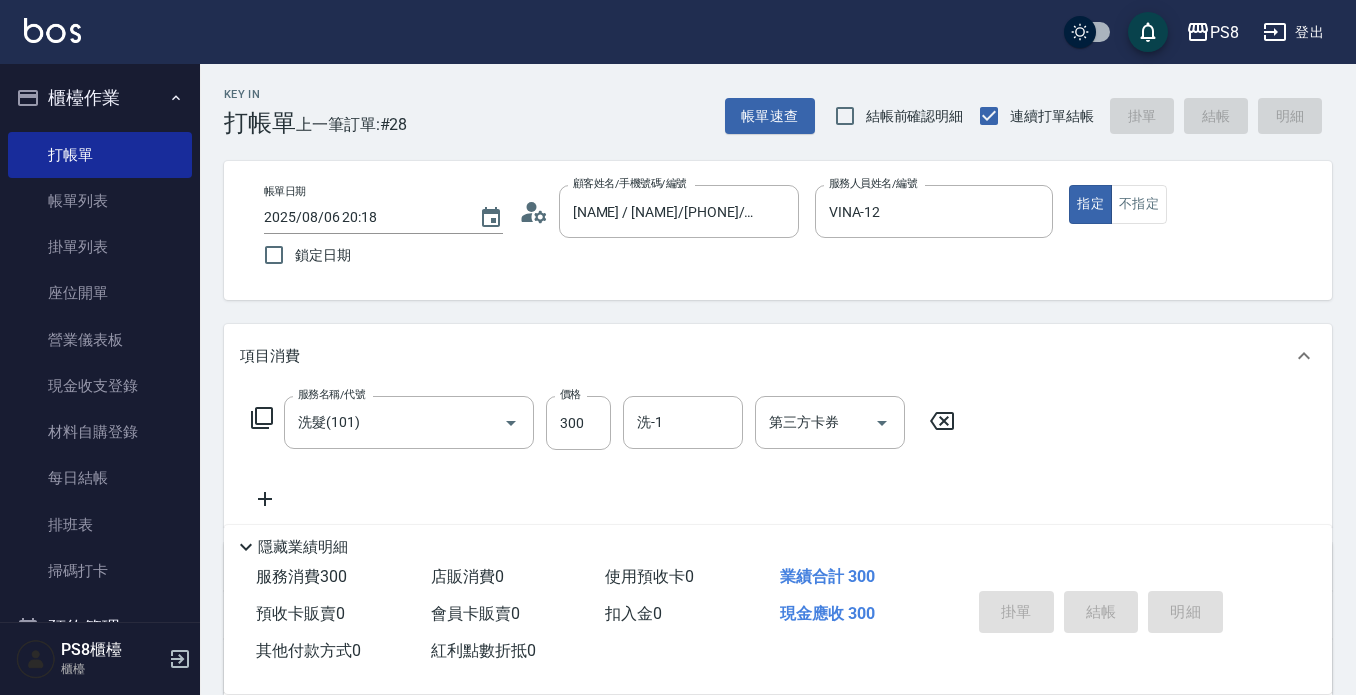 type on "2025/08/06 20:22" 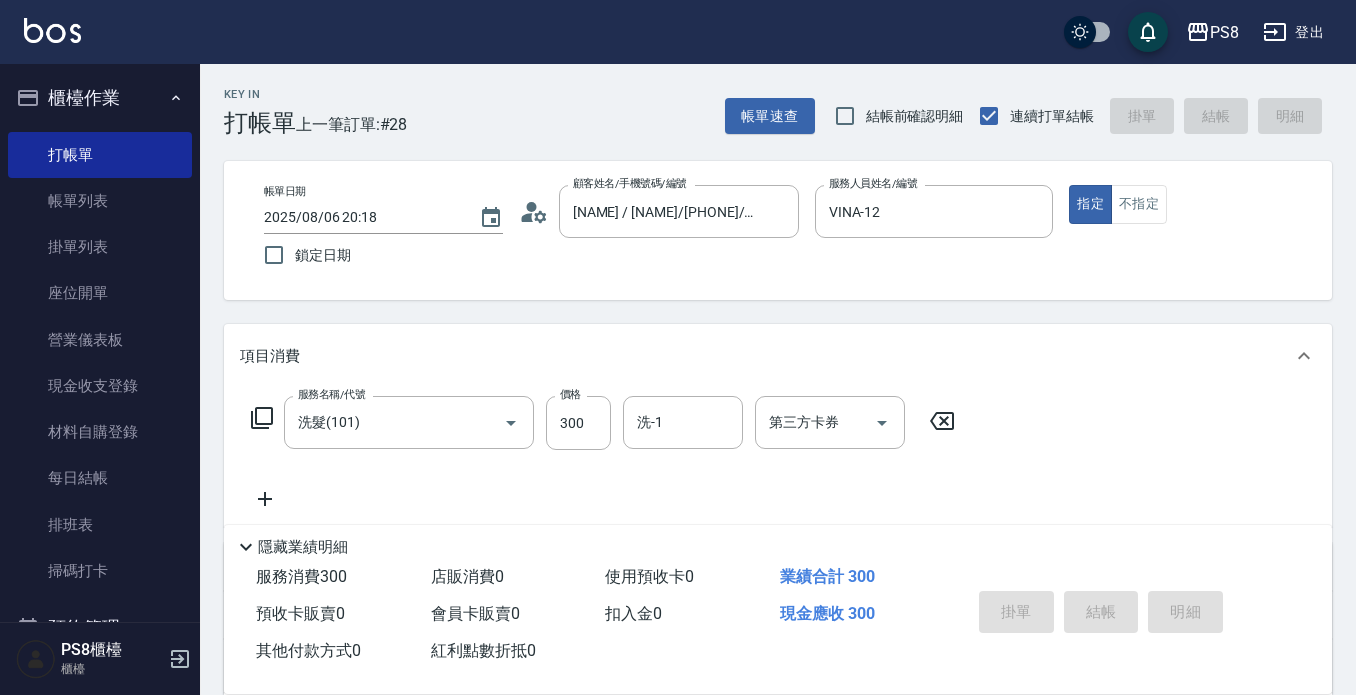 type 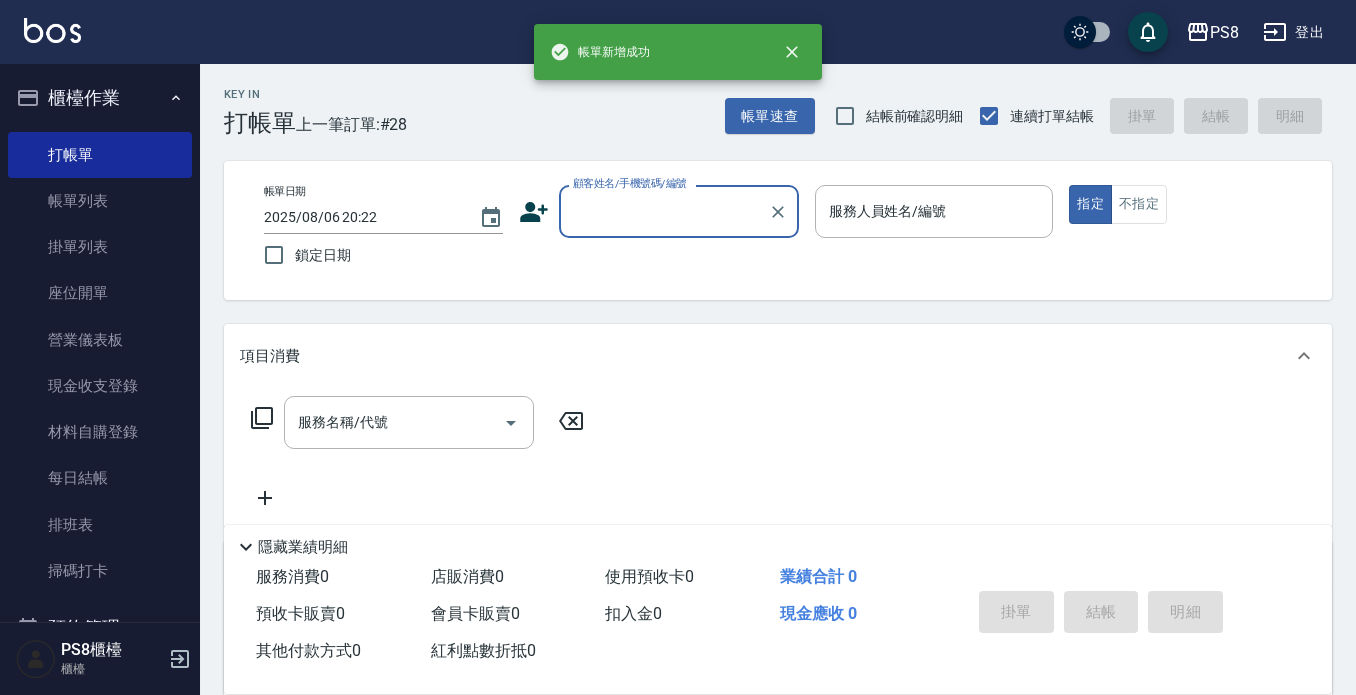 scroll, scrollTop: 0, scrollLeft: 0, axis: both 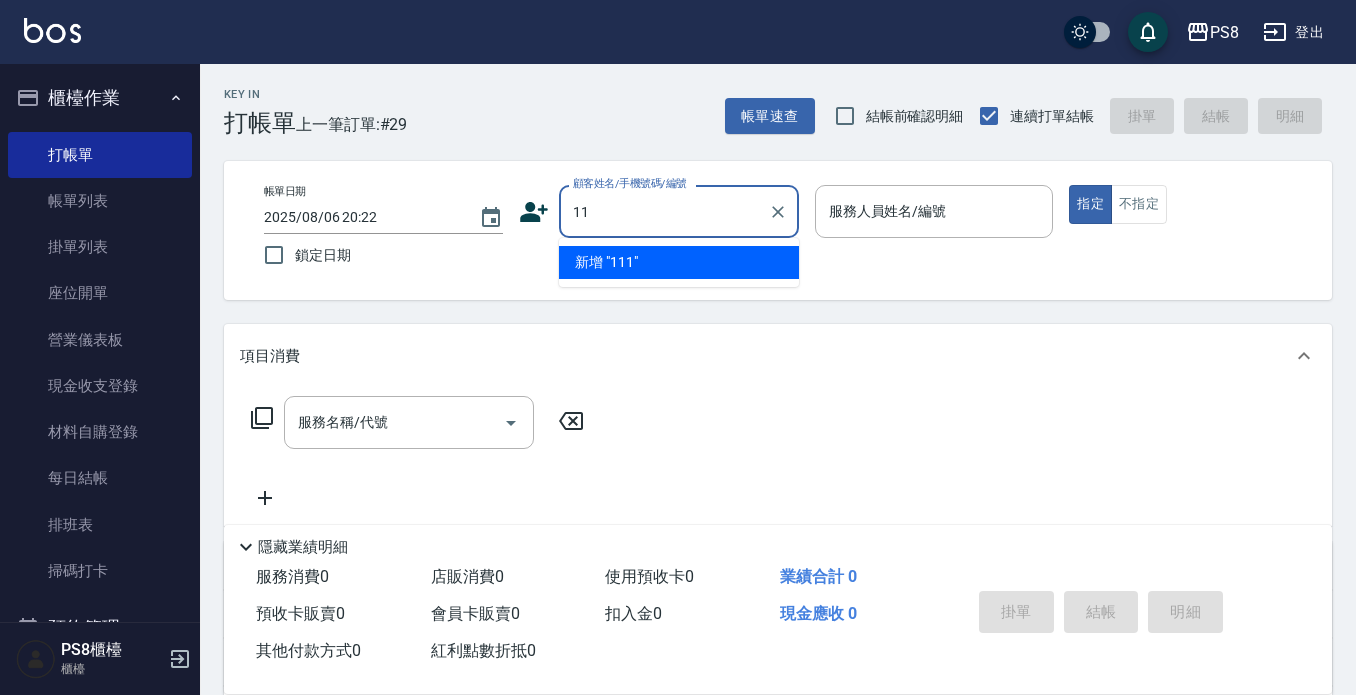 type on "1" 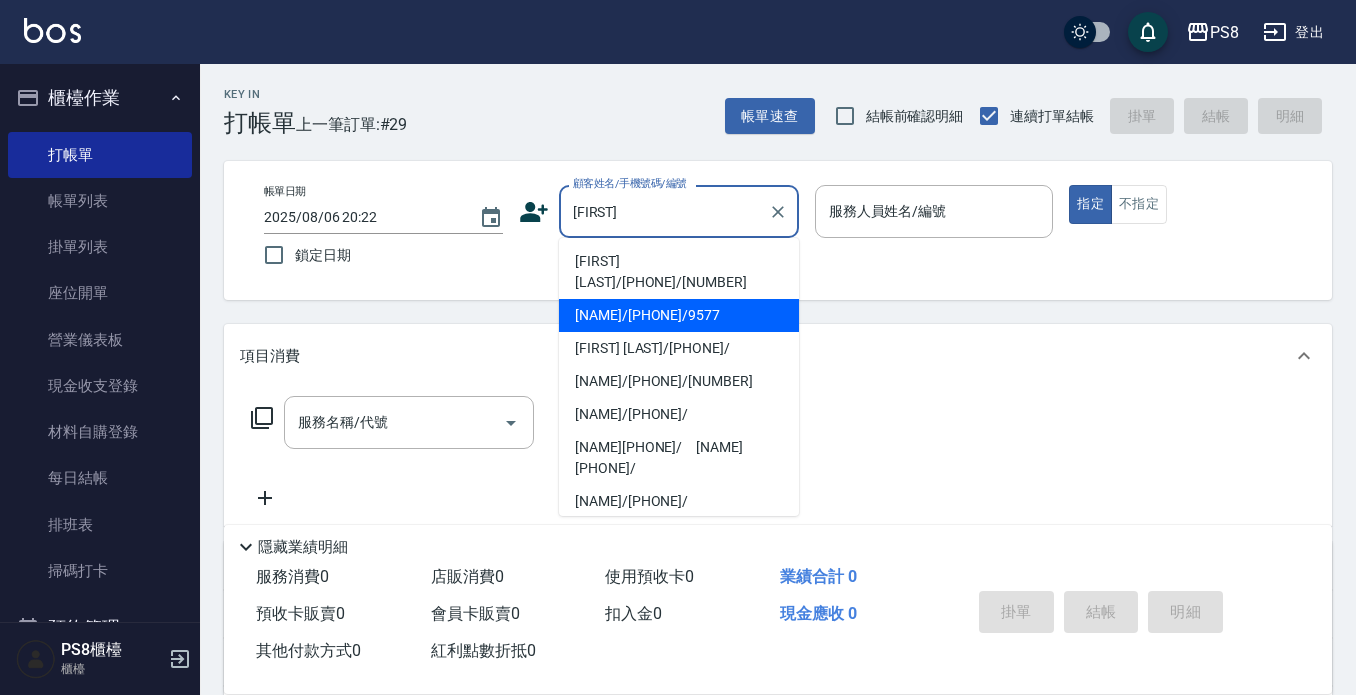 scroll, scrollTop: 0, scrollLeft: 0, axis: both 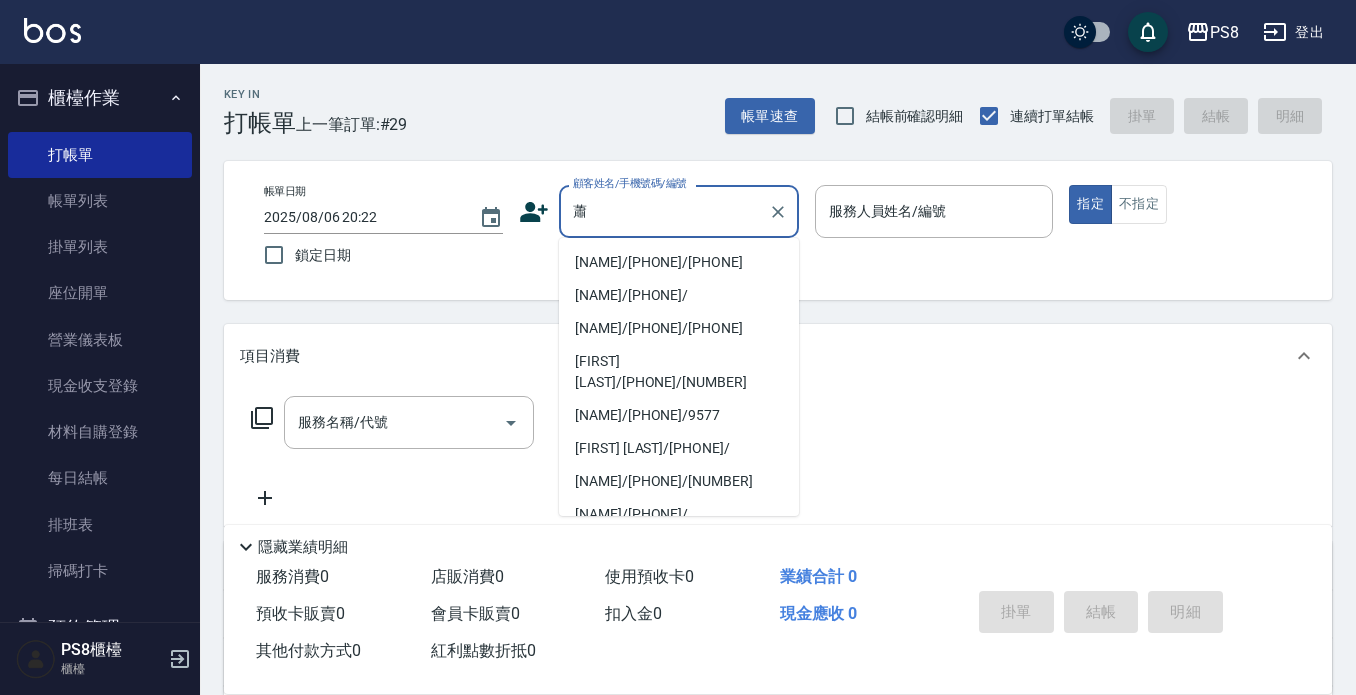 type on "蕭" 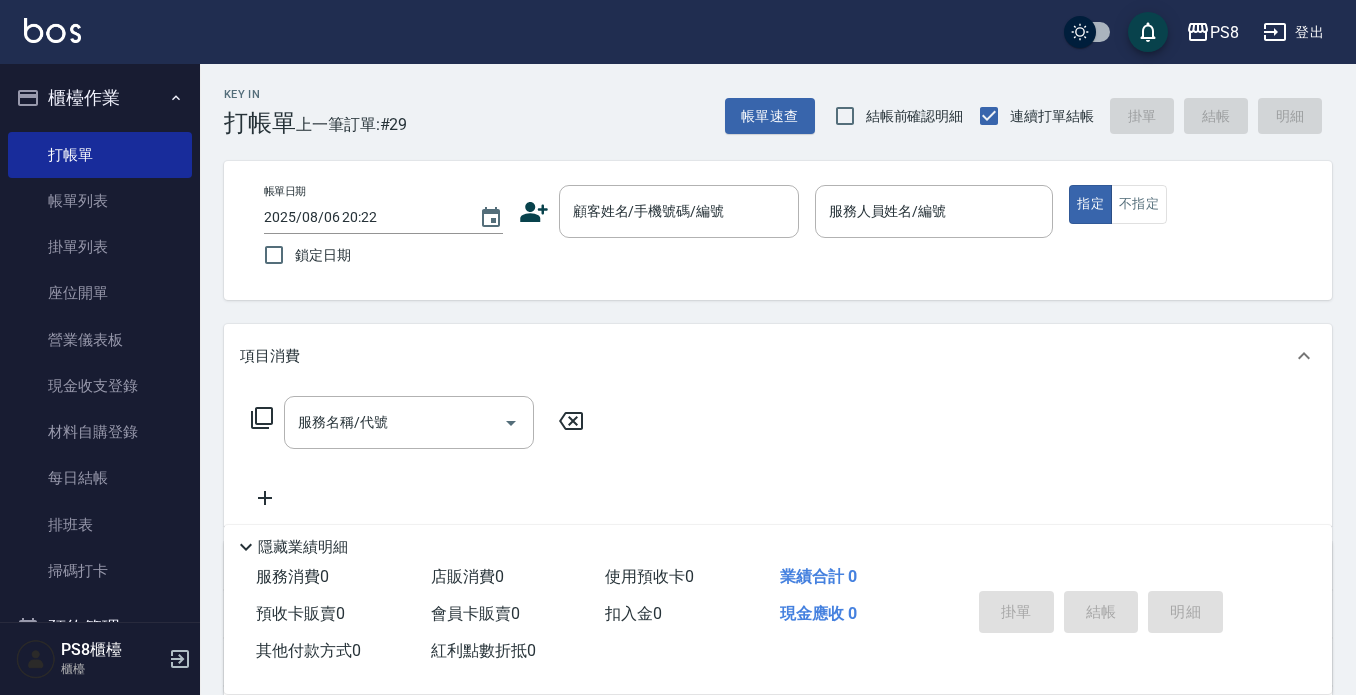 drag, startPoint x: 735, startPoint y: 296, endPoint x: 496, endPoint y: 296, distance: 239 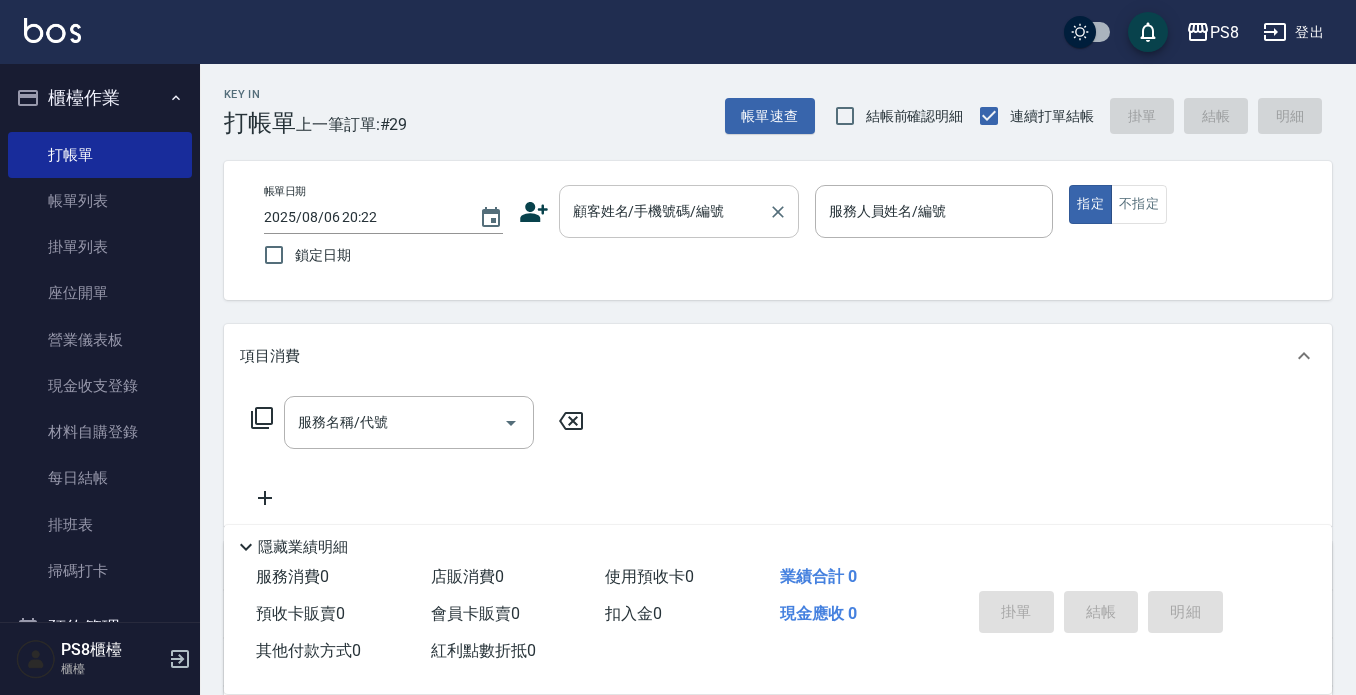 click on "顧客姓名/手機號碼/編號" at bounding box center (664, 211) 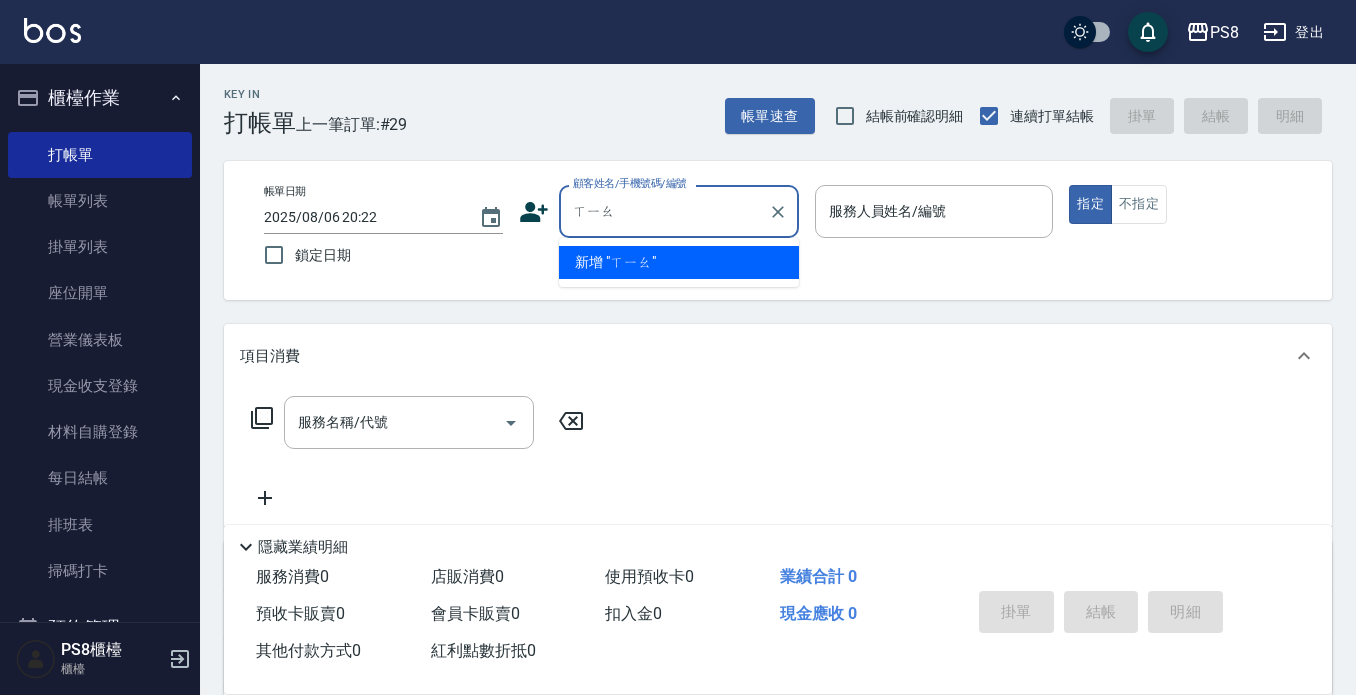 type on "蕭" 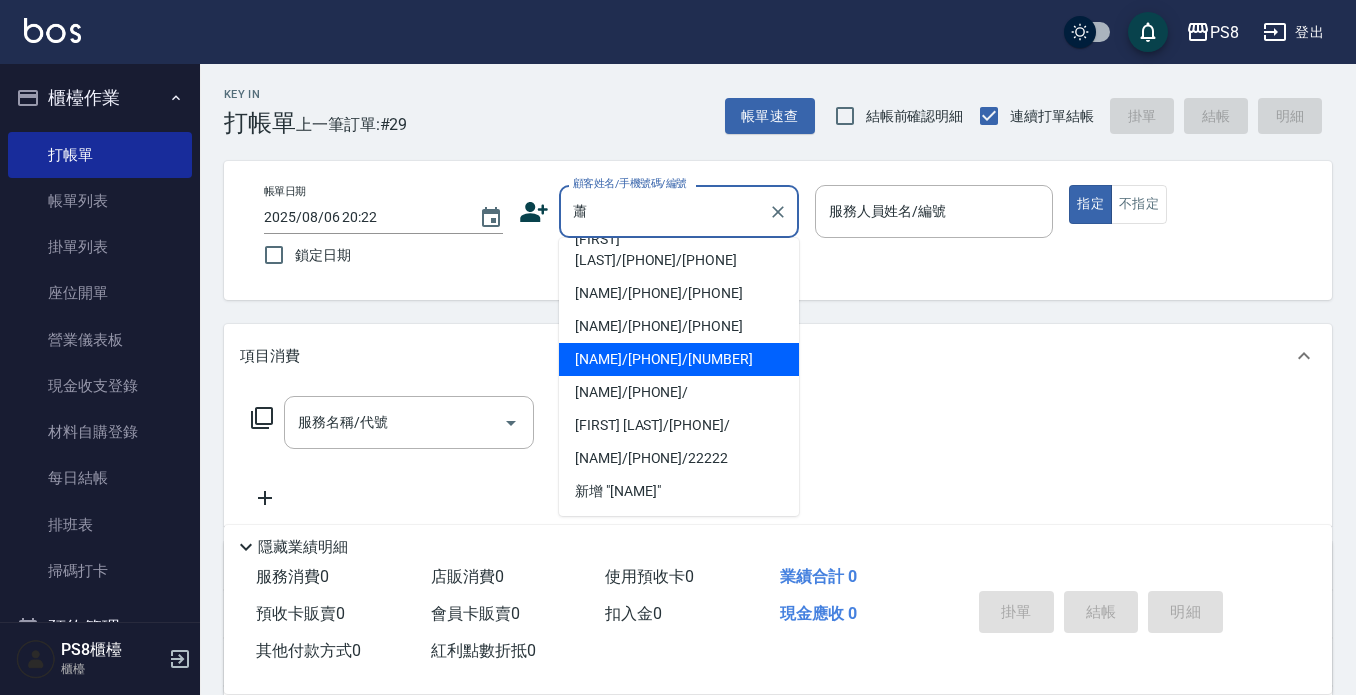 scroll, scrollTop: 599, scrollLeft: 0, axis: vertical 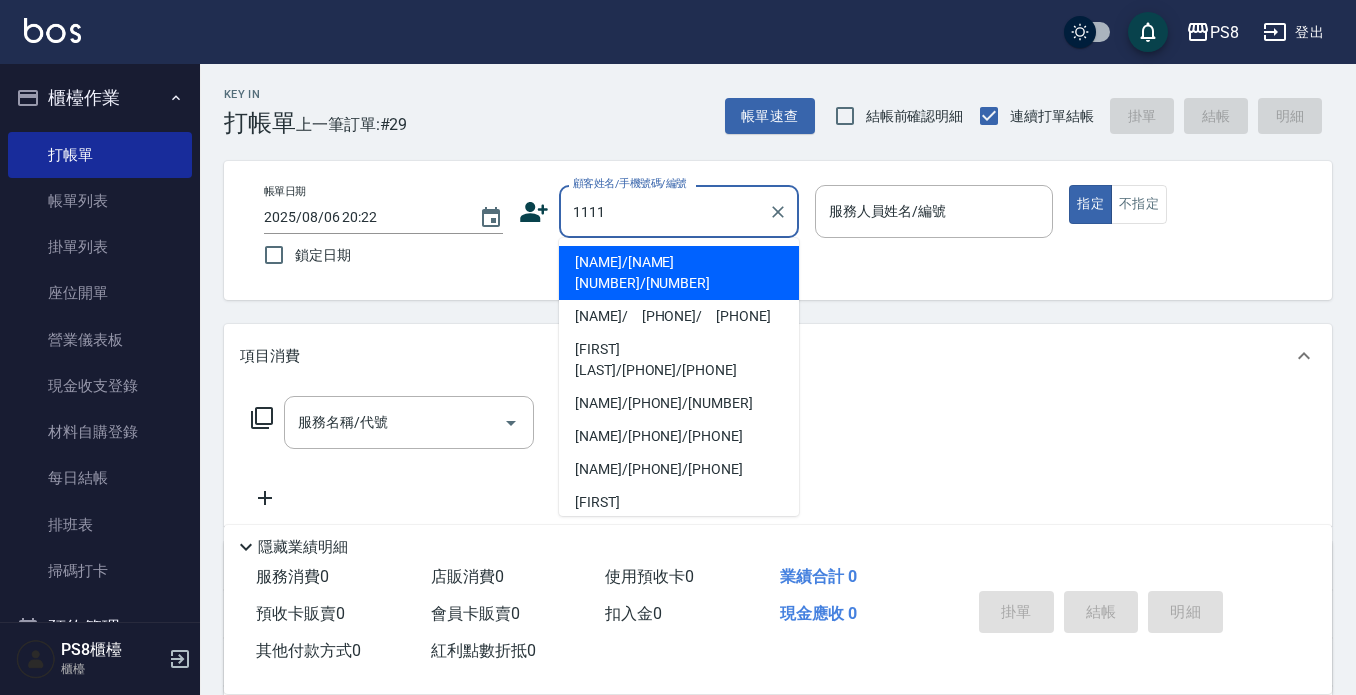 click on "[NAME]/[NAME][NUMBER]/[NUMBER]" at bounding box center (679, 273) 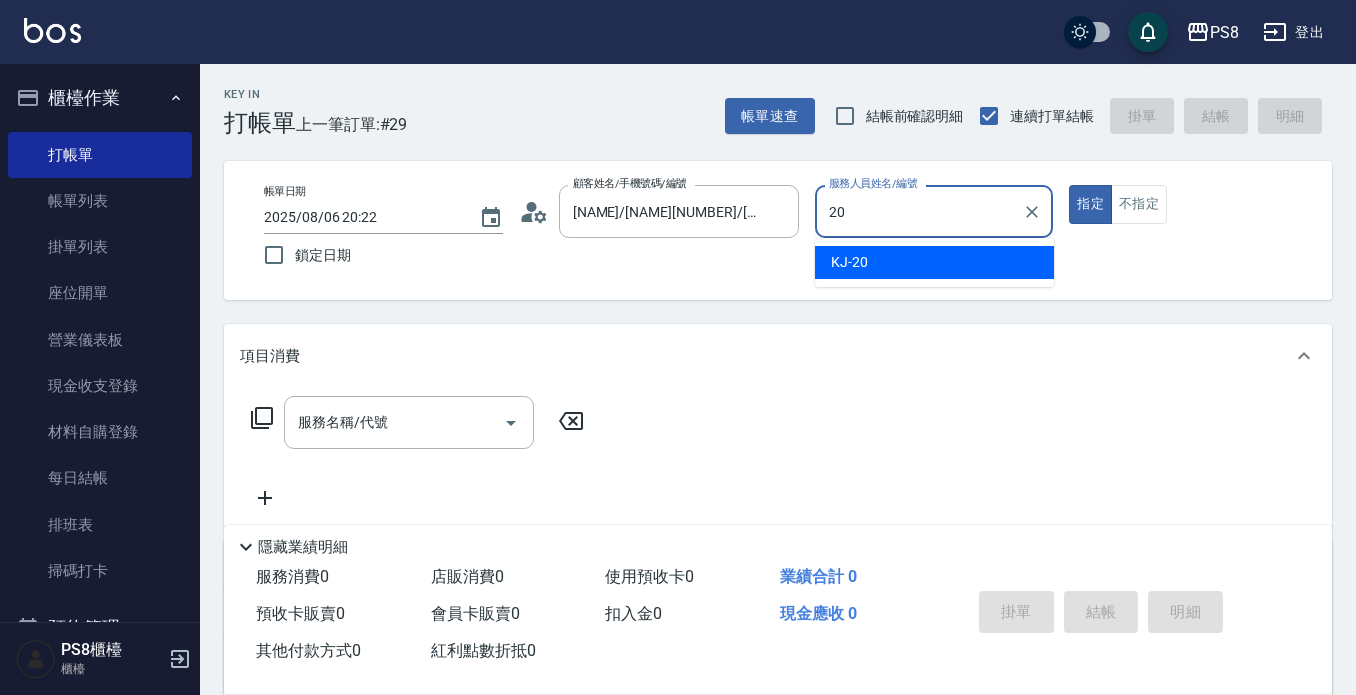 type on "KJ-20" 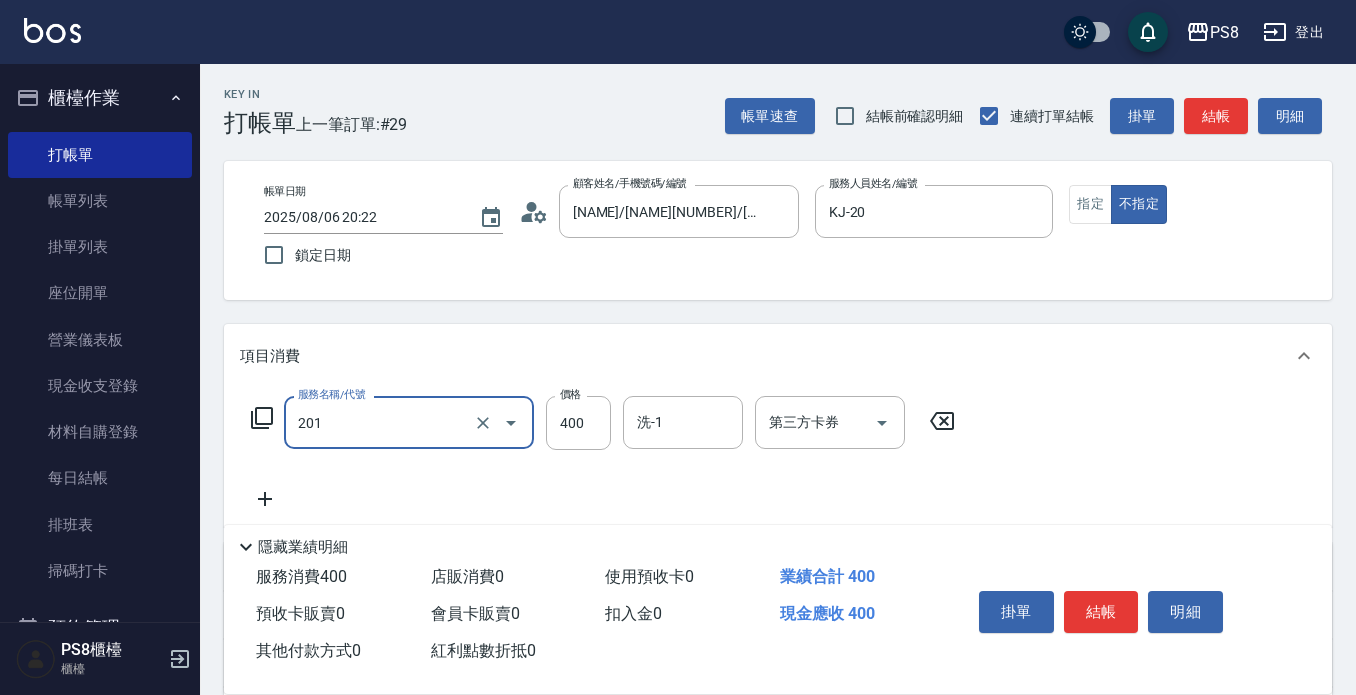 type on "洗剪400(201)" 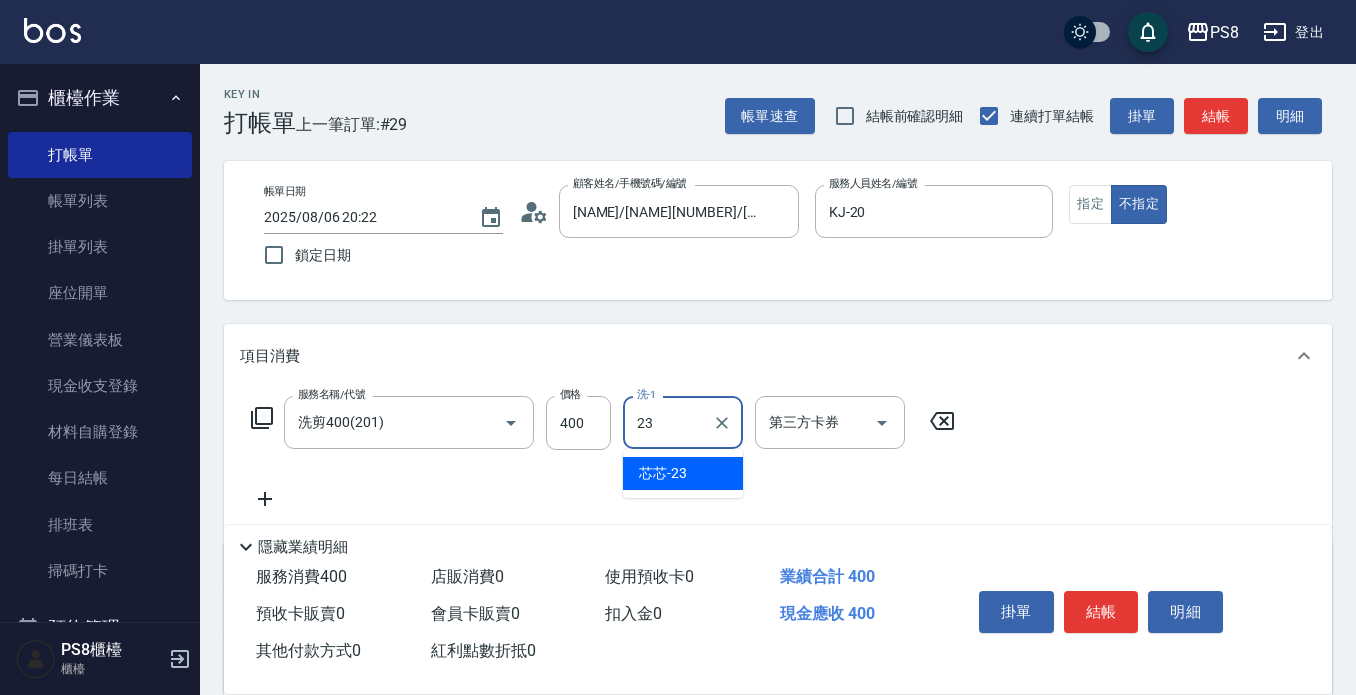 type 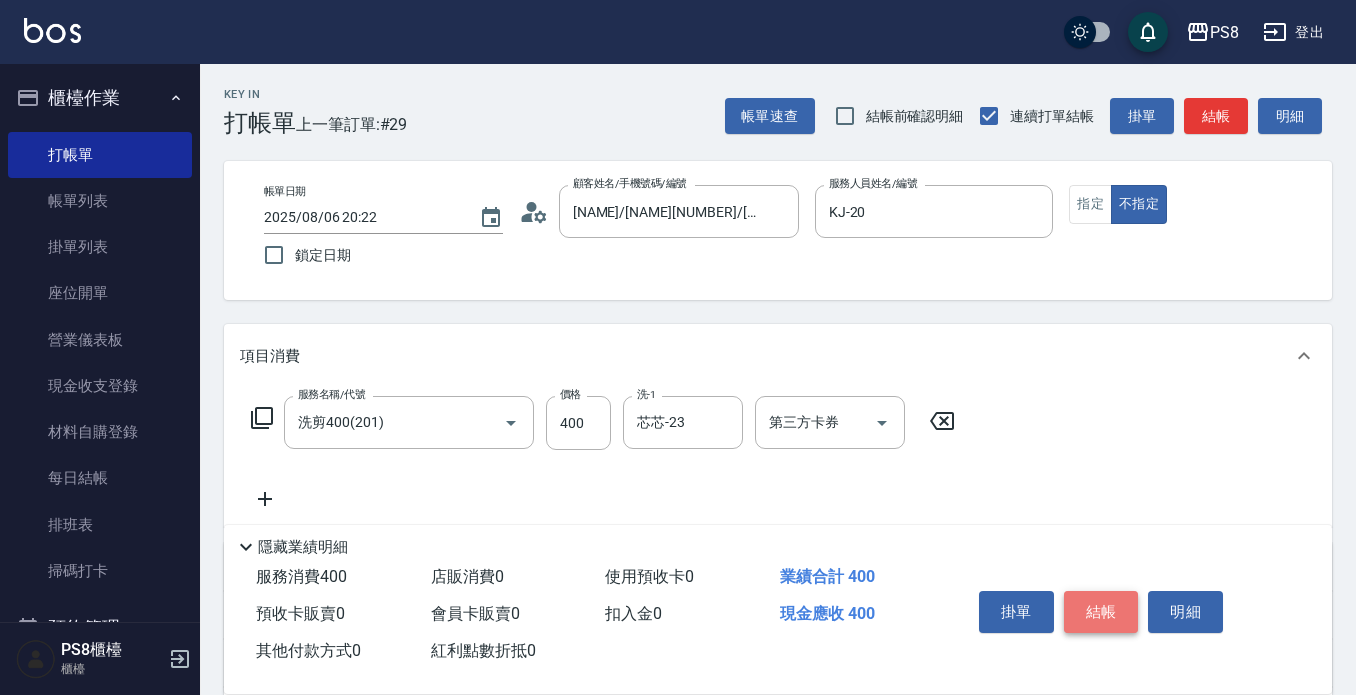 click on "結帳" at bounding box center [1101, 612] 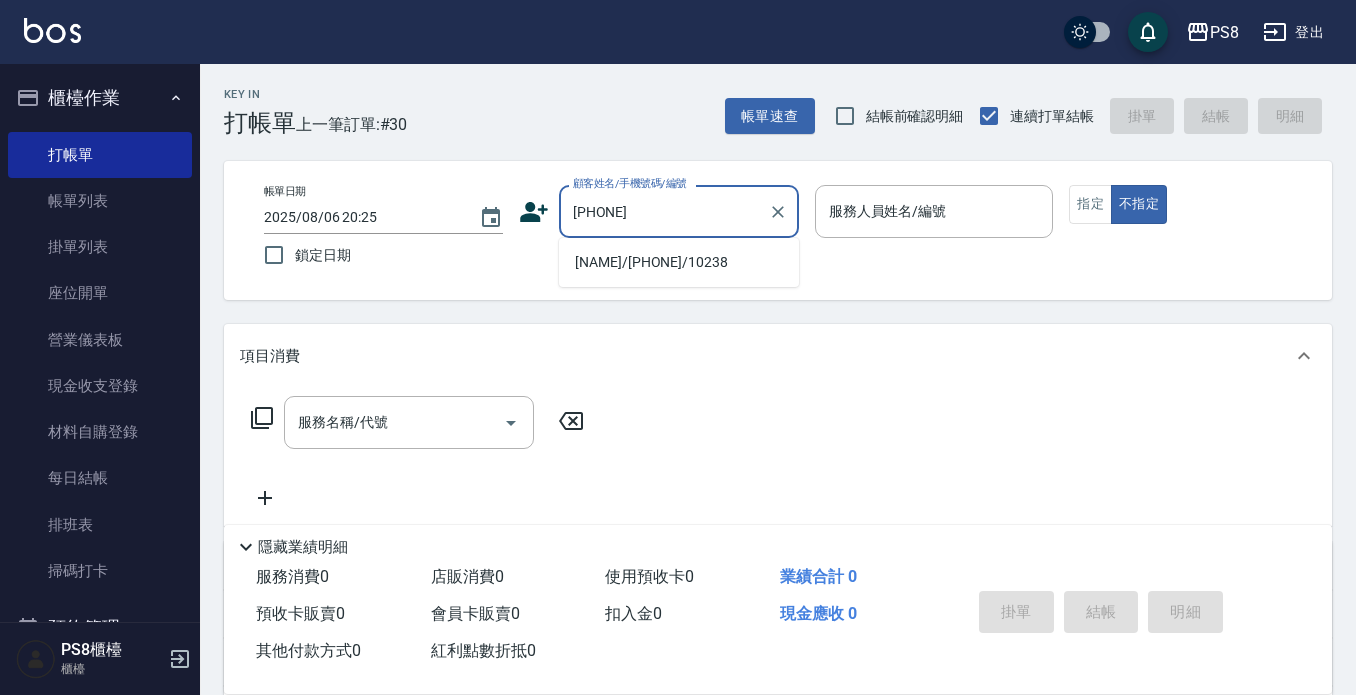 click on "[NAME]/[PHONE]/10238" at bounding box center (679, 262) 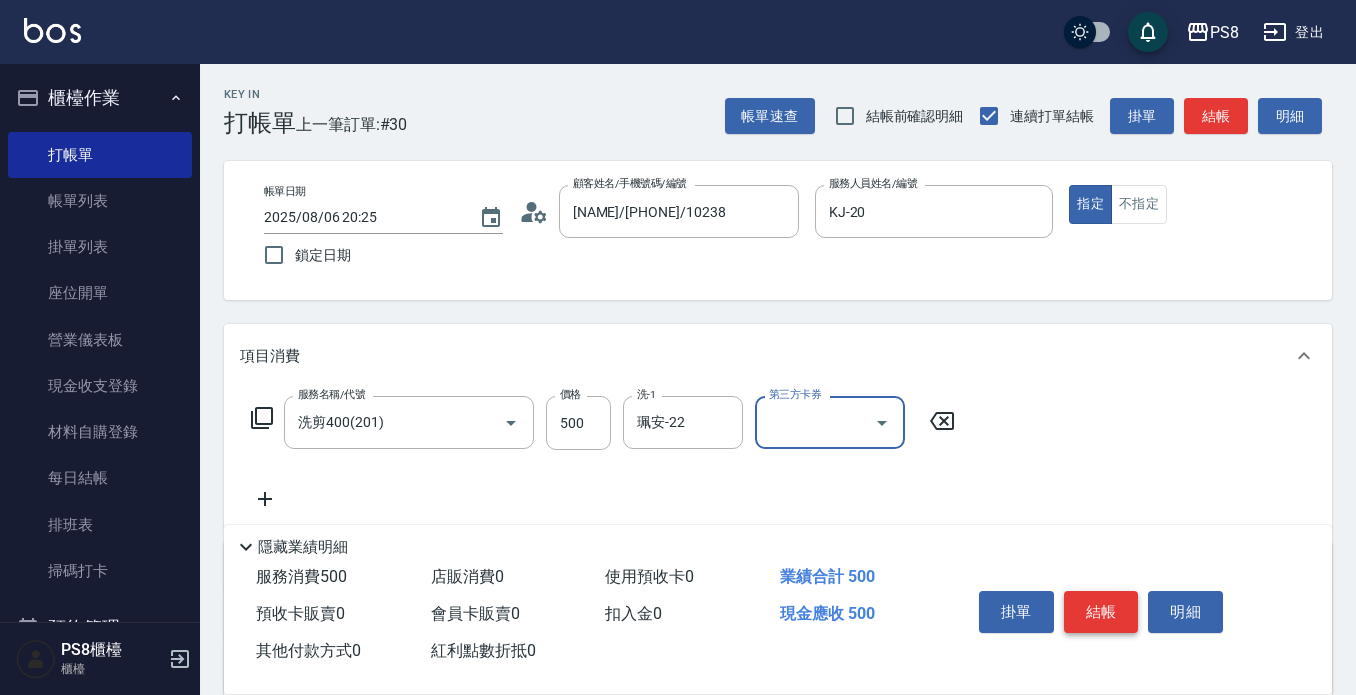 click on "結帳" at bounding box center [1101, 612] 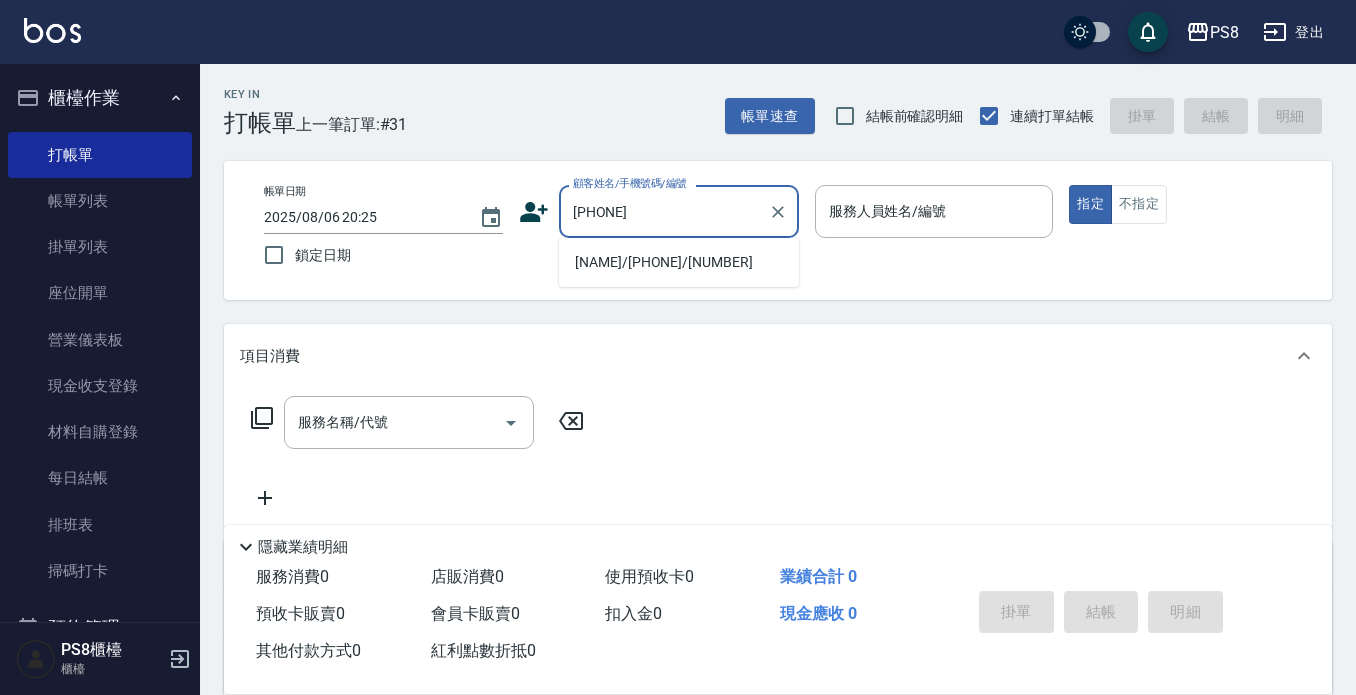 click on "[NAME]/[PHONE]/[NUMBER]" at bounding box center [679, 262] 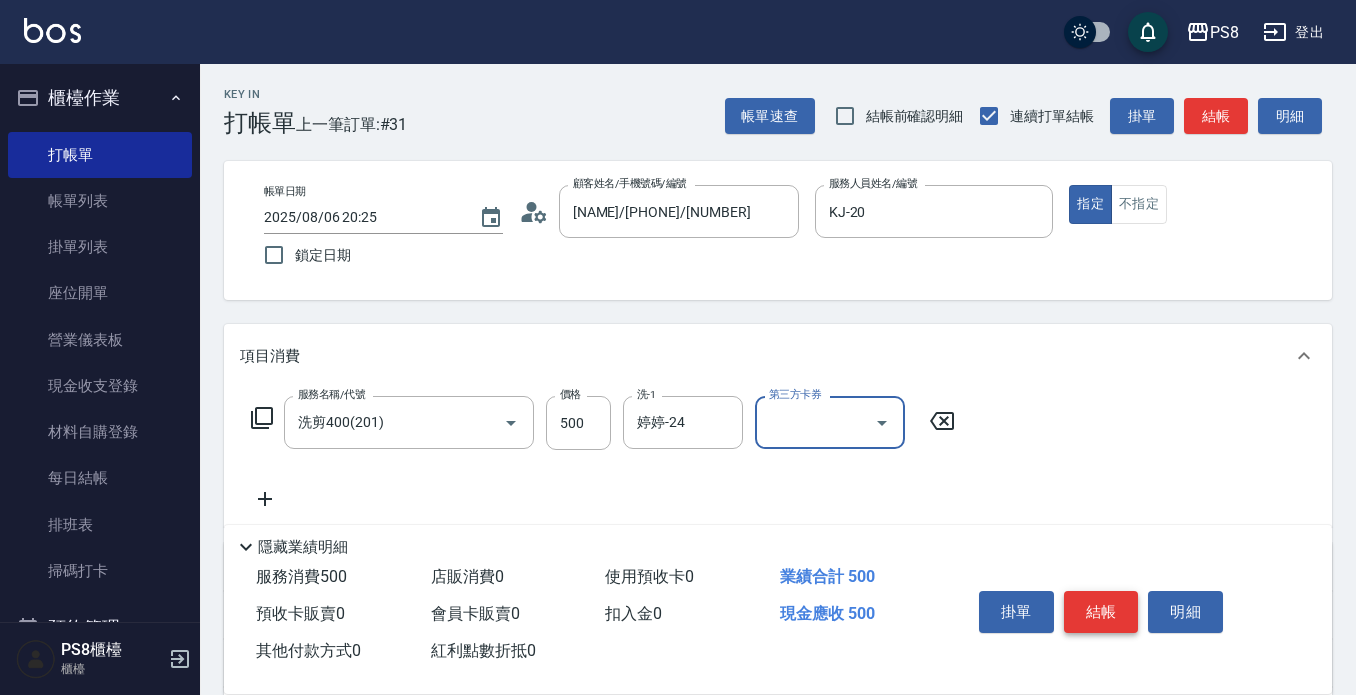 click on "結帳" at bounding box center [1101, 612] 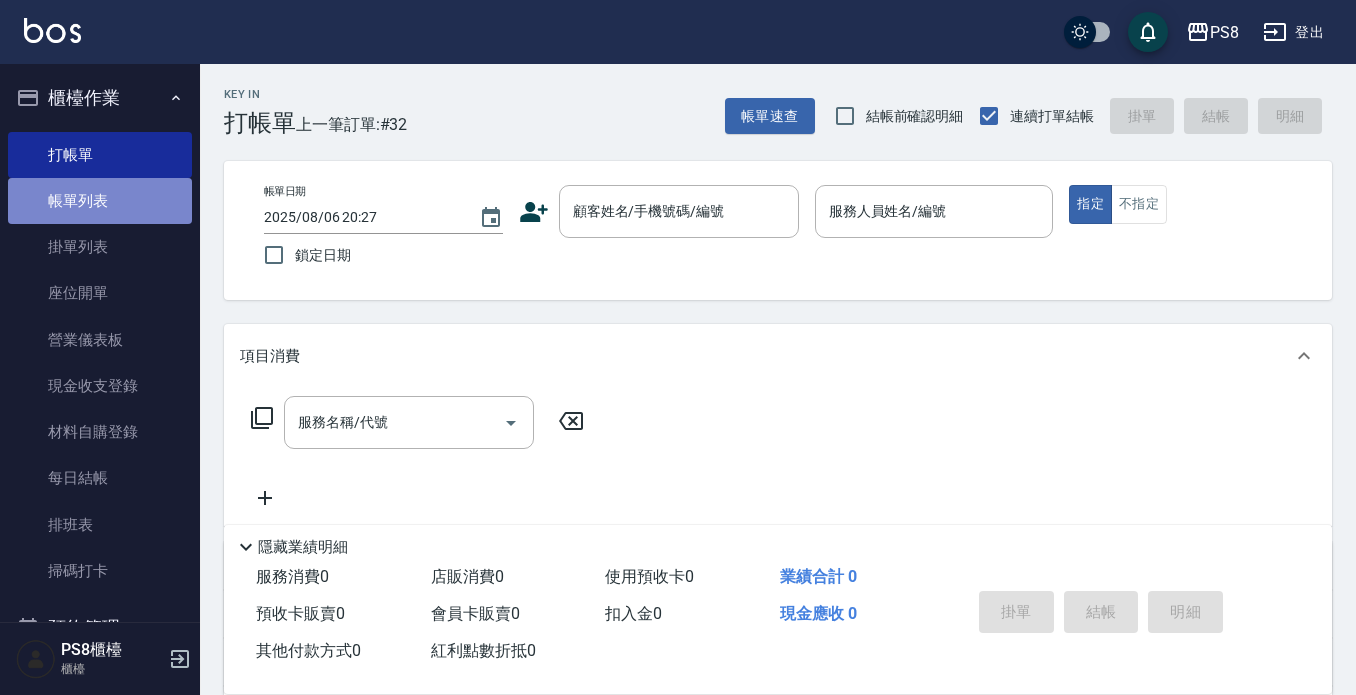 click on "帳單列表" at bounding box center [100, 201] 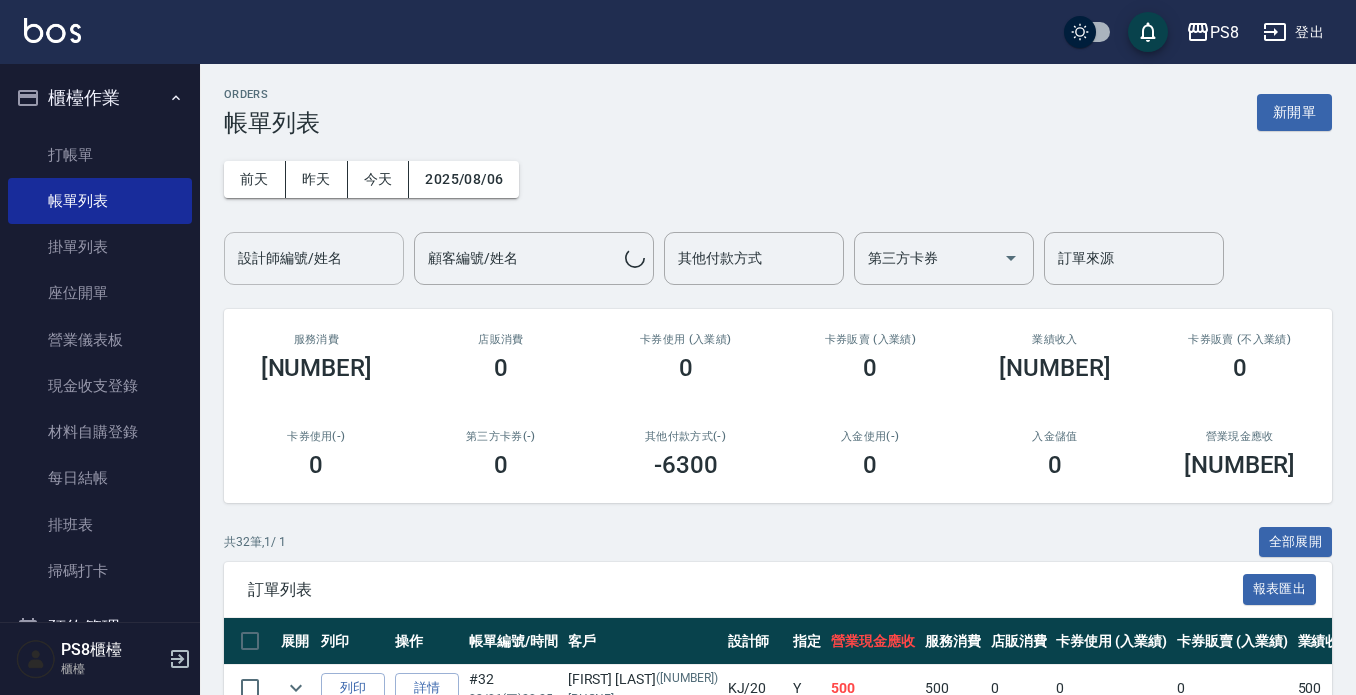 click on "設計師編號/姓名" at bounding box center (314, 258) 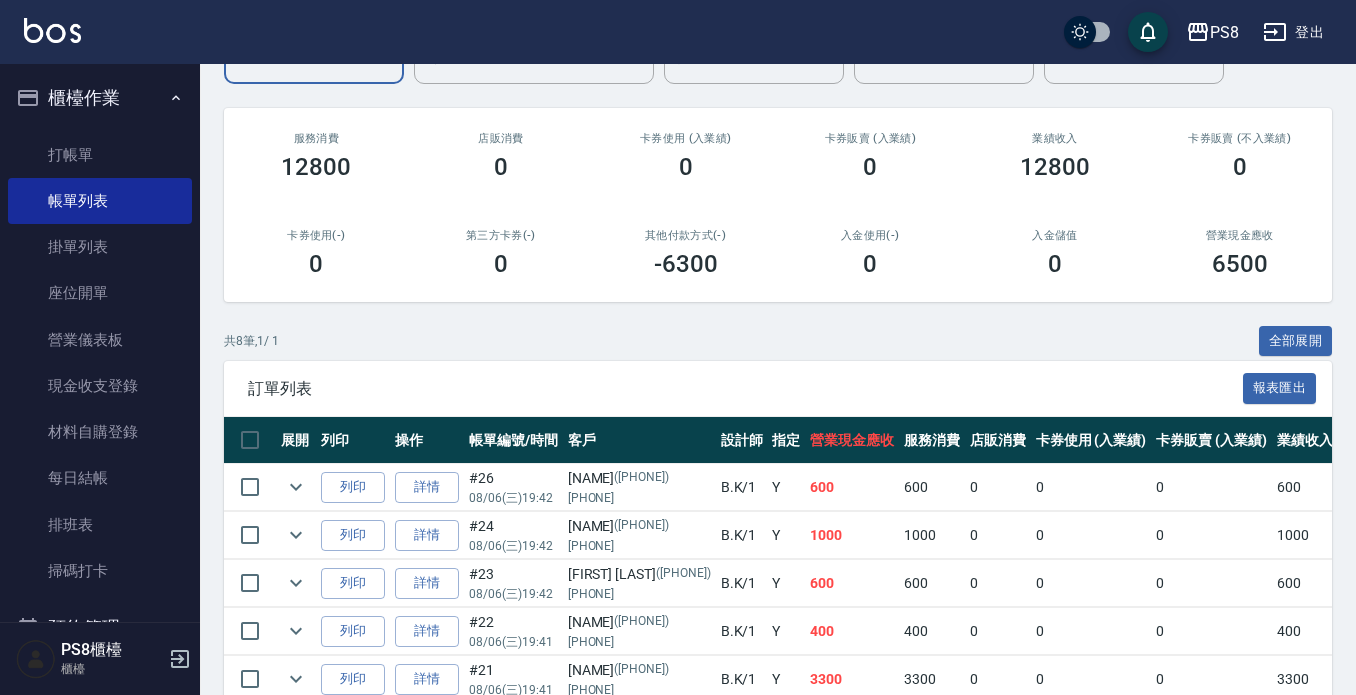 scroll, scrollTop: 449, scrollLeft: 0, axis: vertical 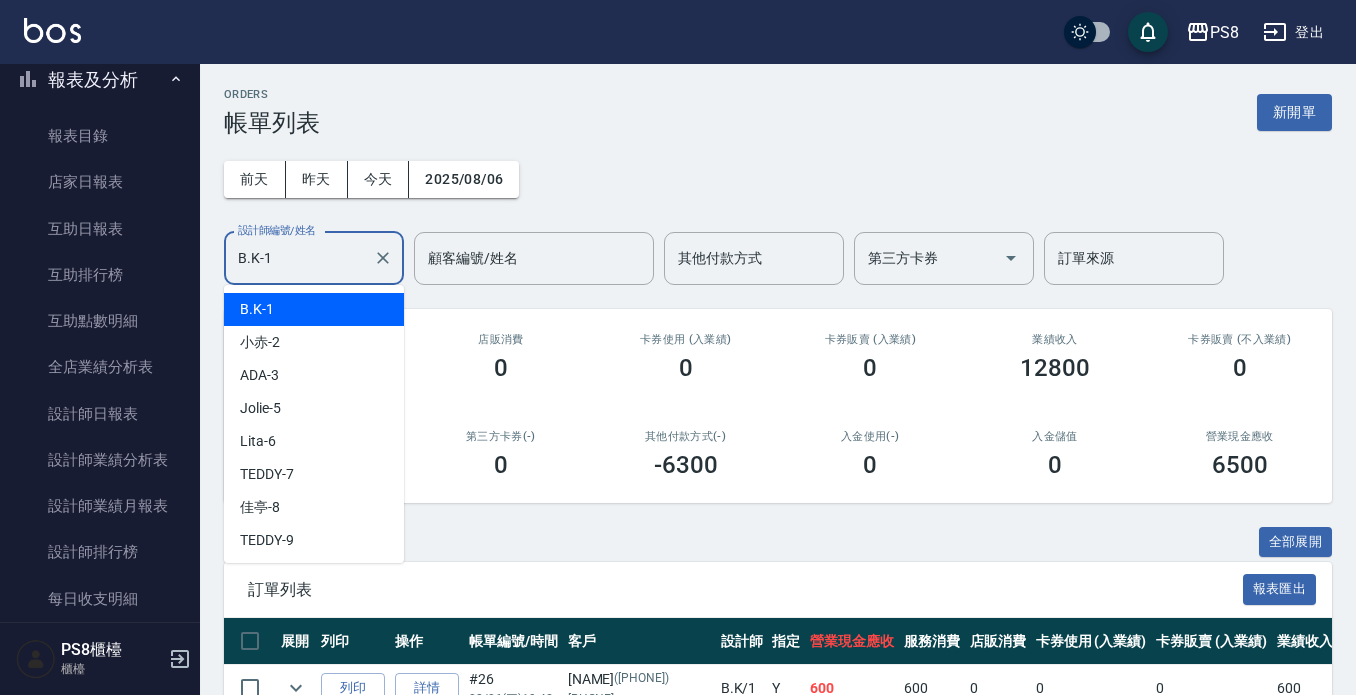 drag, startPoint x: 357, startPoint y: 259, endPoint x: 257, endPoint y: 241, distance: 101.607086 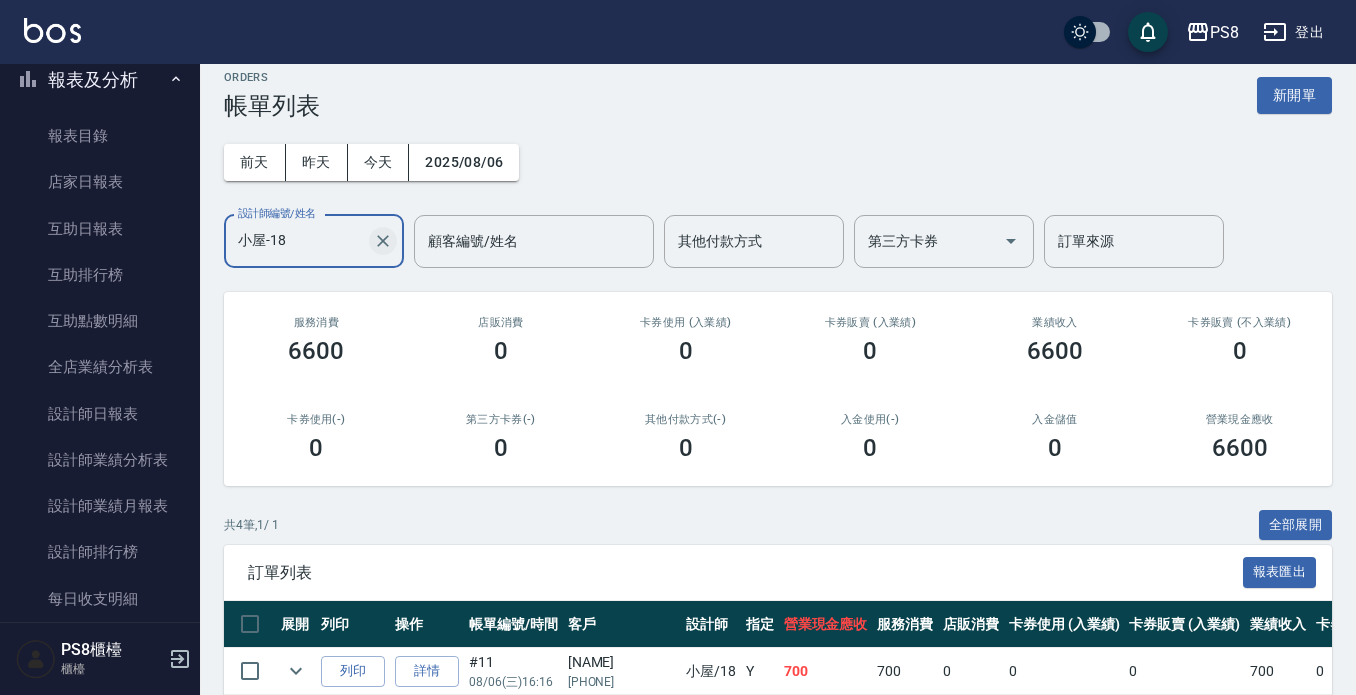 scroll, scrollTop: 0, scrollLeft: 0, axis: both 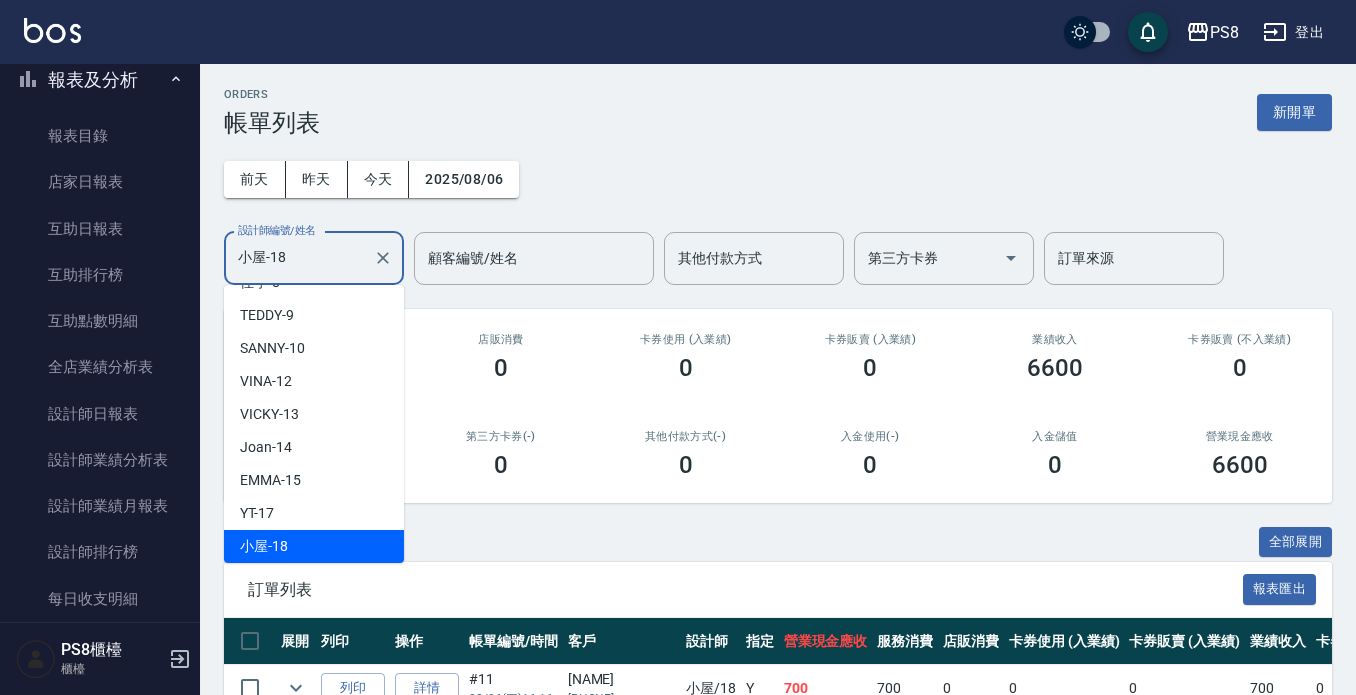 drag, startPoint x: 327, startPoint y: 243, endPoint x: 225, endPoint y: 240, distance: 102.044106 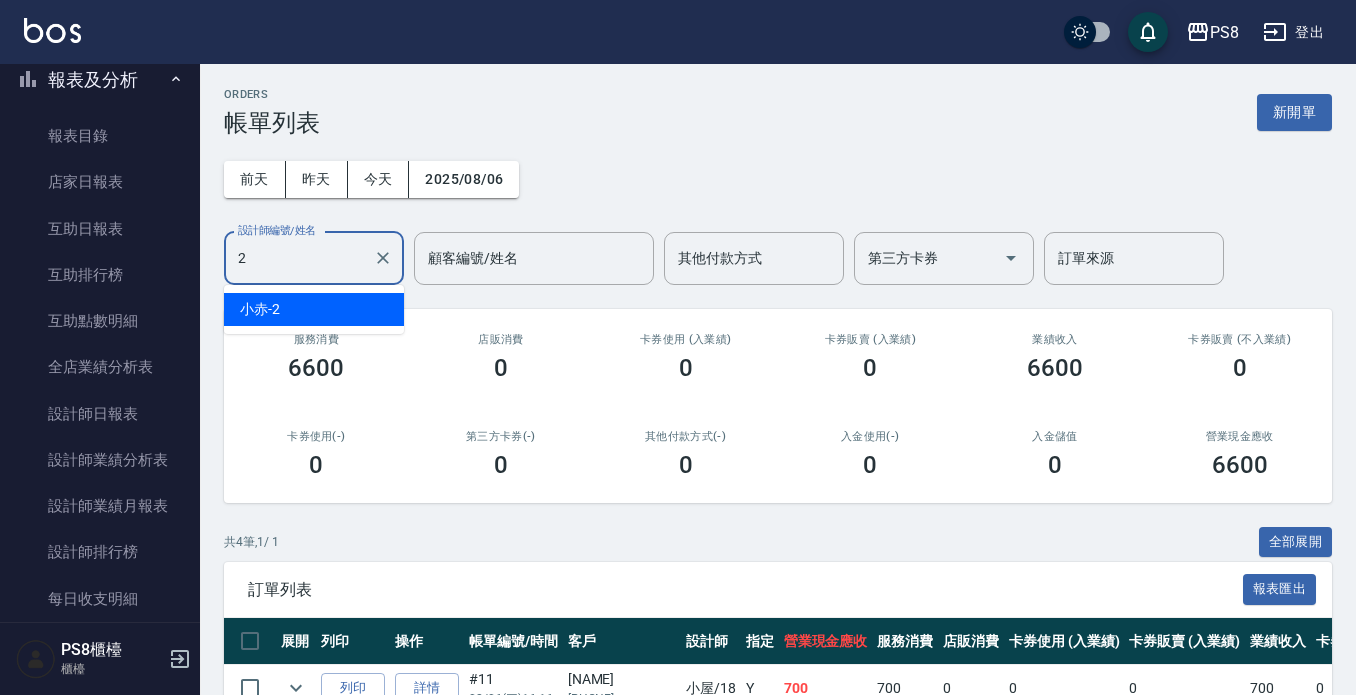 scroll, scrollTop: 0, scrollLeft: 0, axis: both 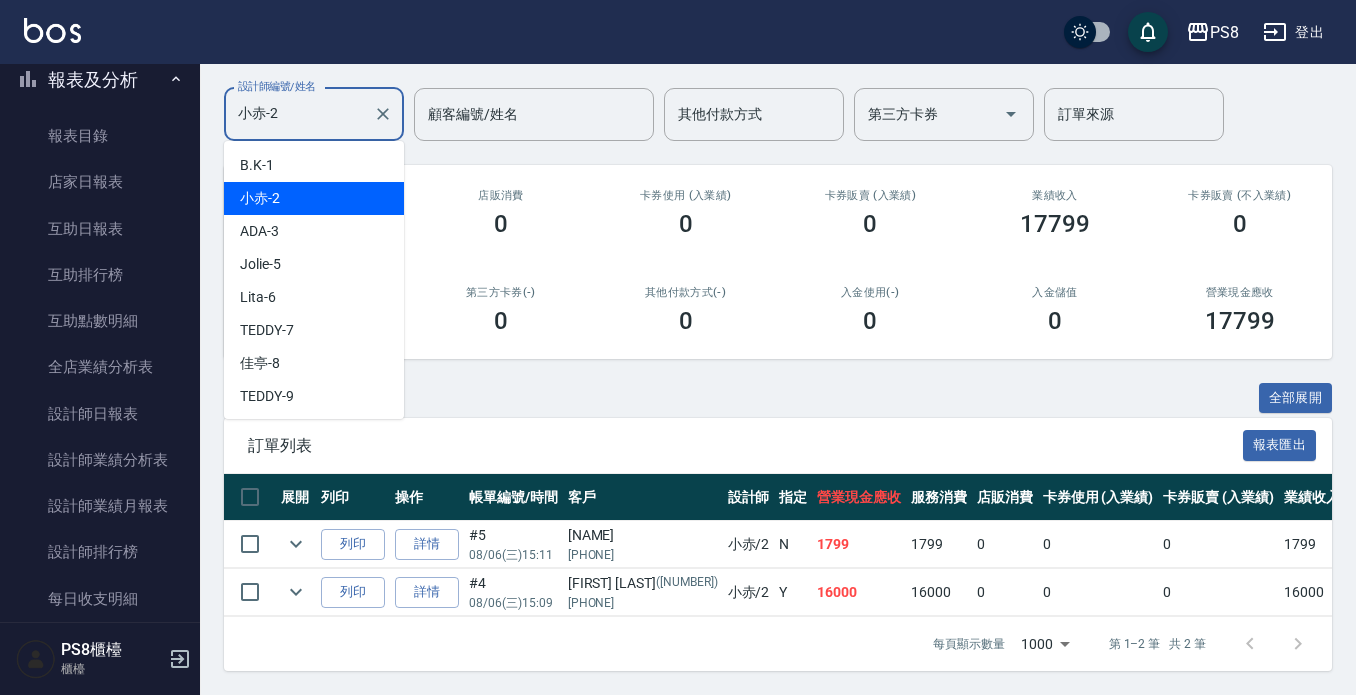 drag, startPoint x: 297, startPoint y: 93, endPoint x: 241, endPoint y: 65, distance: 62.609905 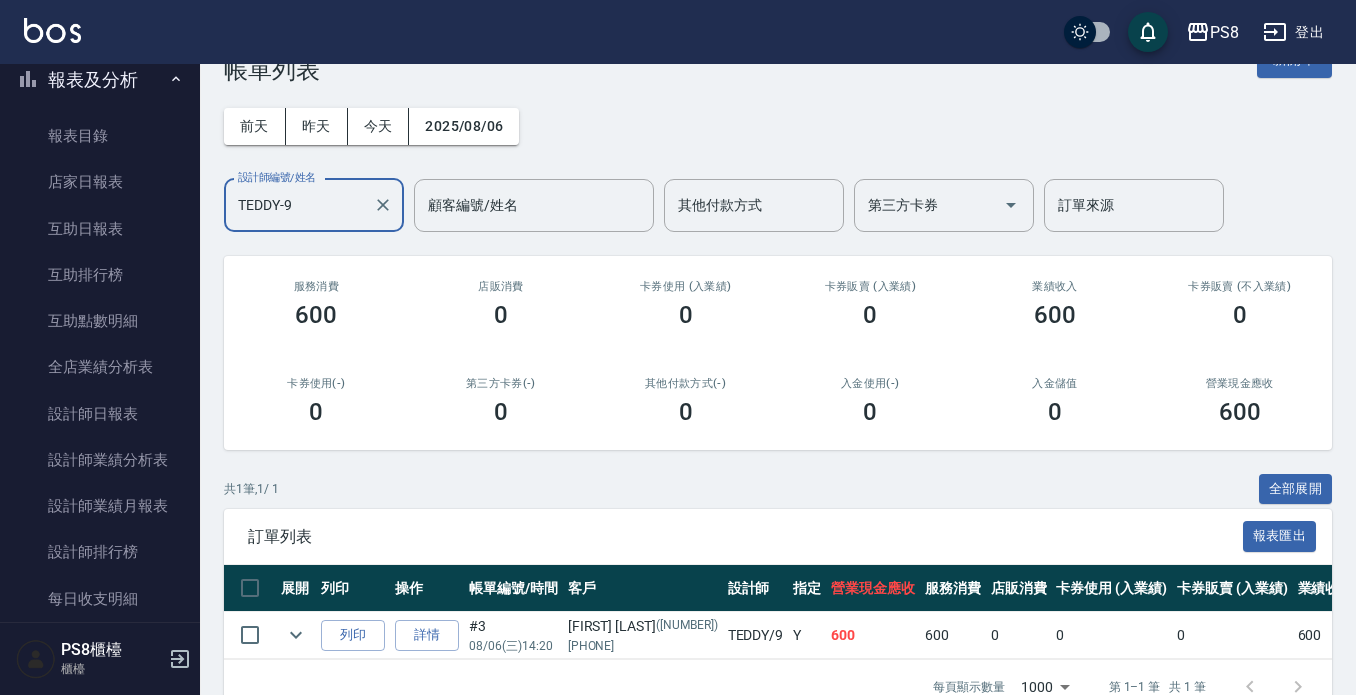 scroll, scrollTop: 0, scrollLeft: 0, axis: both 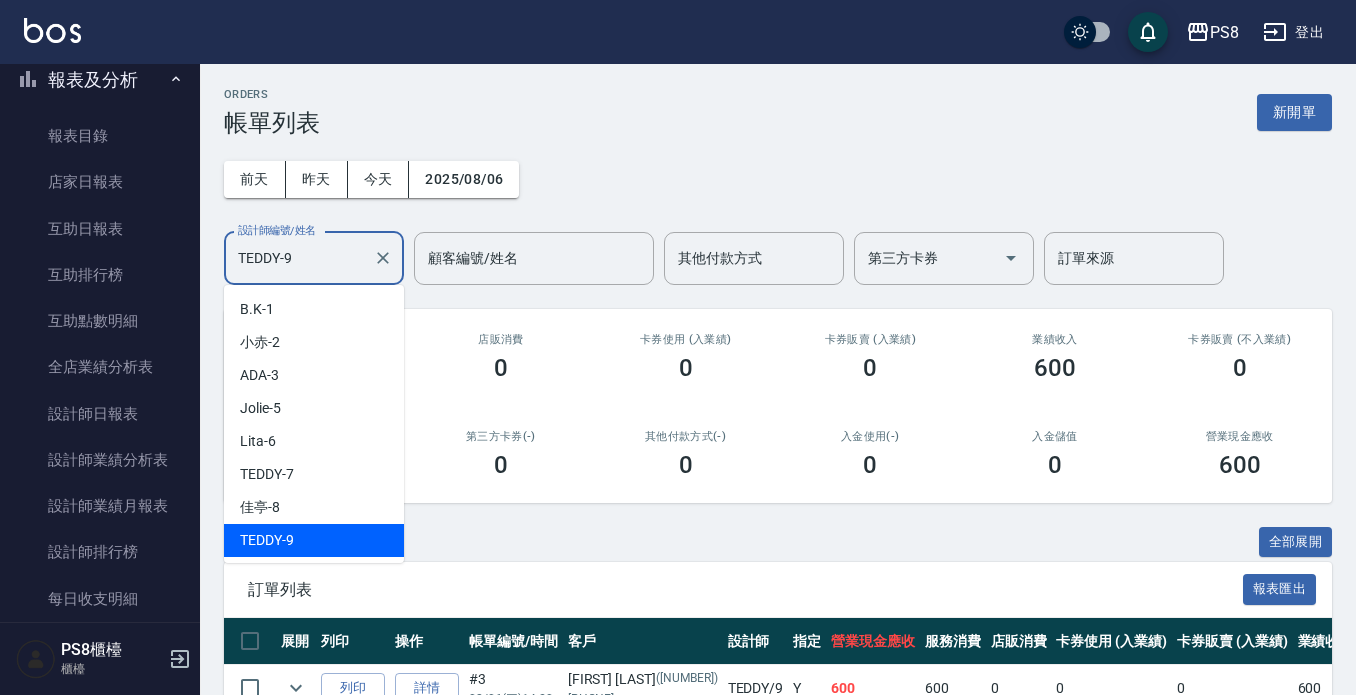 drag, startPoint x: 290, startPoint y: 260, endPoint x: 233, endPoint y: 257, distance: 57.07889 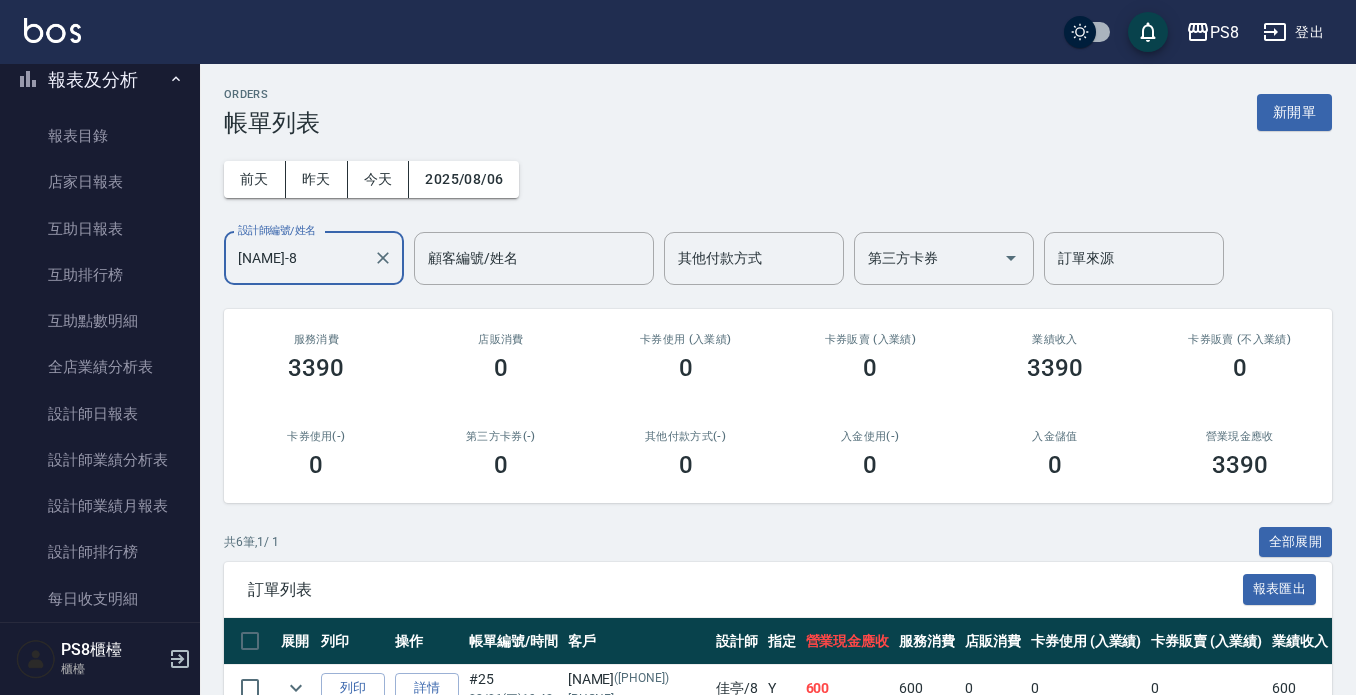 scroll, scrollTop: 353, scrollLeft: 0, axis: vertical 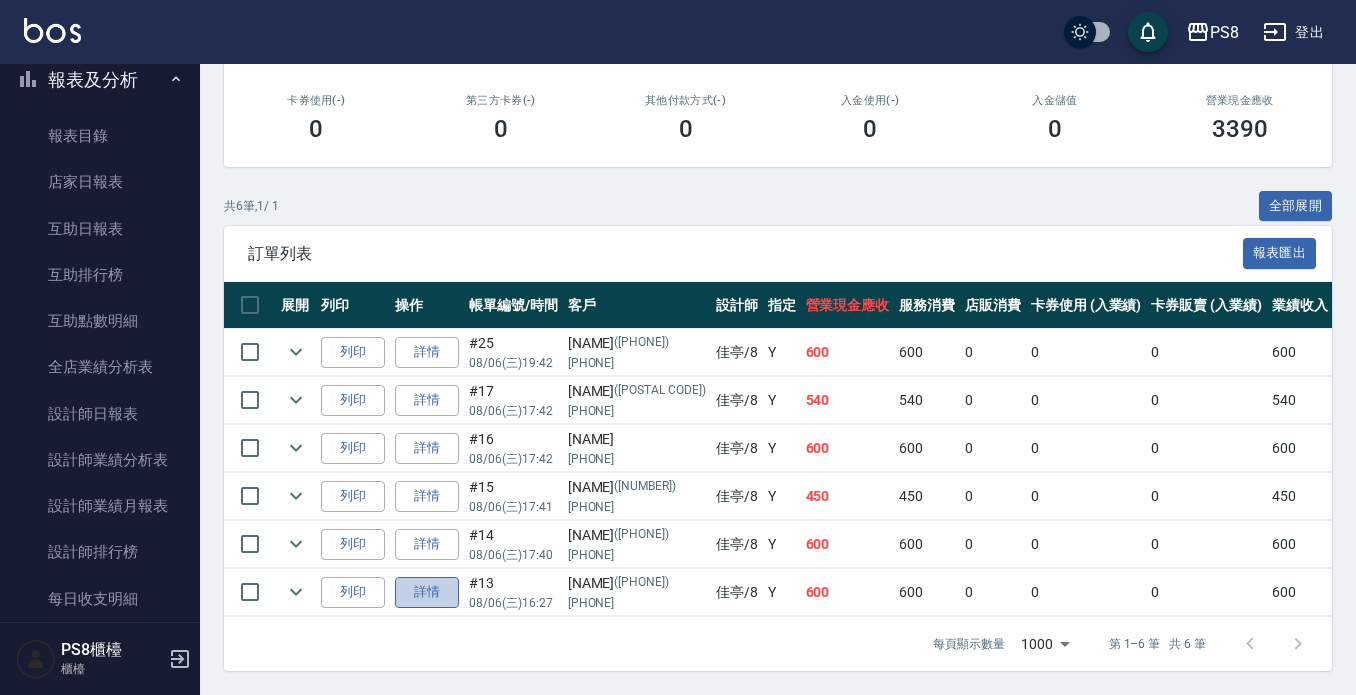 click on "詳情" at bounding box center (427, 592) 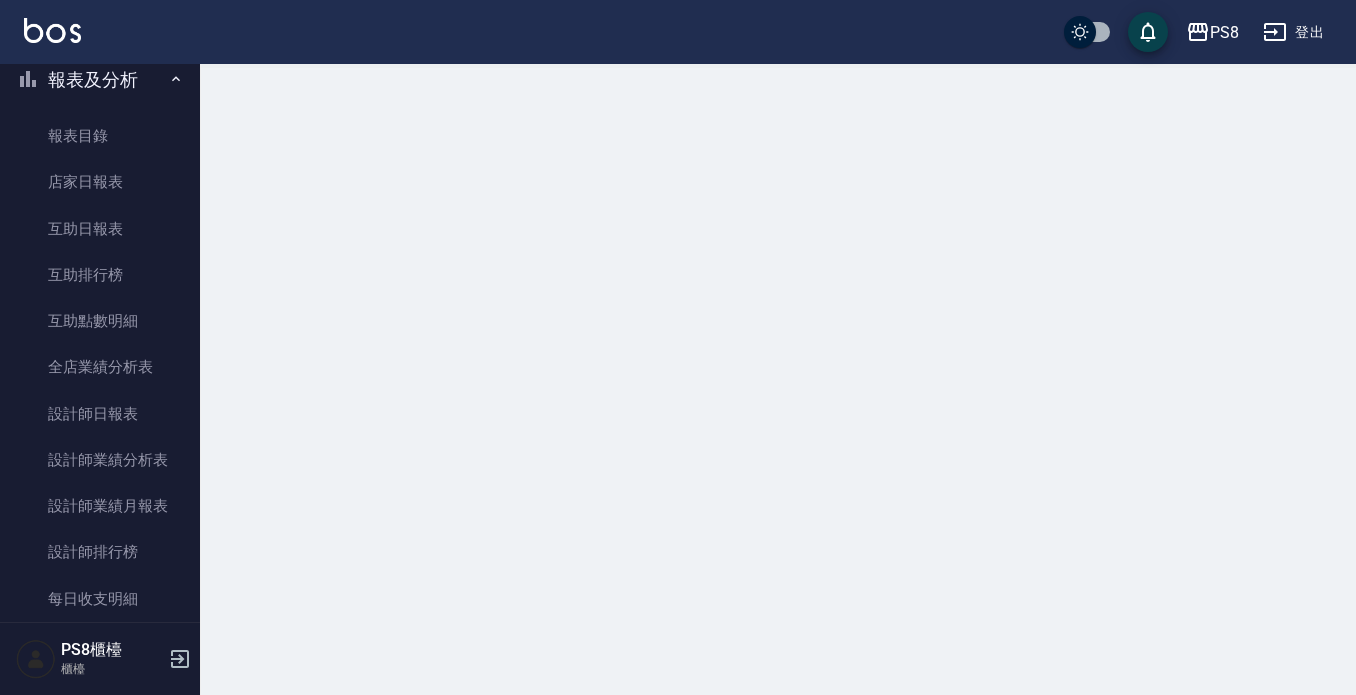 scroll, scrollTop: 0, scrollLeft: 0, axis: both 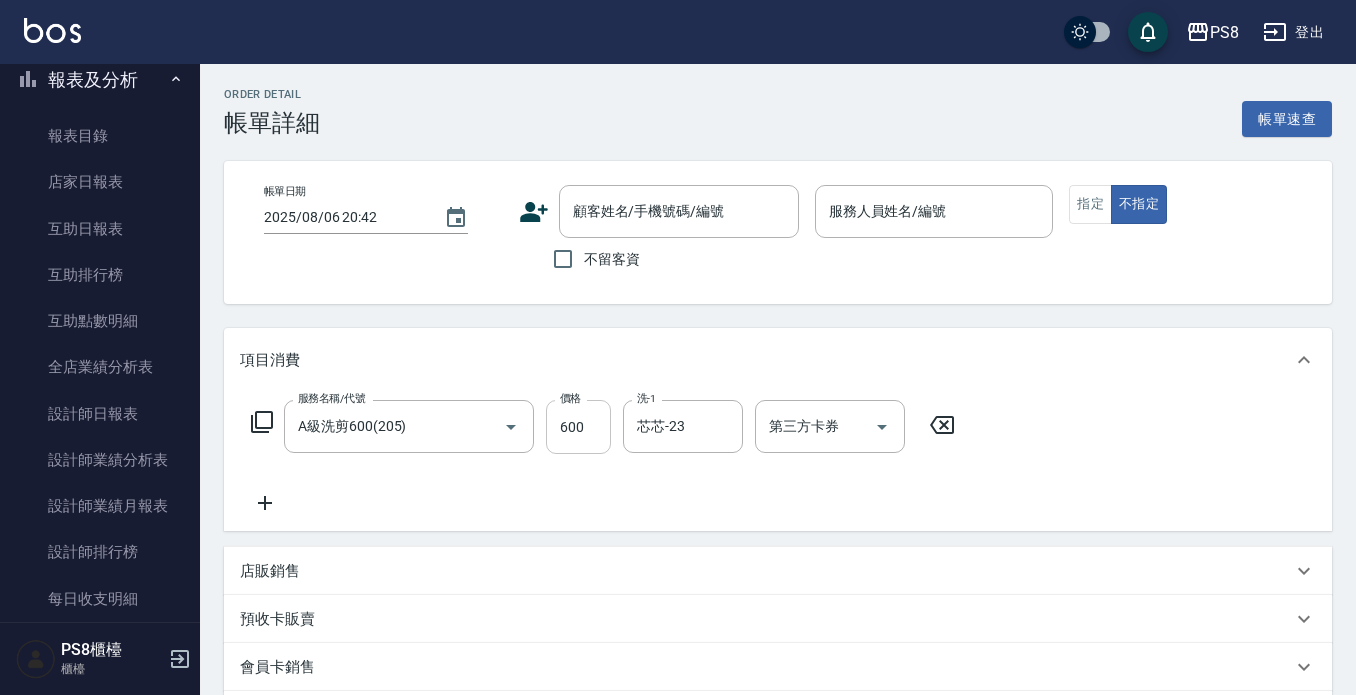 click on "600" at bounding box center (578, 427) 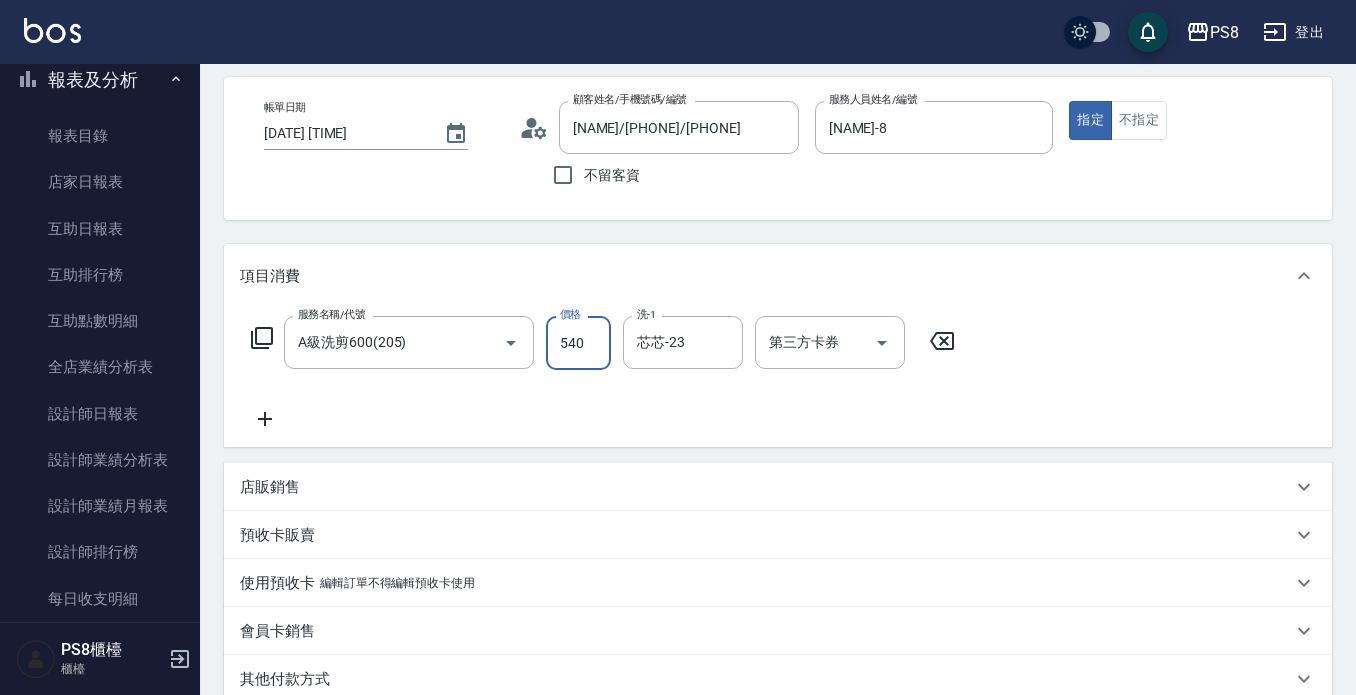scroll, scrollTop: 356, scrollLeft: 0, axis: vertical 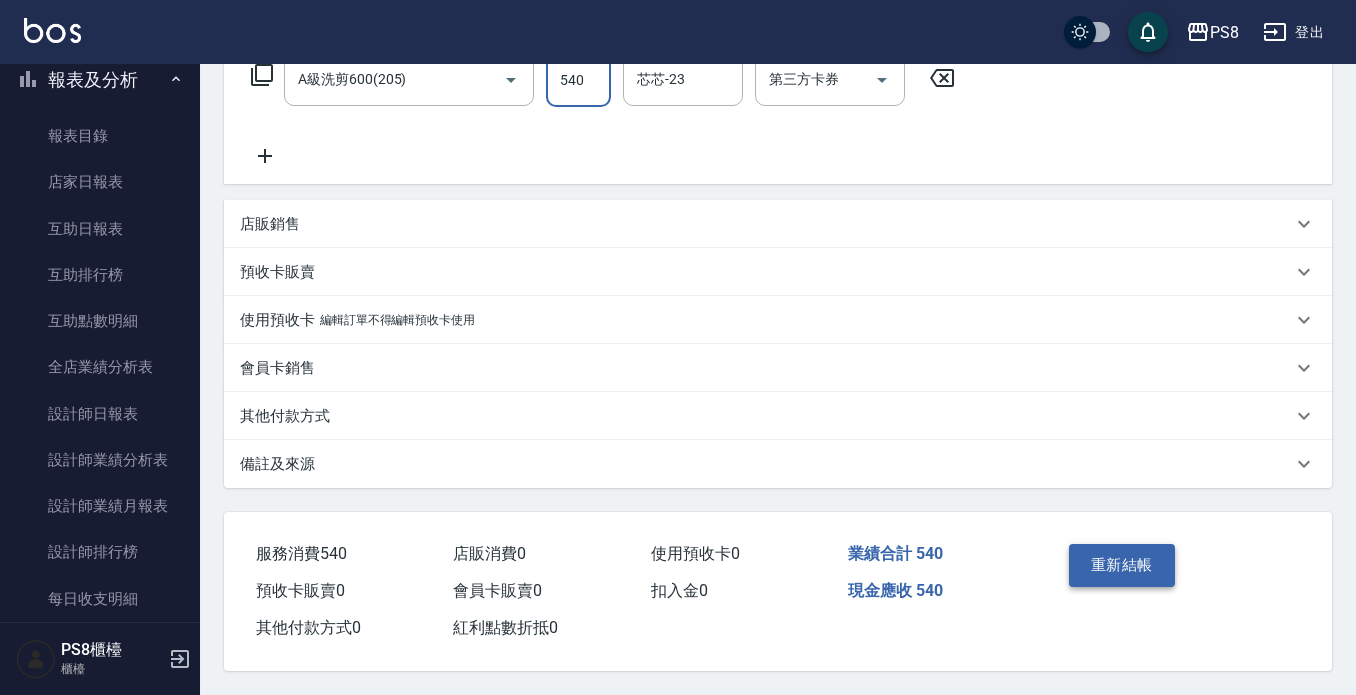 click on "重新結帳" at bounding box center [1122, 565] 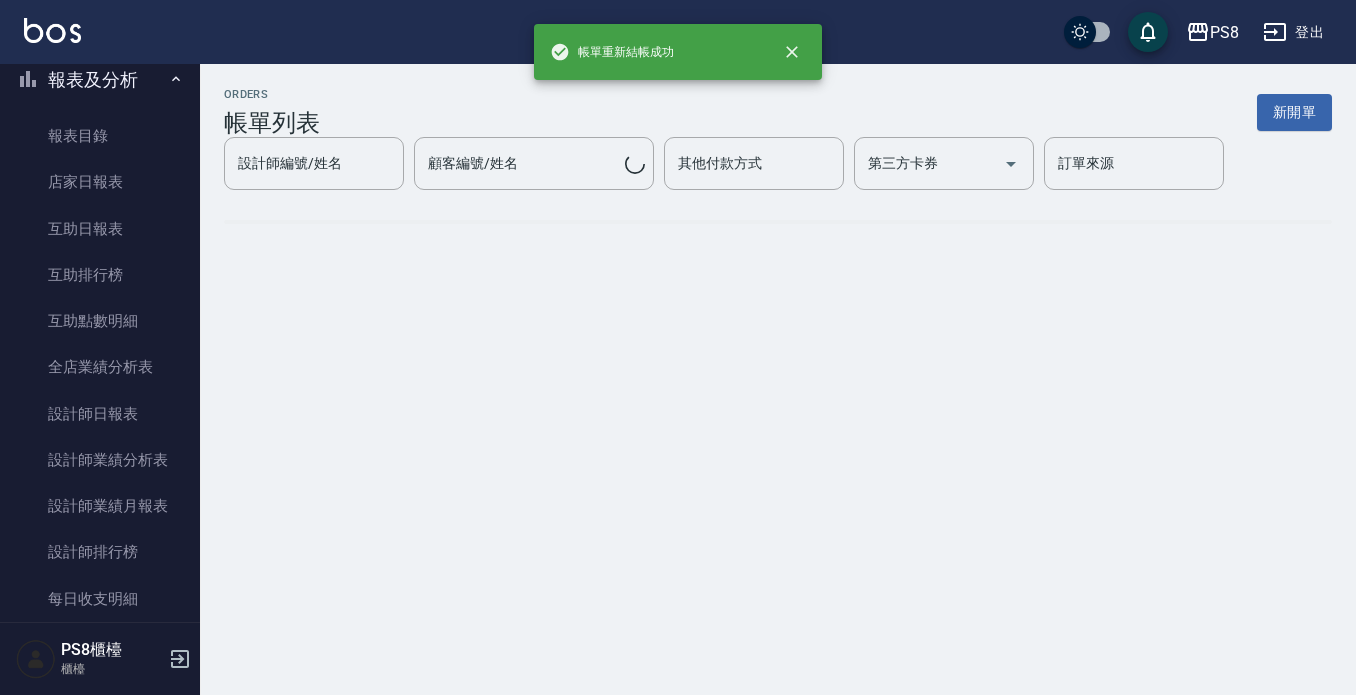 scroll, scrollTop: 0, scrollLeft: 0, axis: both 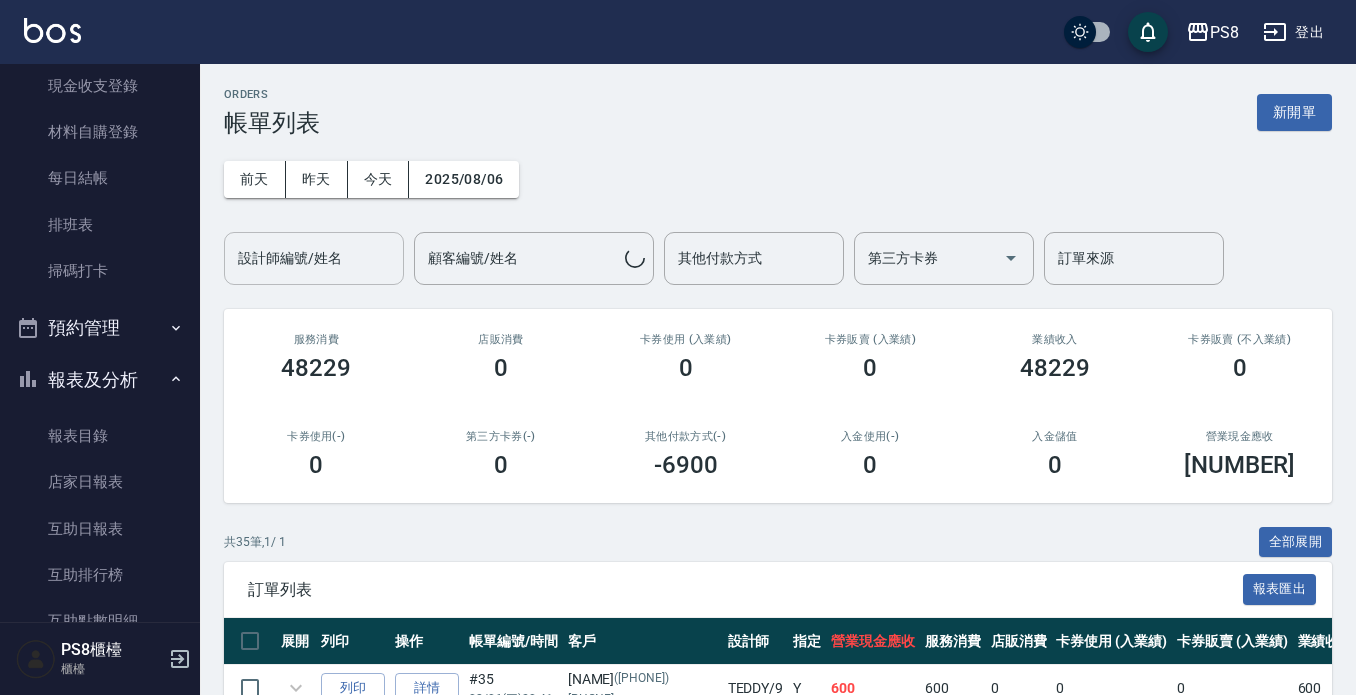 click on "設計師編號/姓名" at bounding box center (314, 258) 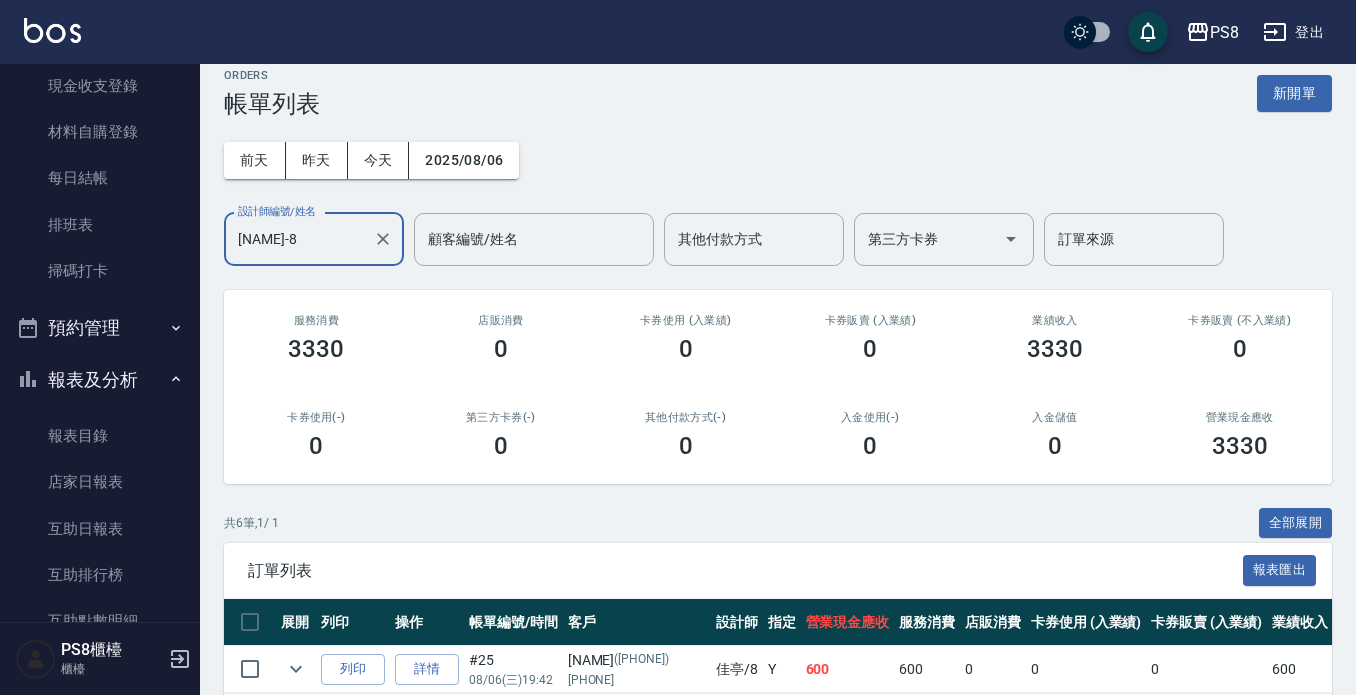 scroll, scrollTop: 0, scrollLeft: 0, axis: both 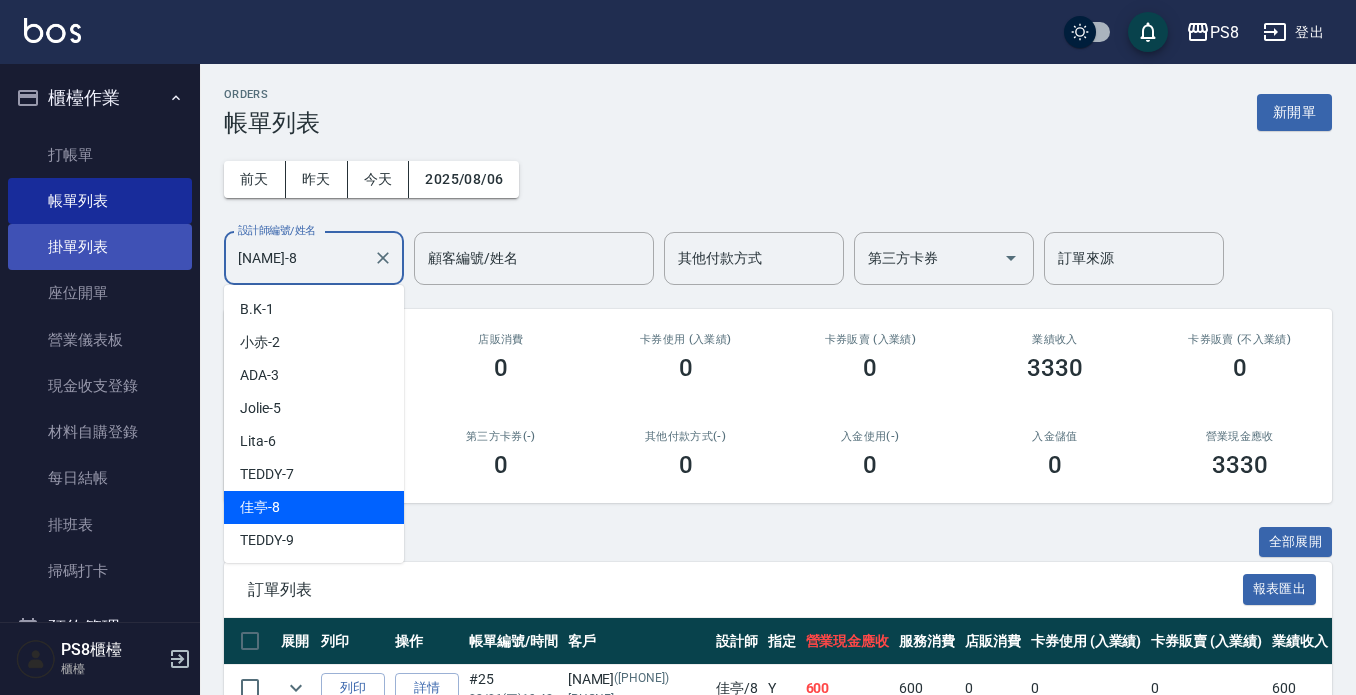 drag, startPoint x: 299, startPoint y: 265, endPoint x: 176, endPoint y: 248, distance: 124.16924 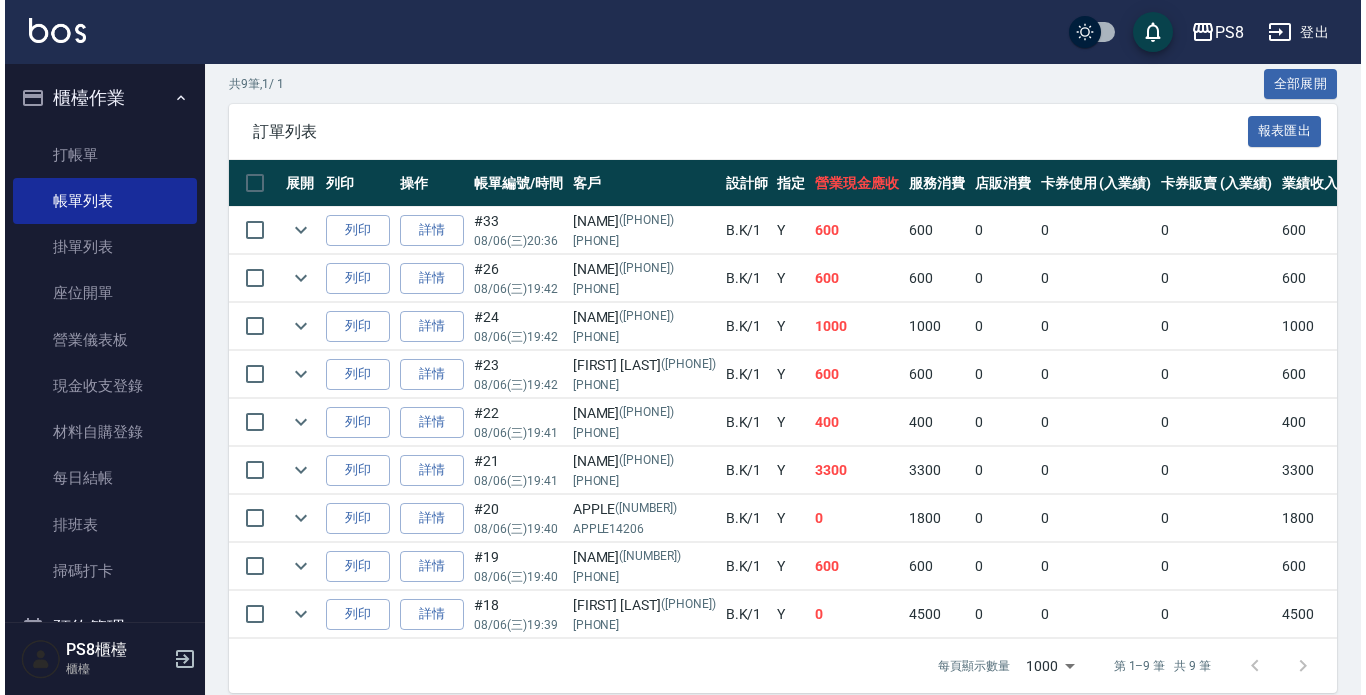 scroll, scrollTop: 497, scrollLeft: 0, axis: vertical 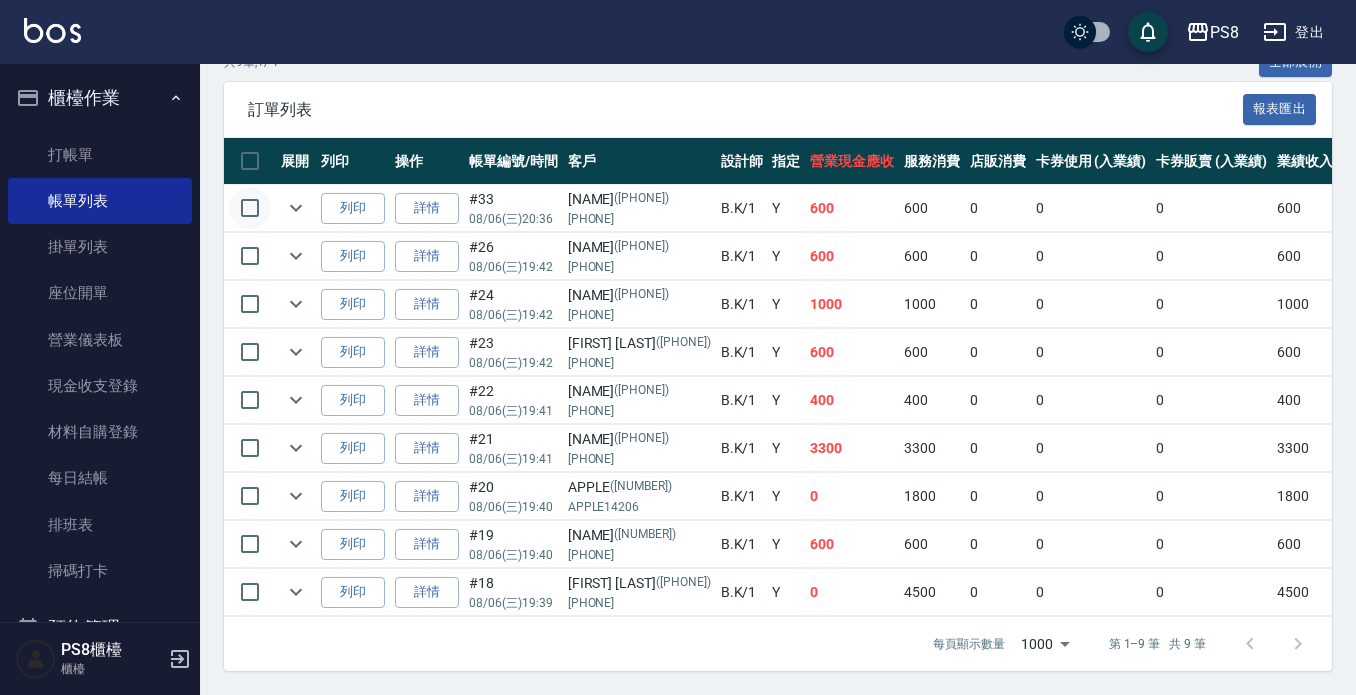 click at bounding box center [250, 208] 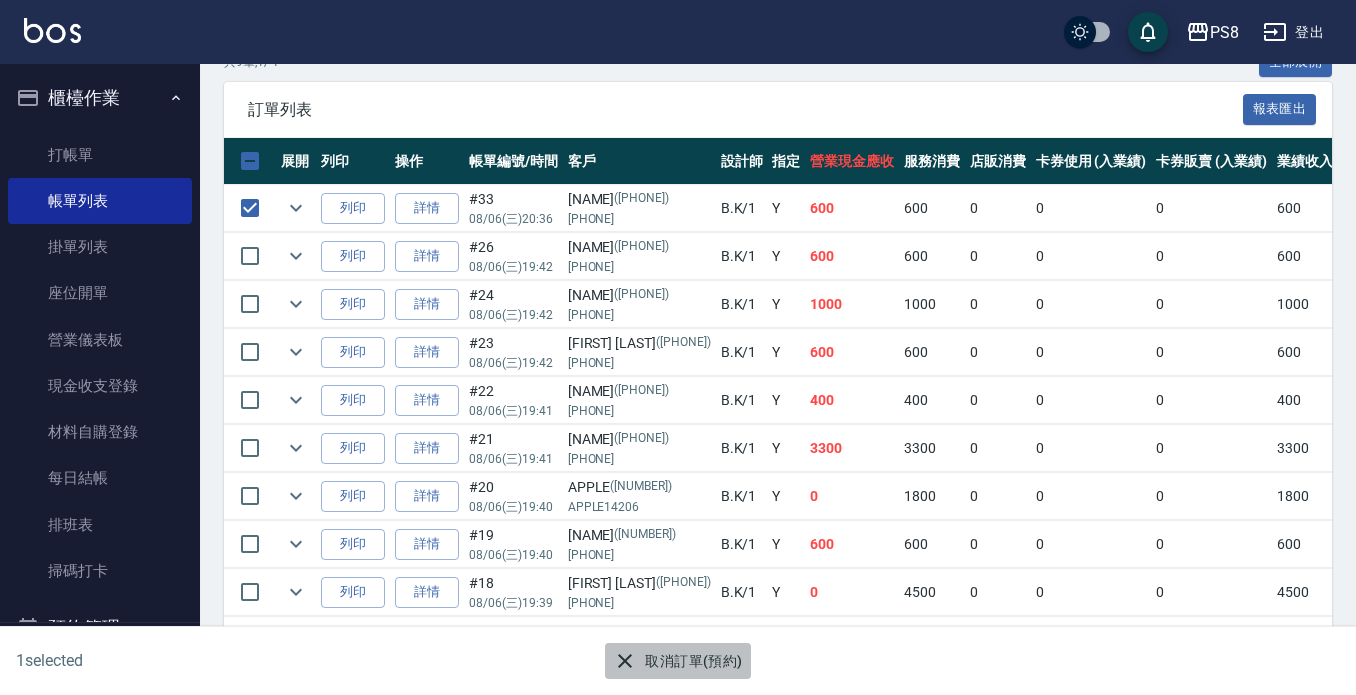 click on "取消訂單(預約)" at bounding box center [677, 661] 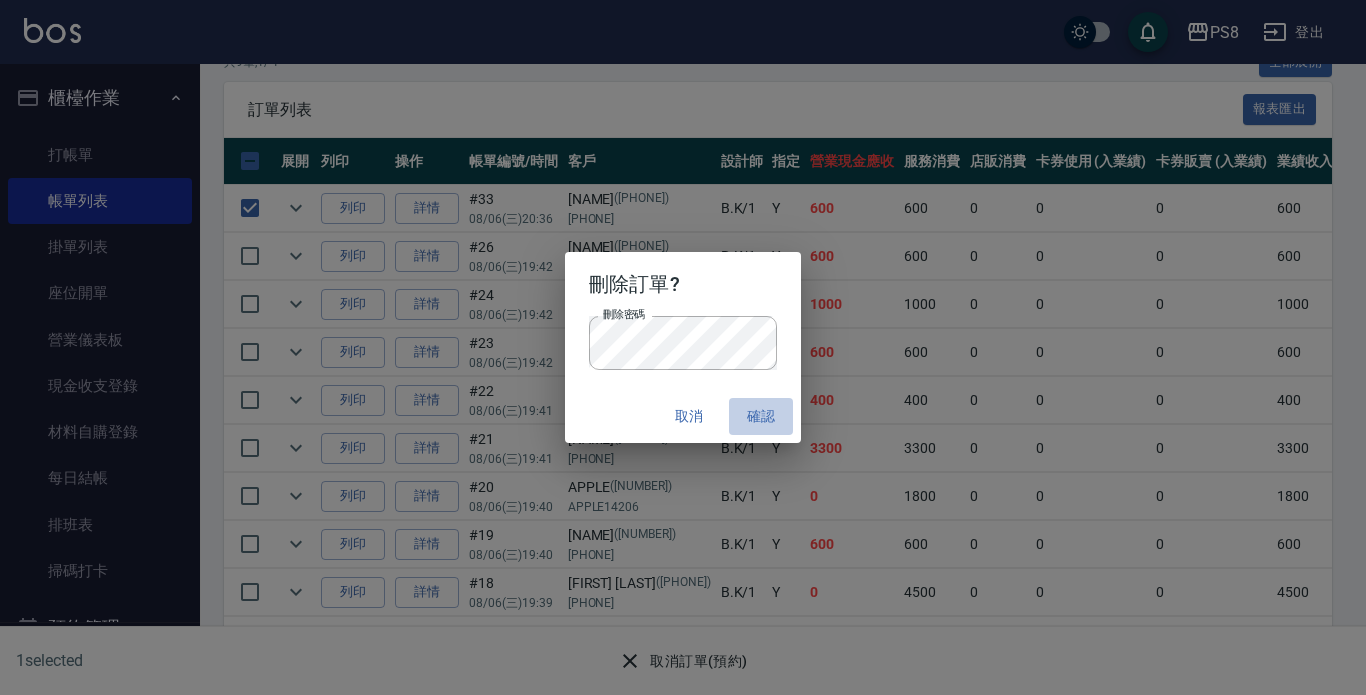 click on "確認" at bounding box center (761, 416) 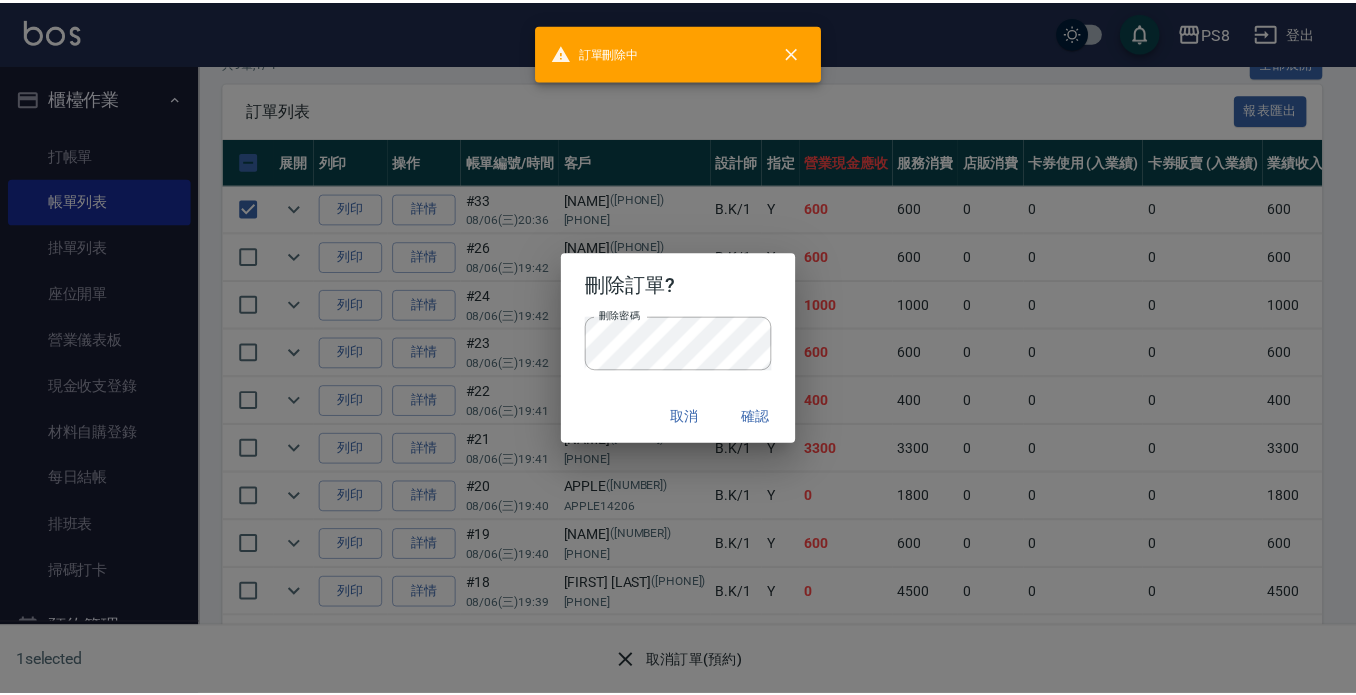 scroll, scrollTop: 0, scrollLeft: 0, axis: both 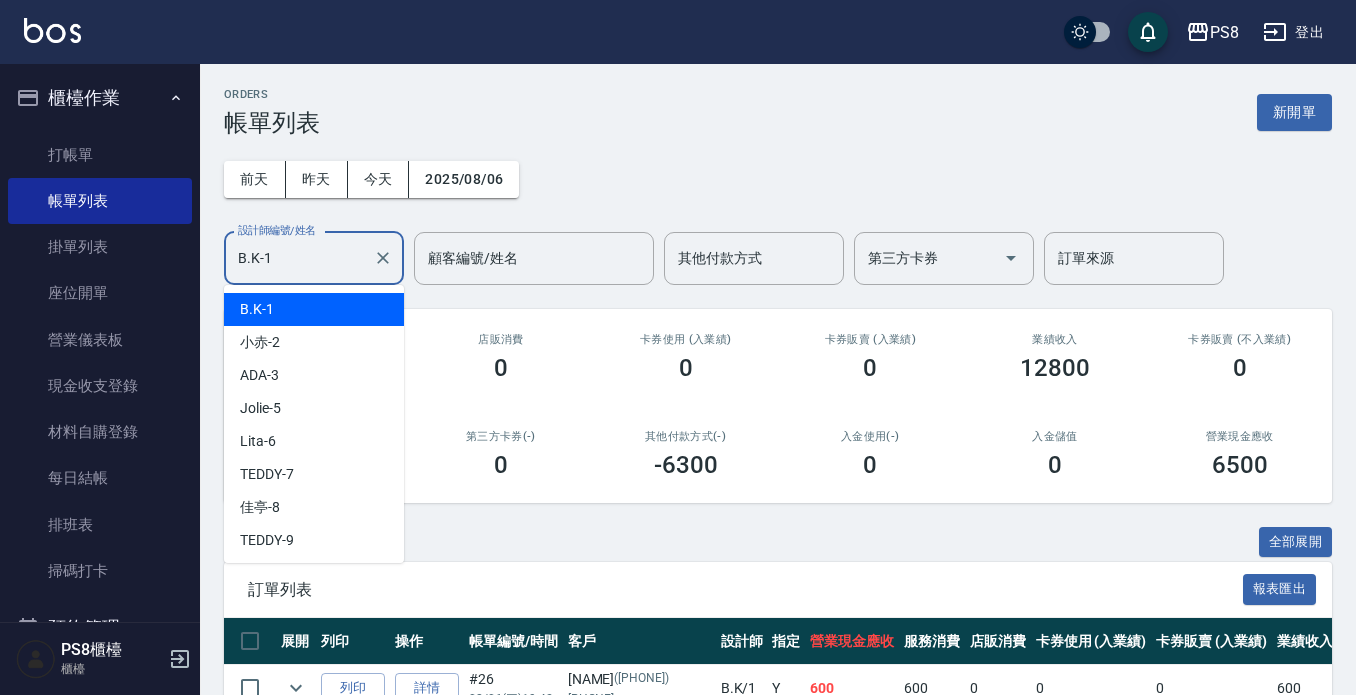 drag, startPoint x: 294, startPoint y: 249, endPoint x: 203, endPoint y: 231, distance: 92.76314 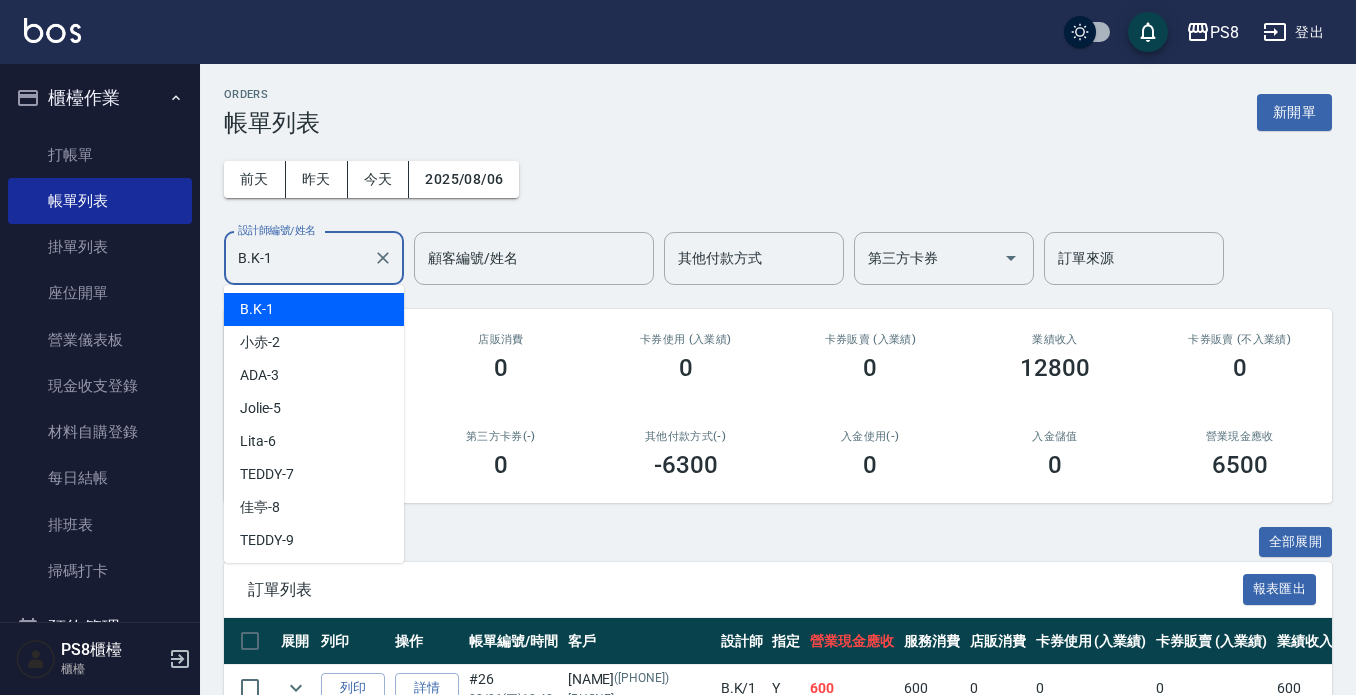 click on "ORDERS 帳單列表 新開單 前天 昨天 今天 2025/08/06 設計師編號/姓名 B.K-1 設計師編號/姓名 顧客編號/姓名 顧客編號/姓名 其他付款方式 其他付款方式 第三方卡券 第三方卡券 訂單來源 訂單來源 服務消費 12800 店販消費 0 卡券使用 (入業績) 0 卡券販賣 (入業績) 0 業績收入 12800 卡券販賣 (不入業績) 0 卡券使用(-) 0 第三方卡券(-) 0 其他付款方式(-) -6300 入金使用(-) 0 入金儲值 0 營業現金應收 6500 共  8  筆,  1  /   1 全部展開 訂單列表 報表匯出 展開 列印 操作 帳單編號/時間 客戶 設計師 指定 營業現金應收 服務消費 店販消費 卡券使用 (入業績) 卡券販賣 (入業績) 業績收入 卡券販賣 (不入業績) 卡券使用(-) 第三方卡券(-) 其他付款方式(-) 入金使用(-) 備註 訂單來源 列印 詳情 #26 08/06 (三) 19:42 郭品宏 (0975832560) 0975832566 B.K /1 Y 600 600 0 0 0 600 0 0 0 0 0 列印 詳情 #24 08/06 (三) 19:42 陳采緹 B.K" at bounding box center [778, 595] 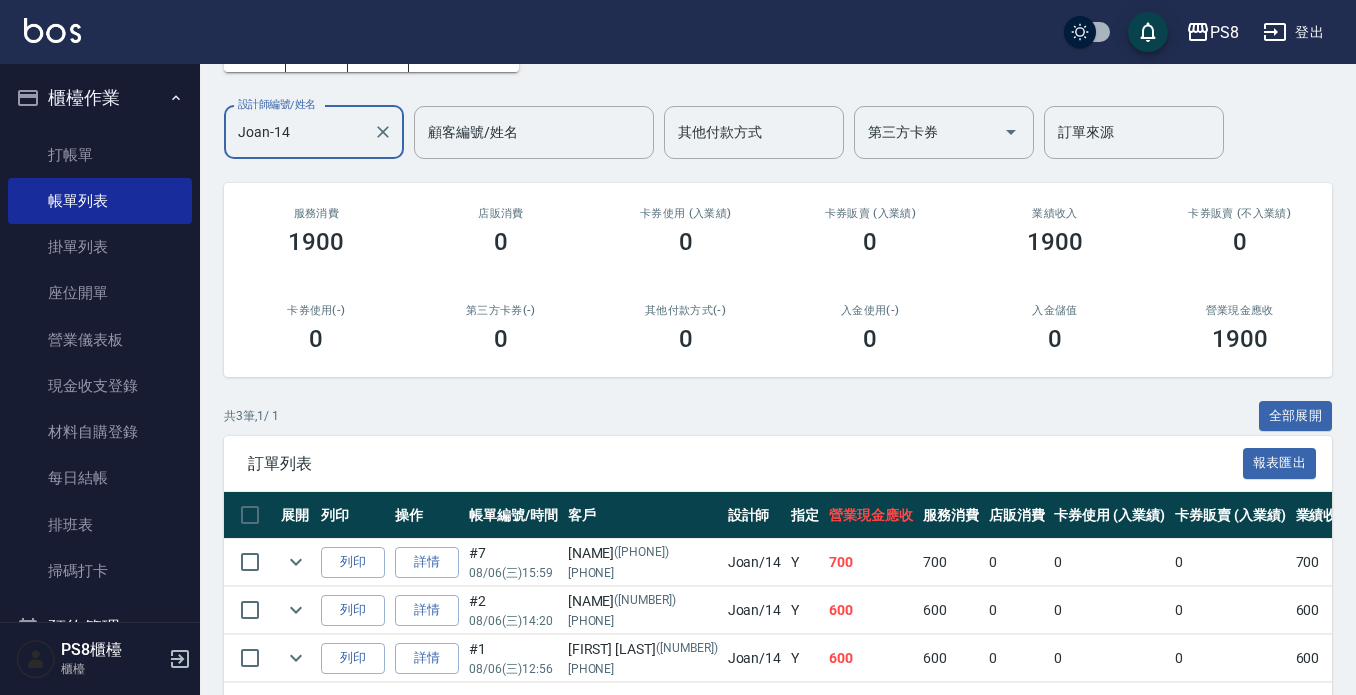 scroll, scrollTop: 0, scrollLeft: 0, axis: both 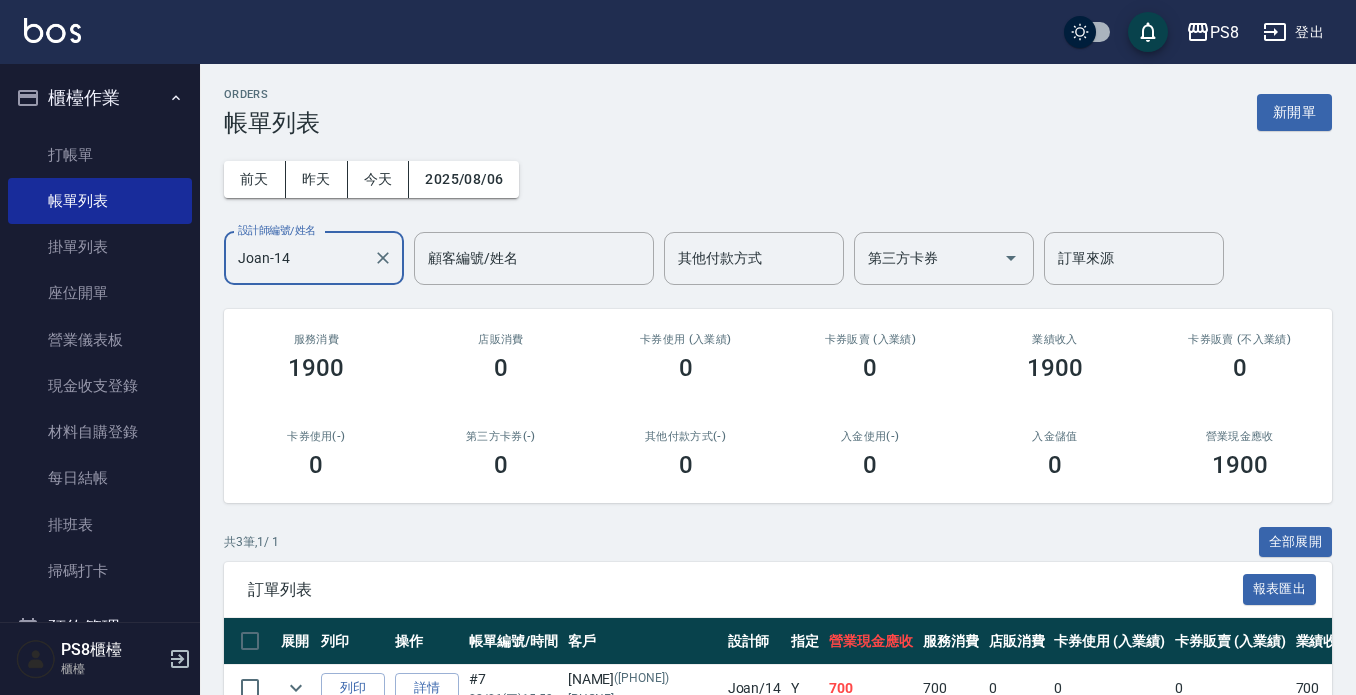 drag, startPoint x: 342, startPoint y: 234, endPoint x: 206, endPoint y: 268, distance: 140.1856 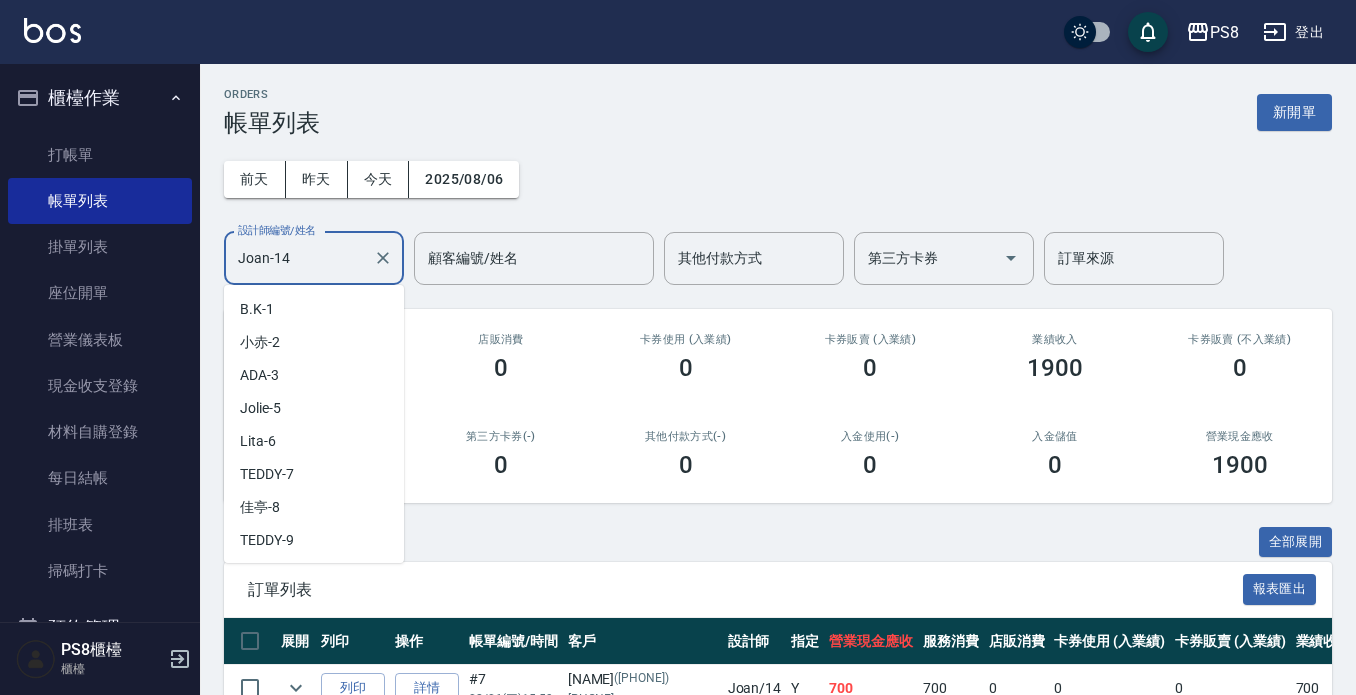 scroll, scrollTop: 126, scrollLeft: 0, axis: vertical 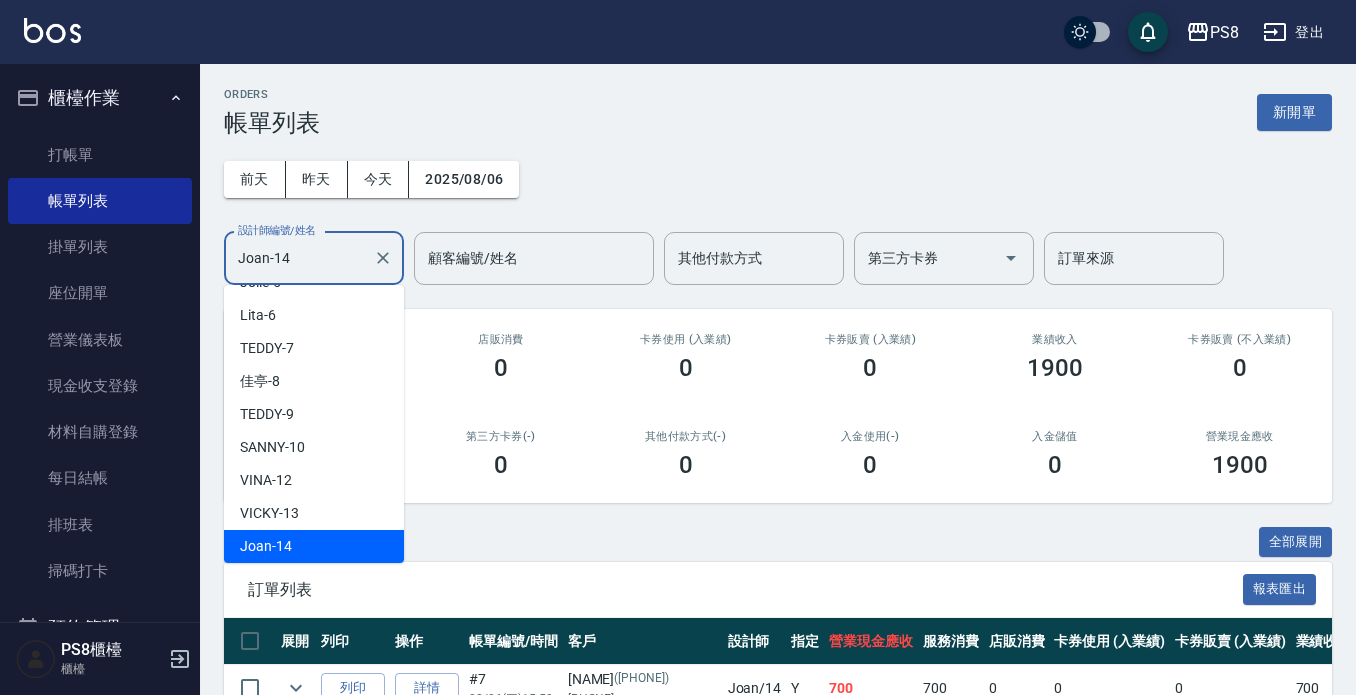 drag, startPoint x: 297, startPoint y: 267, endPoint x: 209, endPoint y: 257, distance: 88.56636 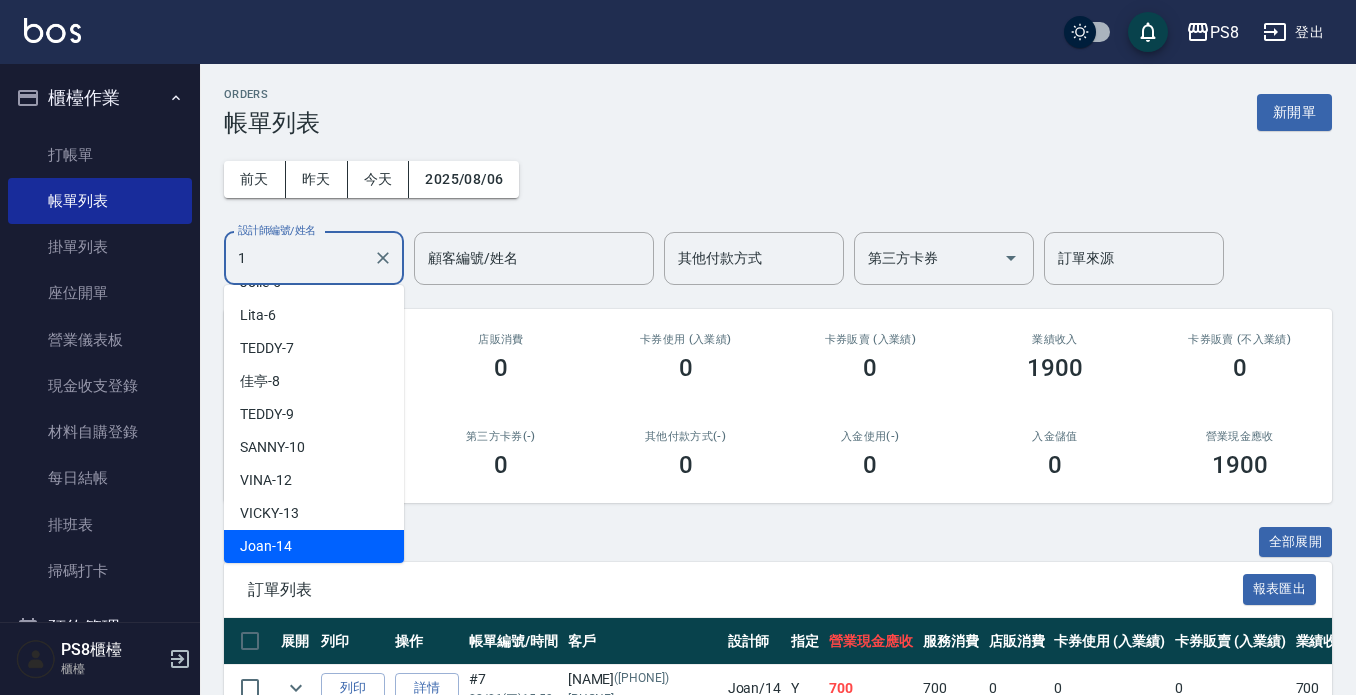 scroll, scrollTop: 0, scrollLeft: 0, axis: both 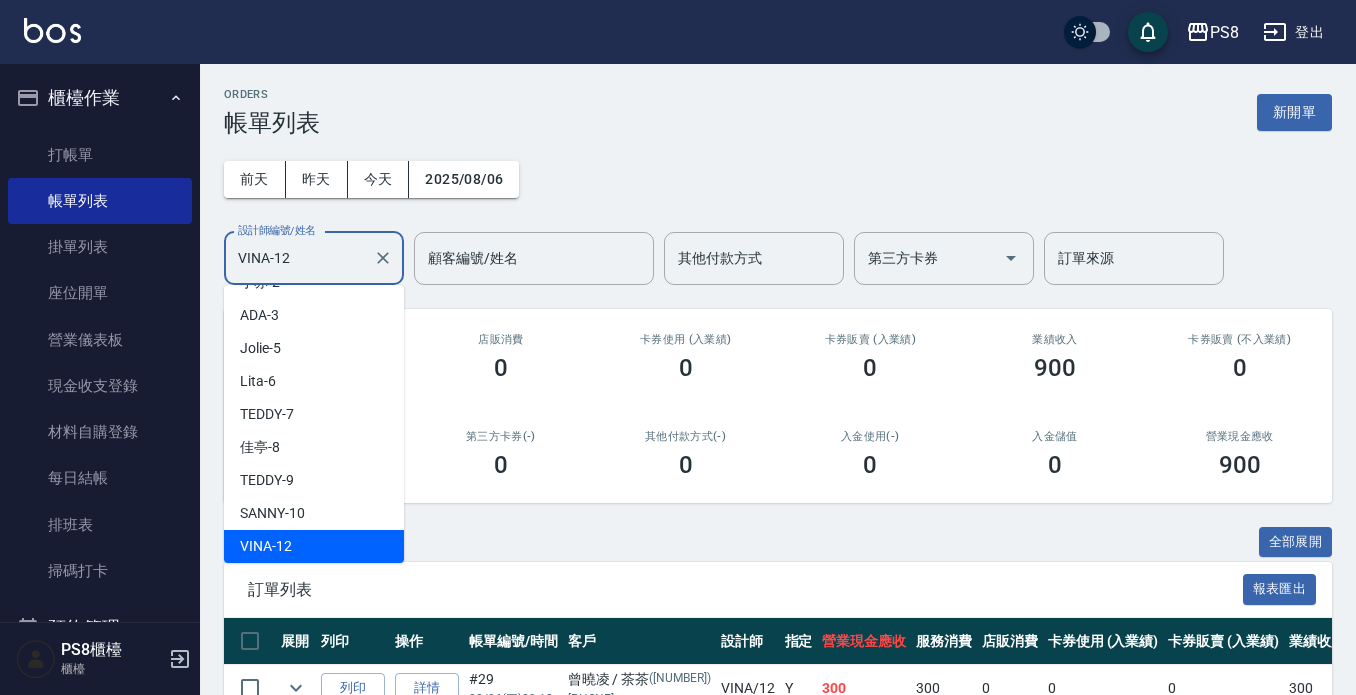 drag, startPoint x: 270, startPoint y: 266, endPoint x: 194, endPoint y: 251, distance: 77.46612 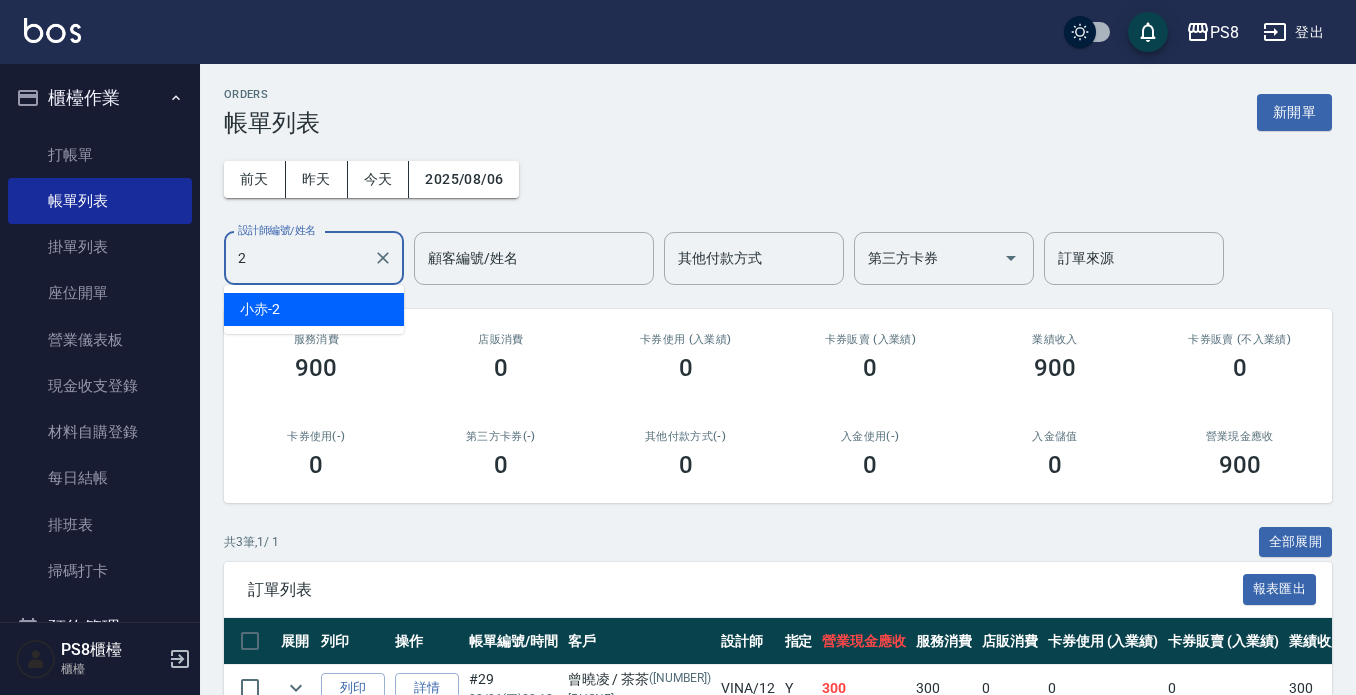 scroll, scrollTop: 0, scrollLeft: 0, axis: both 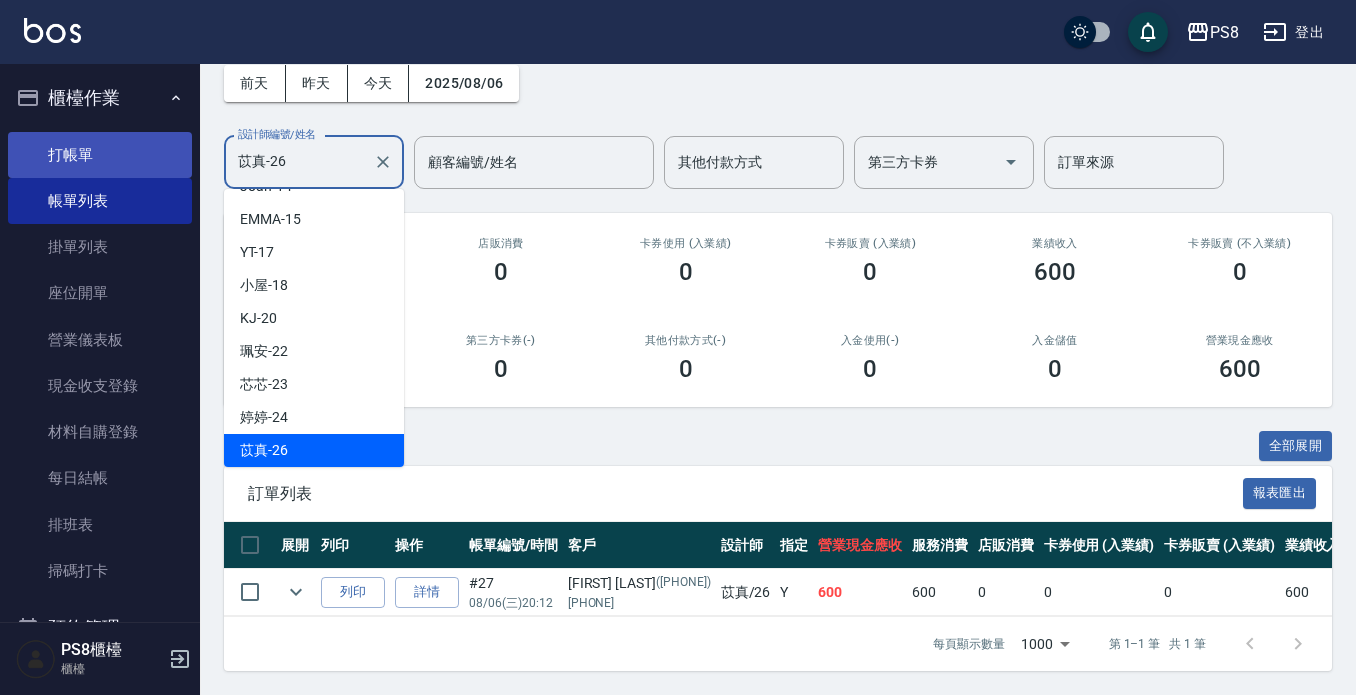 drag, startPoint x: 326, startPoint y: 145, endPoint x: 140, endPoint y: 145, distance: 186 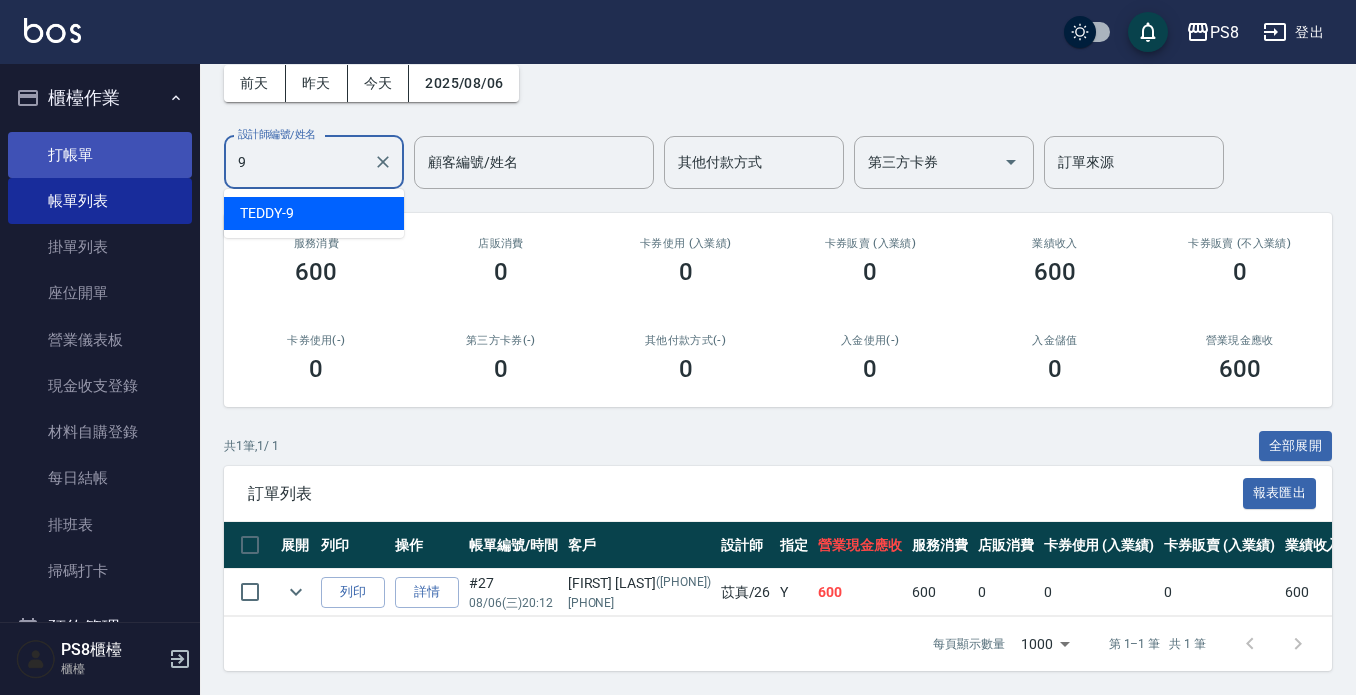 scroll, scrollTop: 0, scrollLeft: 0, axis: both 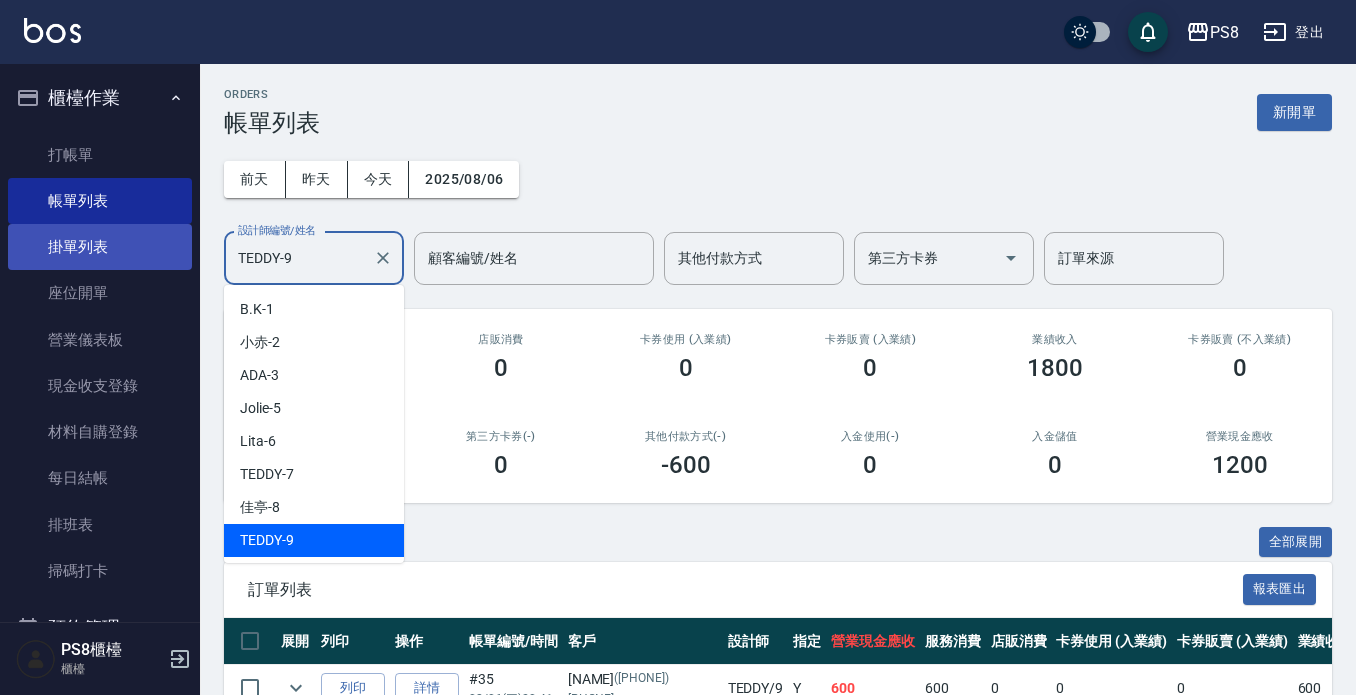 drag, startPoint x: 299, startPoint y: 249, endPoint x: 151, endPoint y: 251, distance: 148.01352 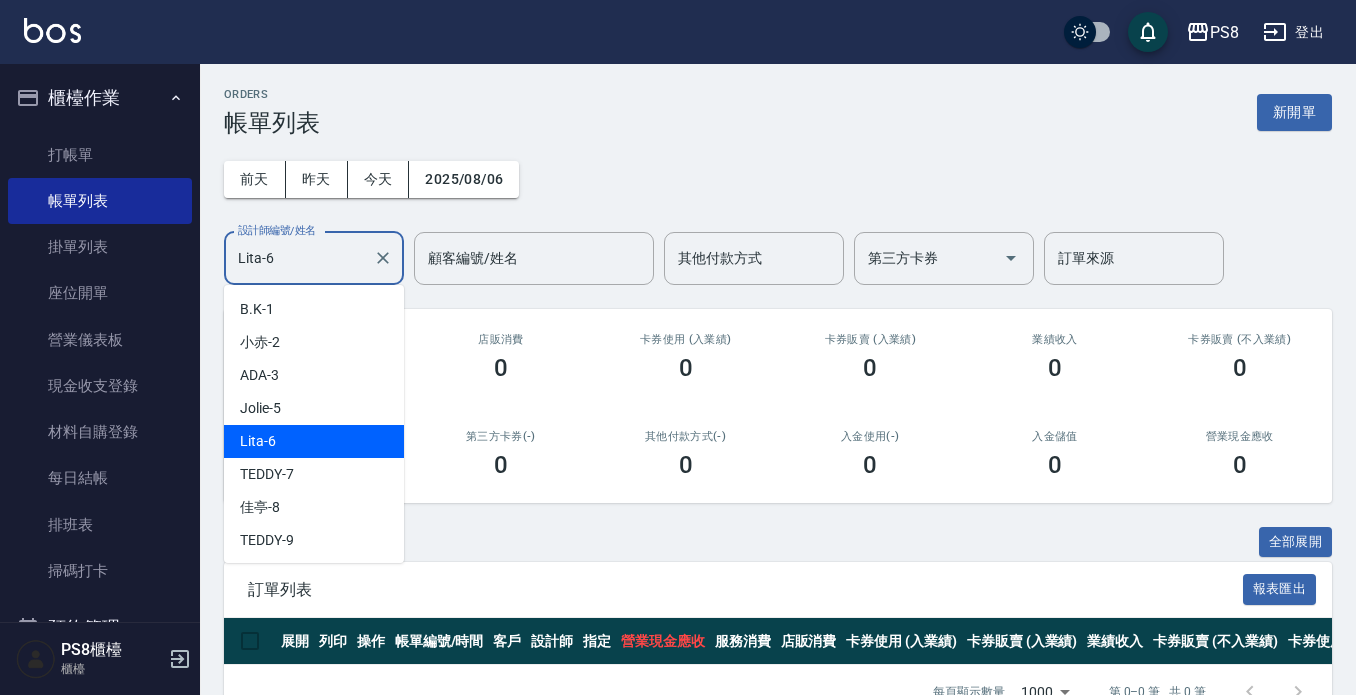 drag, startPoint x: 283, startPoint y: 265, endPoint x: 211, endPoint y: 272, distance: 72.33948 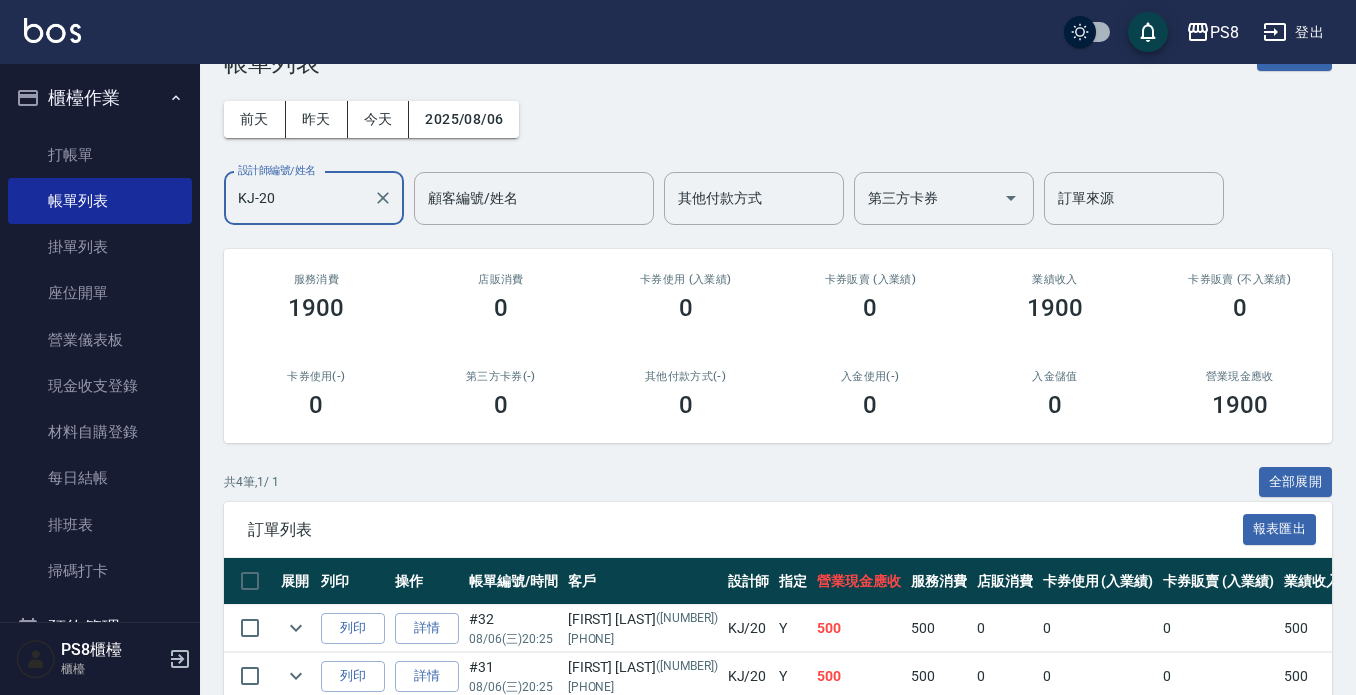 scroll, scrollTop: 0, scrollLeft: 0, axis: both 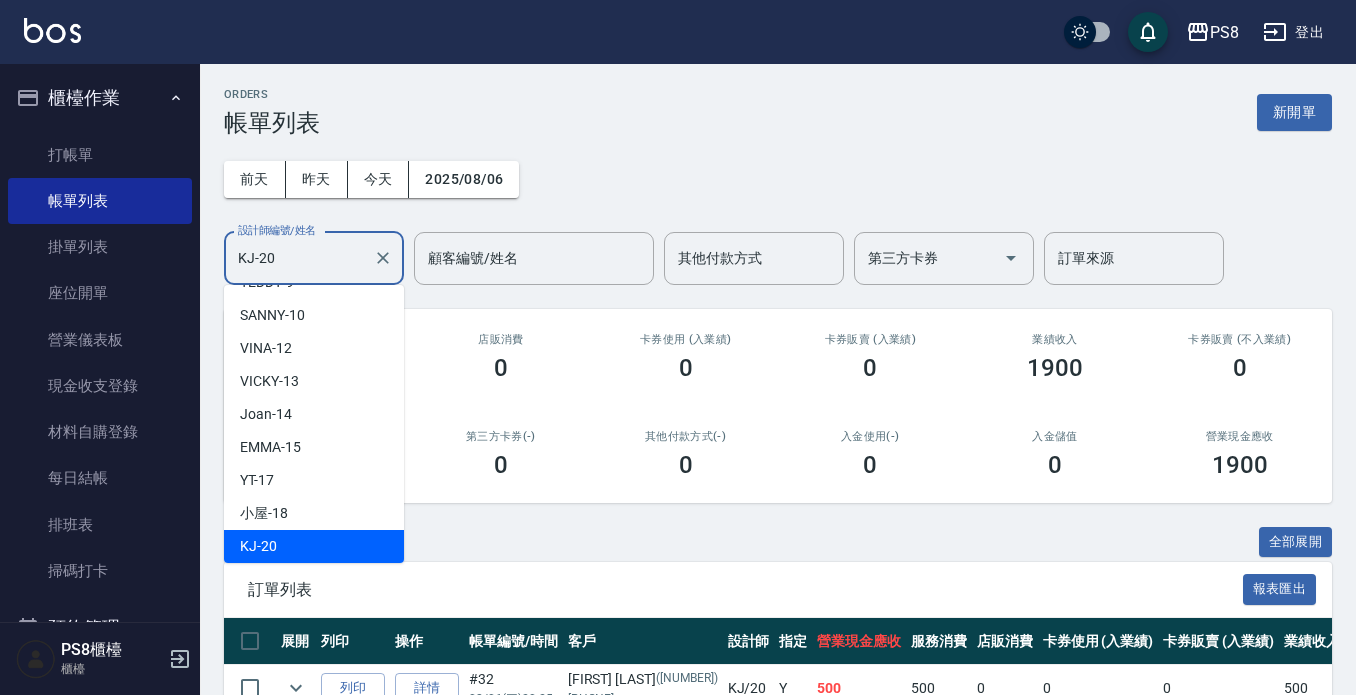 drag, startPoint x: 327, startPoint y: 253, endPoint x: 214, endPoint y: 242, distance: 113.534134 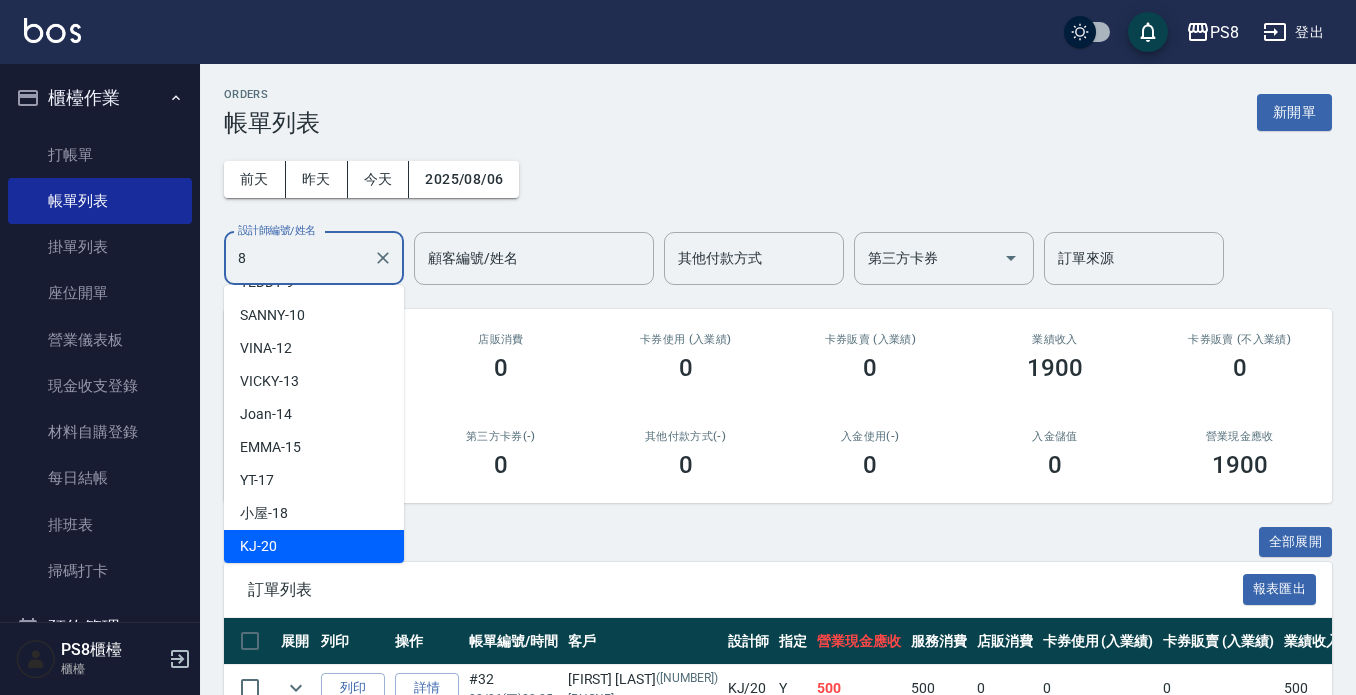 scroll, scrollTop: 0, scrollLeft: 0, axis: both 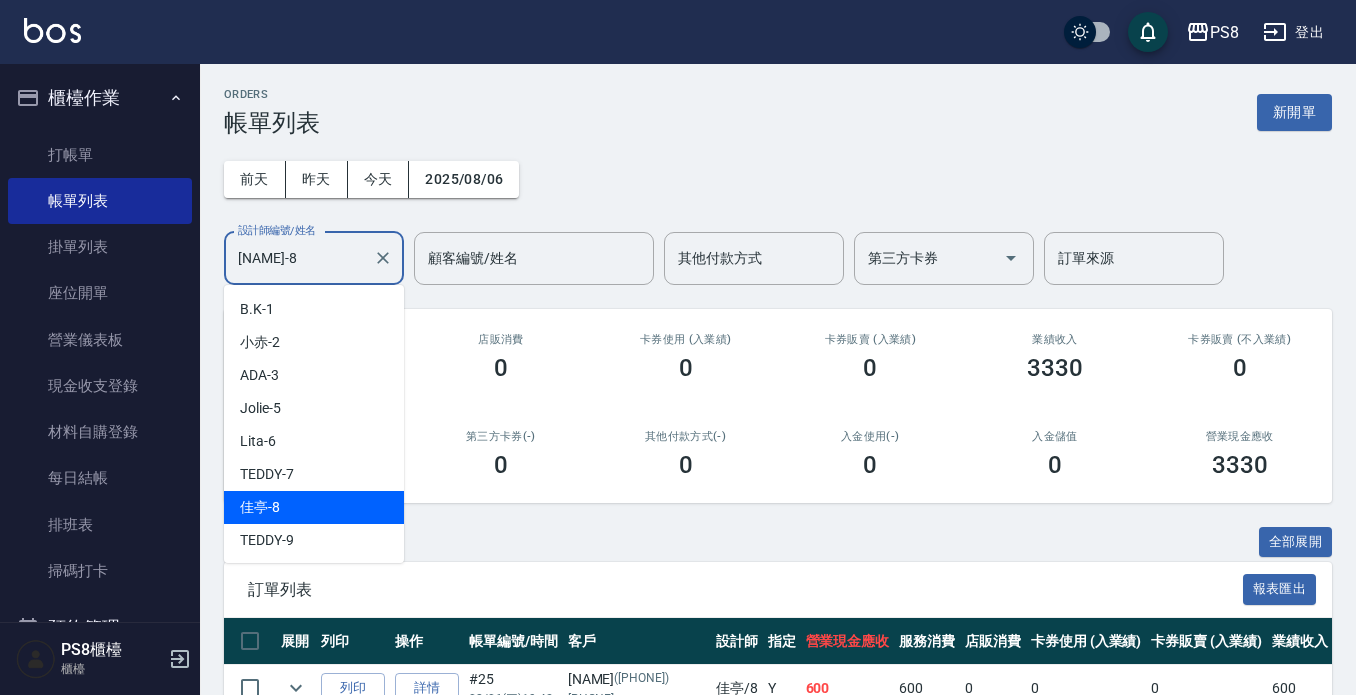 drag, startPoint x: 339, startPoint y: 251, endPoint x: 316, endPoint y: 225, distance: 34.713108 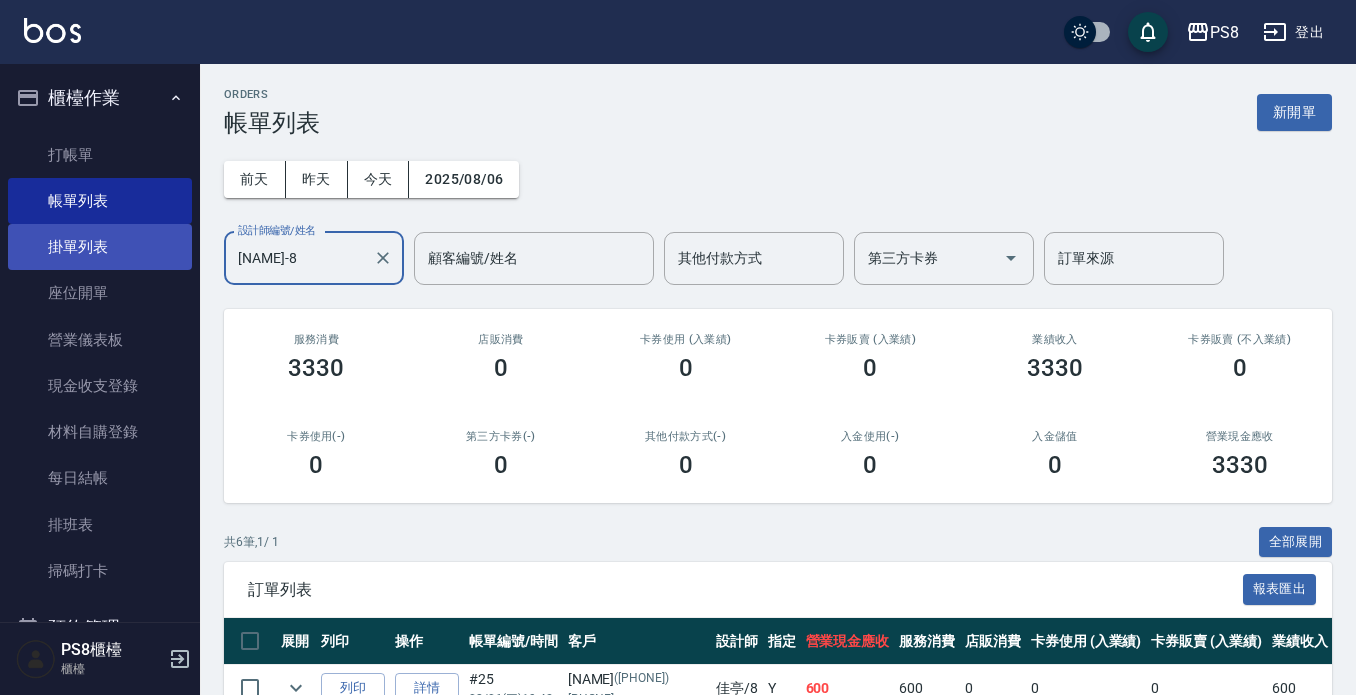 drag, startPoint x: 365, startPoint y: 266, endPoint x: 19, endPoint y: 261, distance: 346.03613 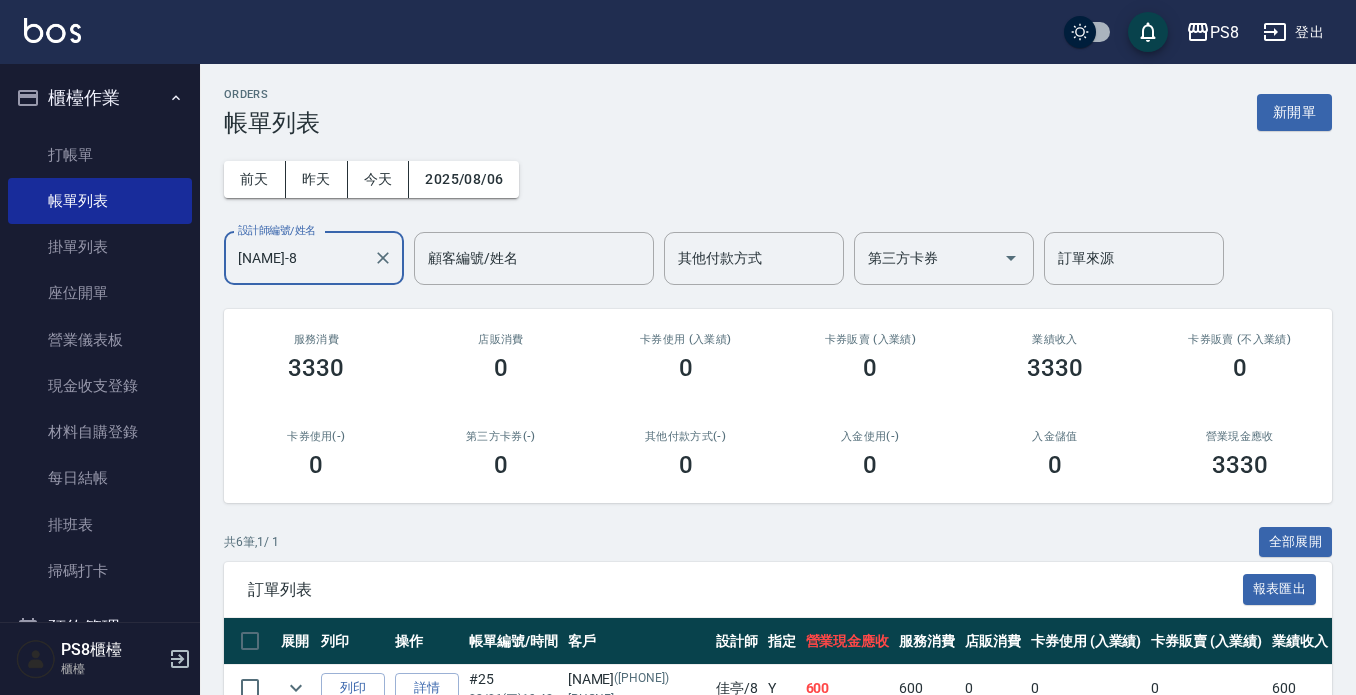 click 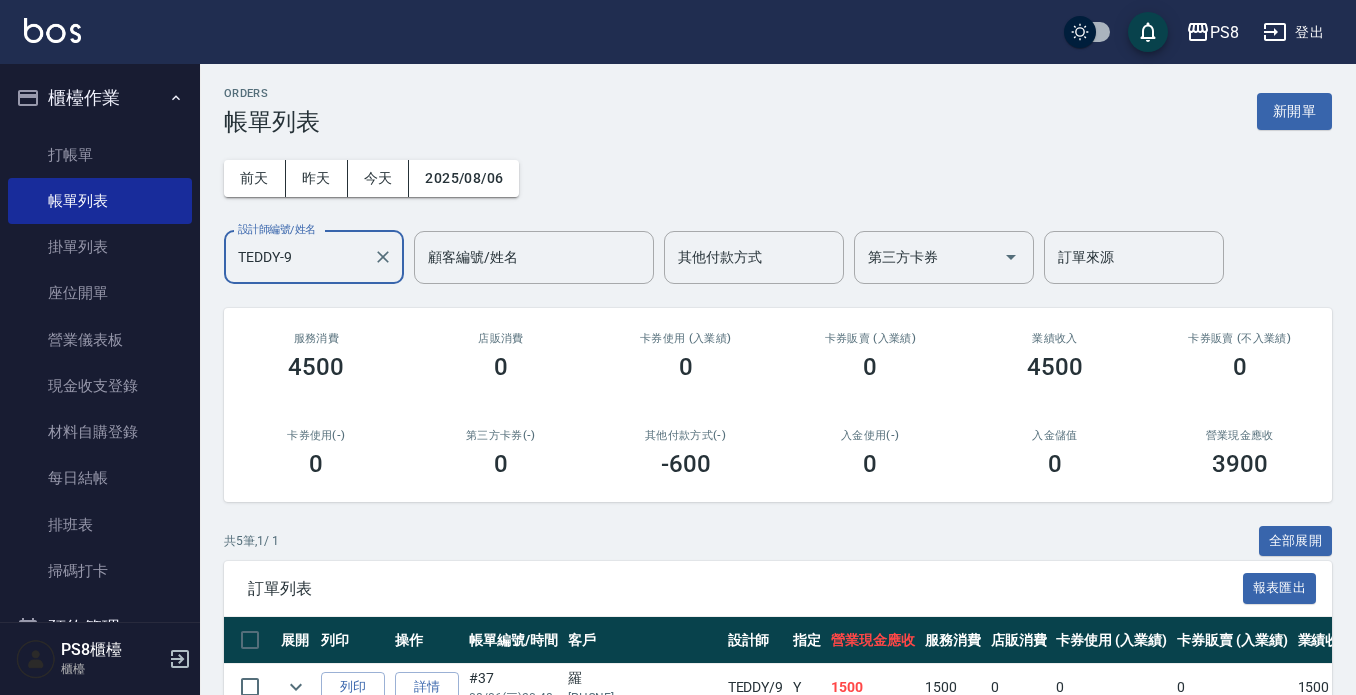 scroll, scrollTop: 0, scrollLeft: 0, axis: both 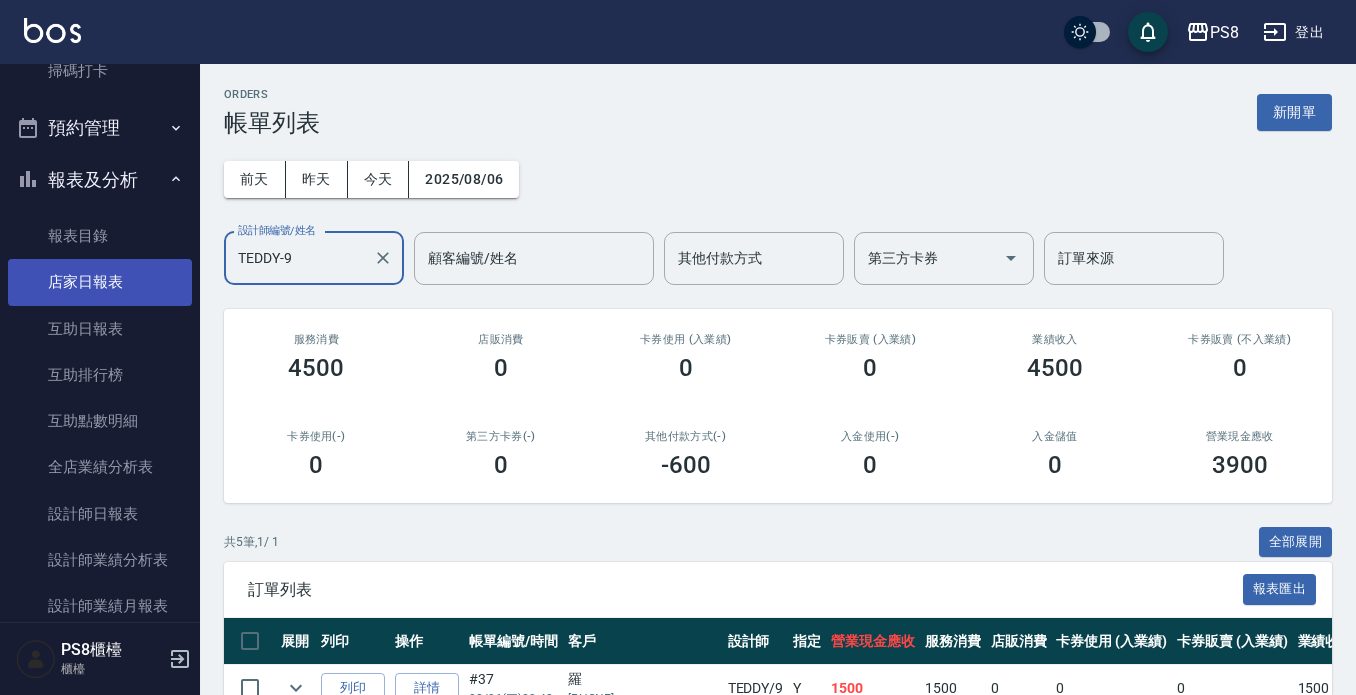 click on "店家日報表" at bounding box center (100, 282) 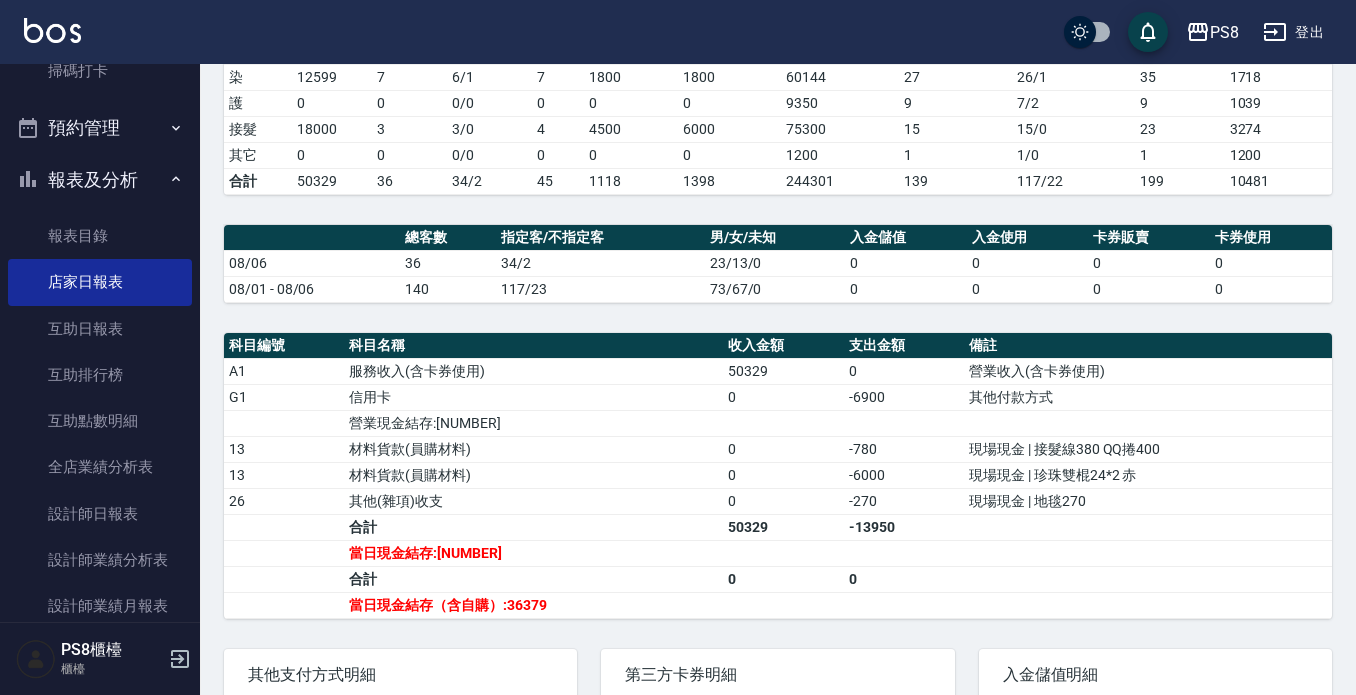 scroll, scrollTop: 400, scrollLeft: 0, axis: vertical 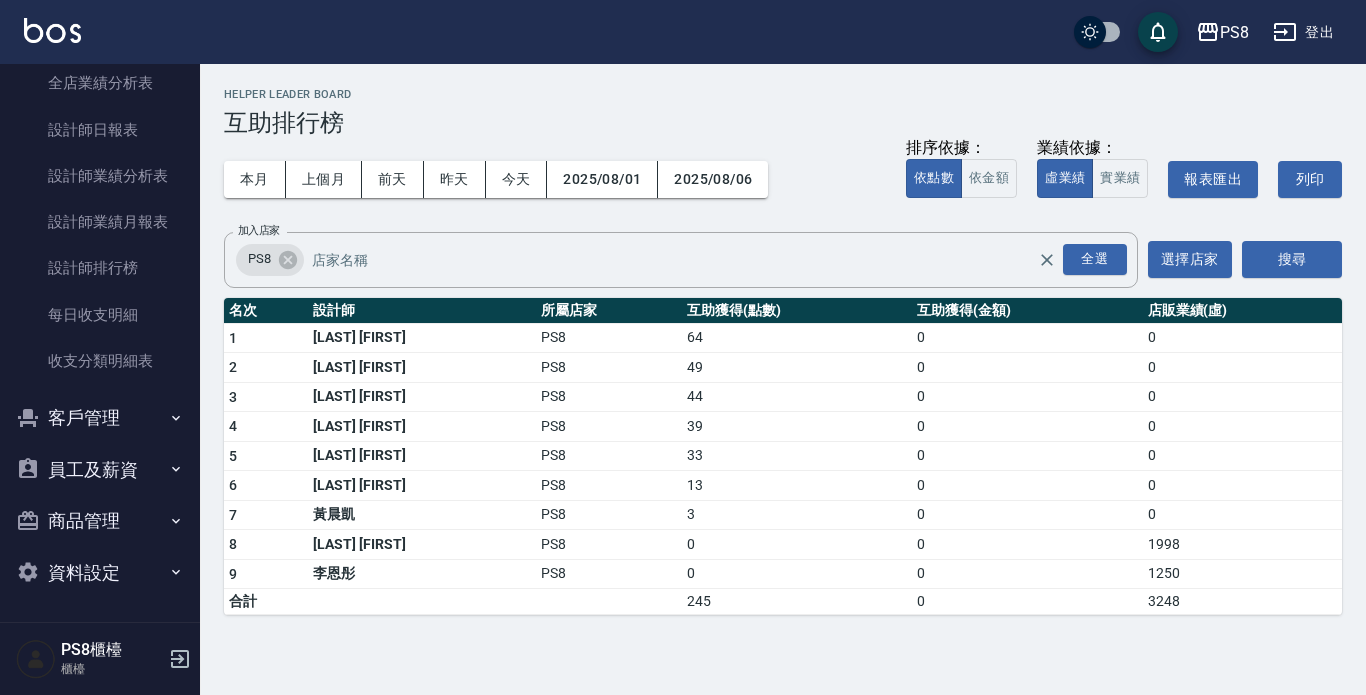 click on "客戶管理" at bounding box center (100, 418) 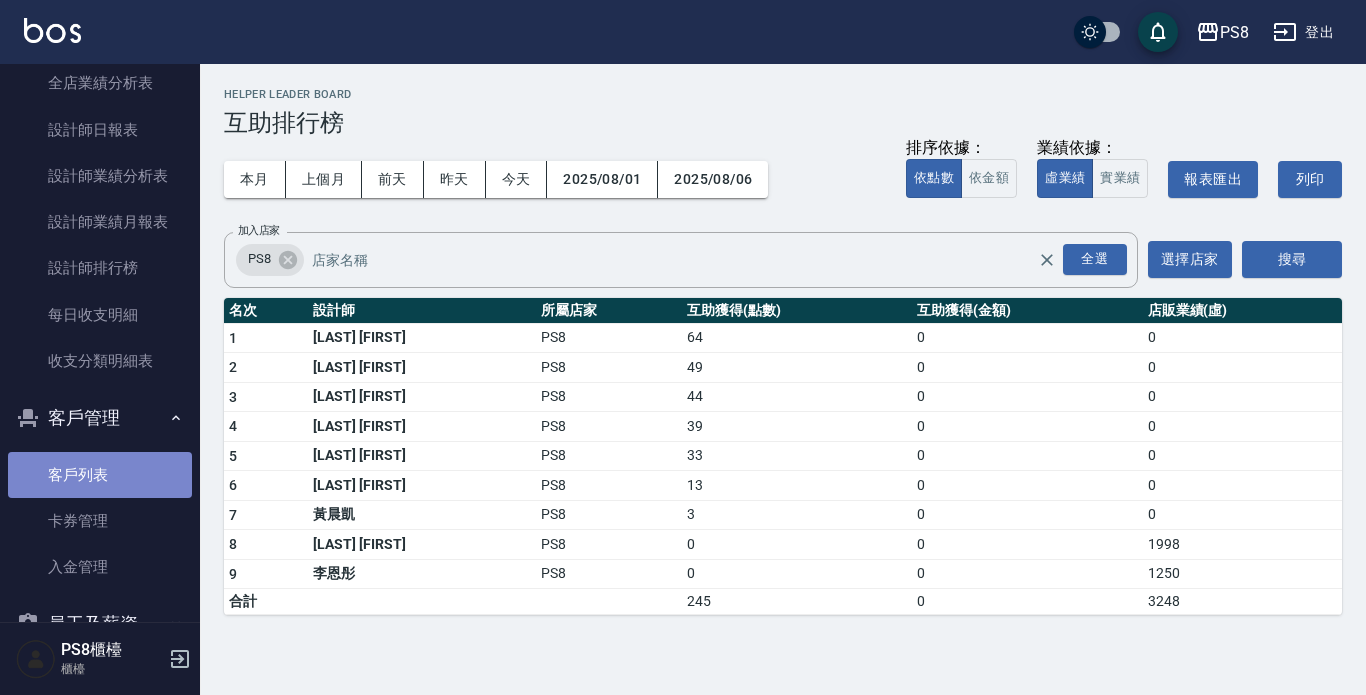 click on "客戶列表" at bounding box center [100, 475] 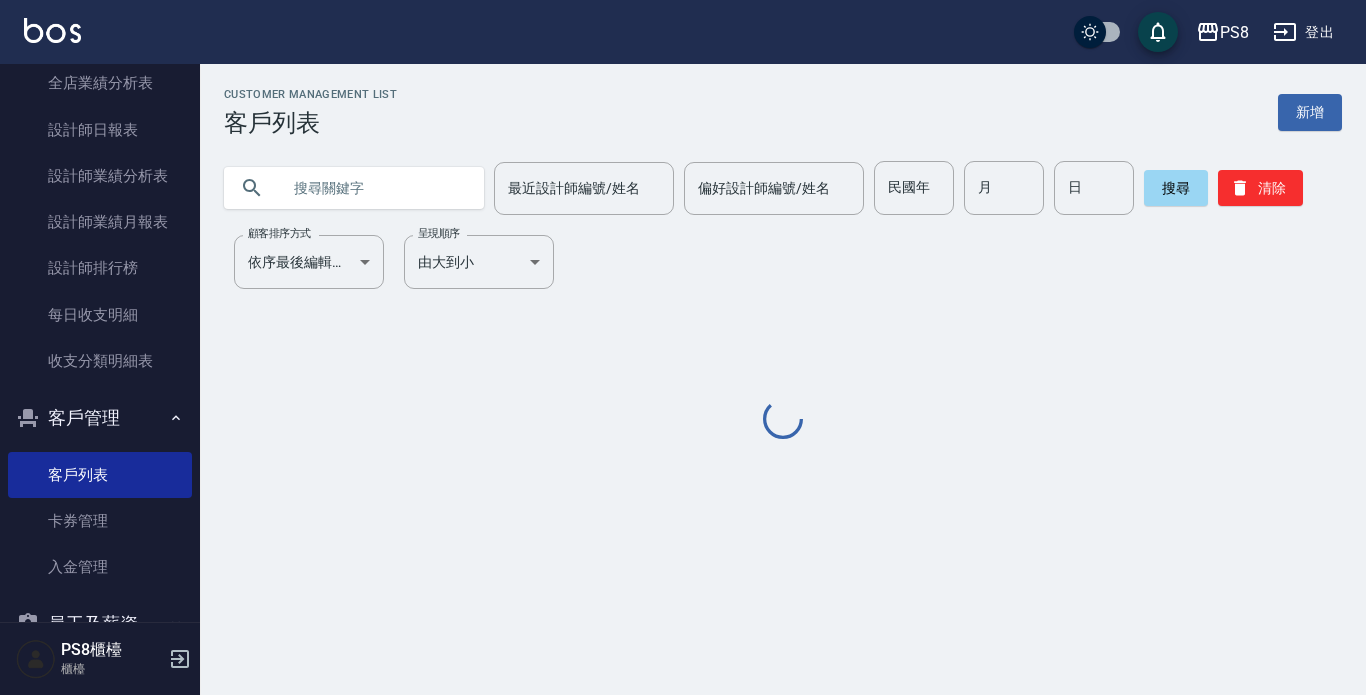 click at bounding box center [374, 188] 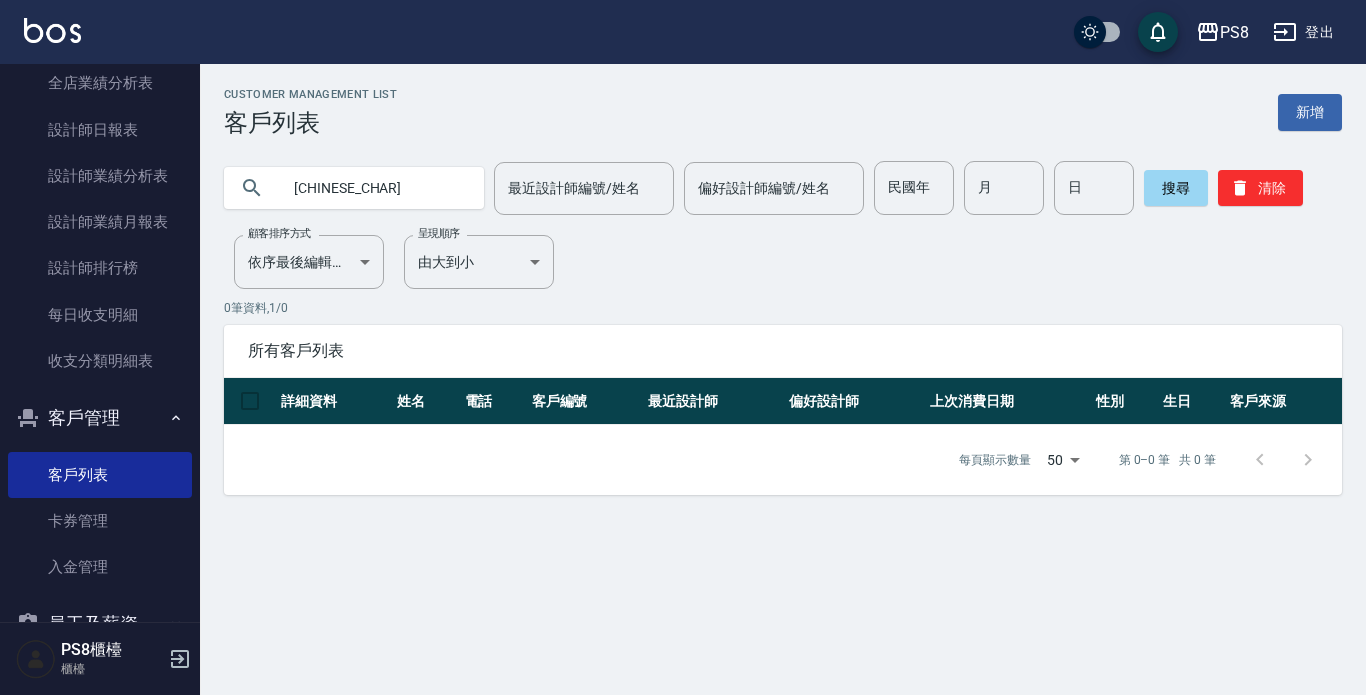 type on "[CHINESE_CHAR]" 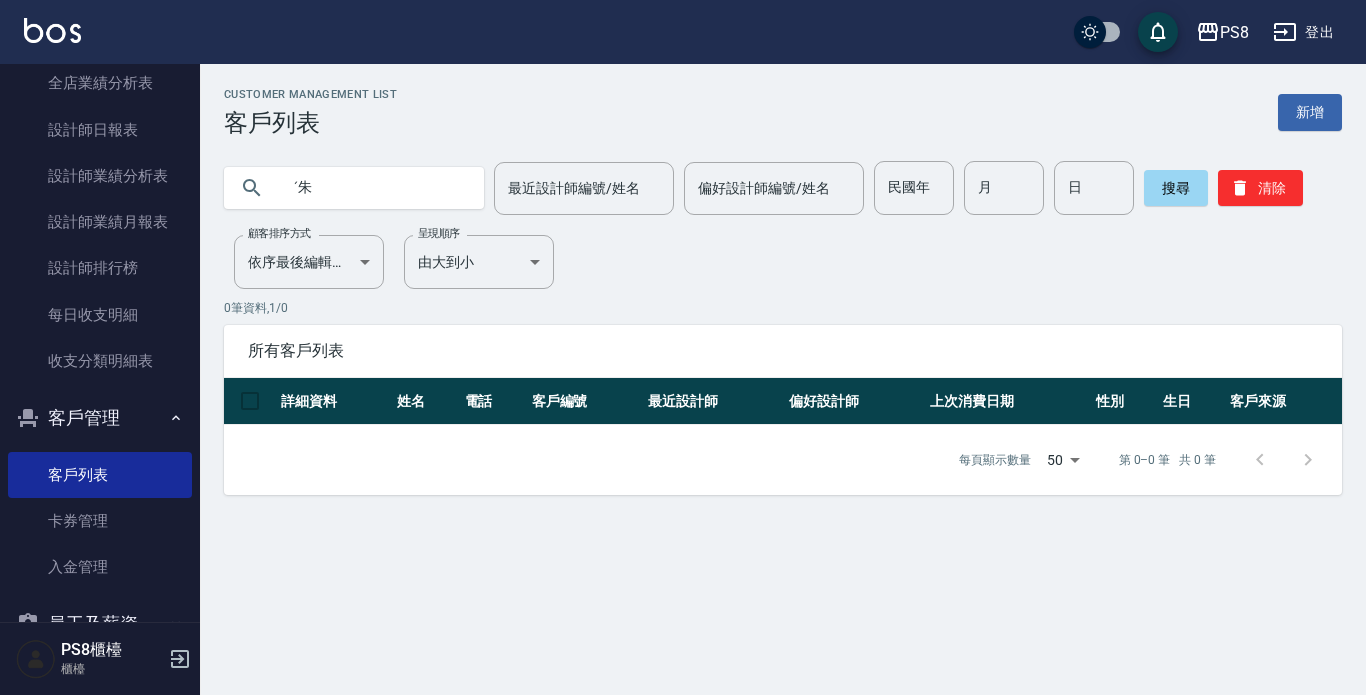 type on "ˊ" 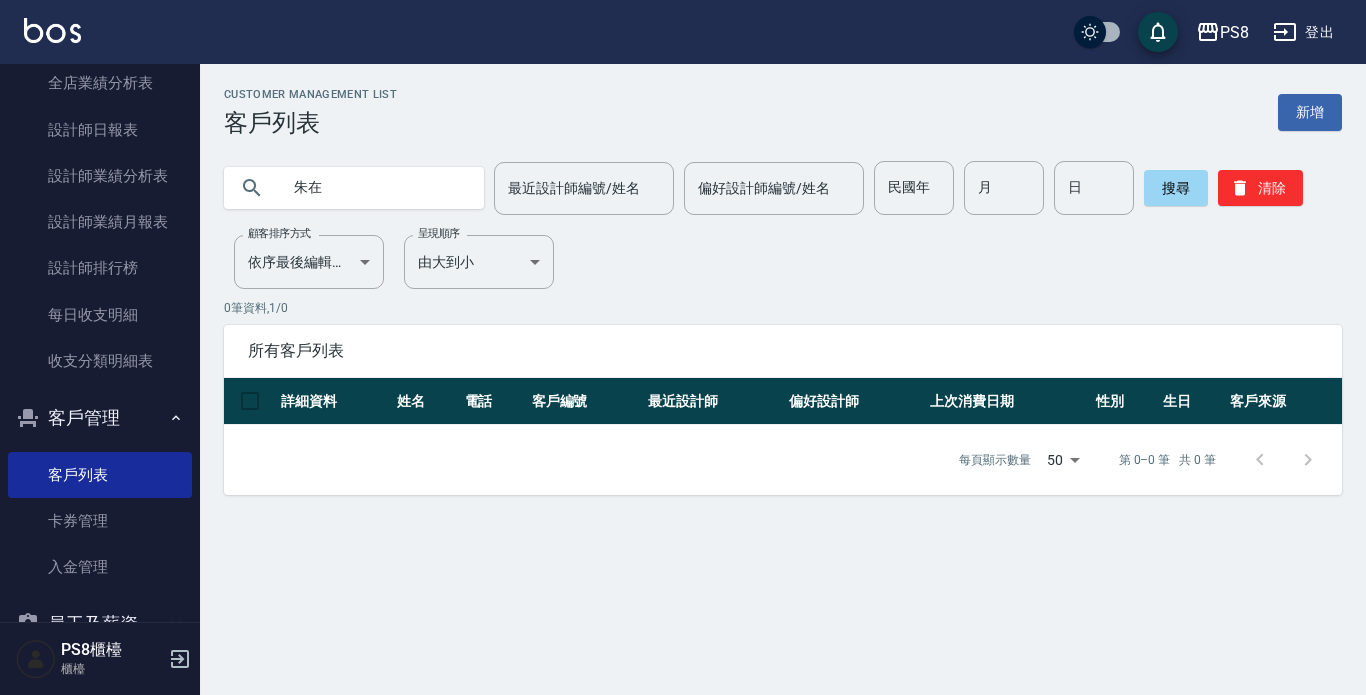 type on "朱在" 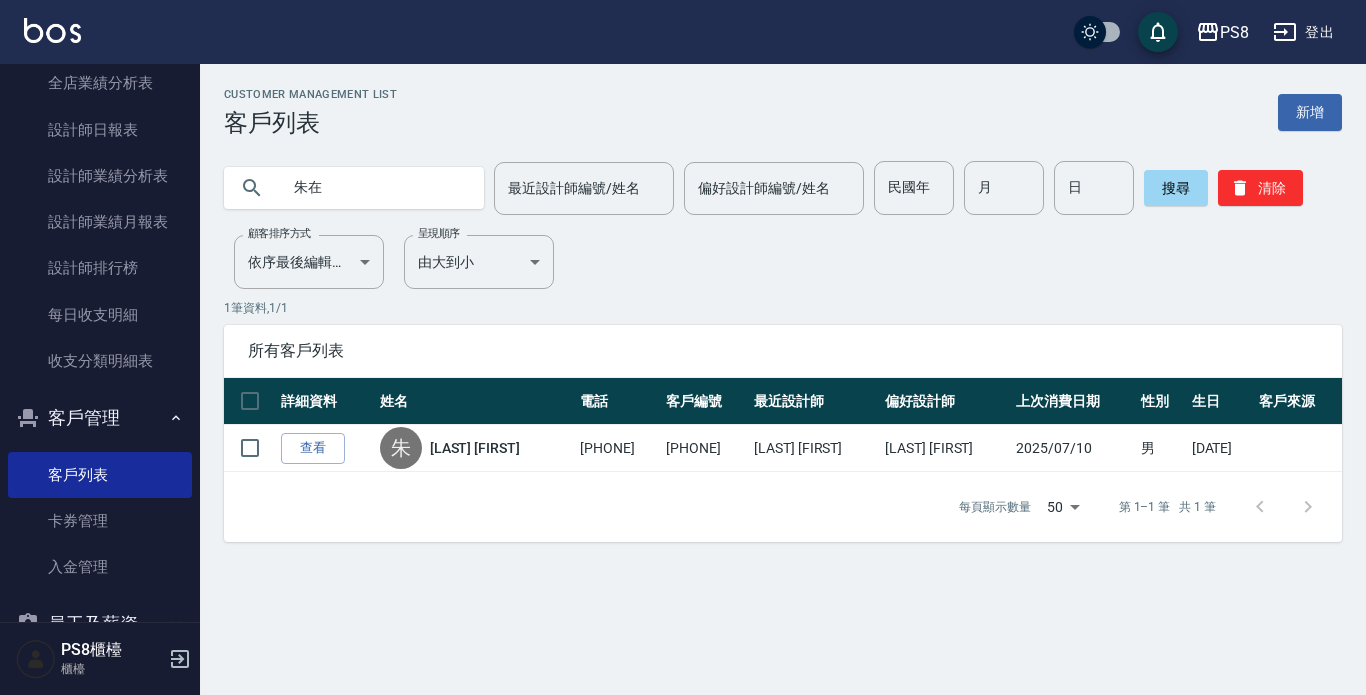 click on "[LAST] [FIRST]" at bounding box center [475, 448] 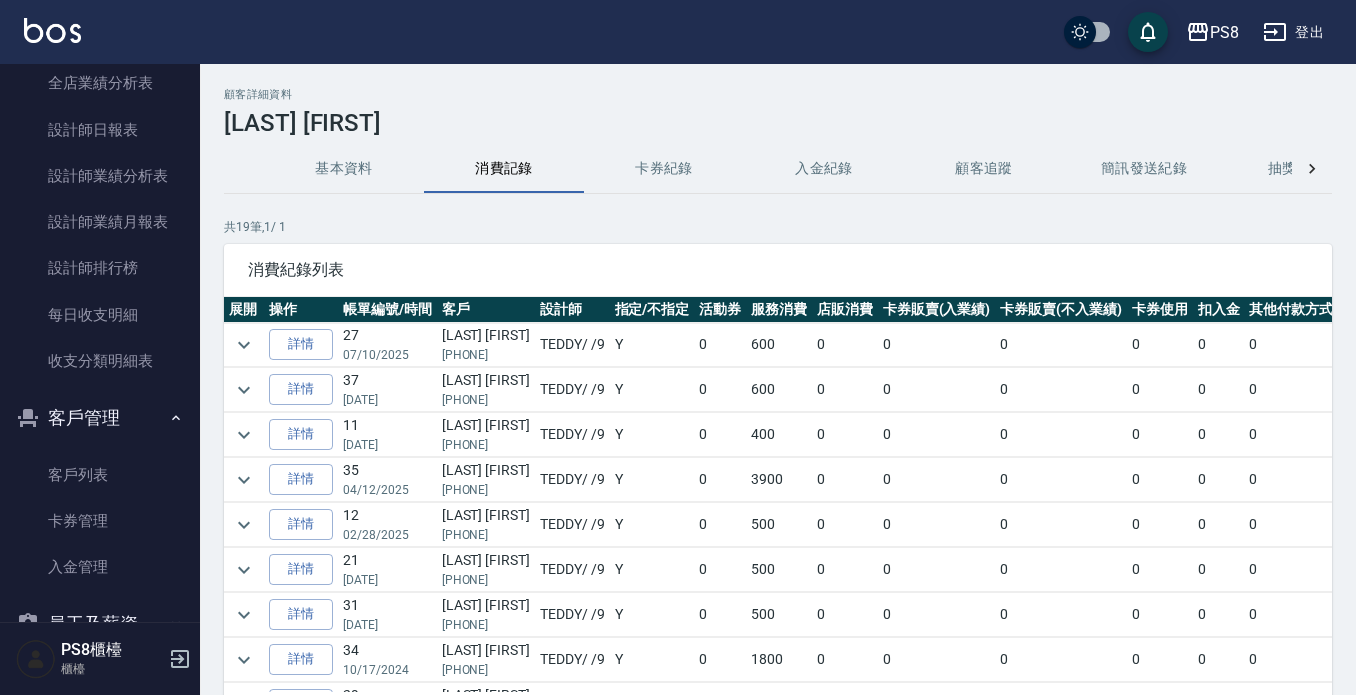 click on "0" at bounding box center (720, 390) 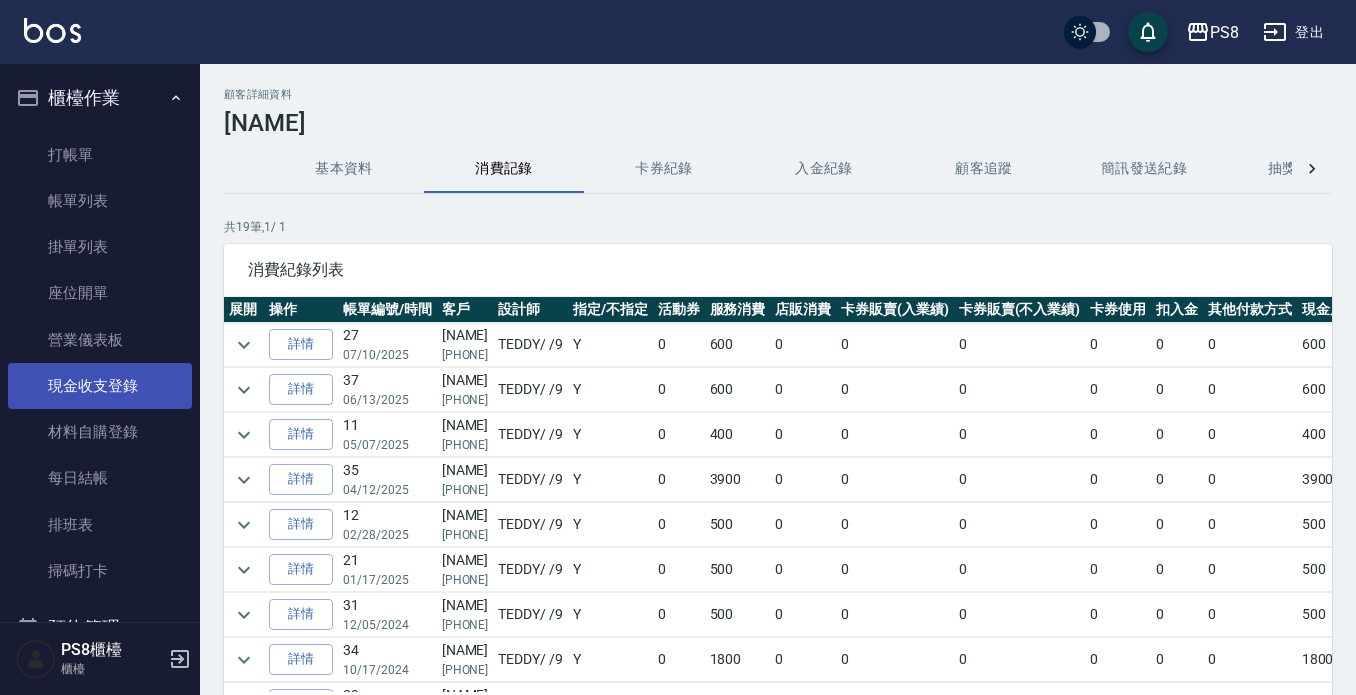 scroll, scrollTop: 0, scrollLeft: 0, axis: both 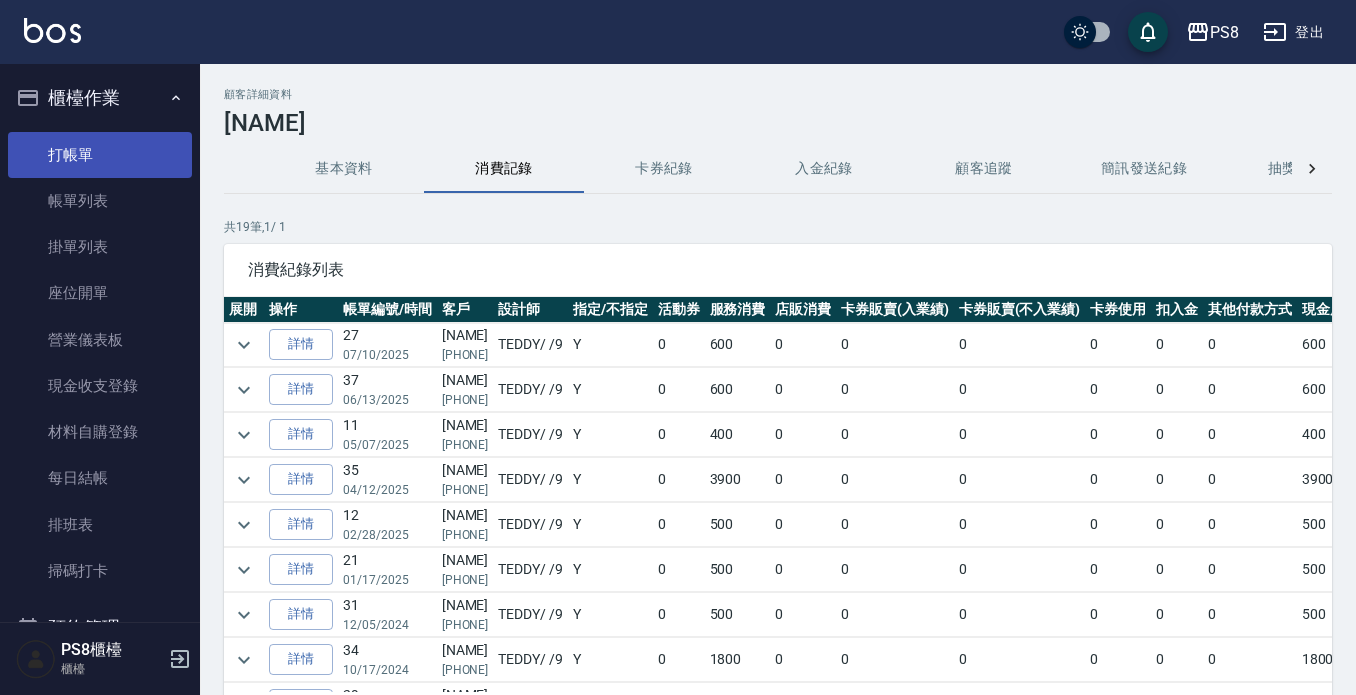 click on "打帳單" at bounding box center (100, 155) 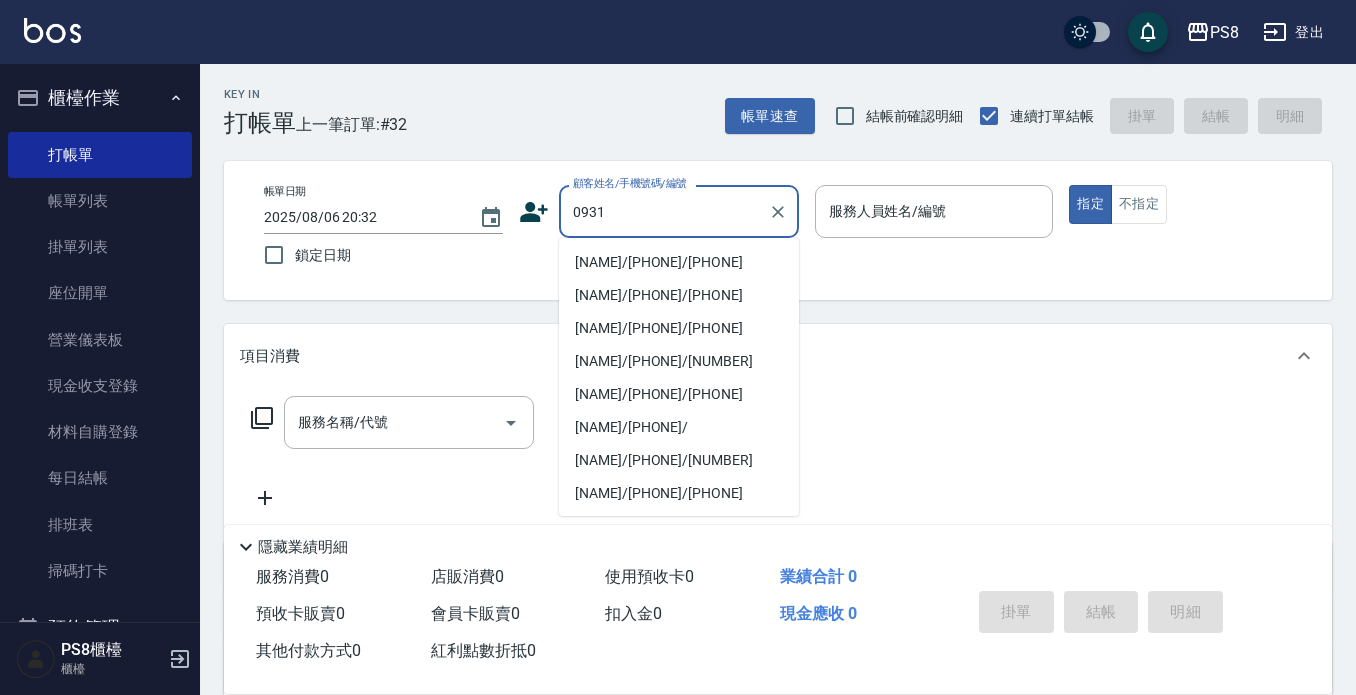 click on "[FIRST] [LAST]/[PHONE]/[PHONE]" at bounding box center (679, 262) 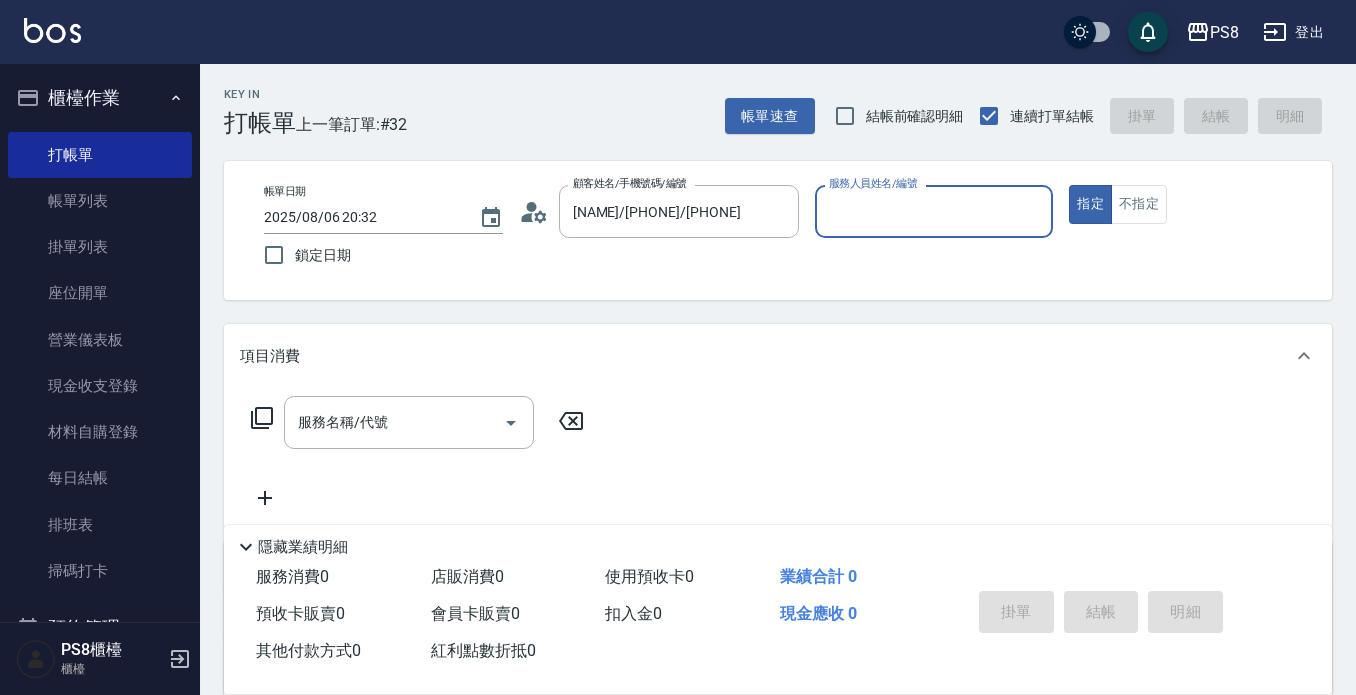 type on "[NAME]-8" 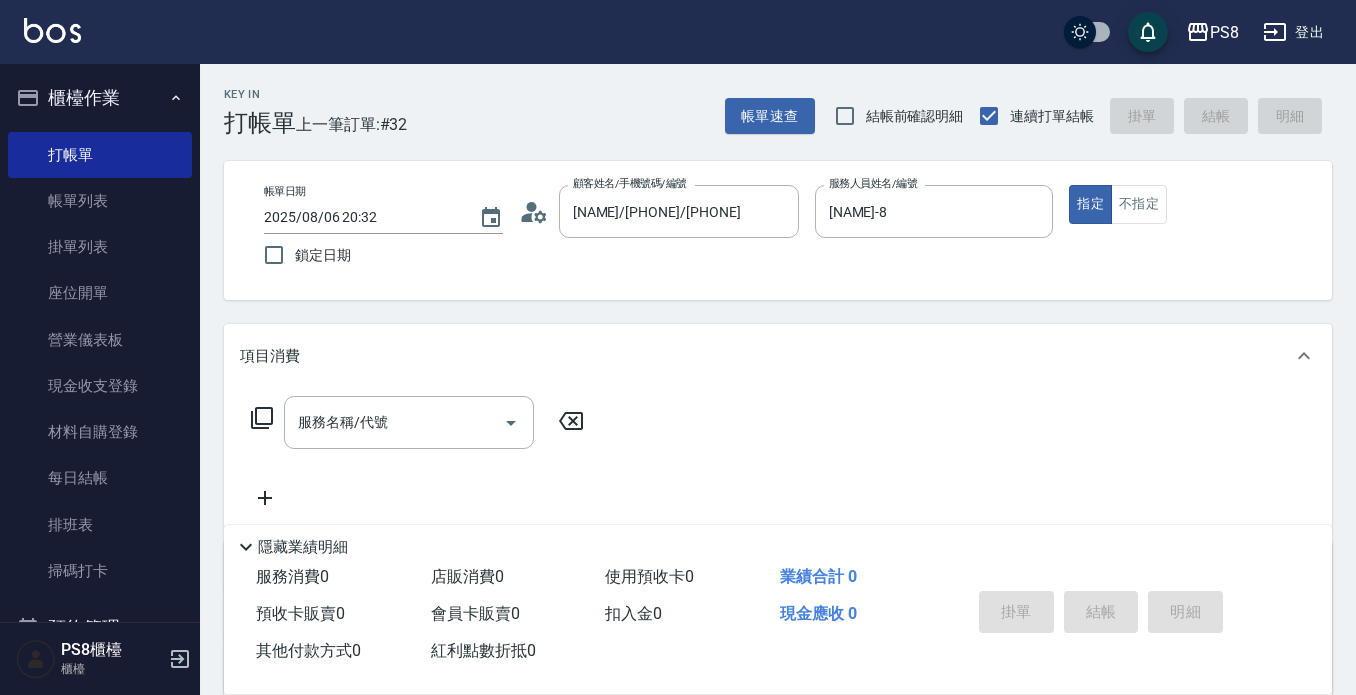 click 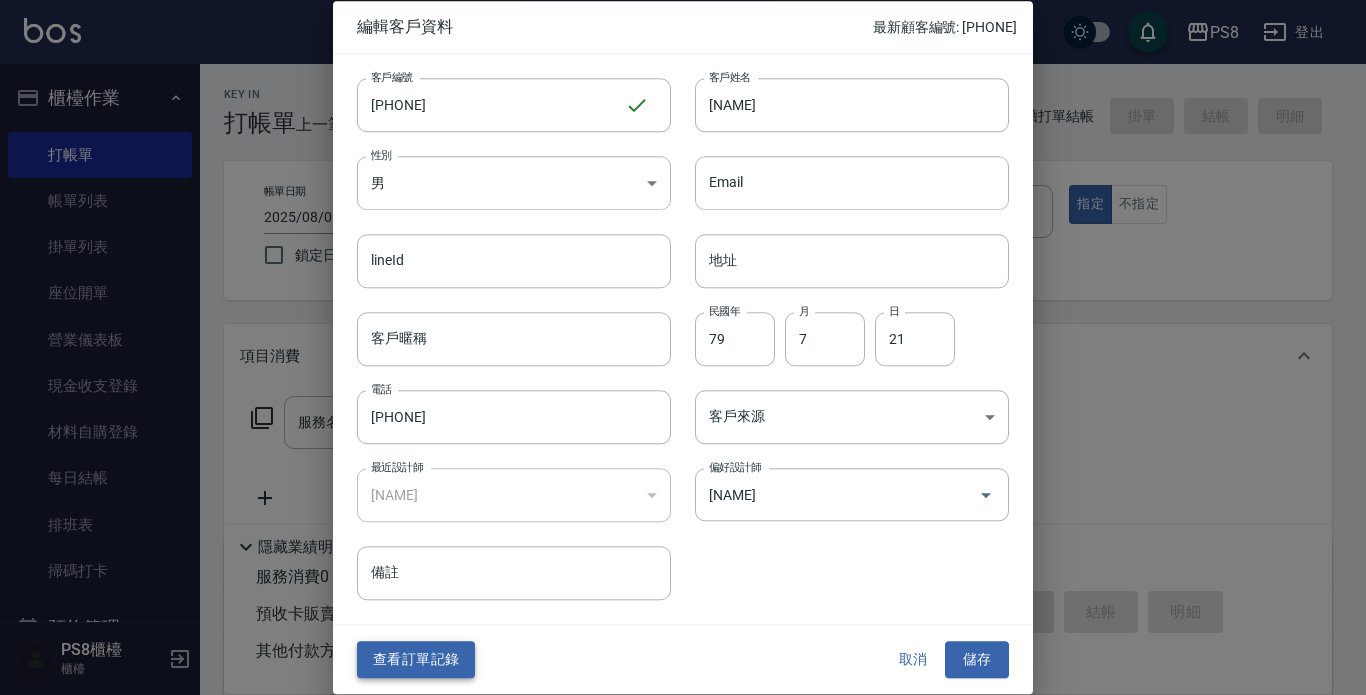 click on "查看訂單記錄" at bounding box center [416, 660] 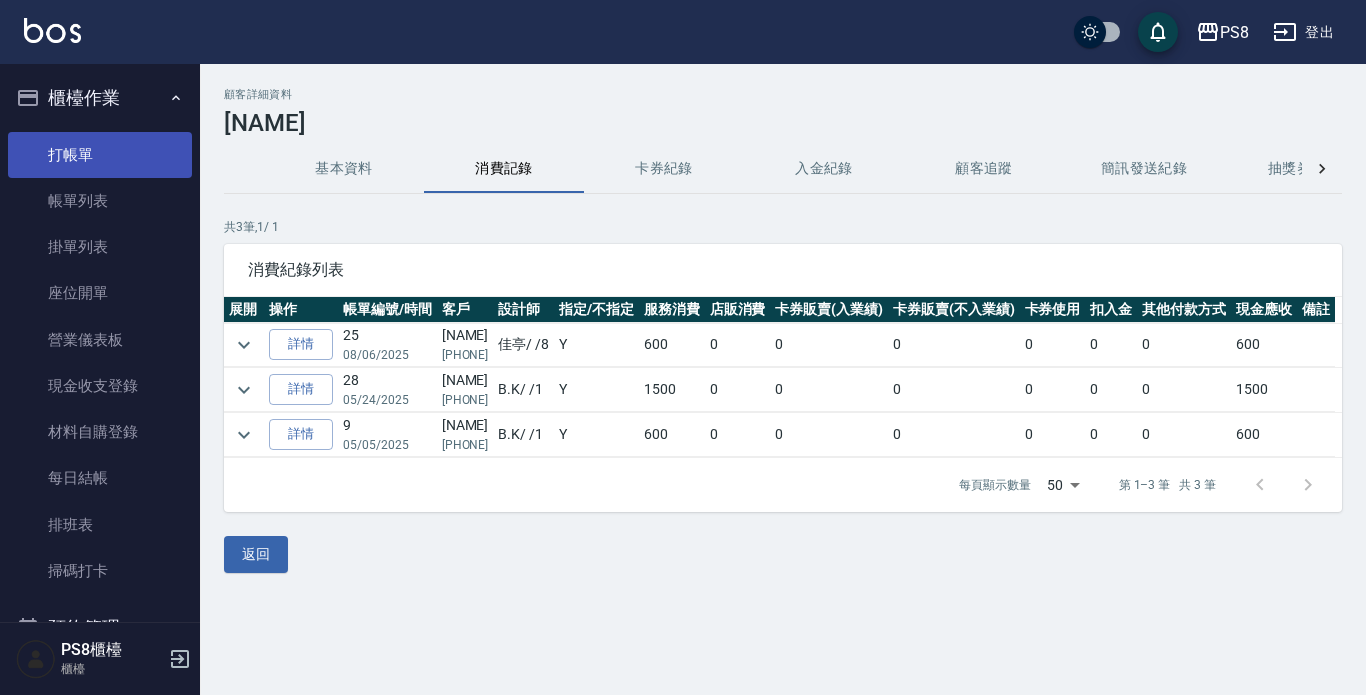 click on "打帳單" at bounding box center [100, 155] 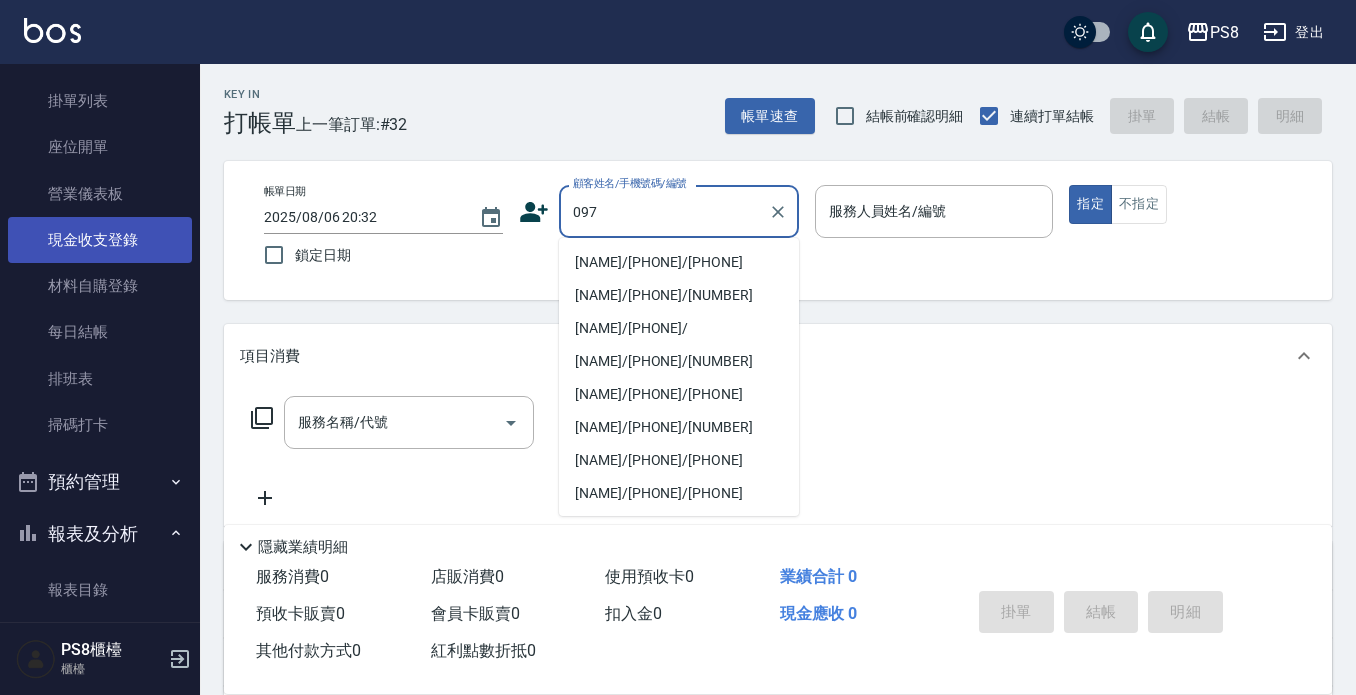 scroll, scrollTop: 300, scrollLeft: 0, axis: vertical 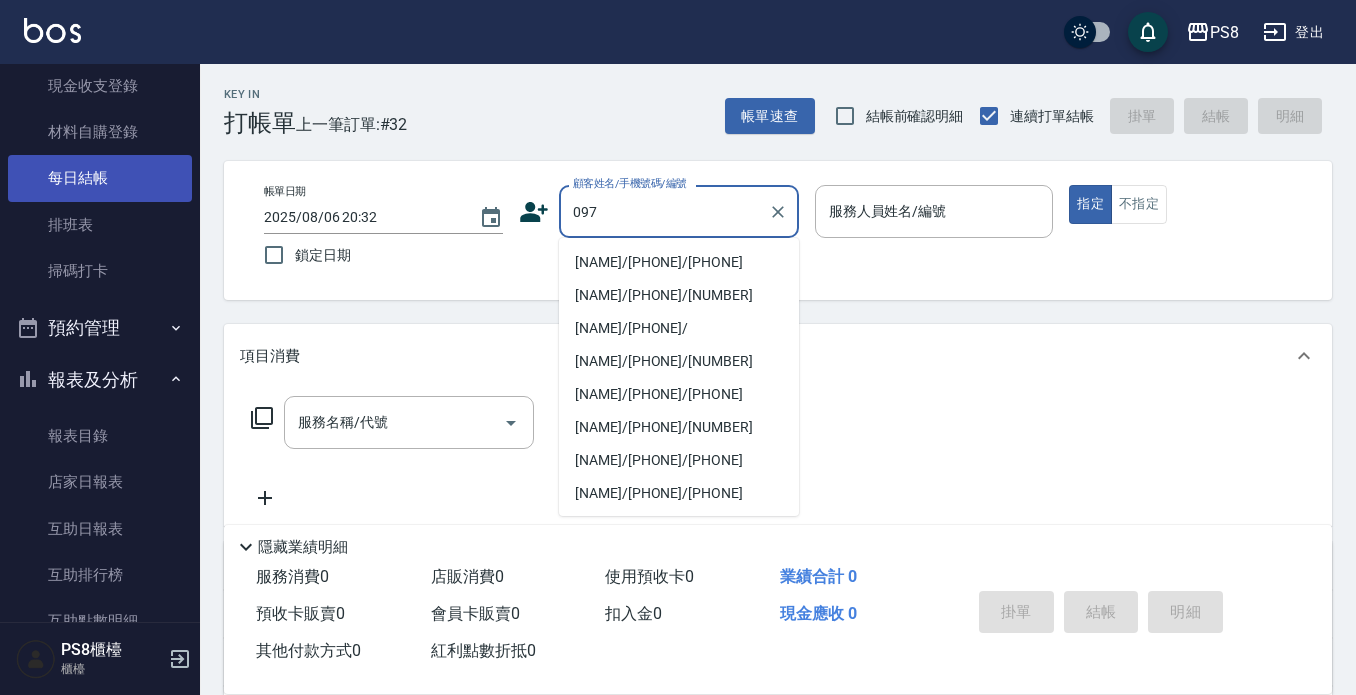 type on "097" 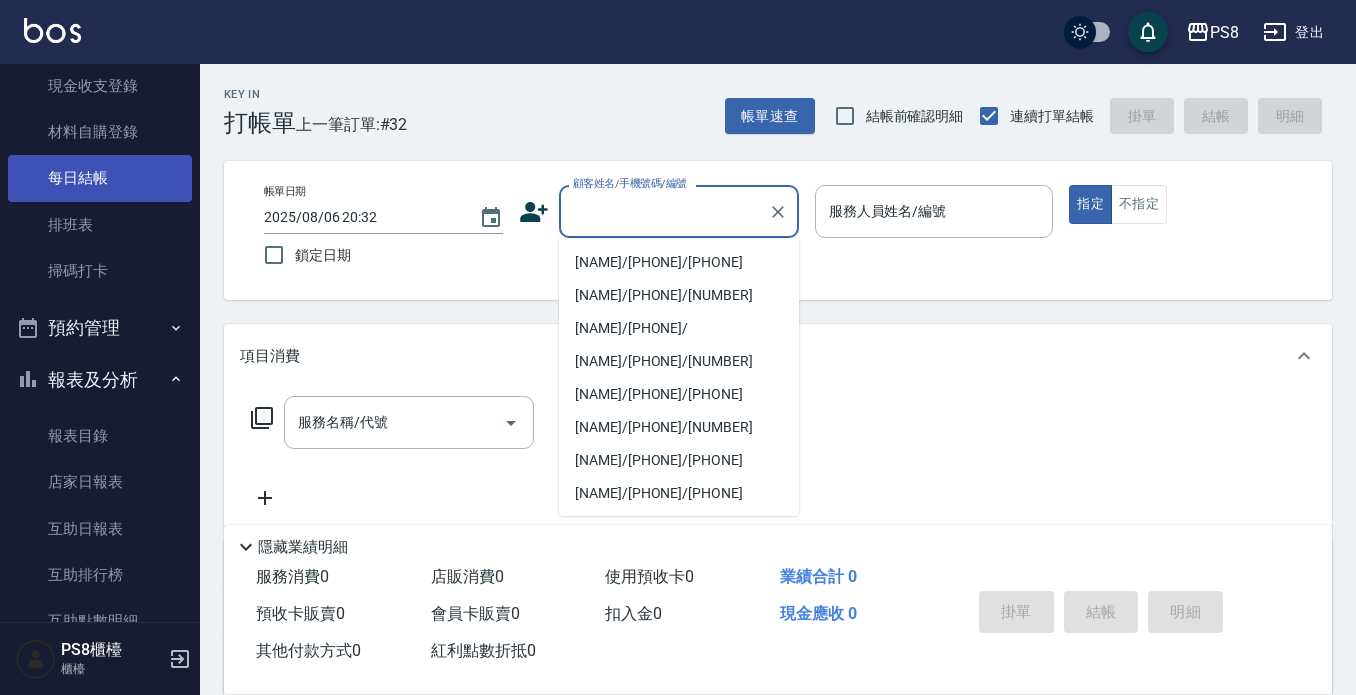 click on "每日結帳" at bounding box center [100, 178] 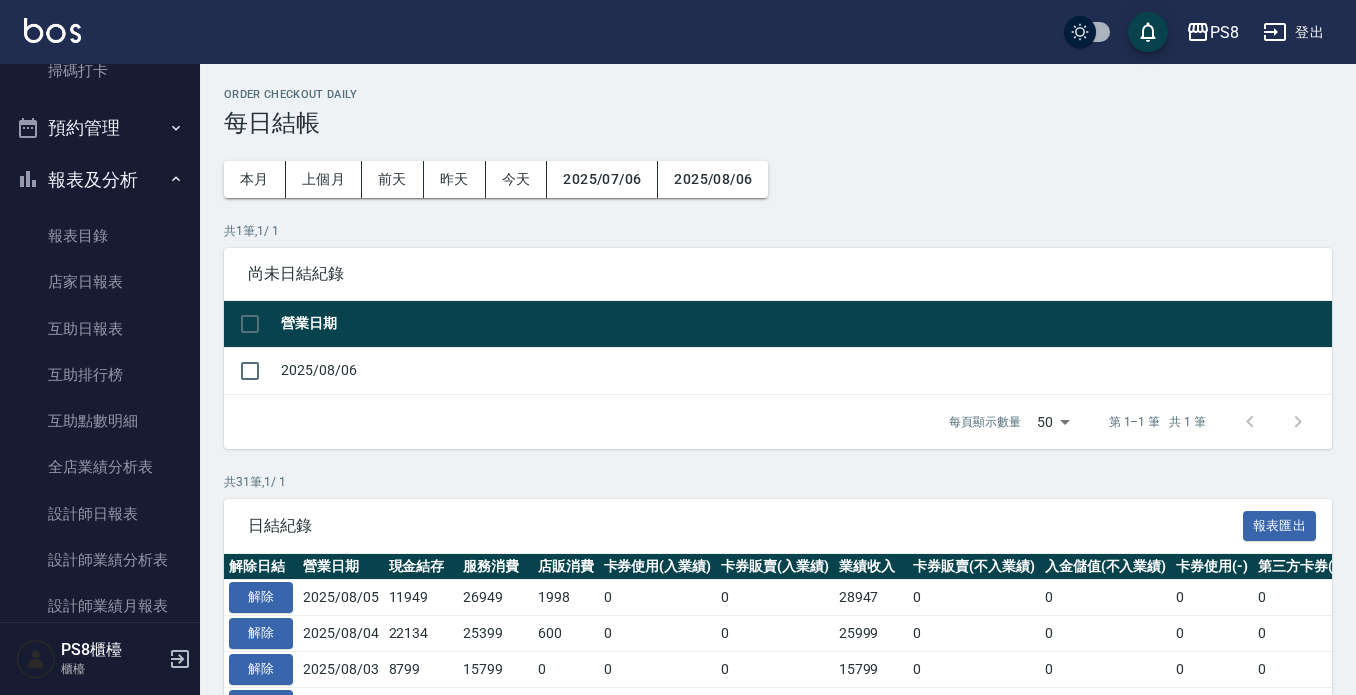scroll, scrollTop: 0, scrollLeft: 0, axis: both 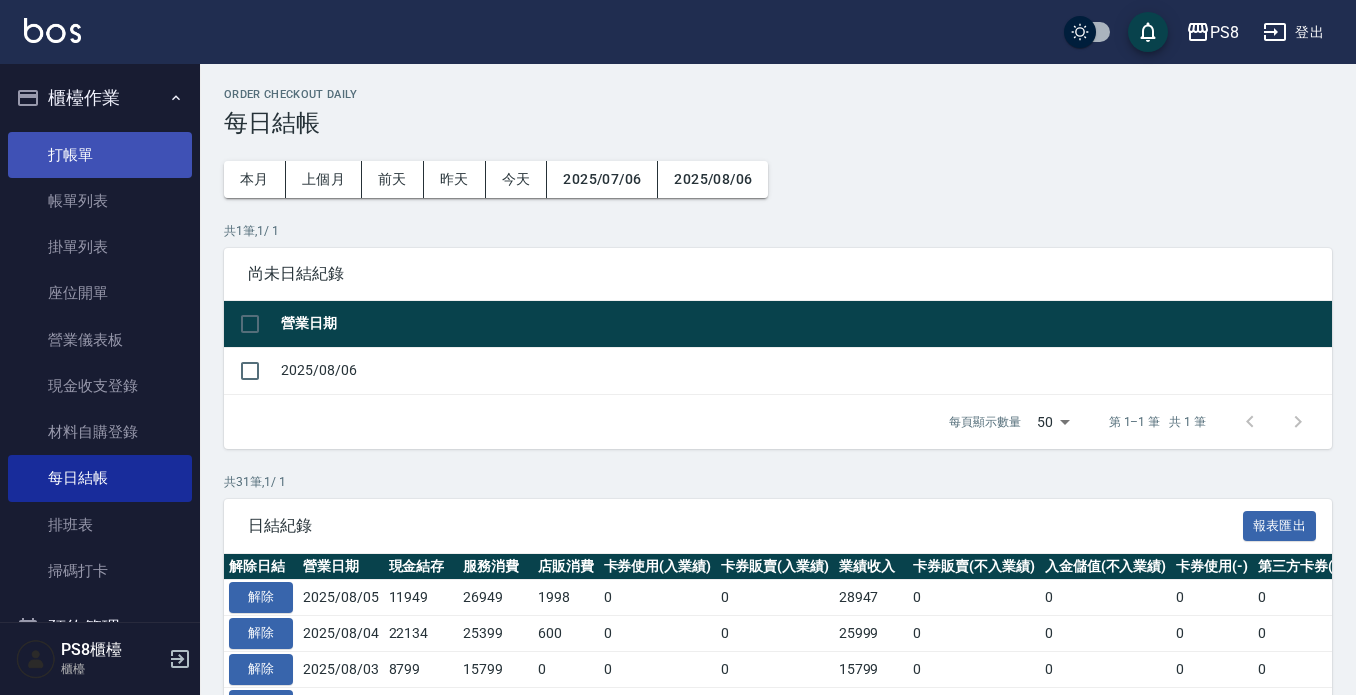 click on "打帳單" at bounding box center (100, 155) 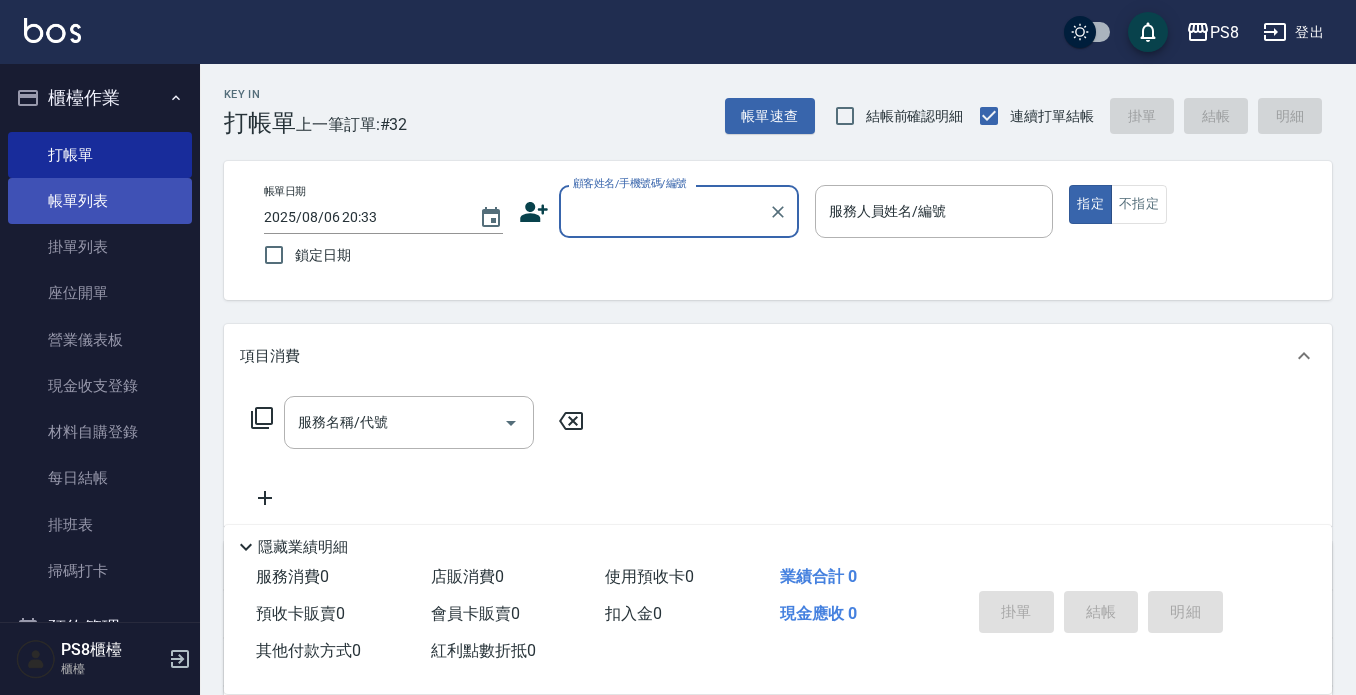click on "帳單列表" at bounding box center [100, 201] 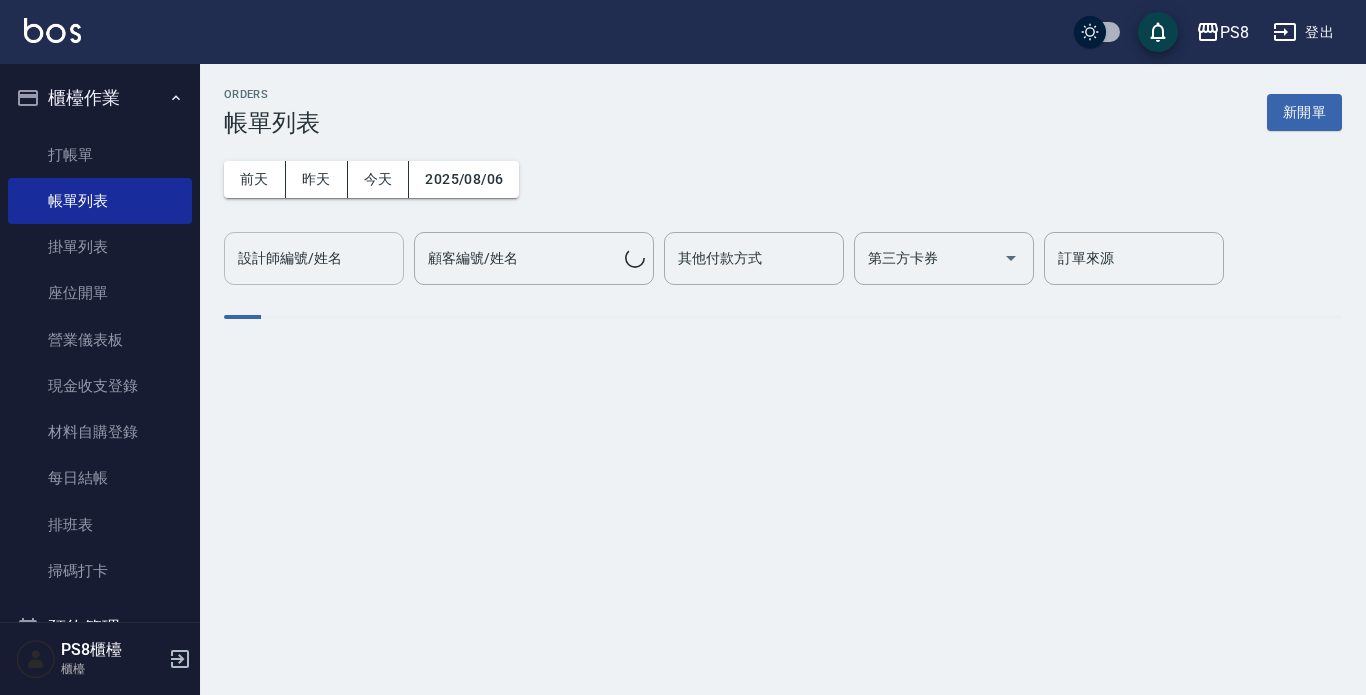 click on "設計師編號/姓名" at bounding box center (314, 258) 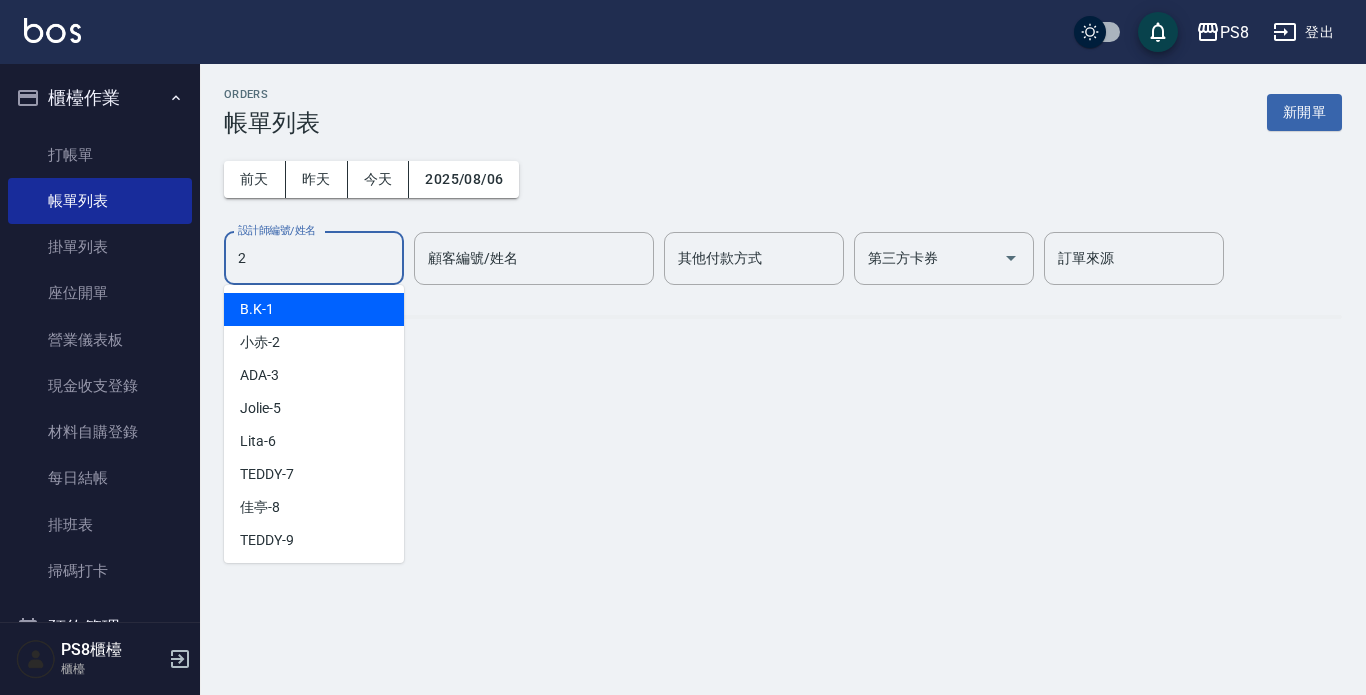 type on "小赤-2" 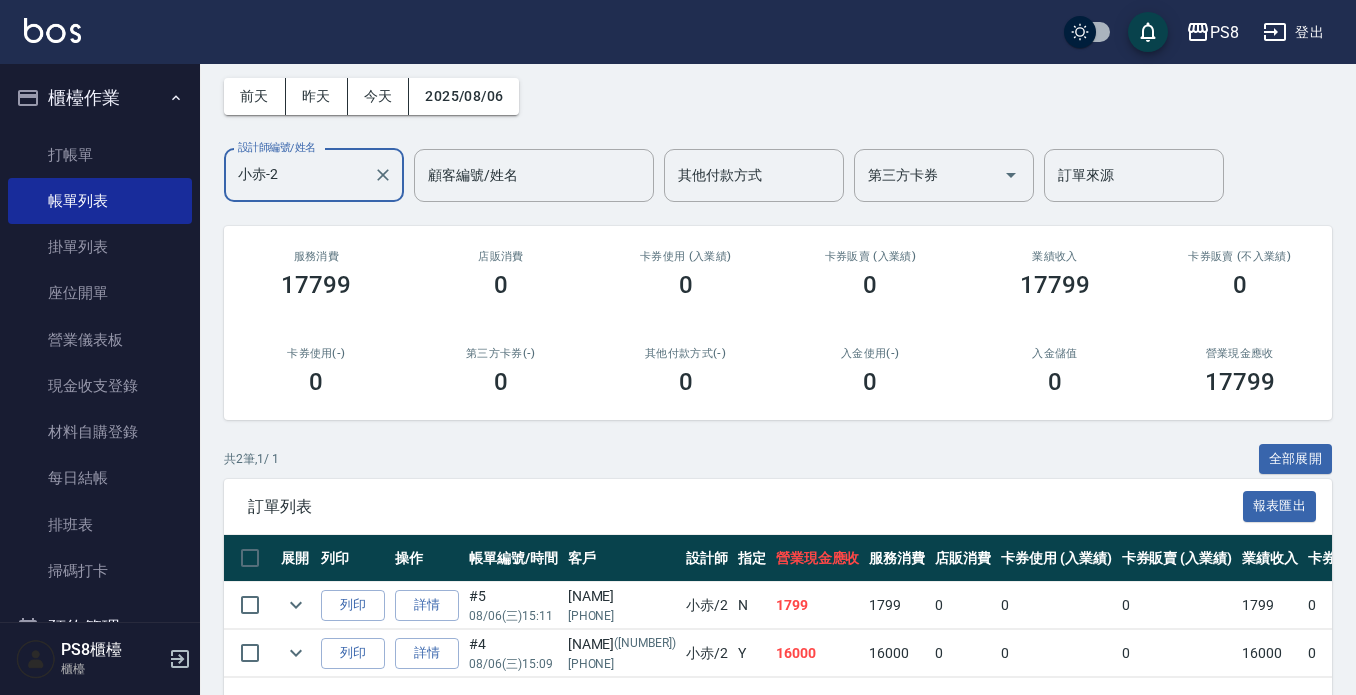 scroll, scrollTop: 161, scrollLeft: 0, axis: vertical 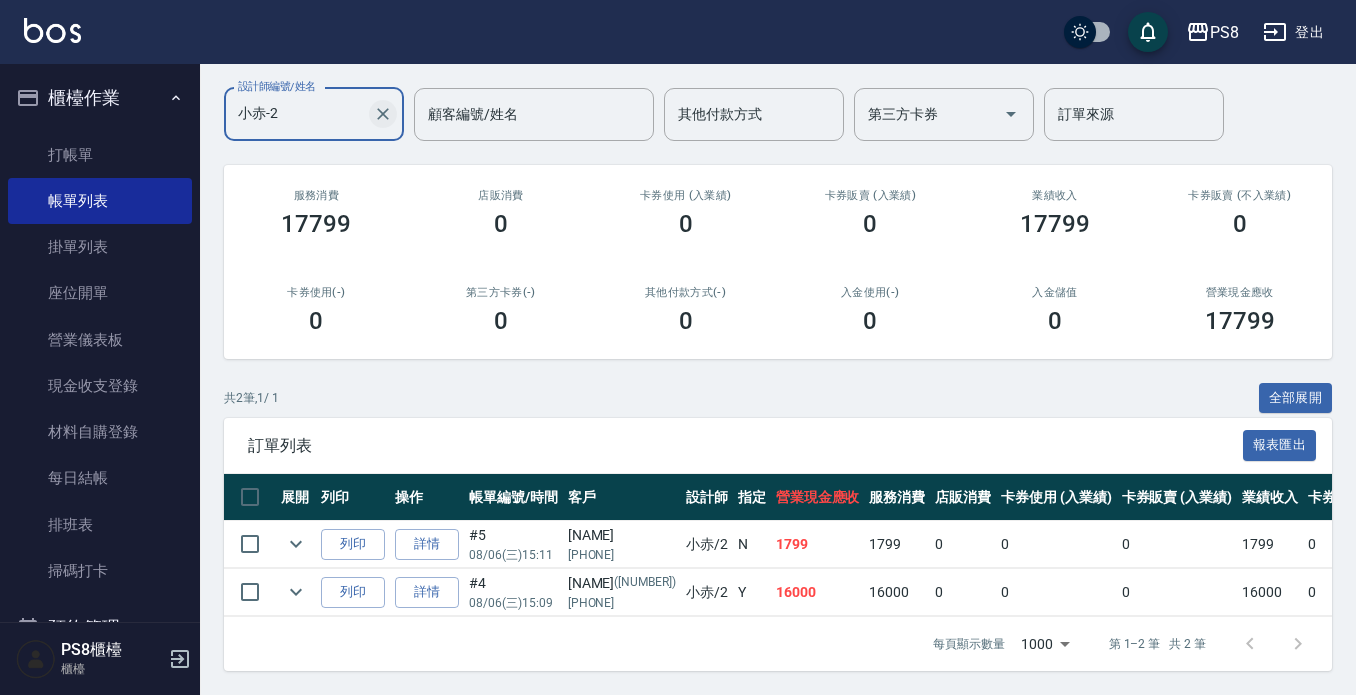 click 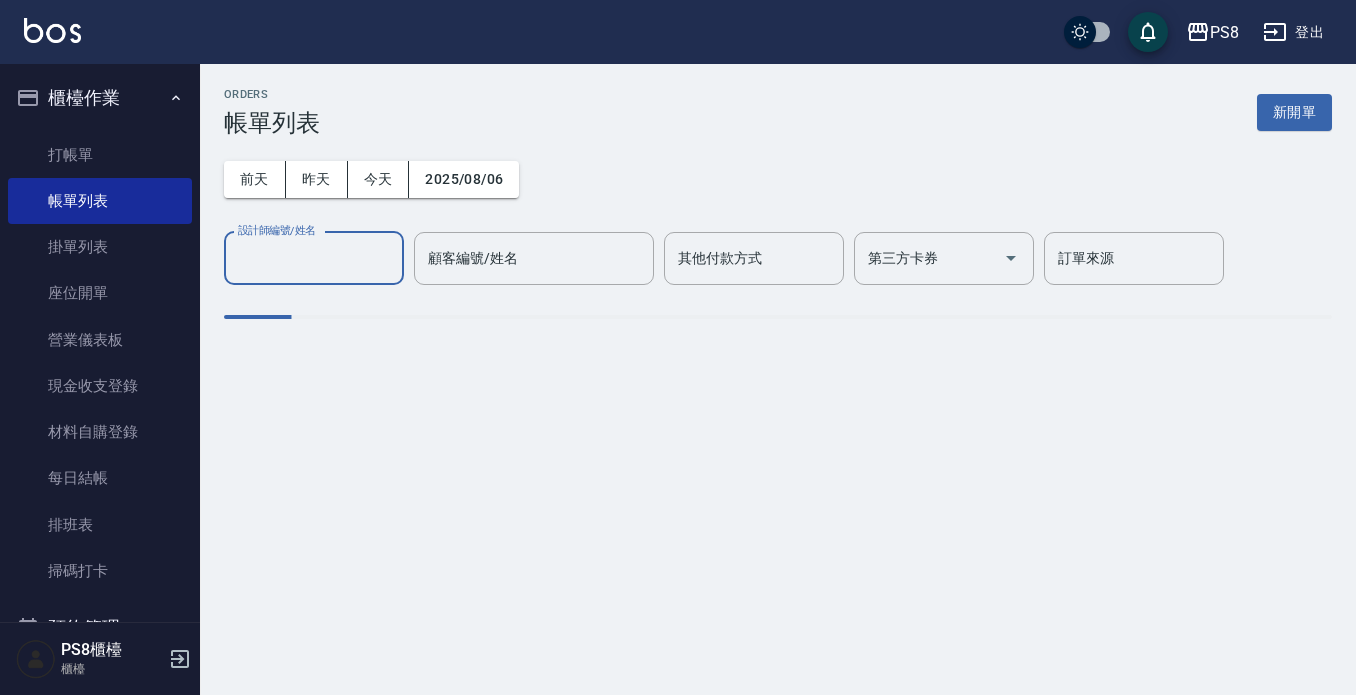 scroll, scrollTop: 0, scrollLeft: 0, axis: both 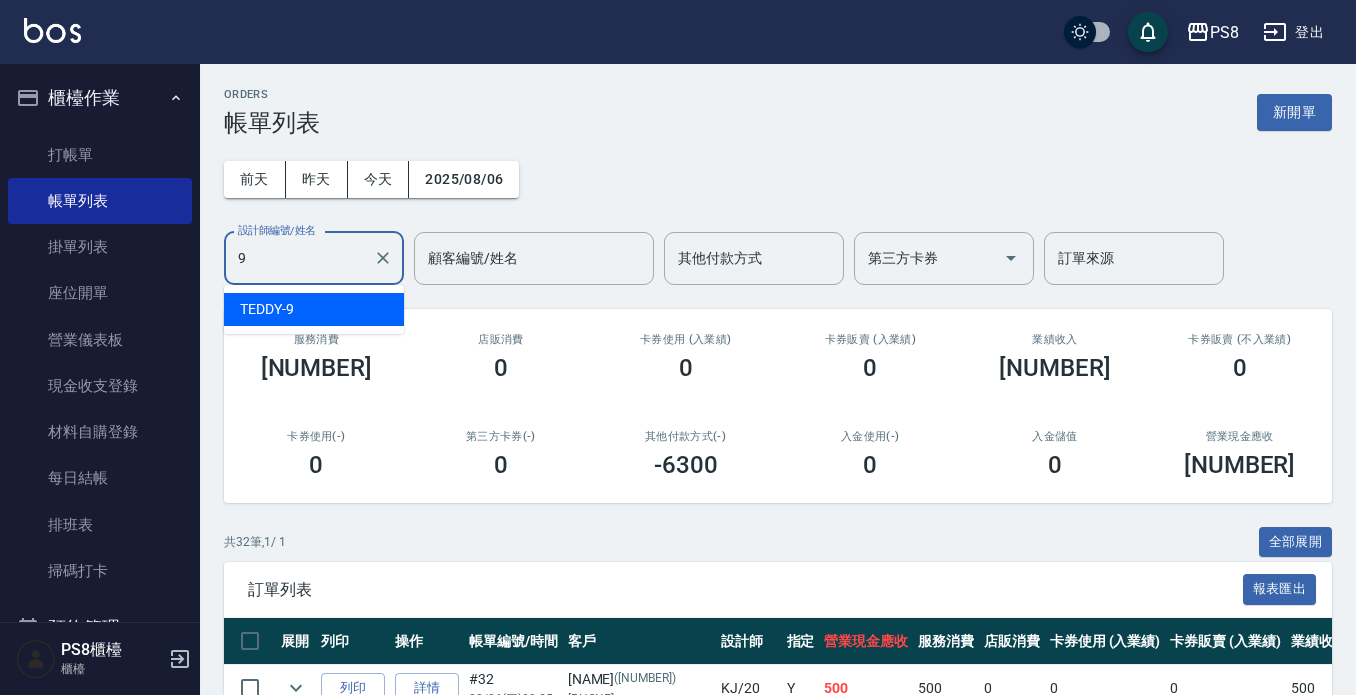 type on "TEDDY-9" 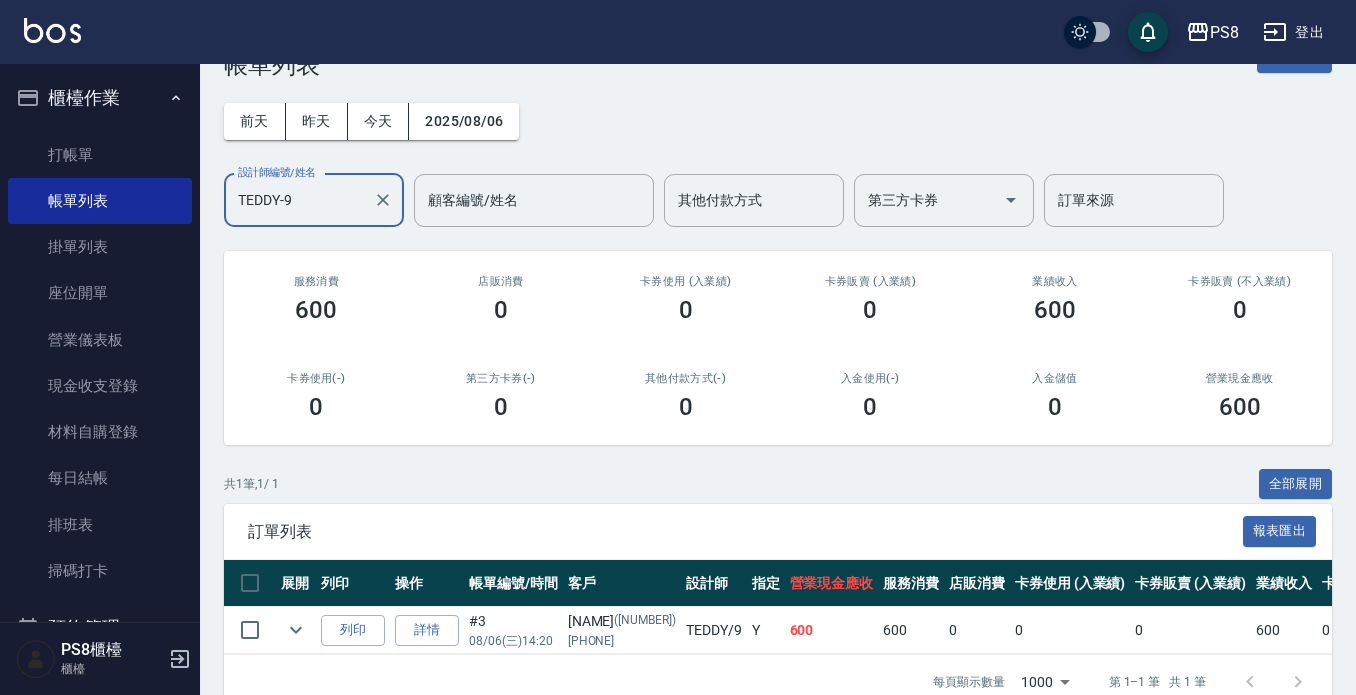 scroll, scrollTop: 113, scrollLeft: 0, axis: vertical 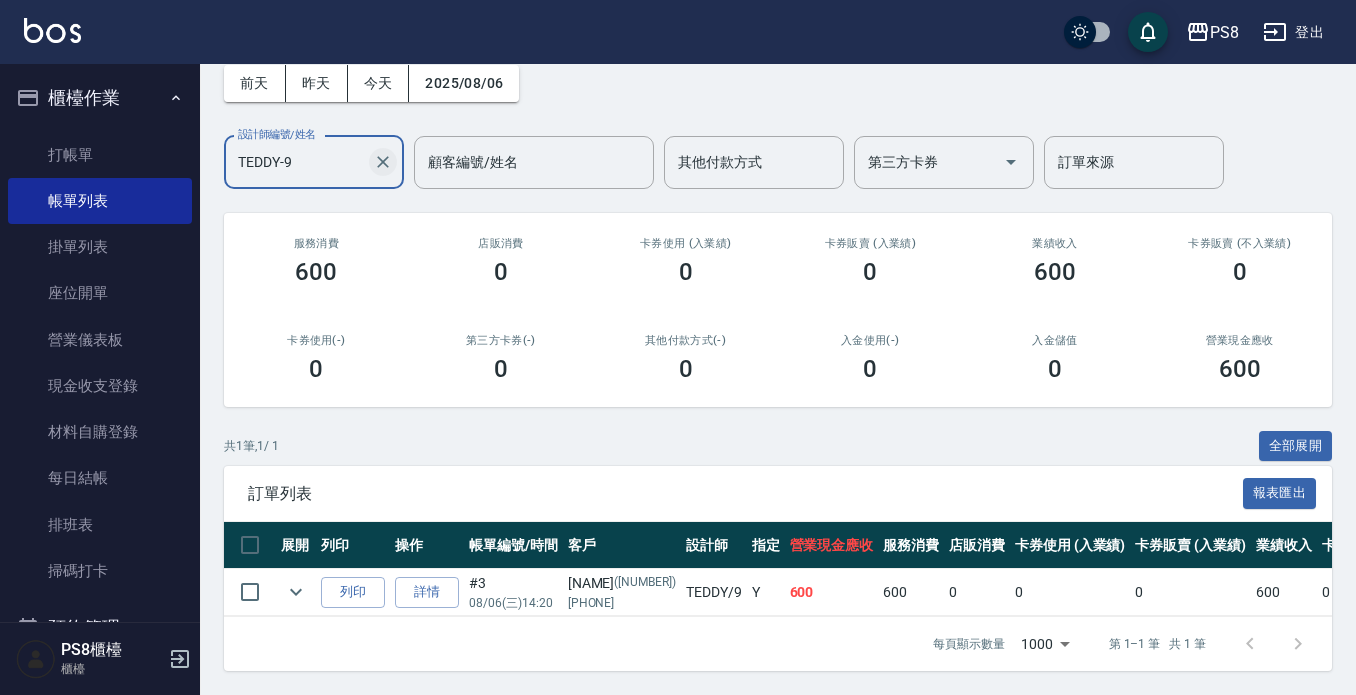 click 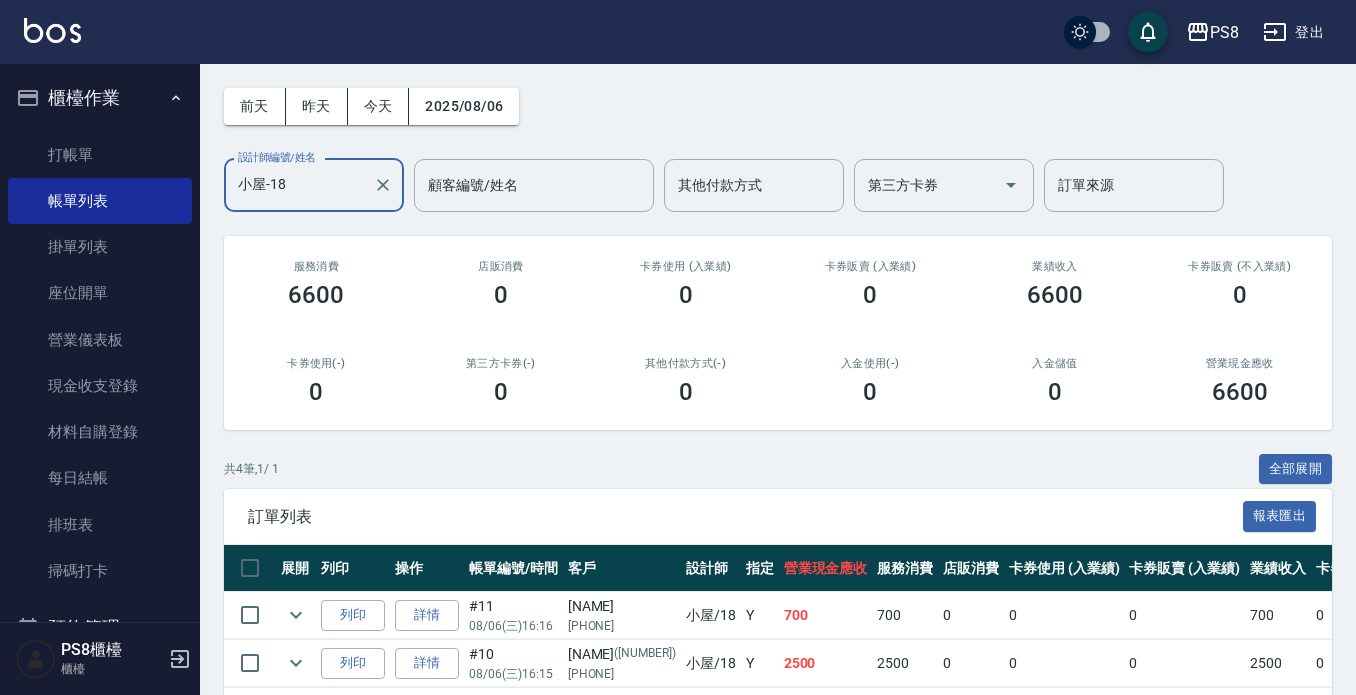 scroll, scrollTop: 0, scrollLeft: 0, axis: both 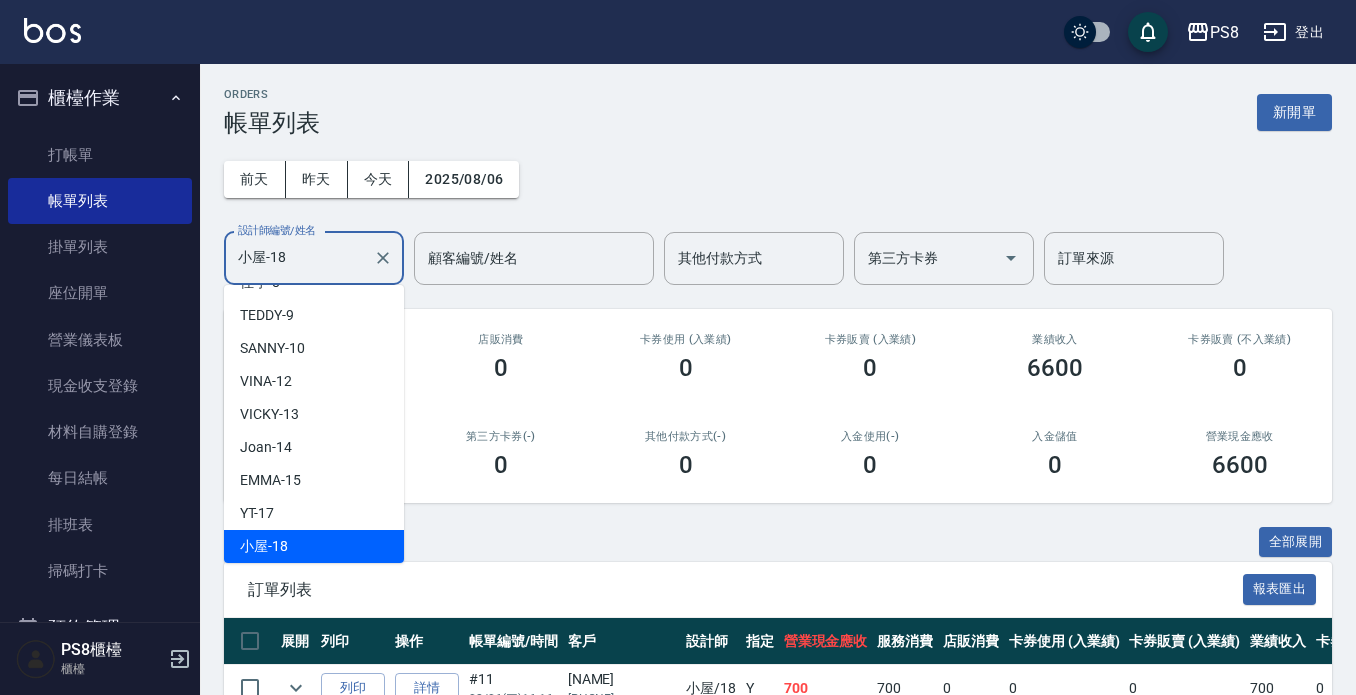 drag, startPoint x: 330, startPoint y: 267, endPoint x: 190, endPoint y: 251, distance: 140.91132 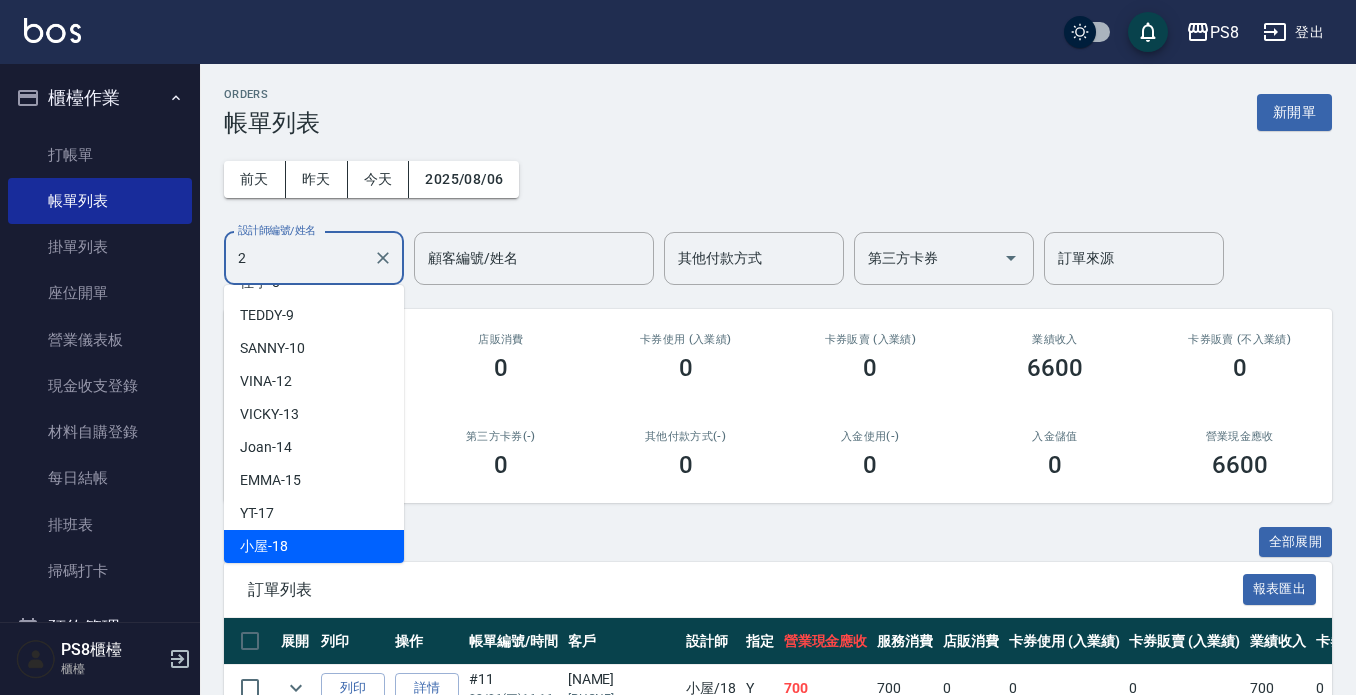 scroll, scrollTop: 0, scrollLeft: 0, axis: both 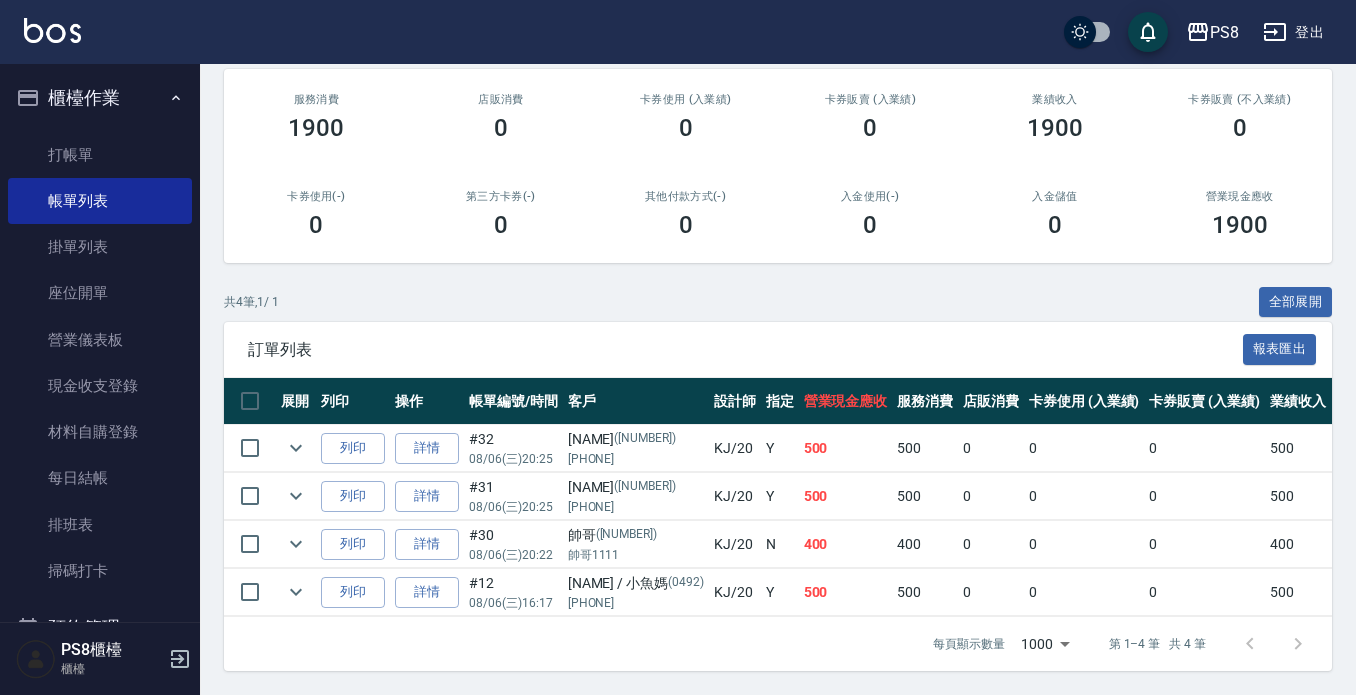 type on "KJ-20" 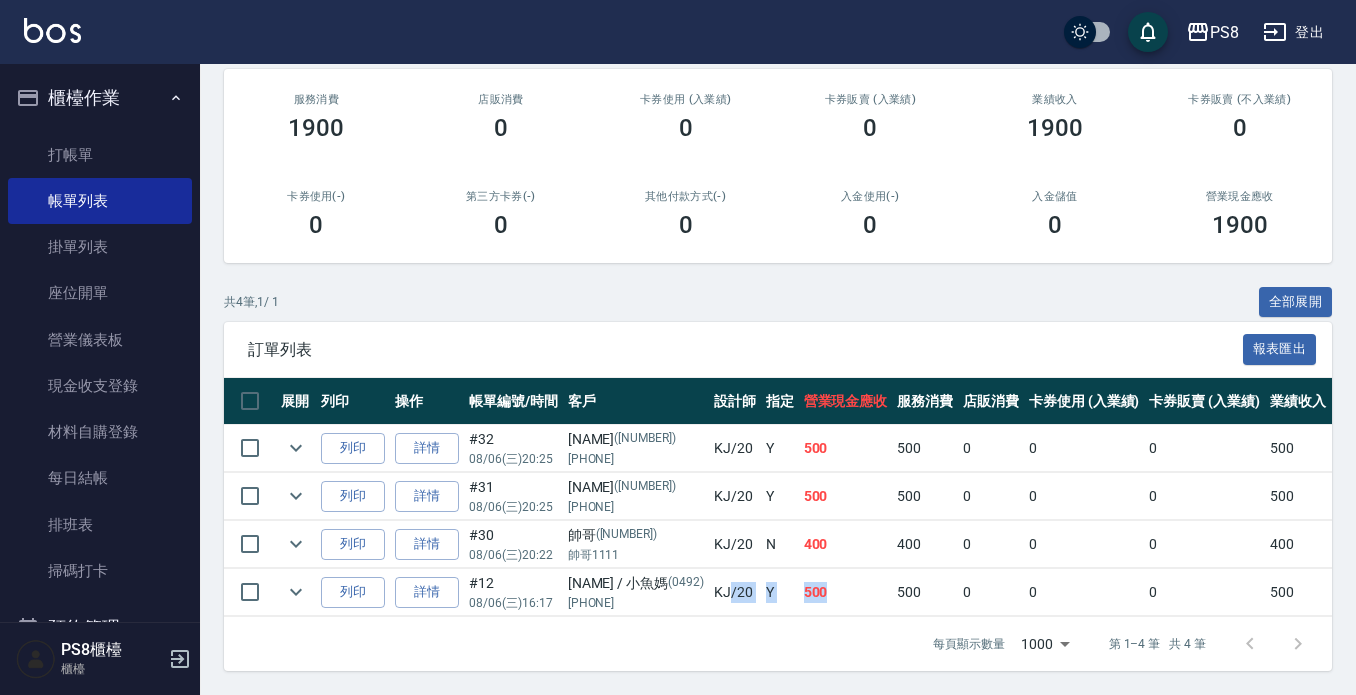 drag, startPoint x: 762, startPoint y: 573, endPoint x: 847, endPoint y: 567, distance: 85.2115 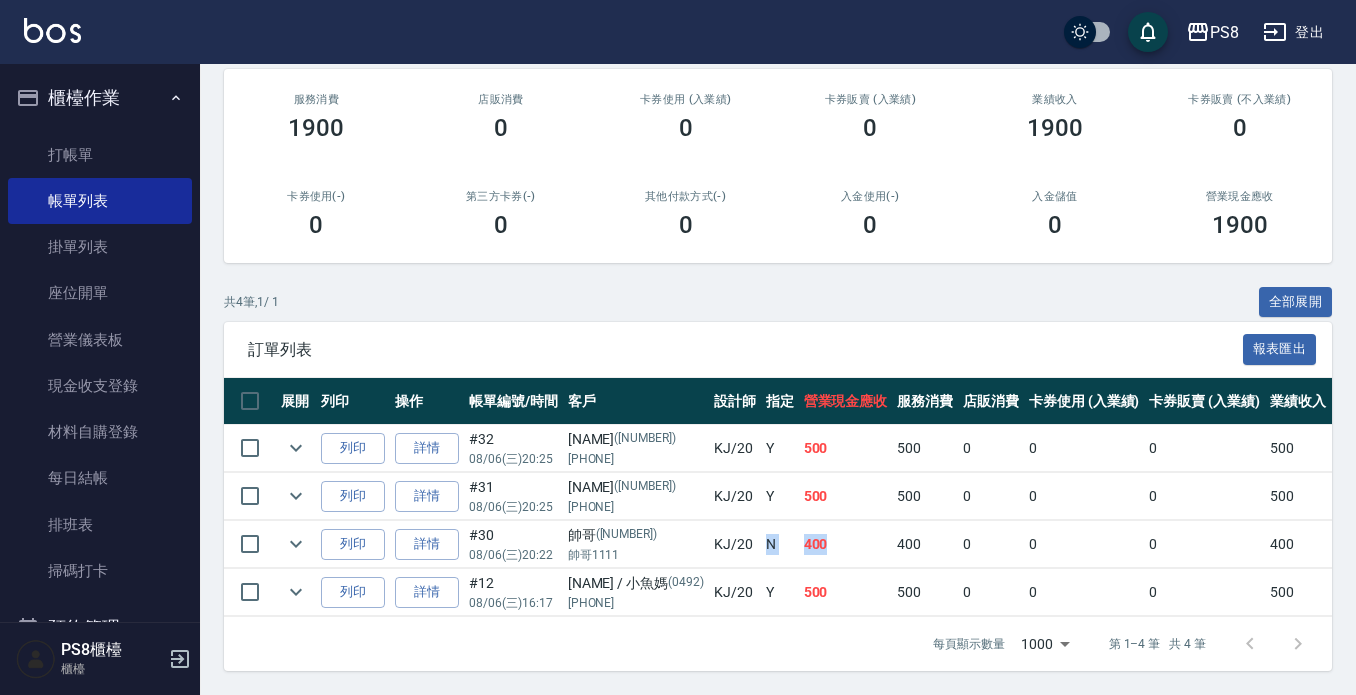 drag, startPoint x: 754, startPoint y: 531, endPoint x: 847, endPoint y: 531, distance: 93 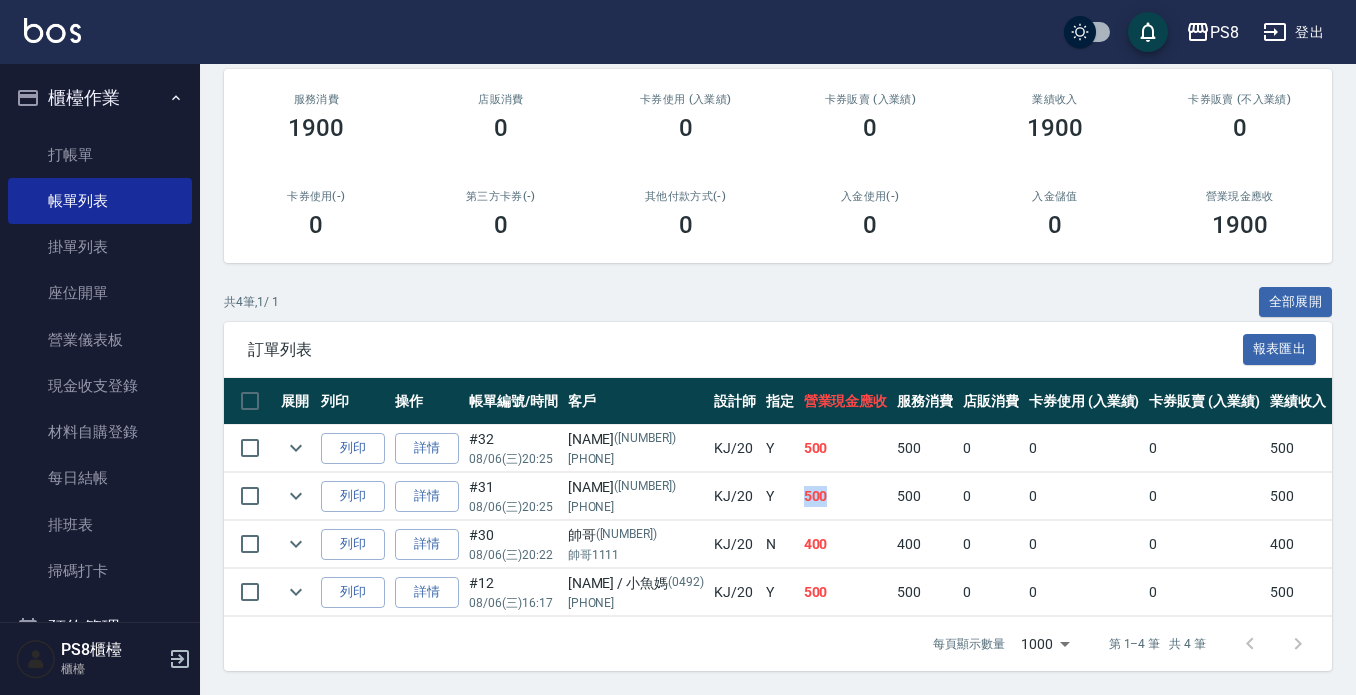 drag, startPoint x: 788, startPoint y: 469, endPoint x: 832, endPoint y: 476, distance: 44.553337 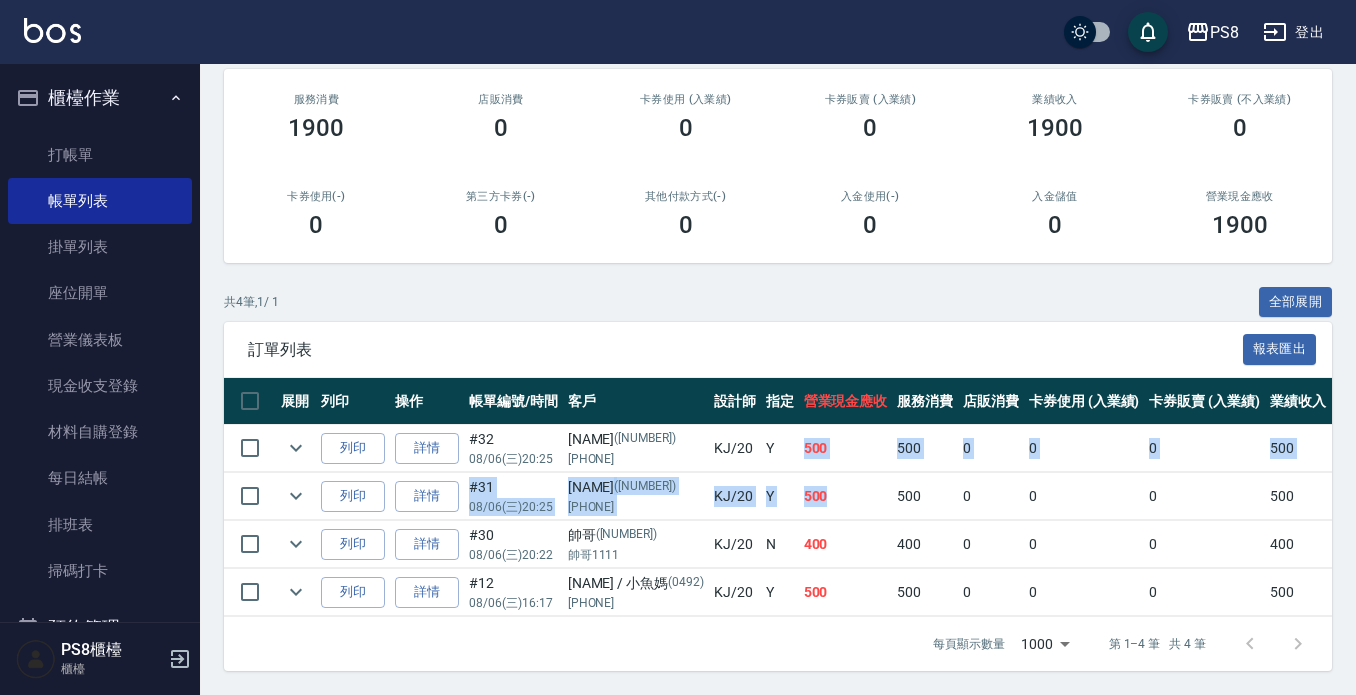 drag, startPoint x: 791, startPoint y: 444, endPoint x: 842, endPoint y: 460, distance: 53.450912 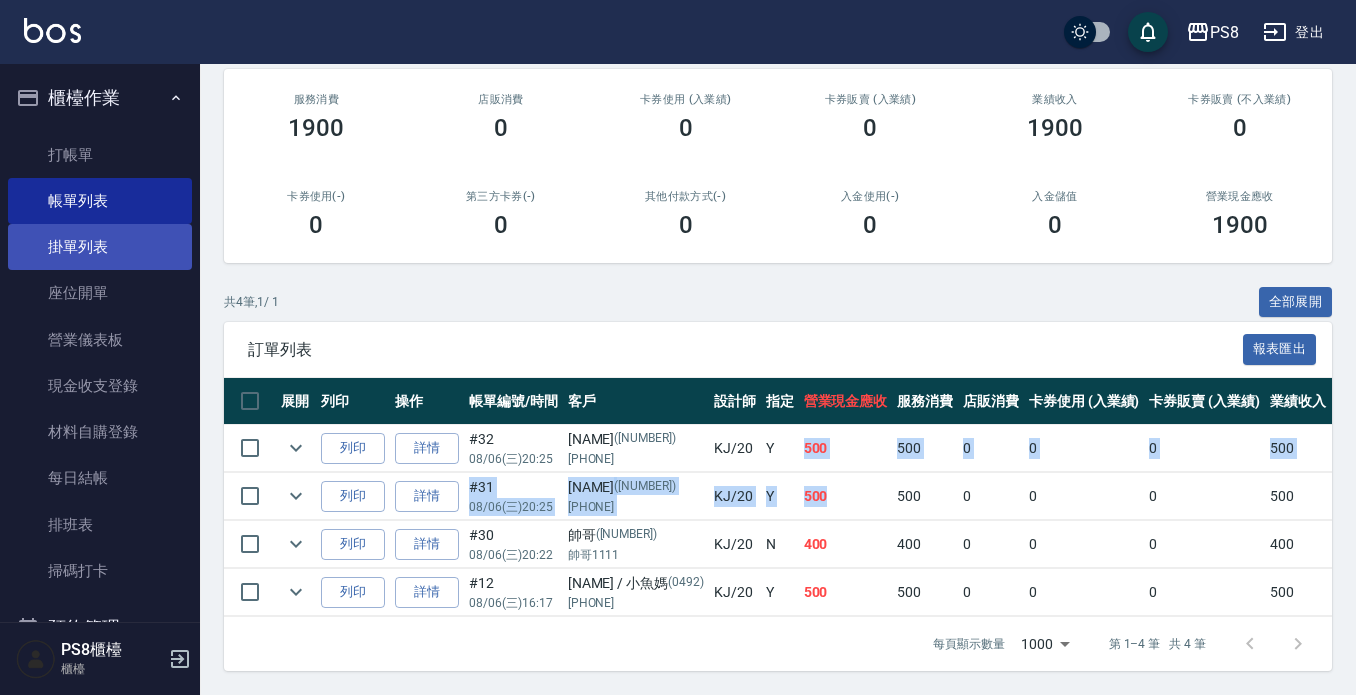 scroll, scrollTop: 0, scrollLeft: 0, axis: both 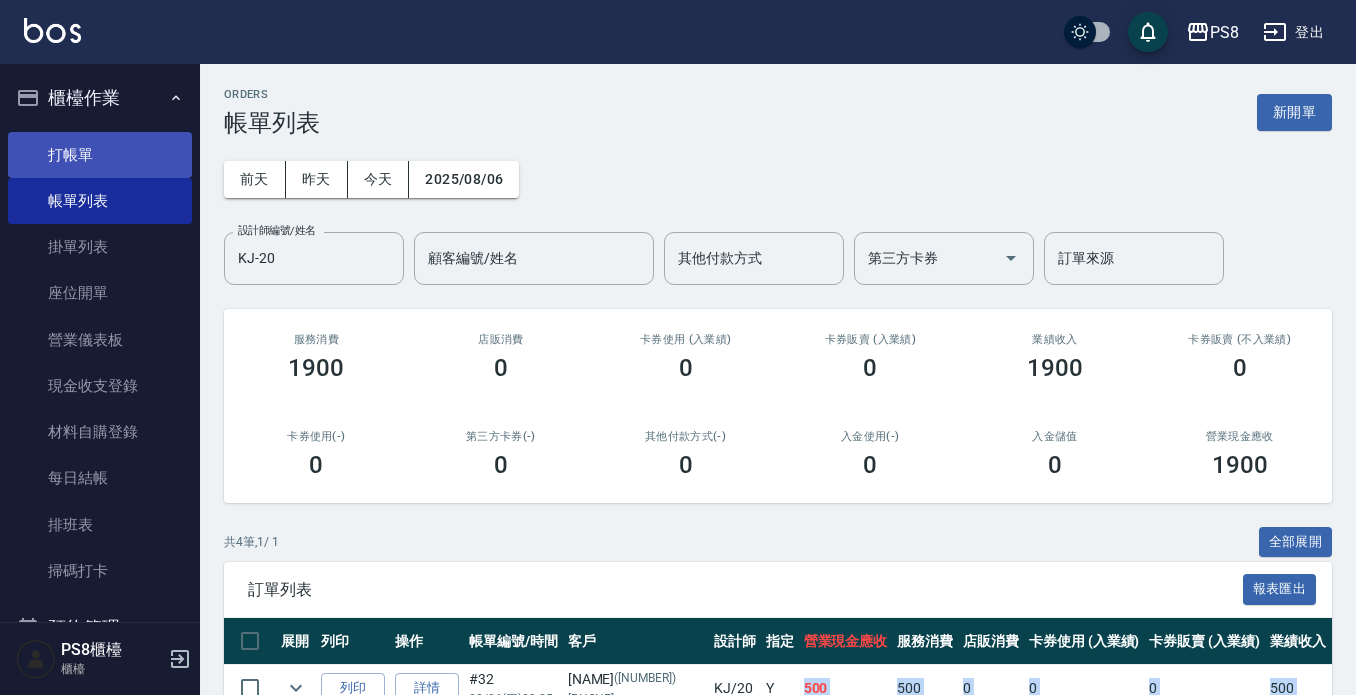 click on "打帳單" at bounding box center [100, 155] 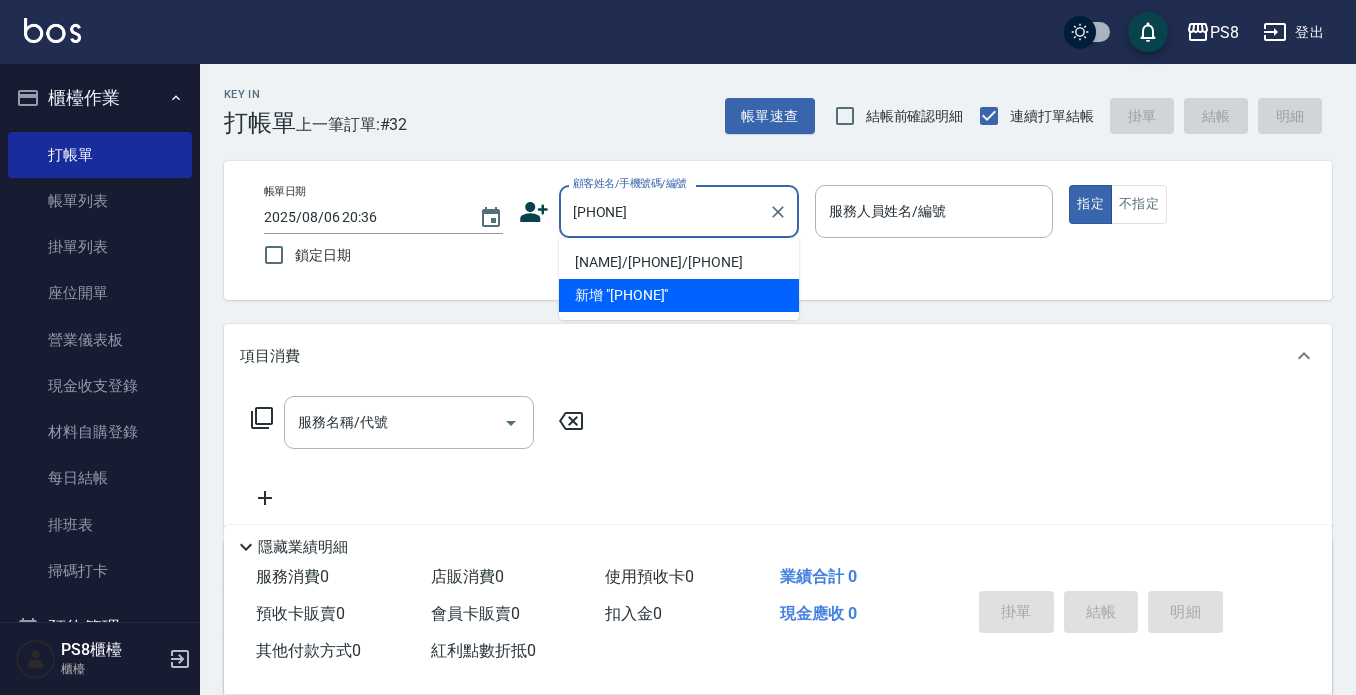 click on "[FIRST] [LAST]/[PHONE]/[PHONE]" at bounding box center [679, 262] 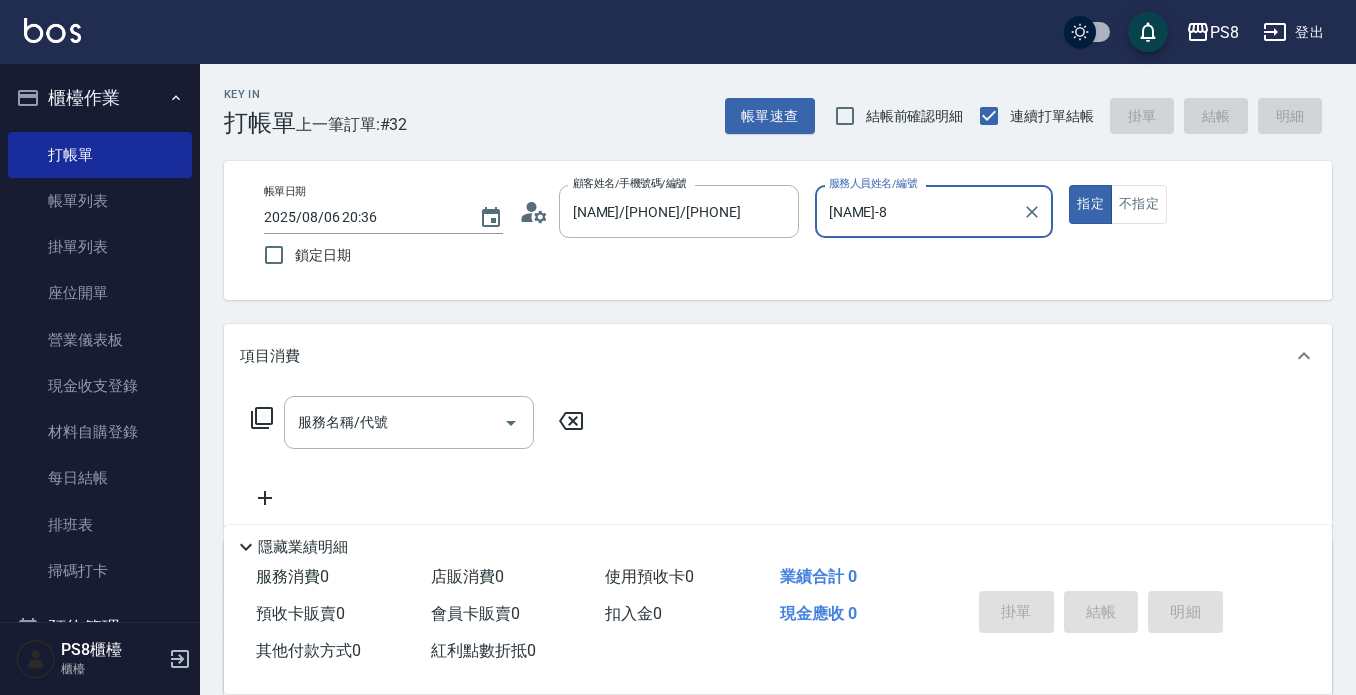 type on "[NAME]-8" 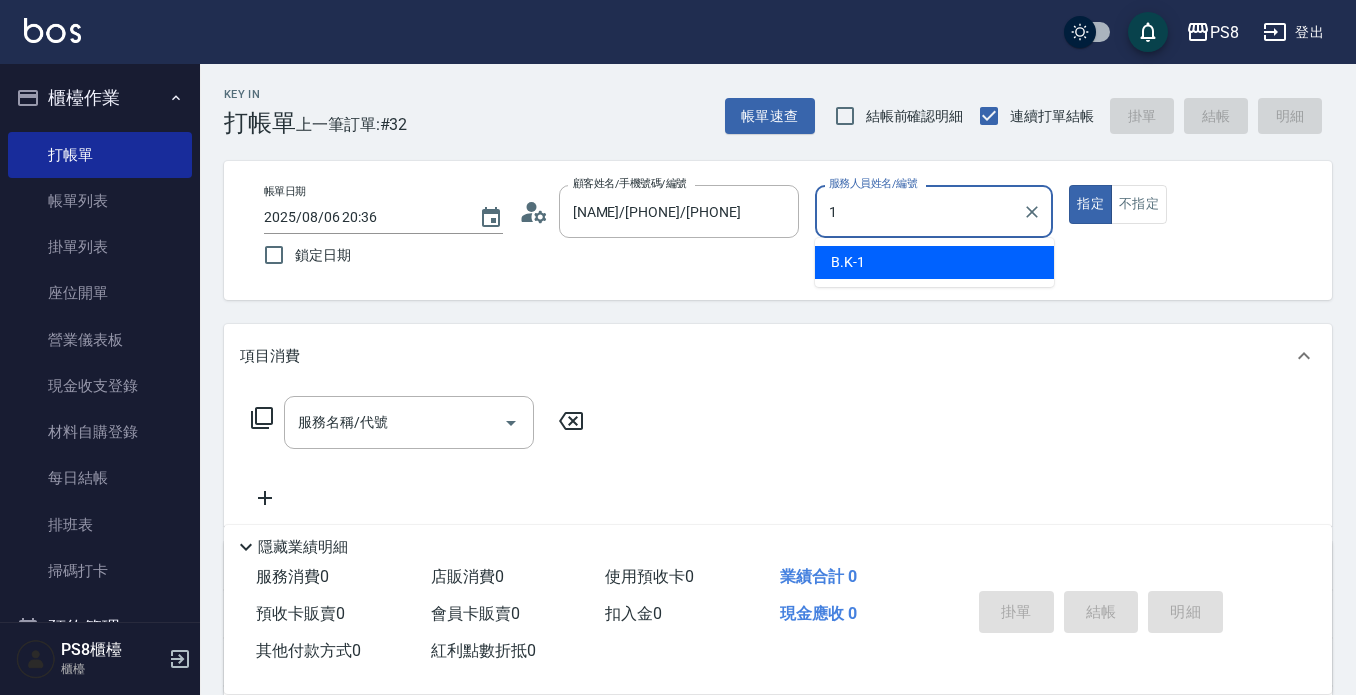 type on "B.K-1" 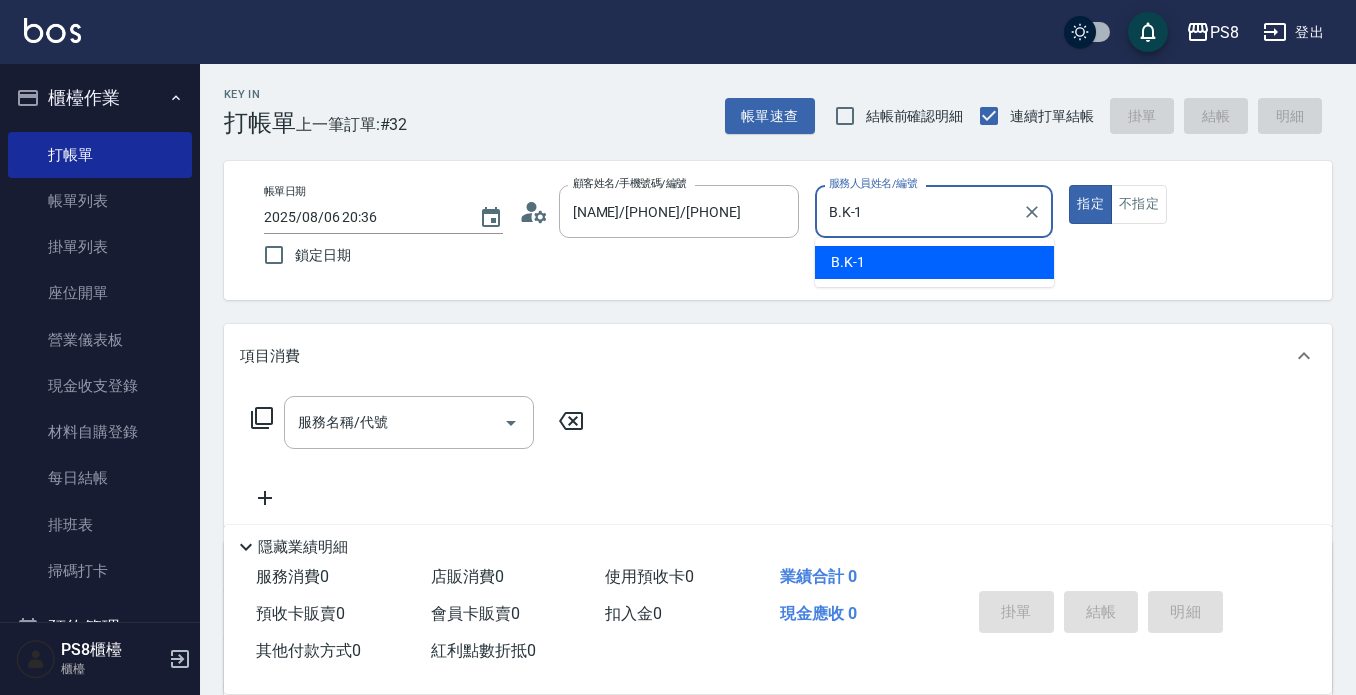 type on "true" 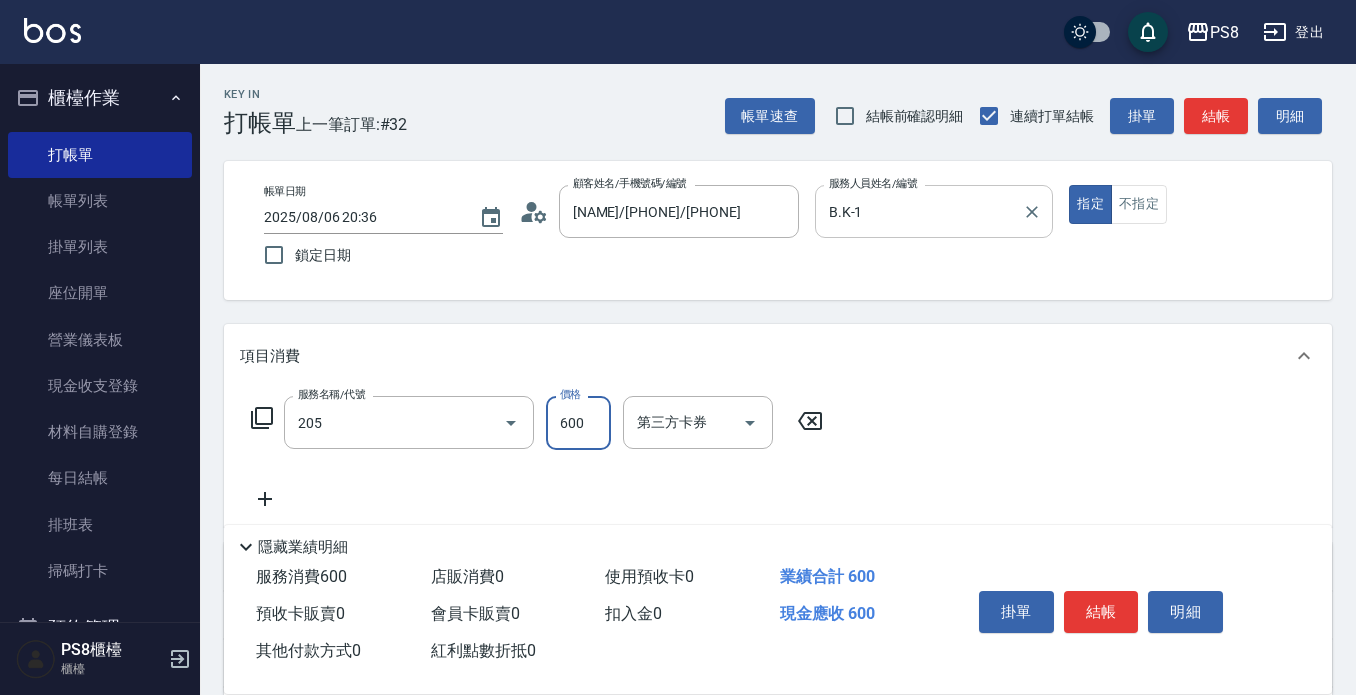 type on "A級洗剪600(205)" 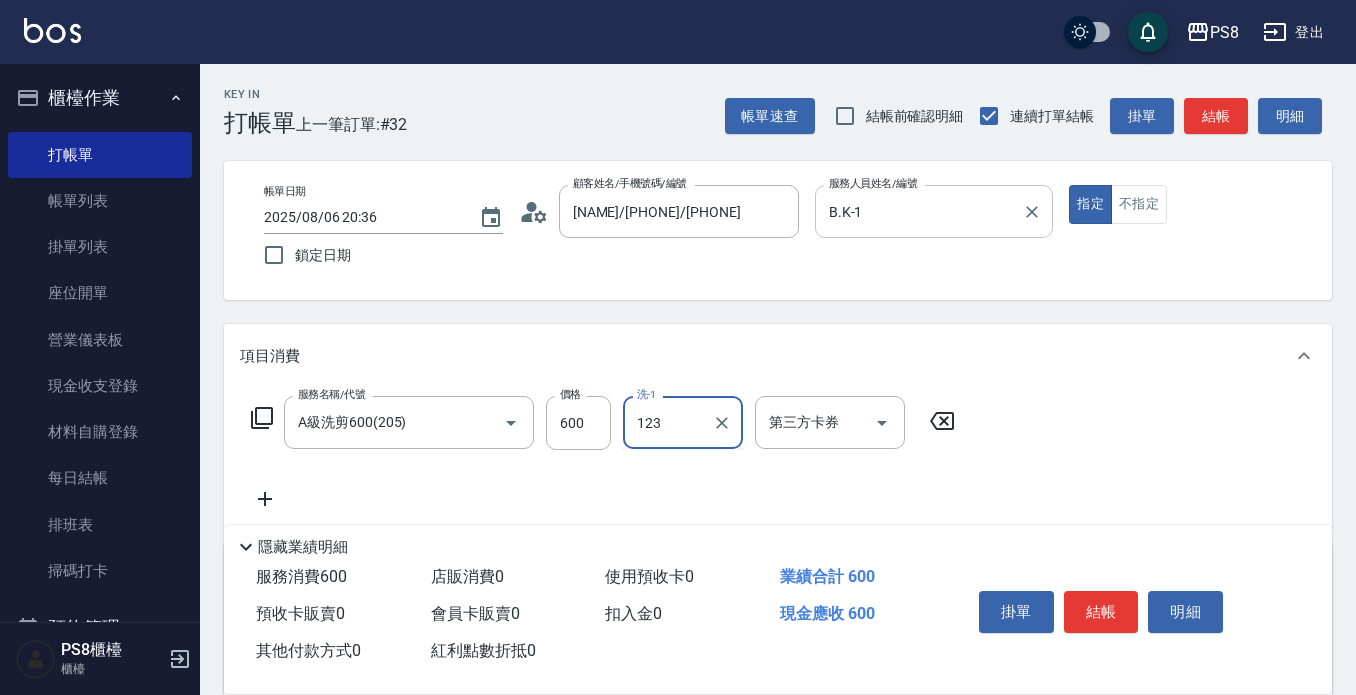 type on "123" 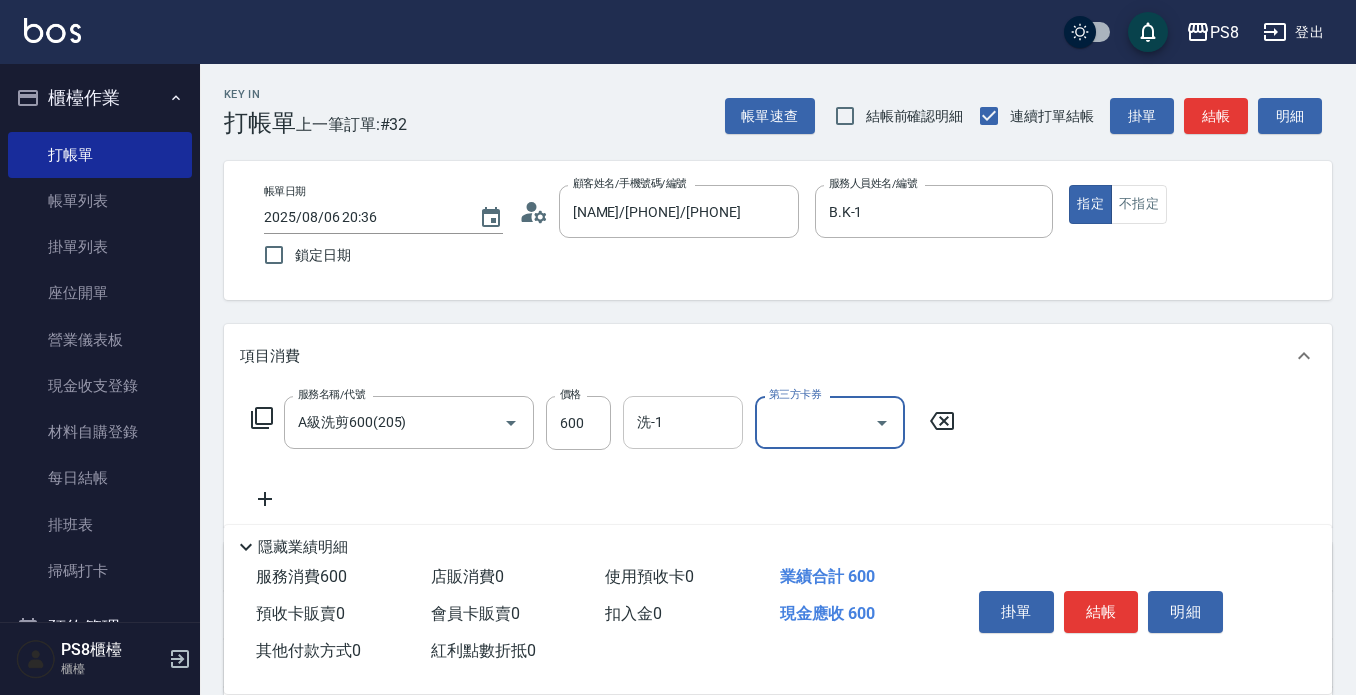 click on "洗-1" at bounding box center [683, 422] 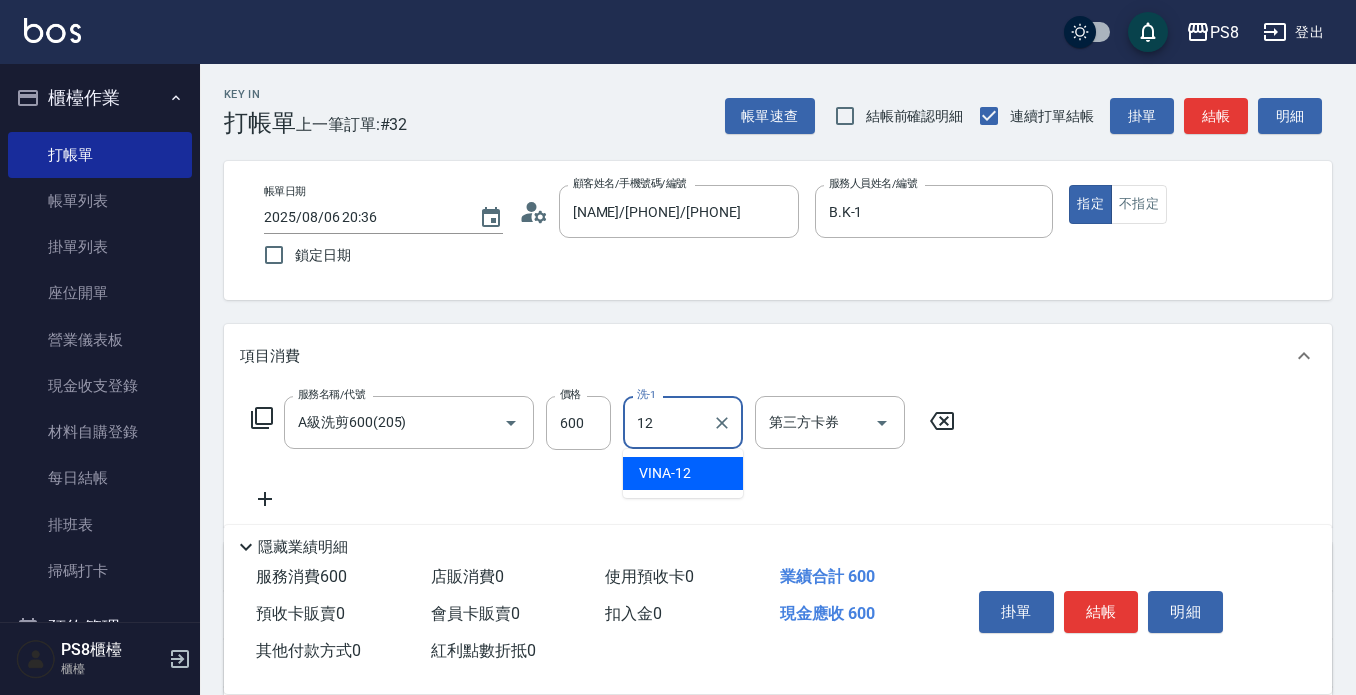 type on "VINA-12" 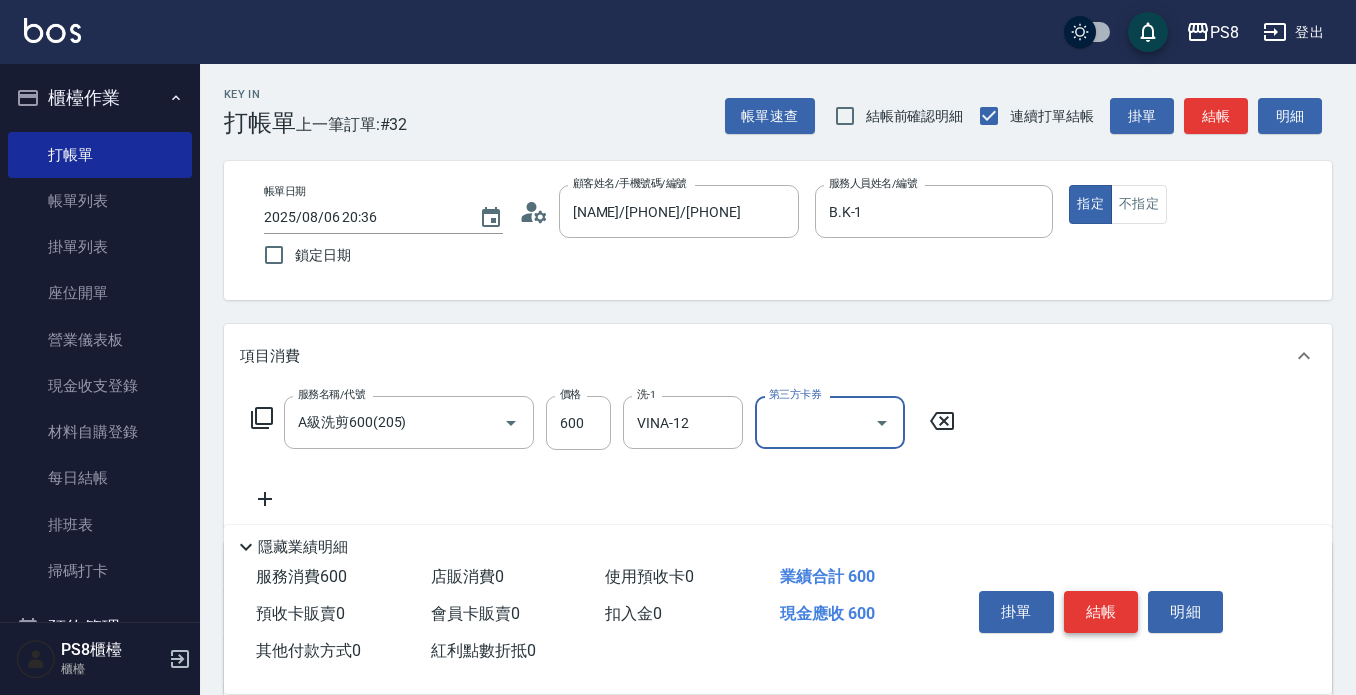 click on "結帳" at bounding box center [1101, 612] 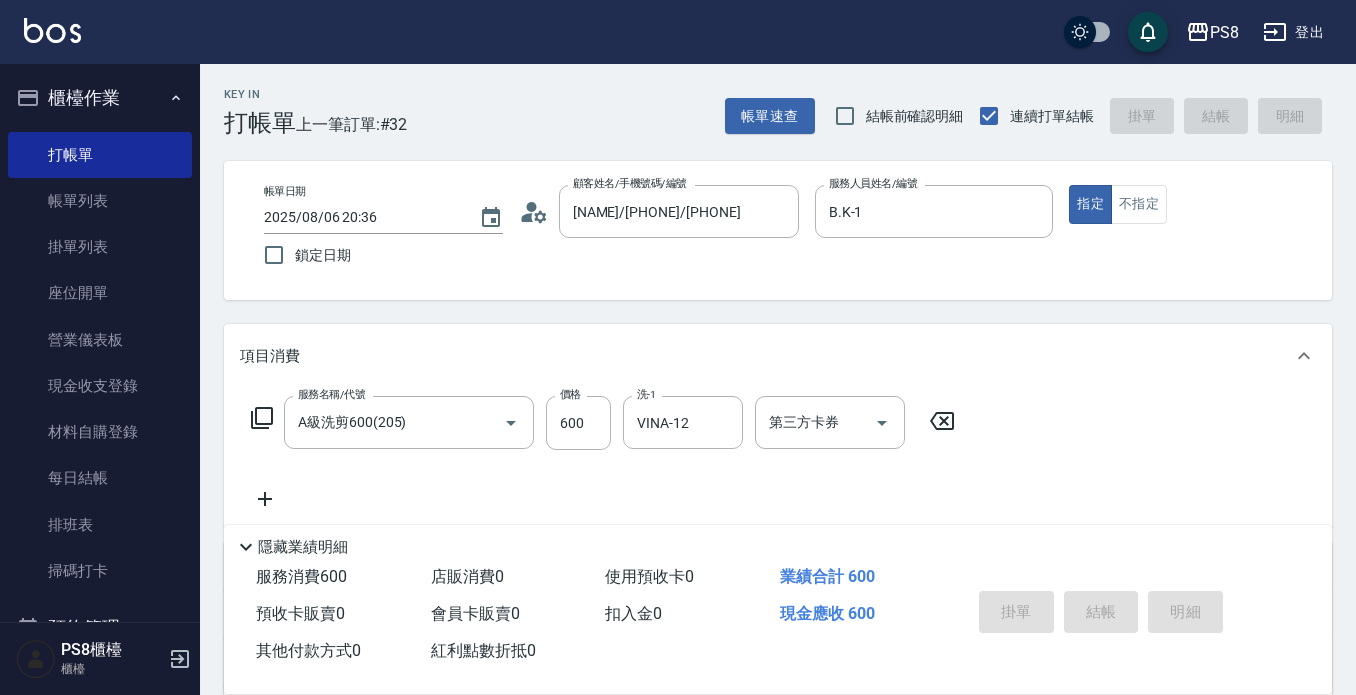 type on "2025/08/06 20:38" 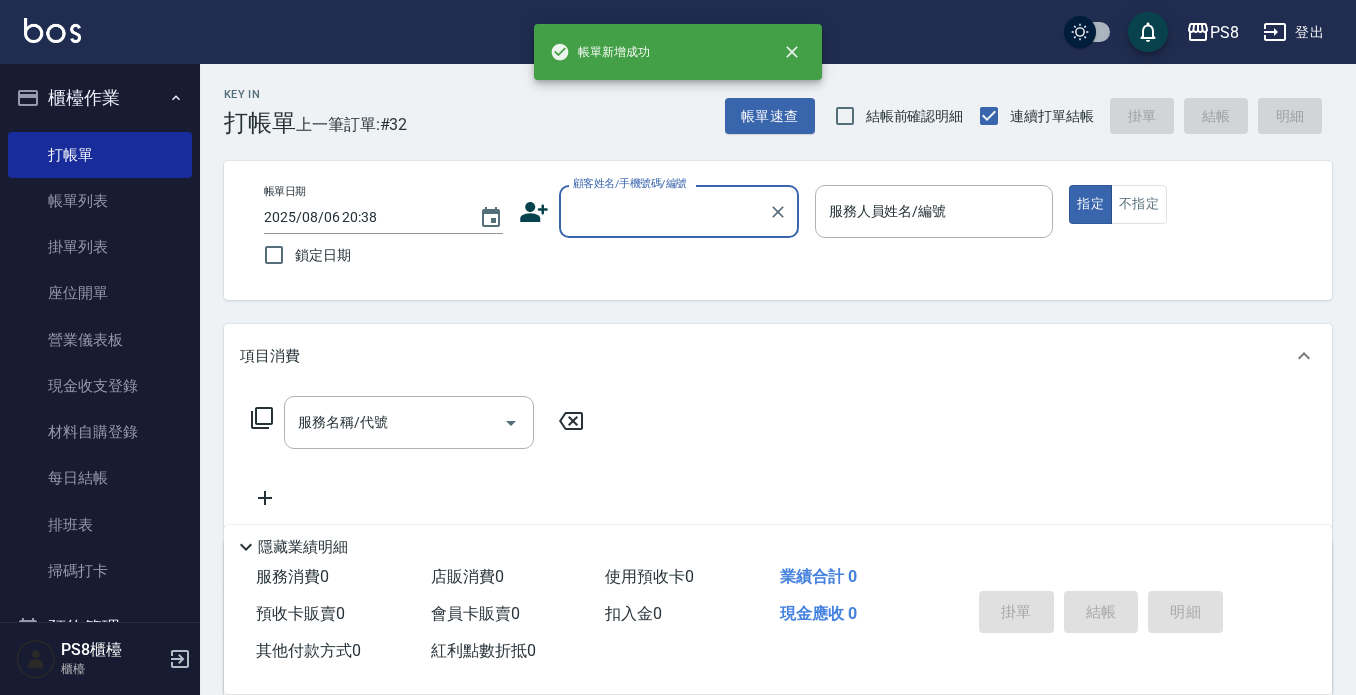 scroll, scrollTop: 0, scrollLeft: 0, axis: both 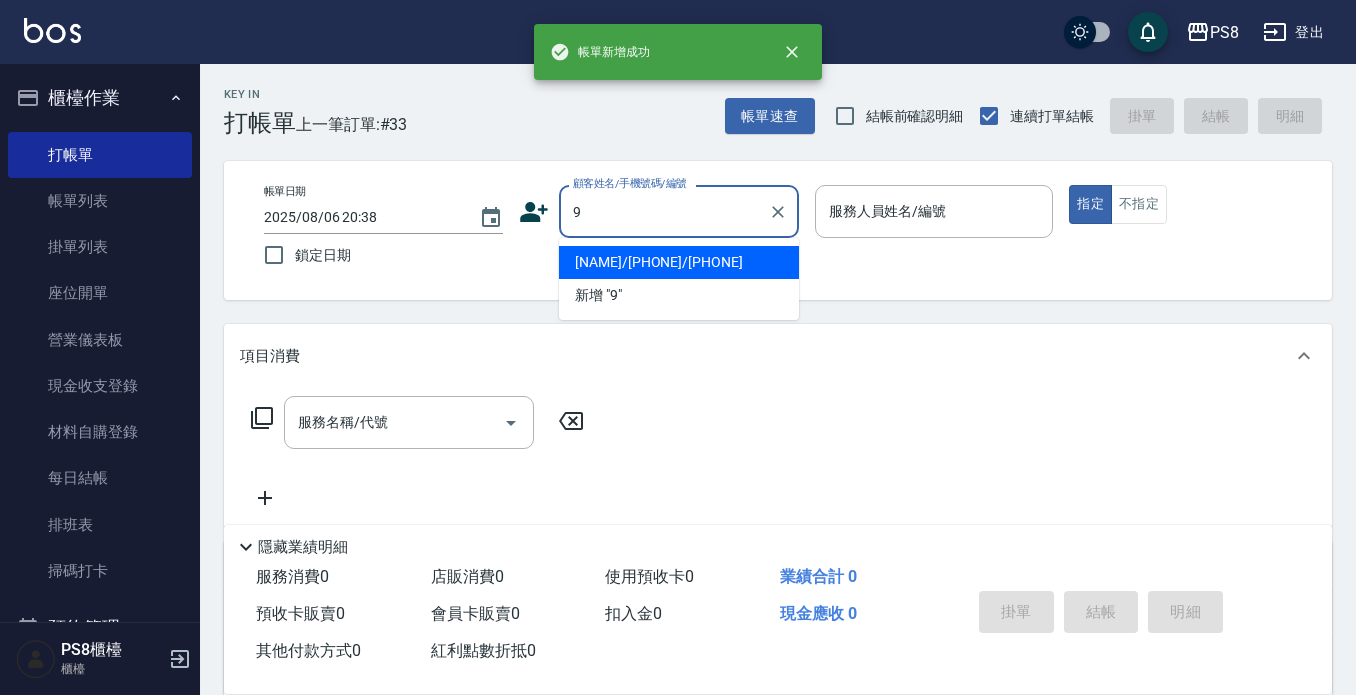 type on "[FIRST] [LAST]/[PHONE]/[PHONE]" 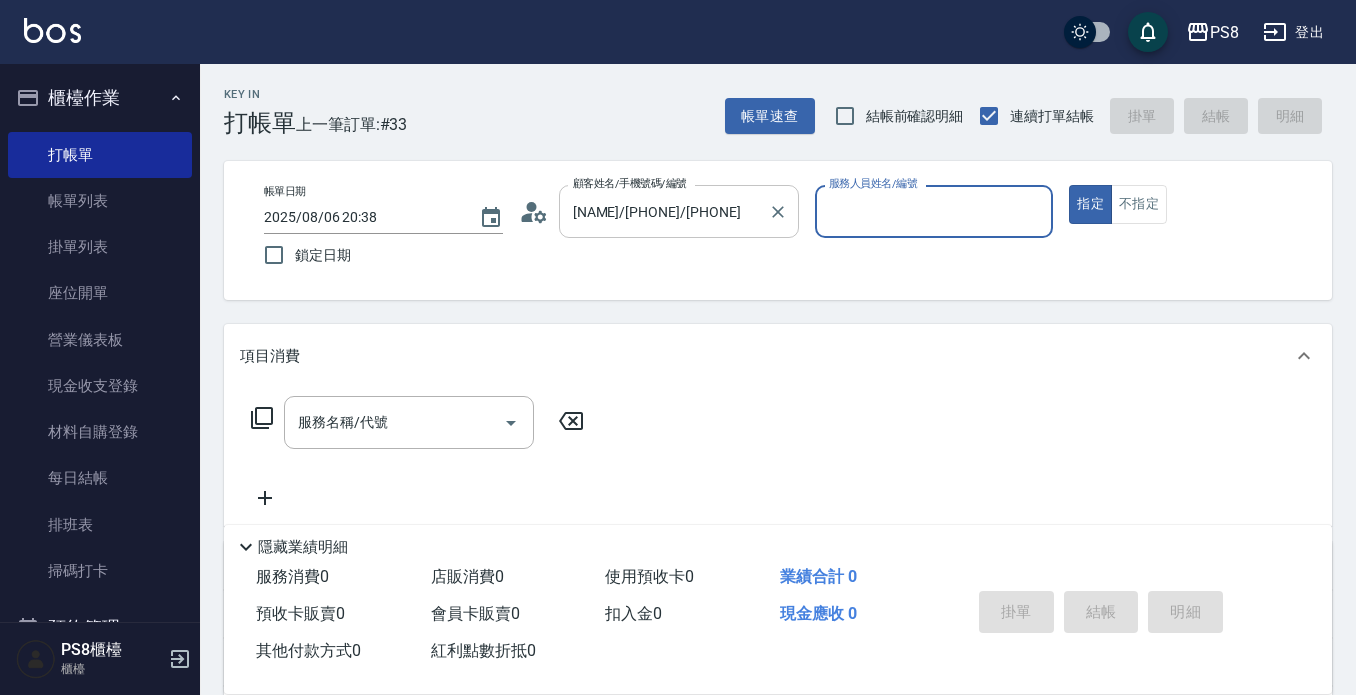 type on "[NAME]-8" 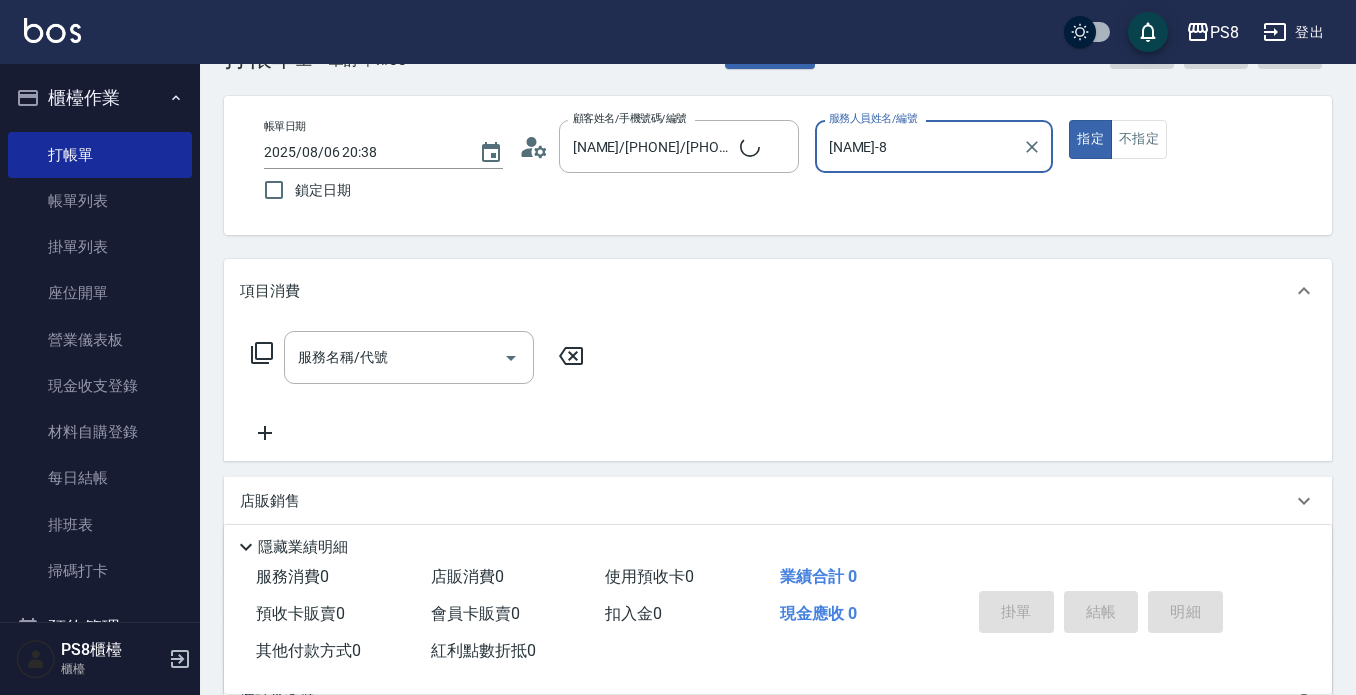 scroll, scrollTop: 100, scrollLeft: 0, axis: vertical 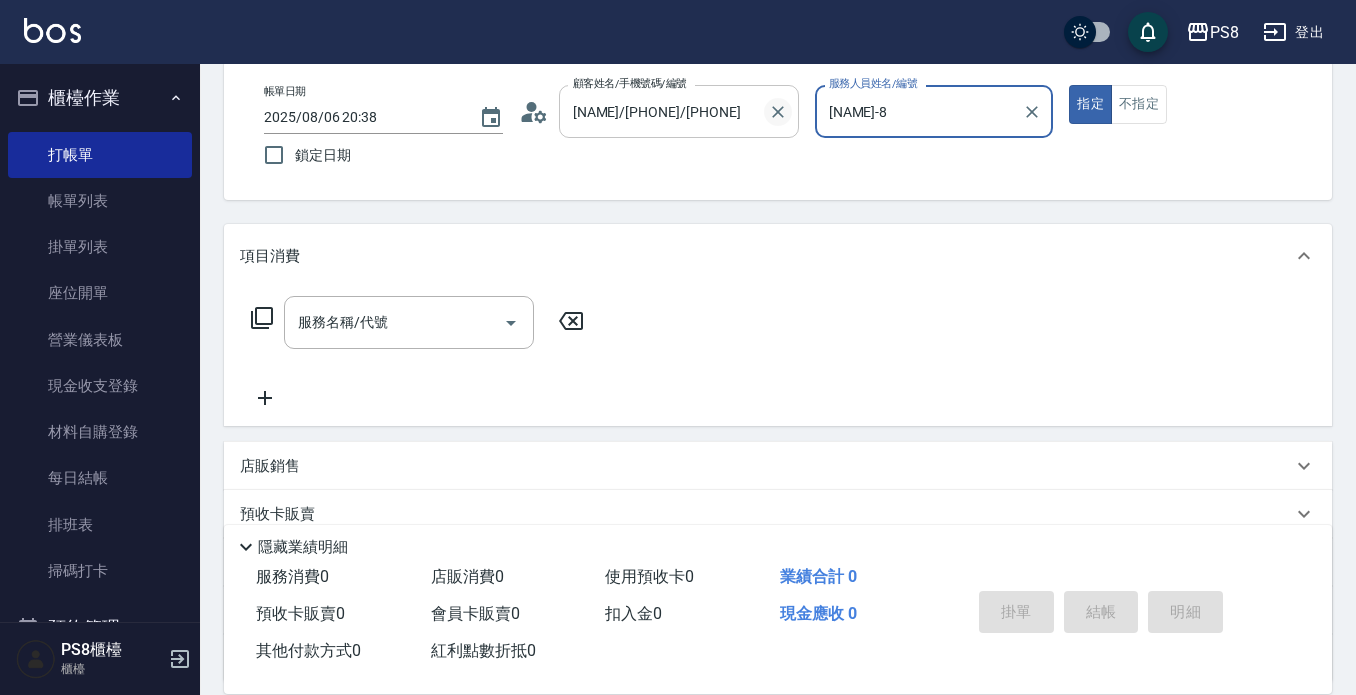 click 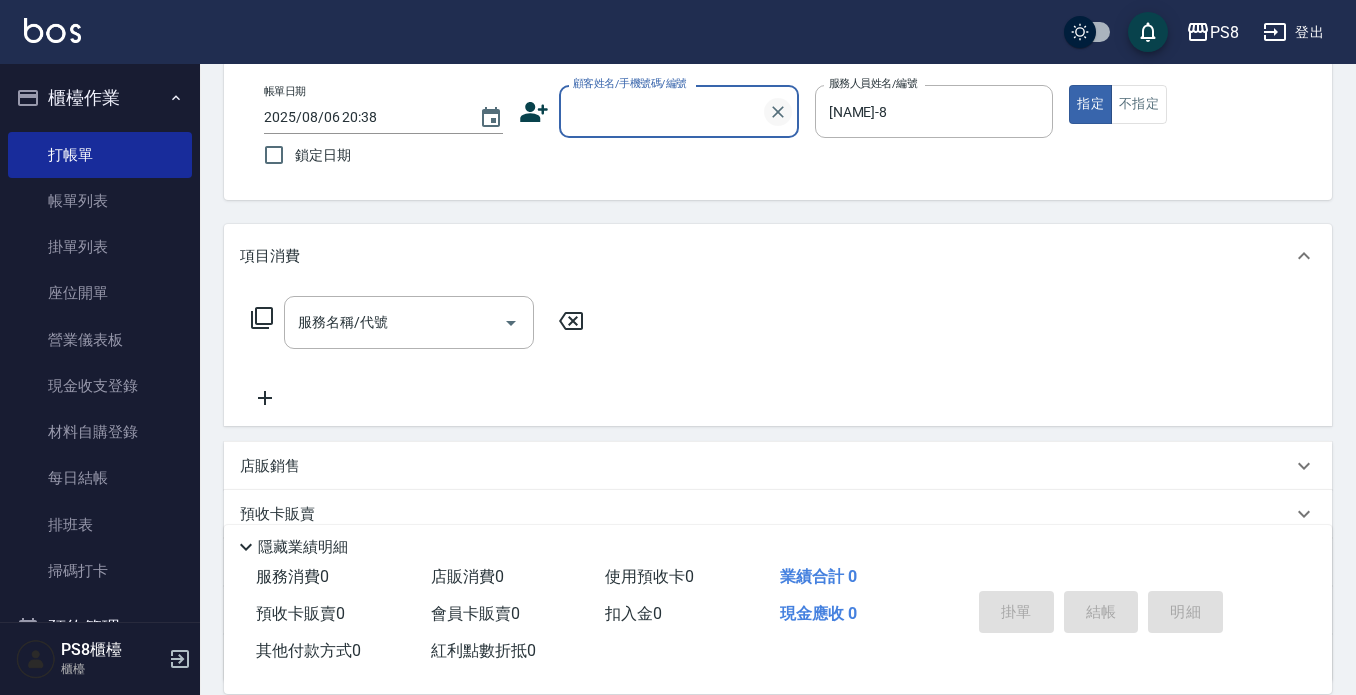 scroll, scrollTop: 0, scrollLeft: 0, axis: both 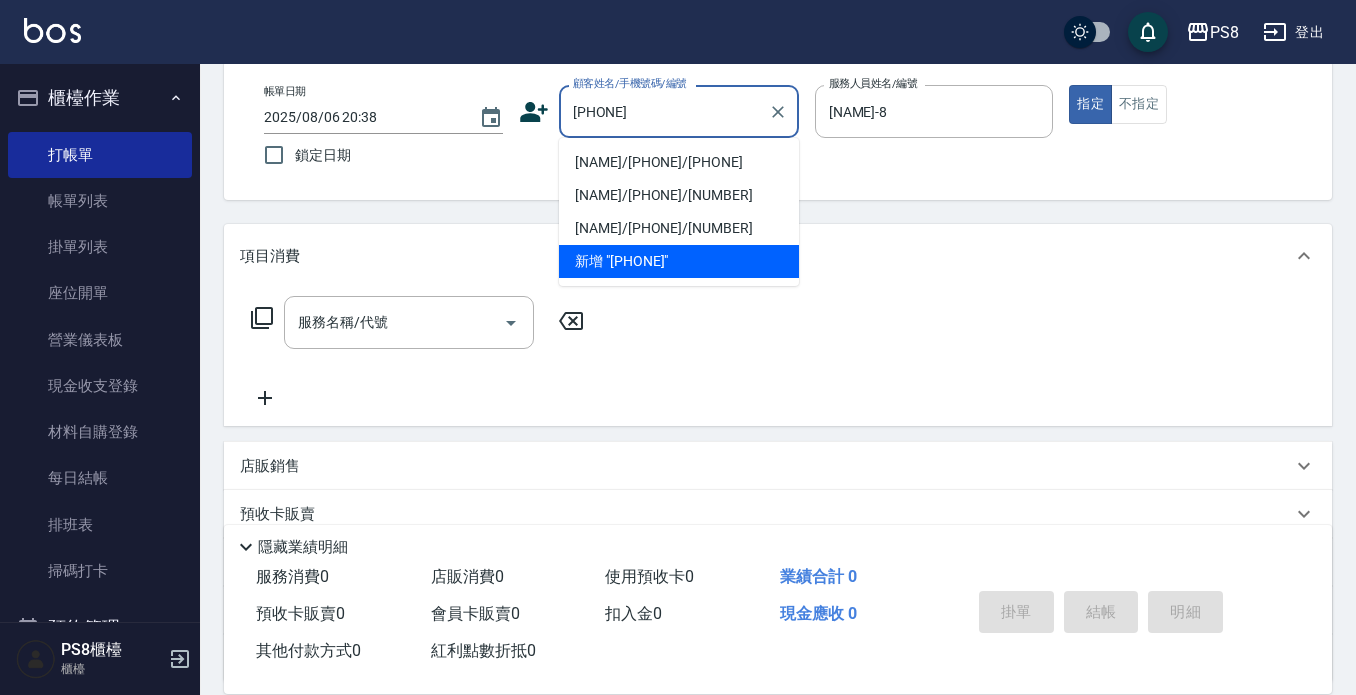 click on "王星雯/0932995152/0932995152" at bounding box center (679, 162) 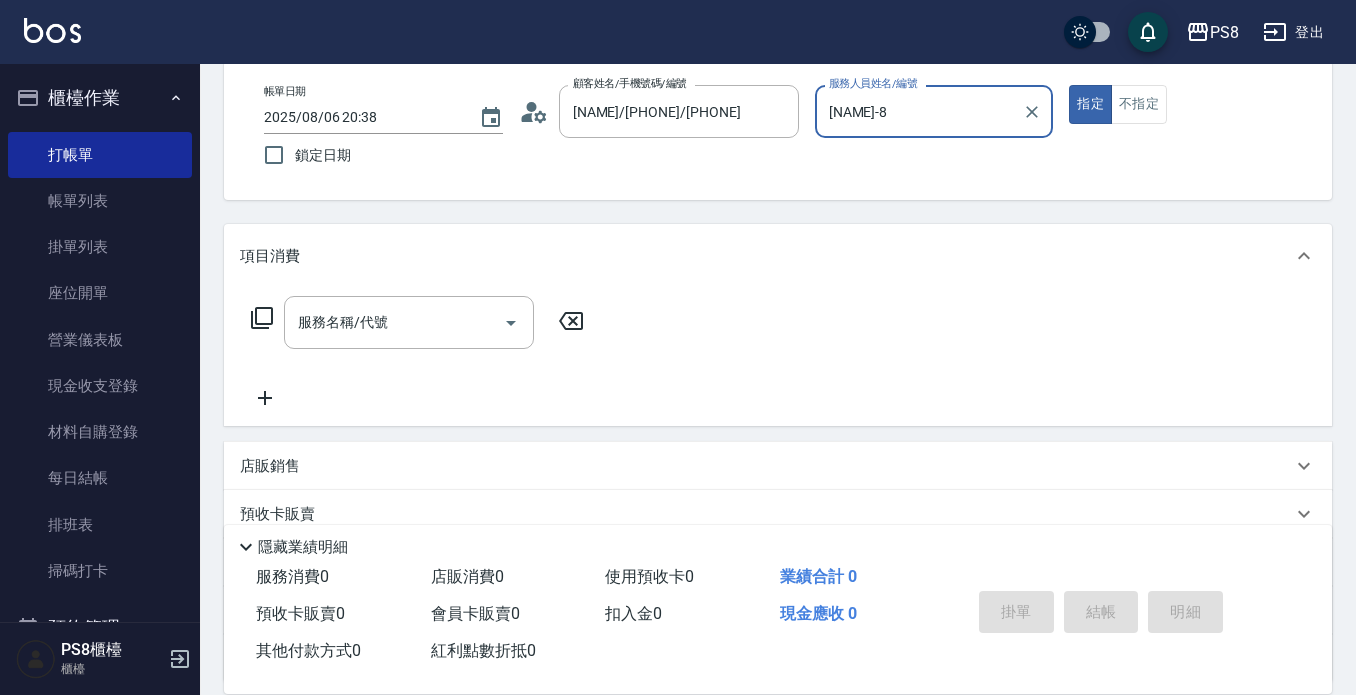 type on "TEDDY-9" 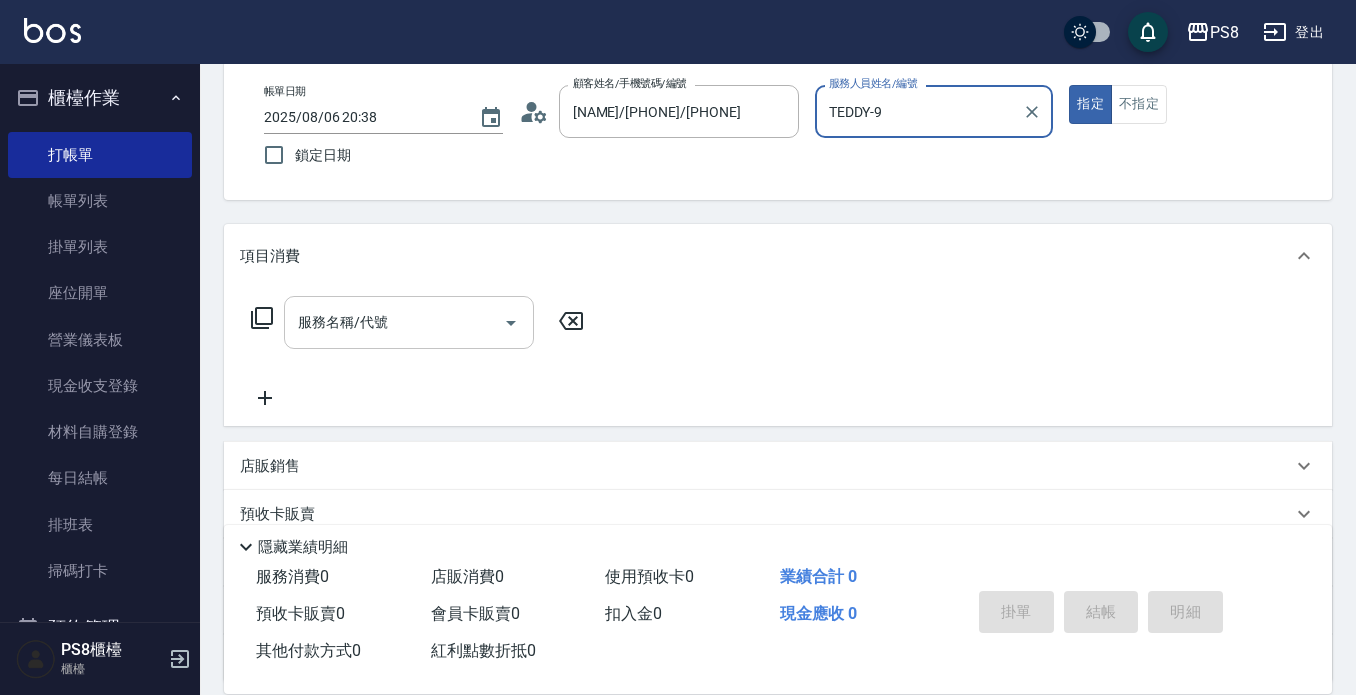 click on "服務名稱/代號" at bounding box center (394, 322) 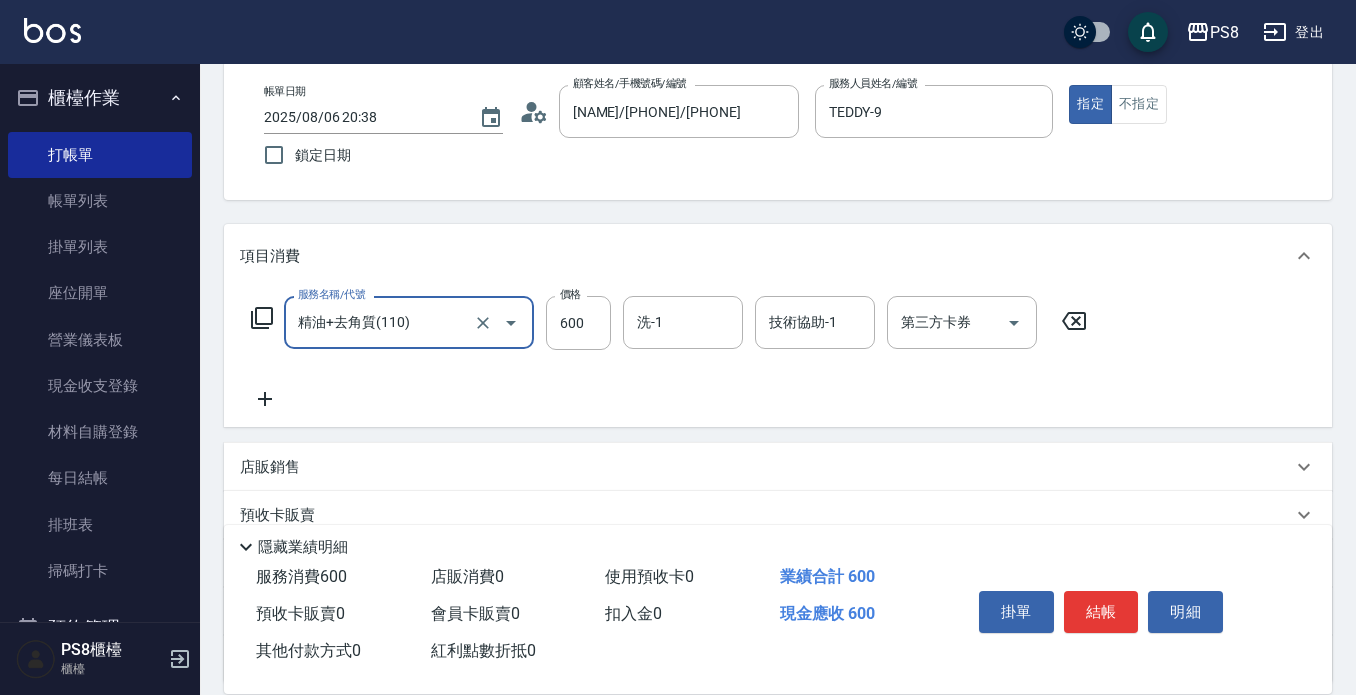 type on "精油+去角質(110)" 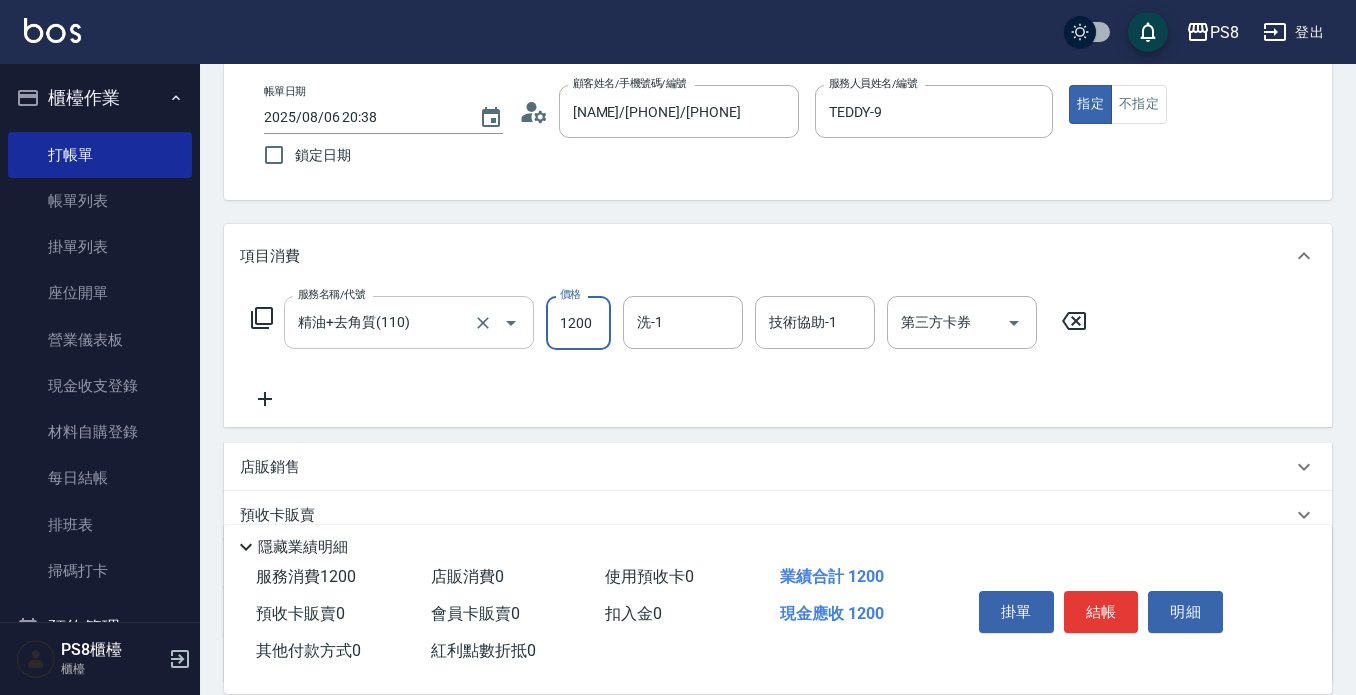 type on "1200" 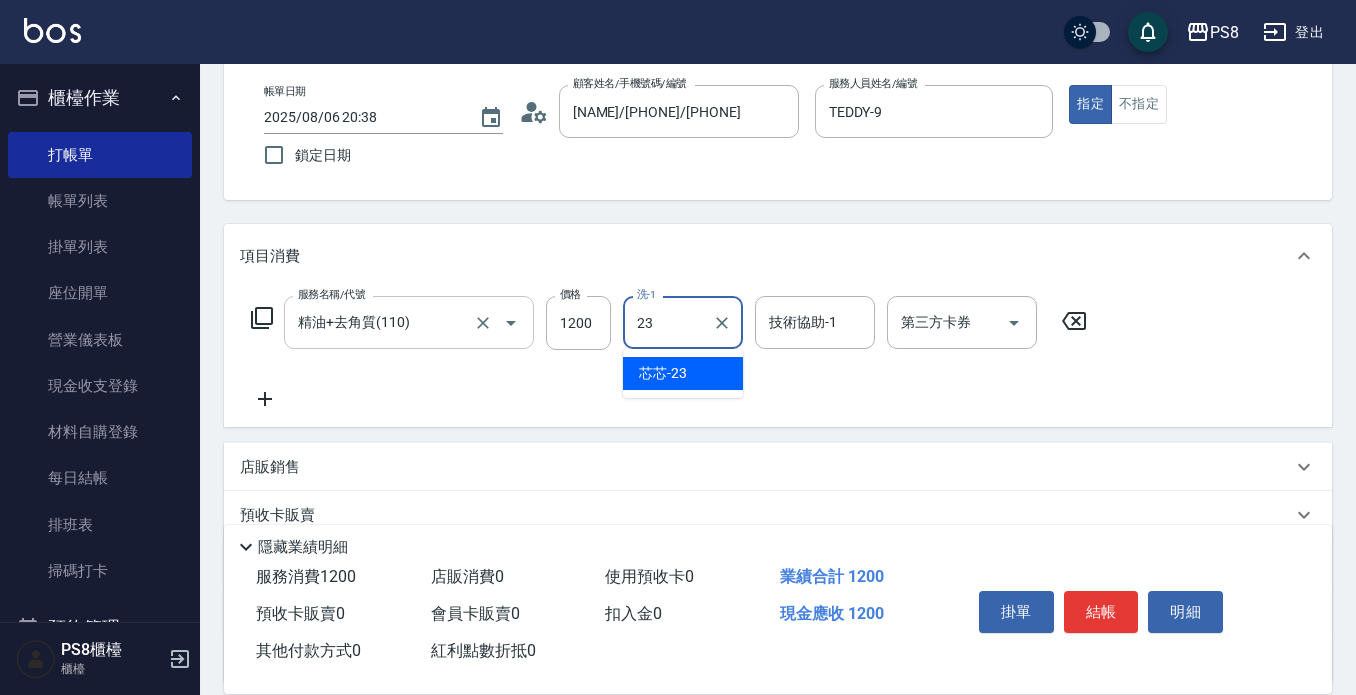 type on "芯芯-23" 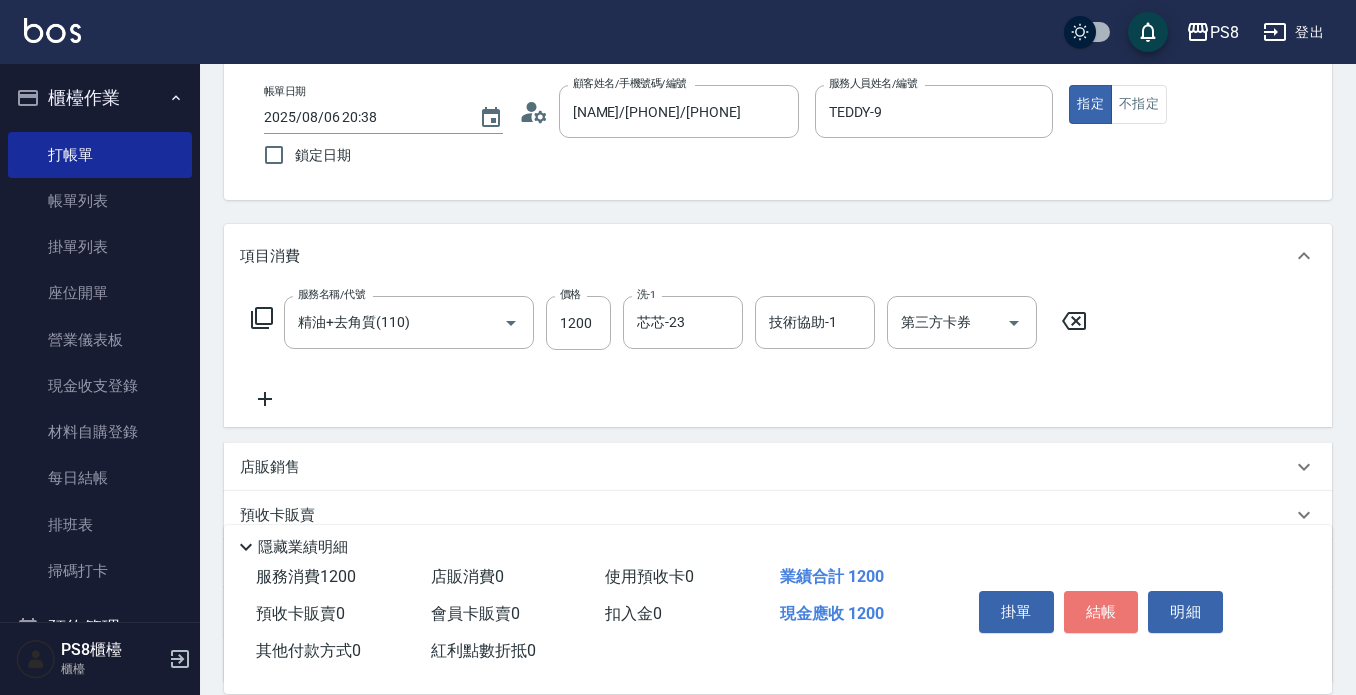 click on "結帳" at bounding box center (1101, 612) 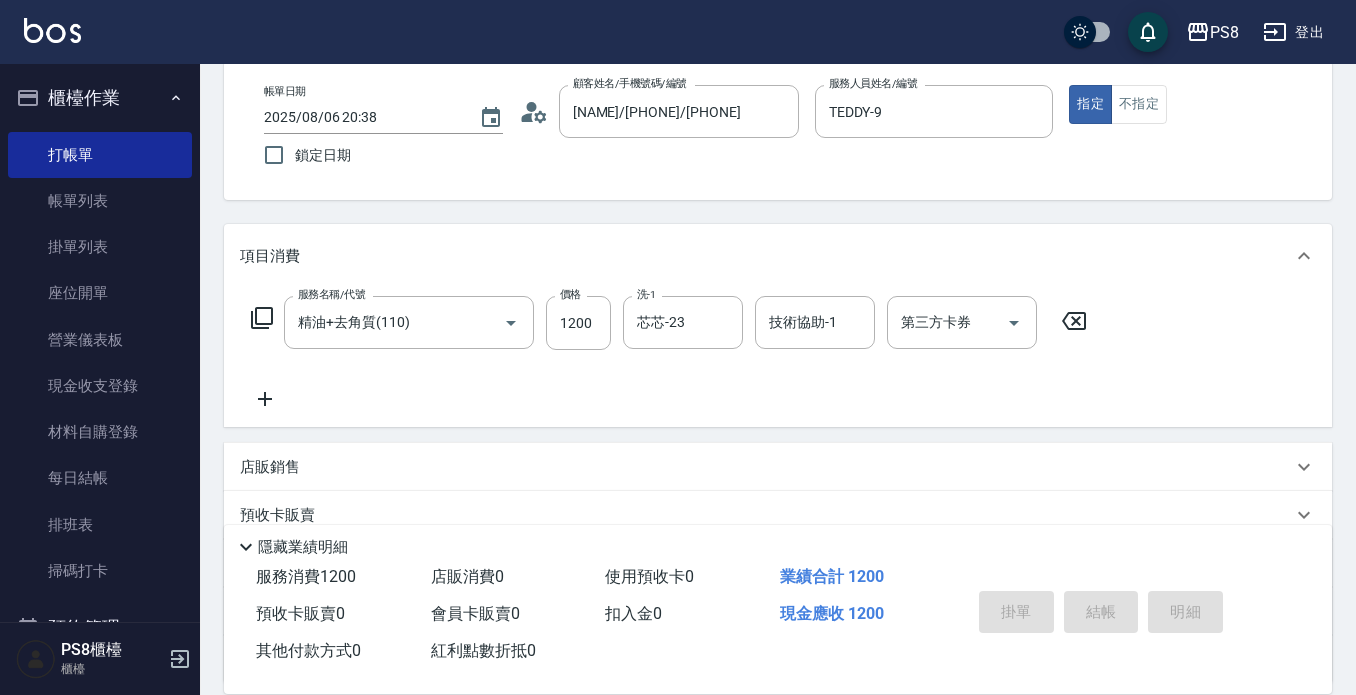 type on "2025/08/06 20:48" 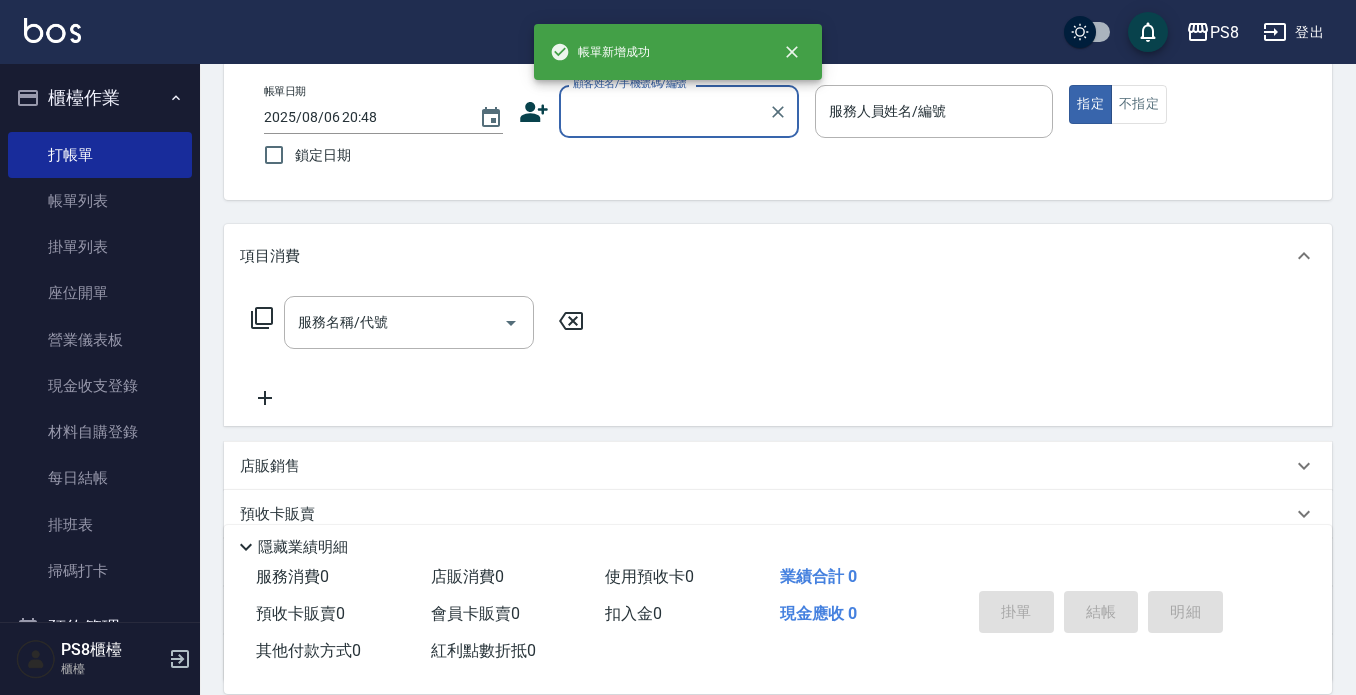 scroll, scrollTop: 0, scrollLeft: 0, axis: both 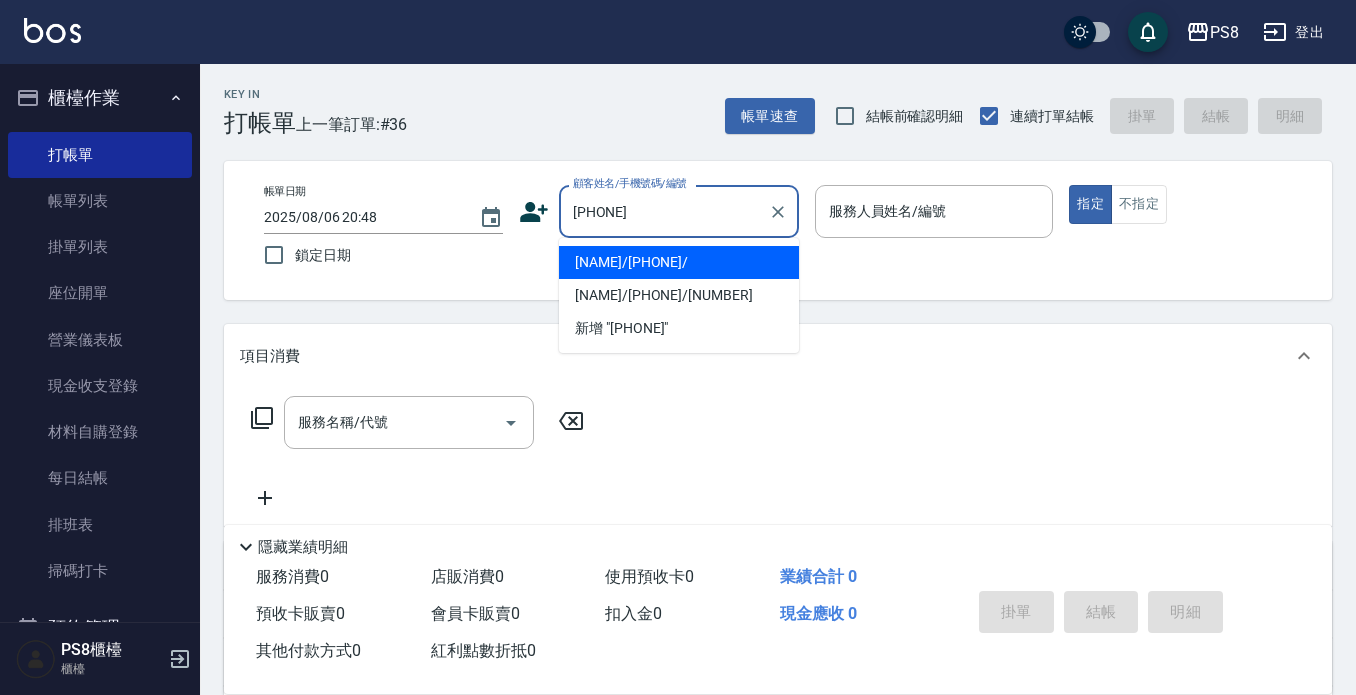 click on "羅/0925187750/" at bounding box center (679, 262) 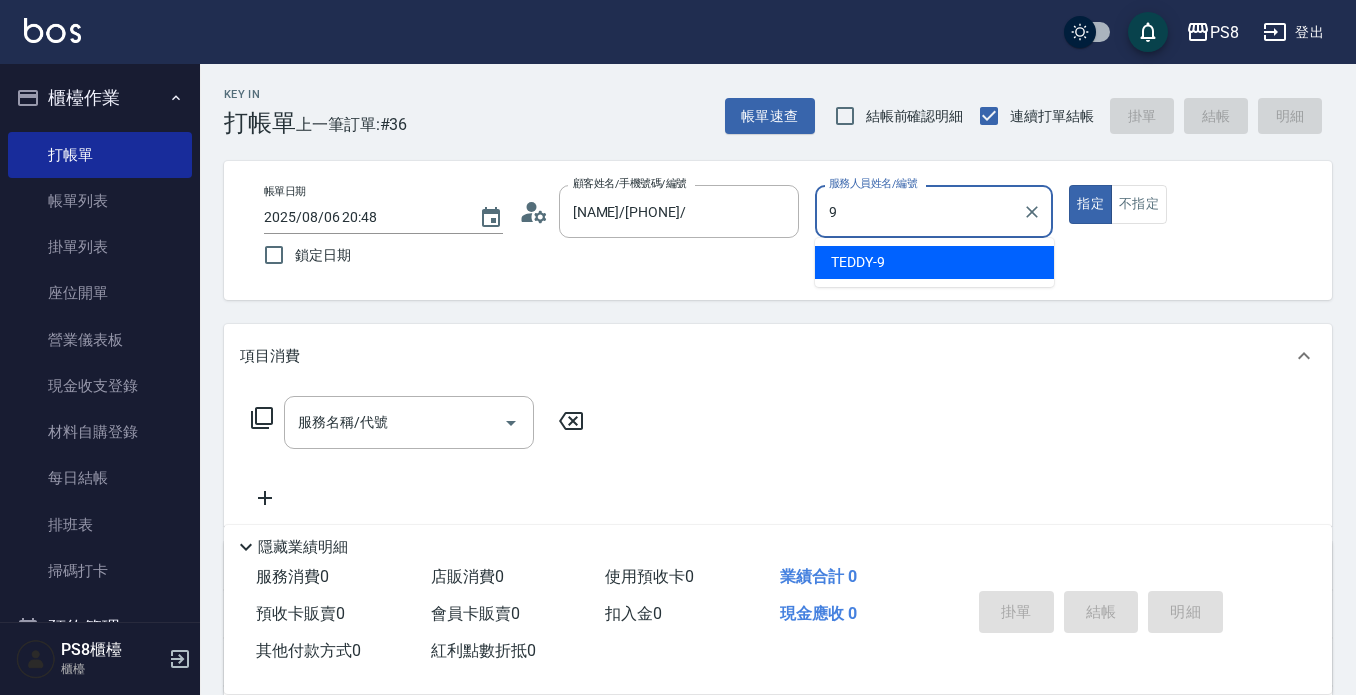 type on "TEDDY-9" 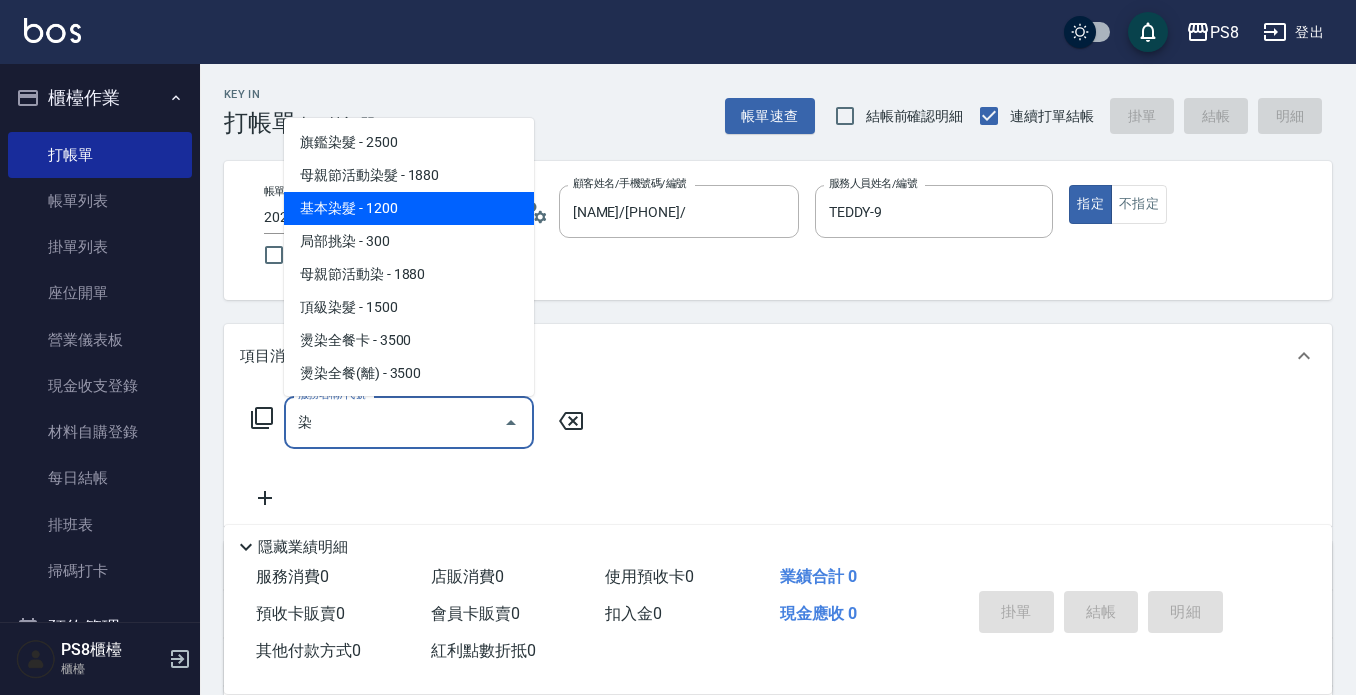 click on "基本染髮 - 1200" at bounding box center [409, 208] 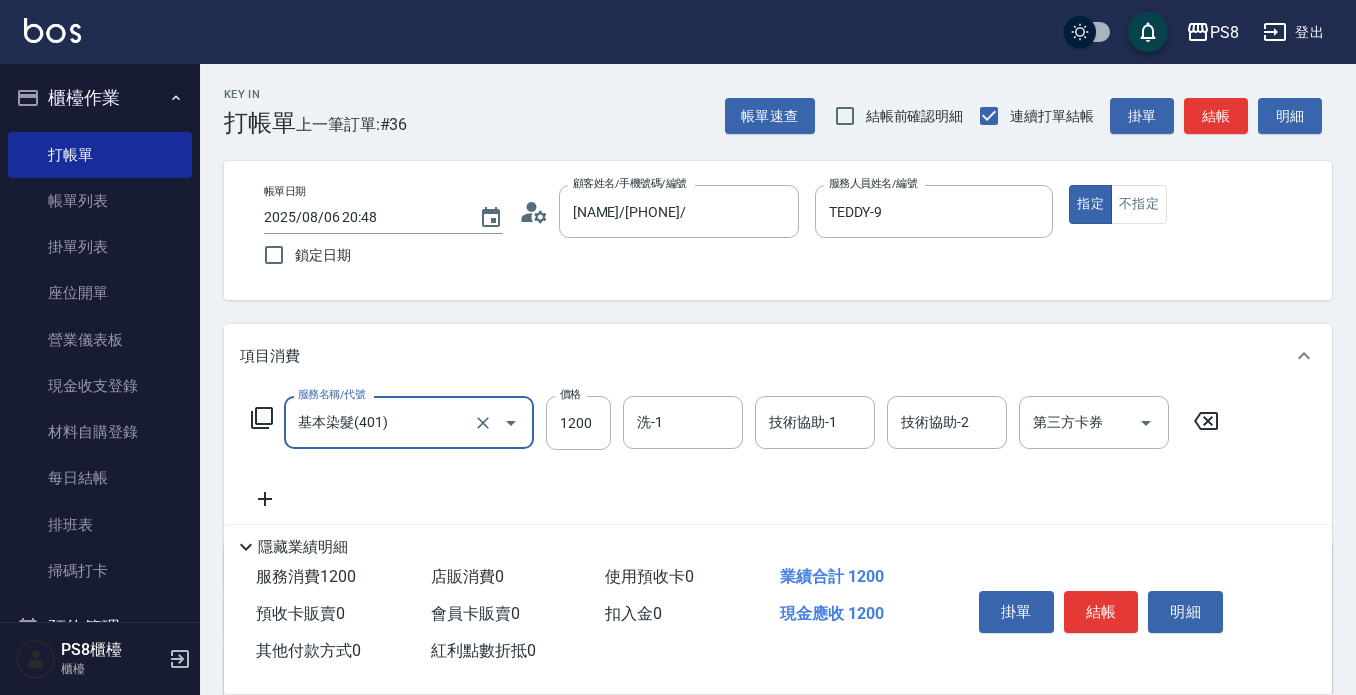 type on "基本染髮(401)" 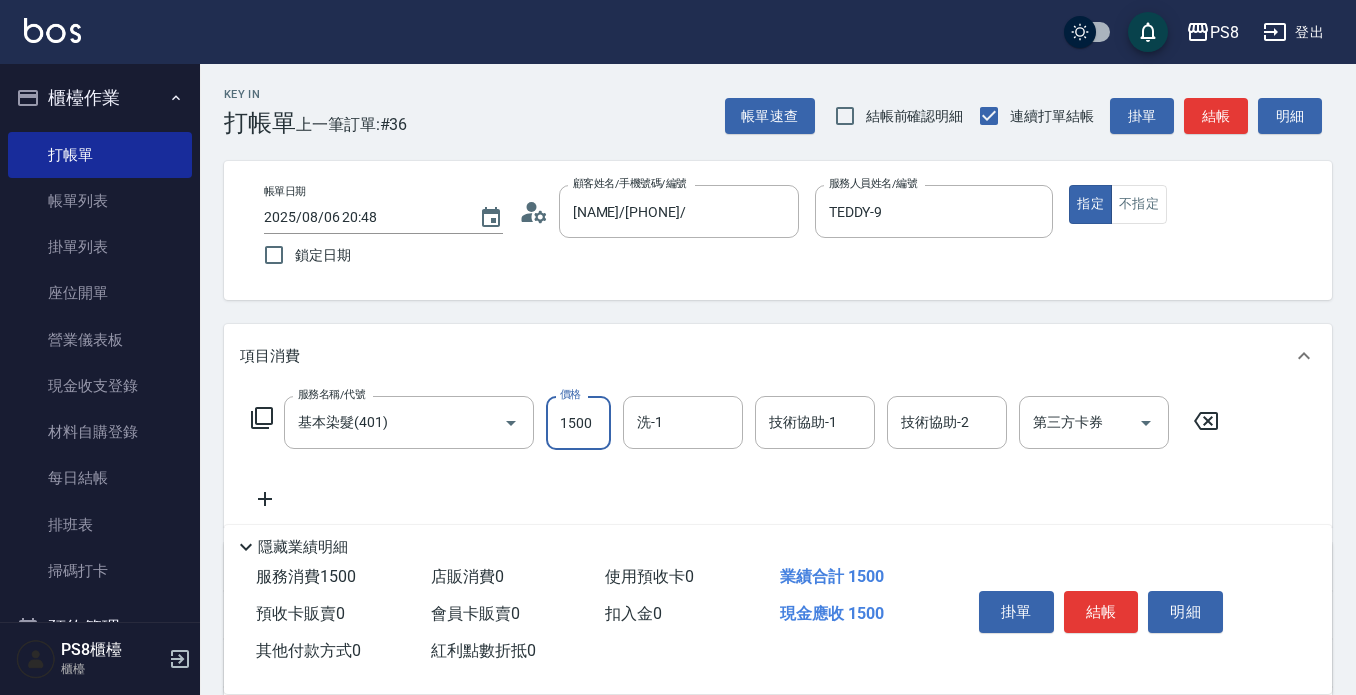 type on "1500" 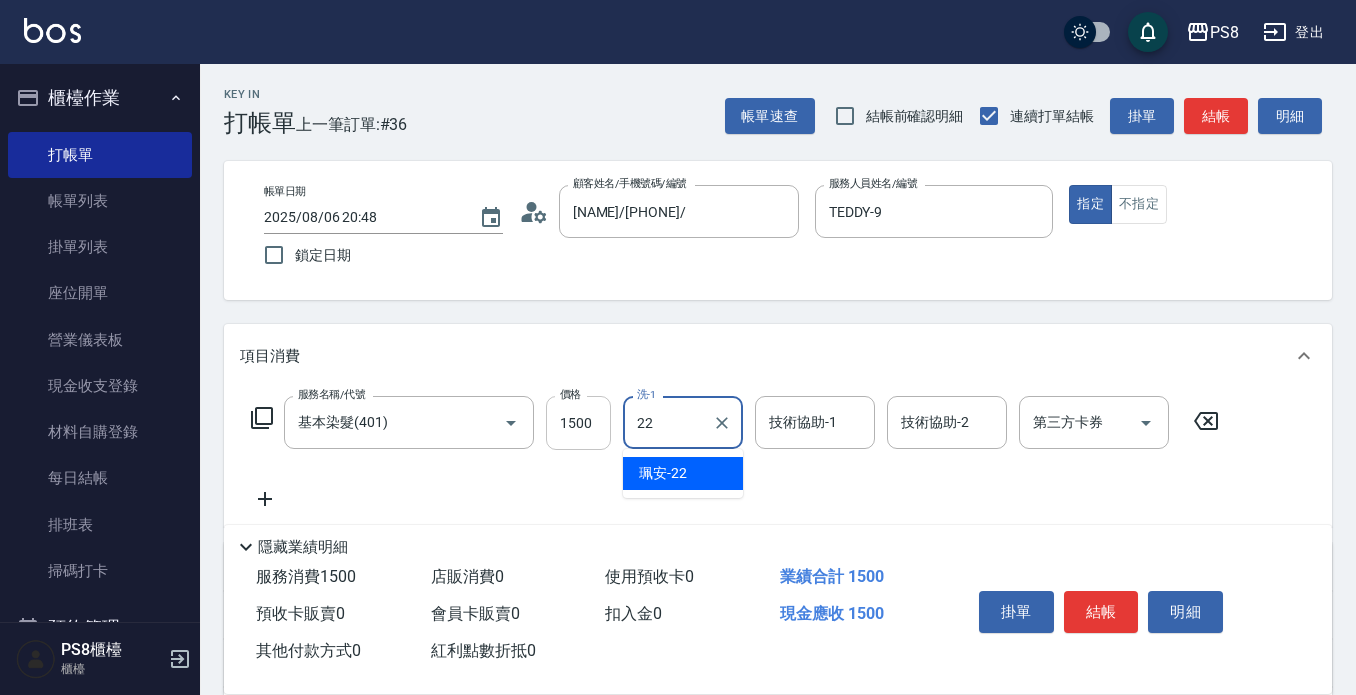 type on "珮安-22" 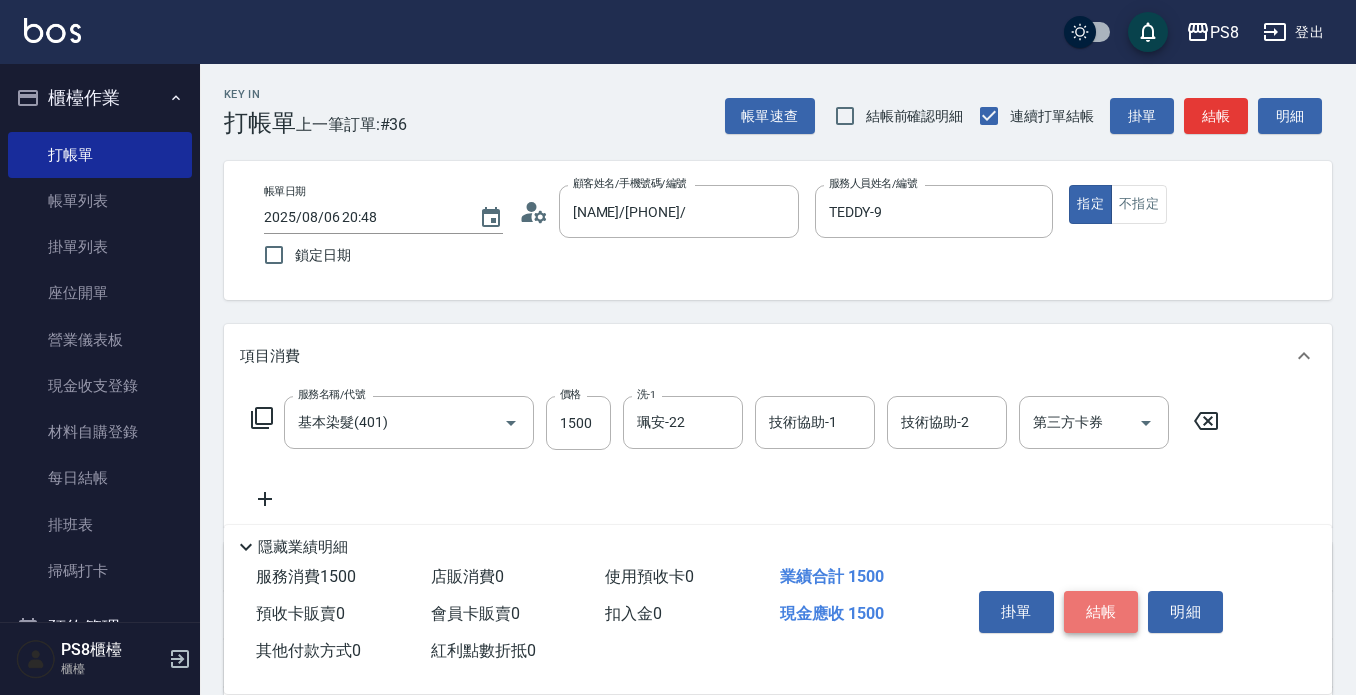 click on "結帳" at bounding box center [1101, 612] 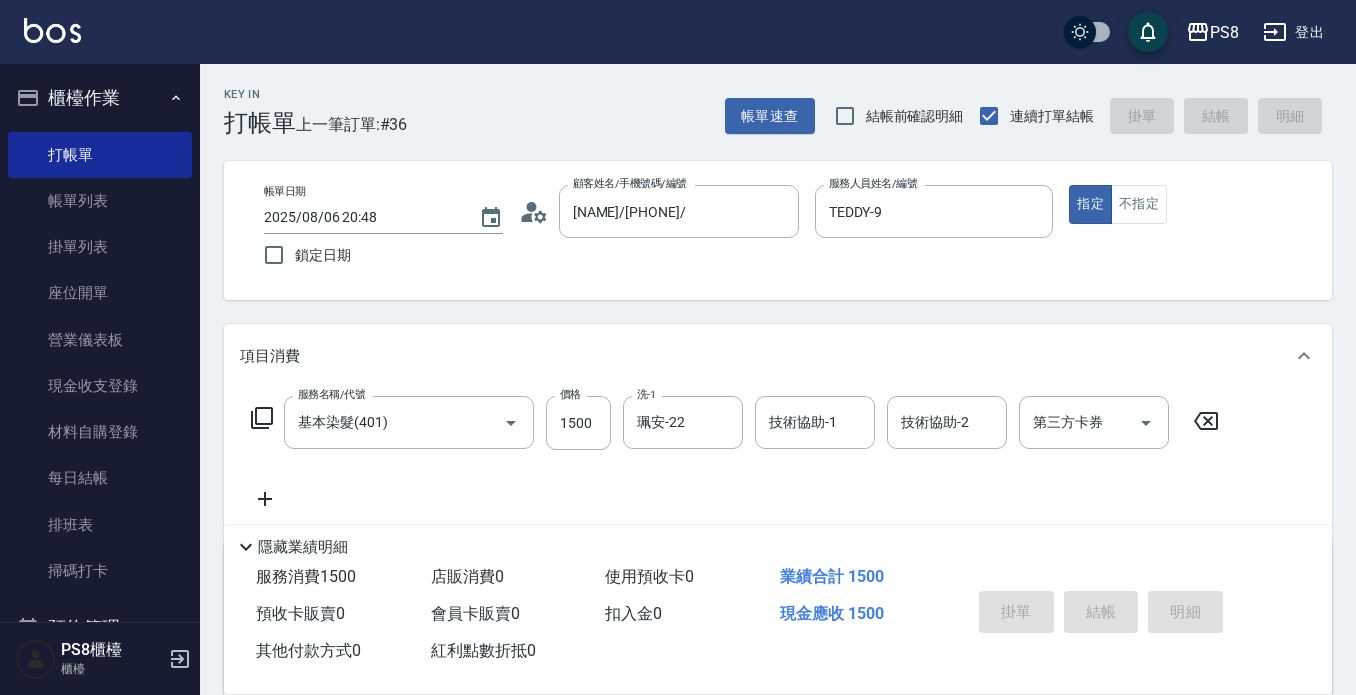 type on "2025/08/06 20:49" 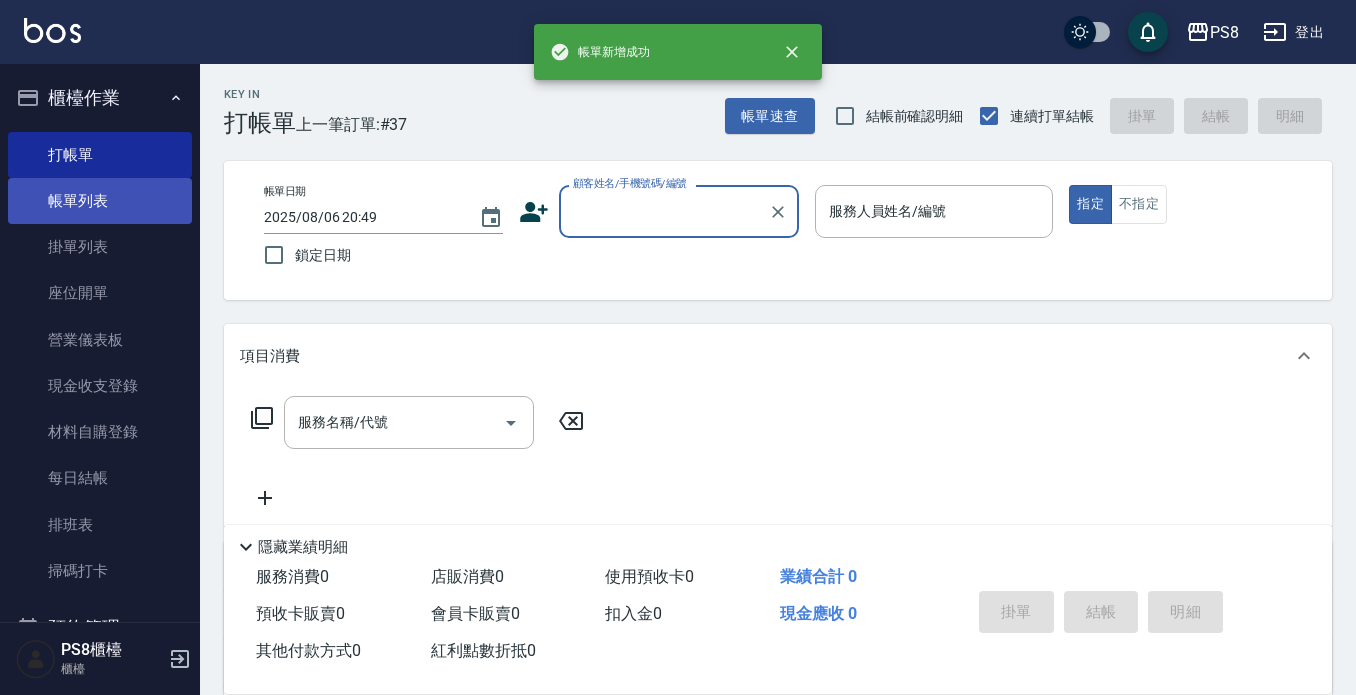 click on "帳單列表" at bounding box center (100, 201) 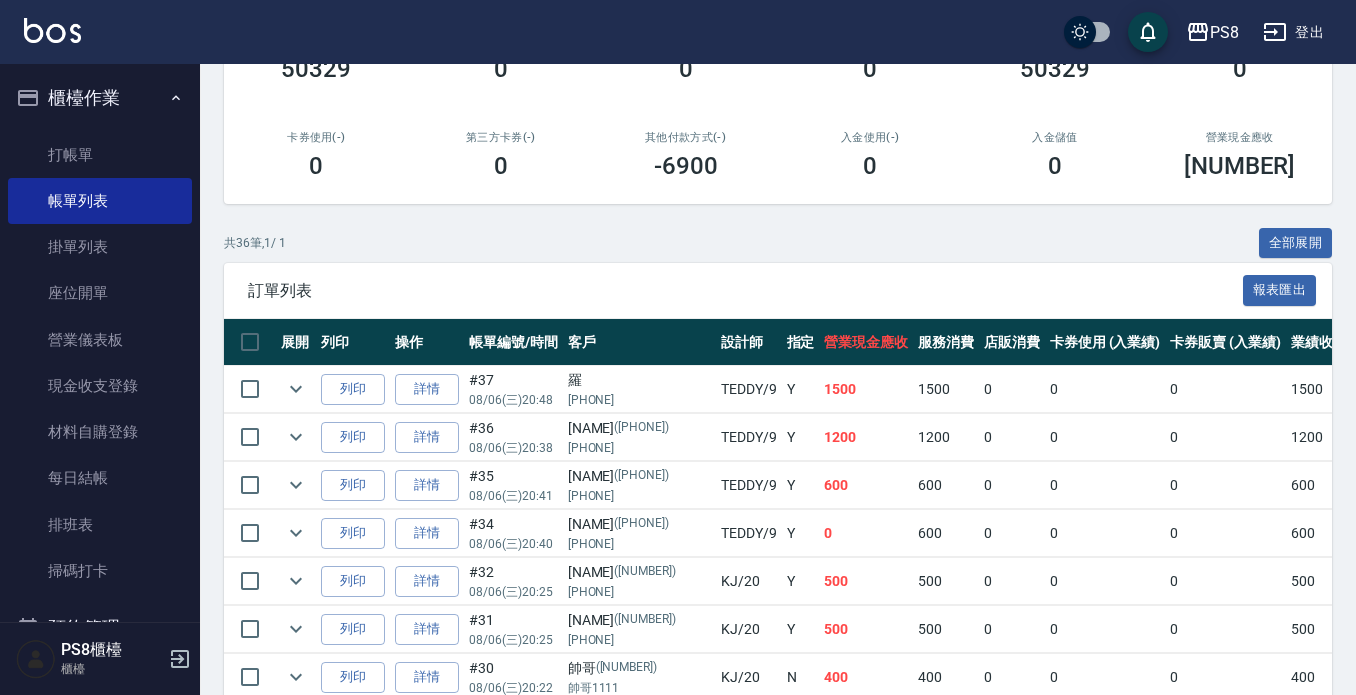 scroll, scrollTop: 300, scrollLeft: 0, axis: vertical 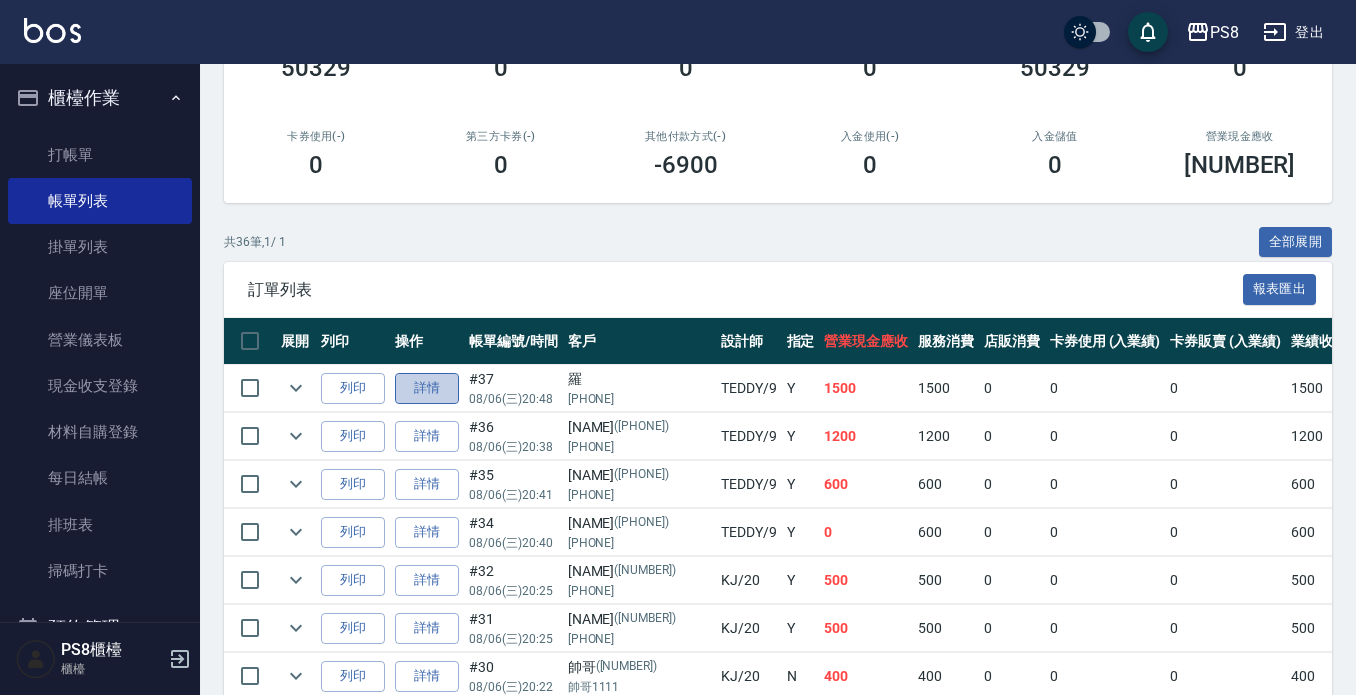click on "詳情" at bounding box center (427, 388) 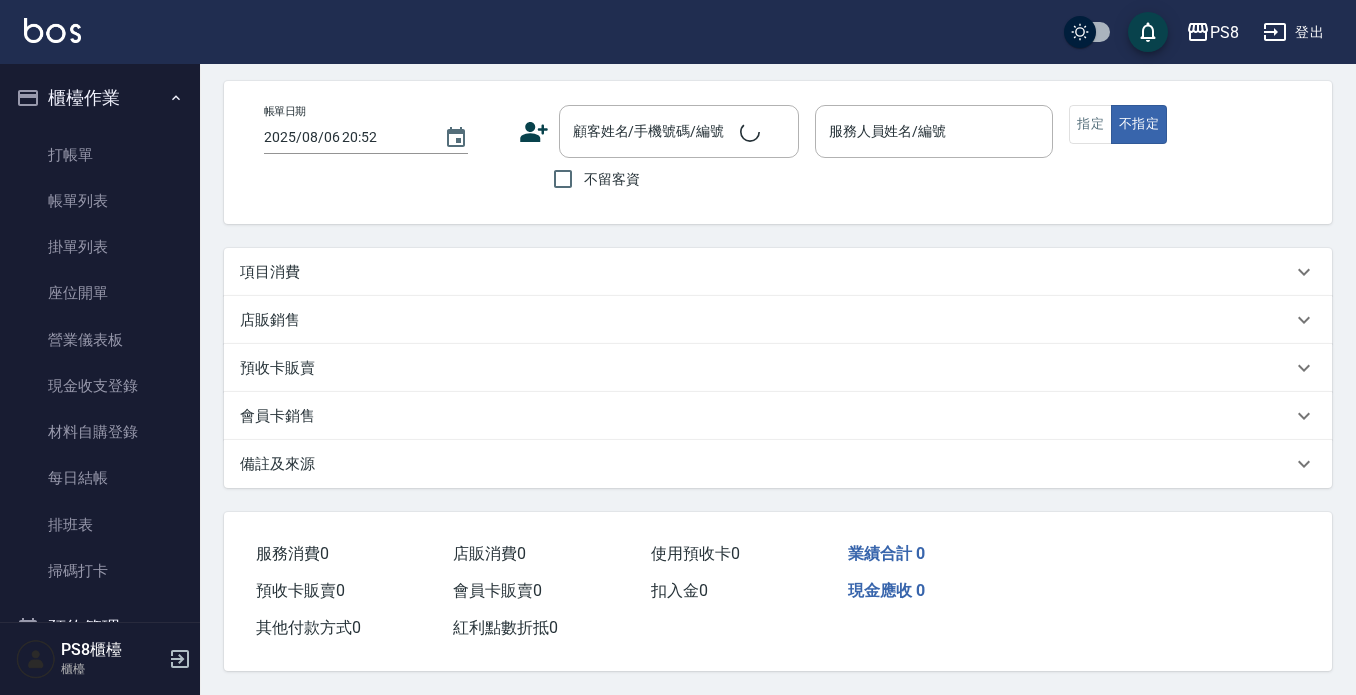scroll, scrollTop: 0, scrollLeft: 0, axis: both 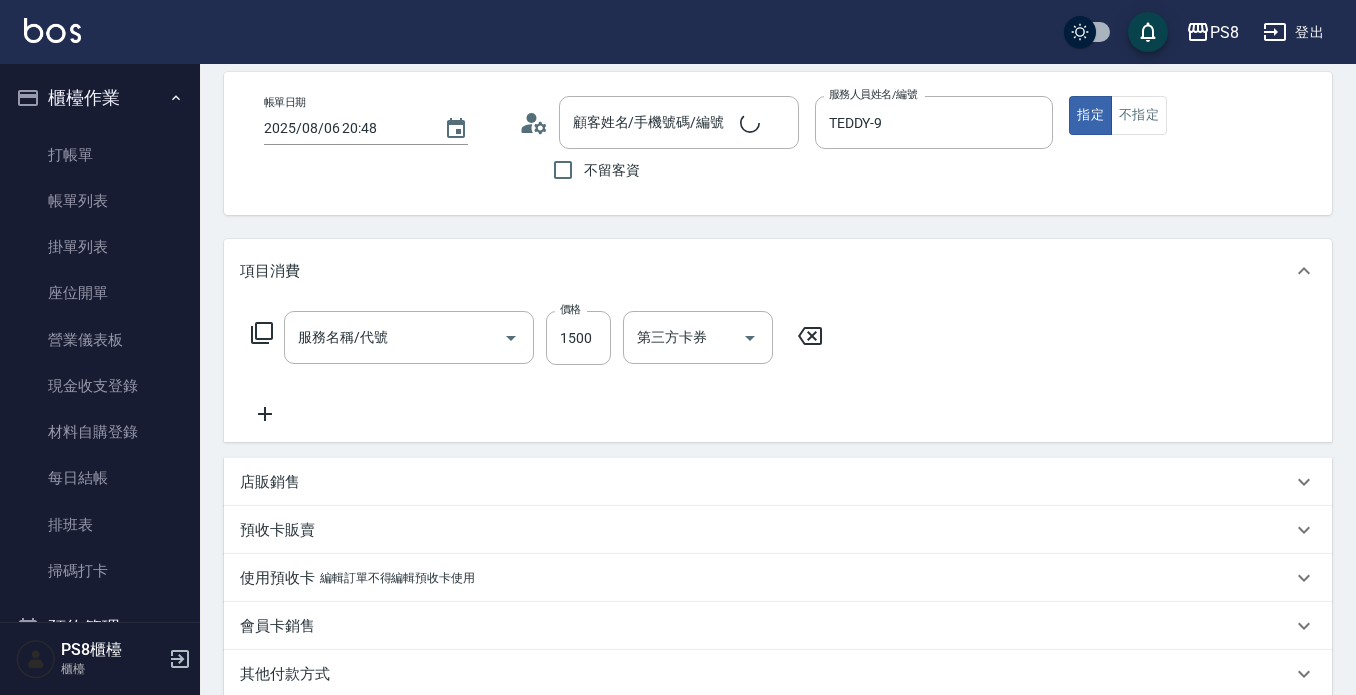 type on "2025/08/06 20:48" 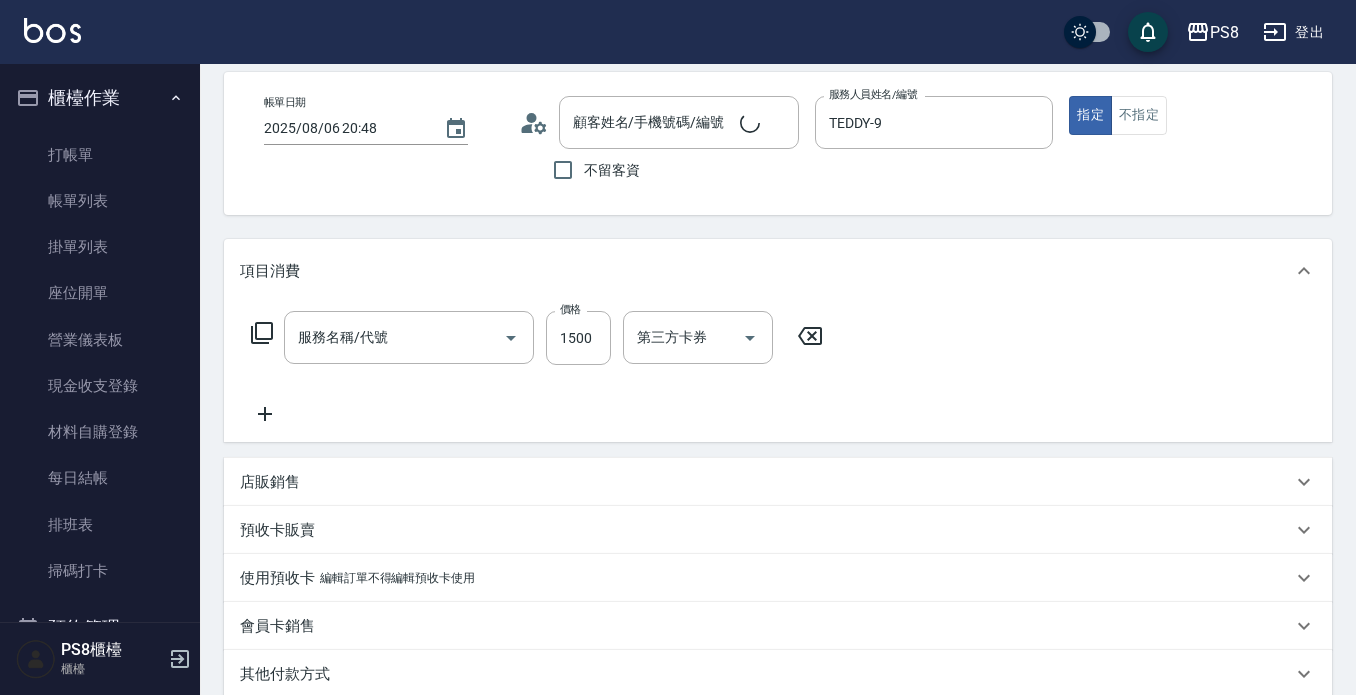 type on "TEDDY-9" 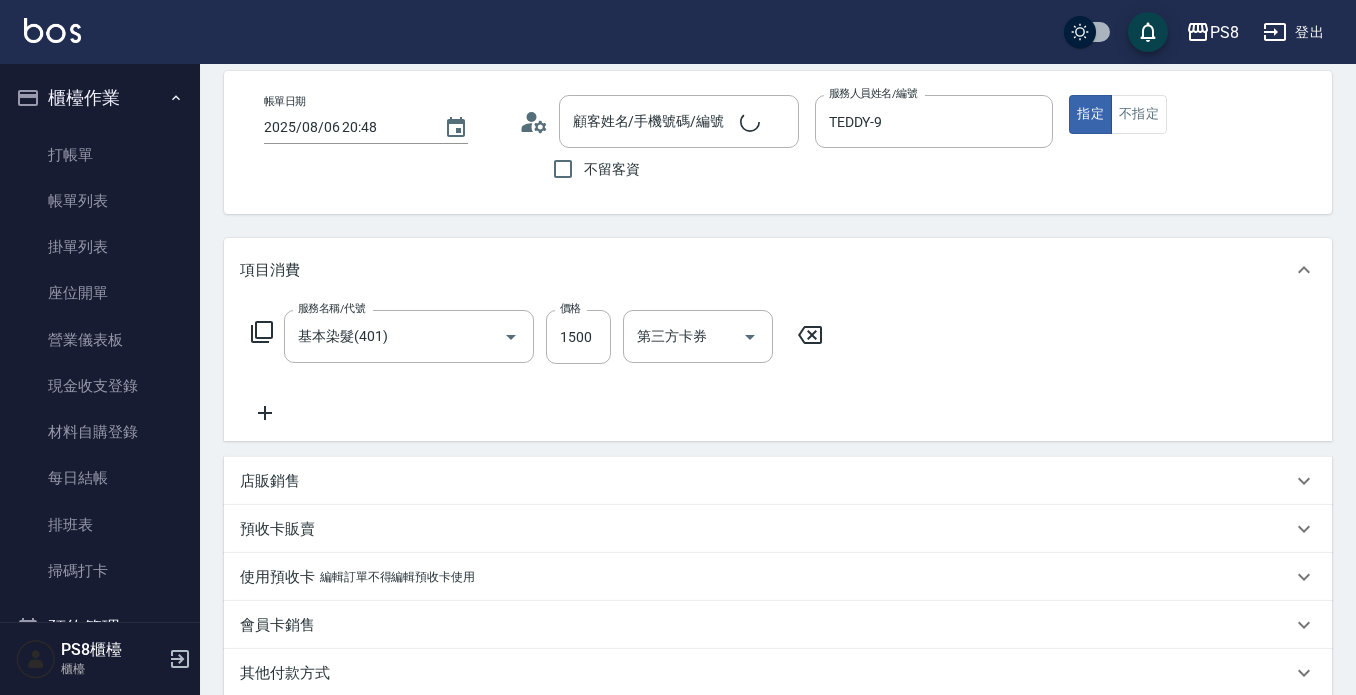 type on "基本染髮(401)" 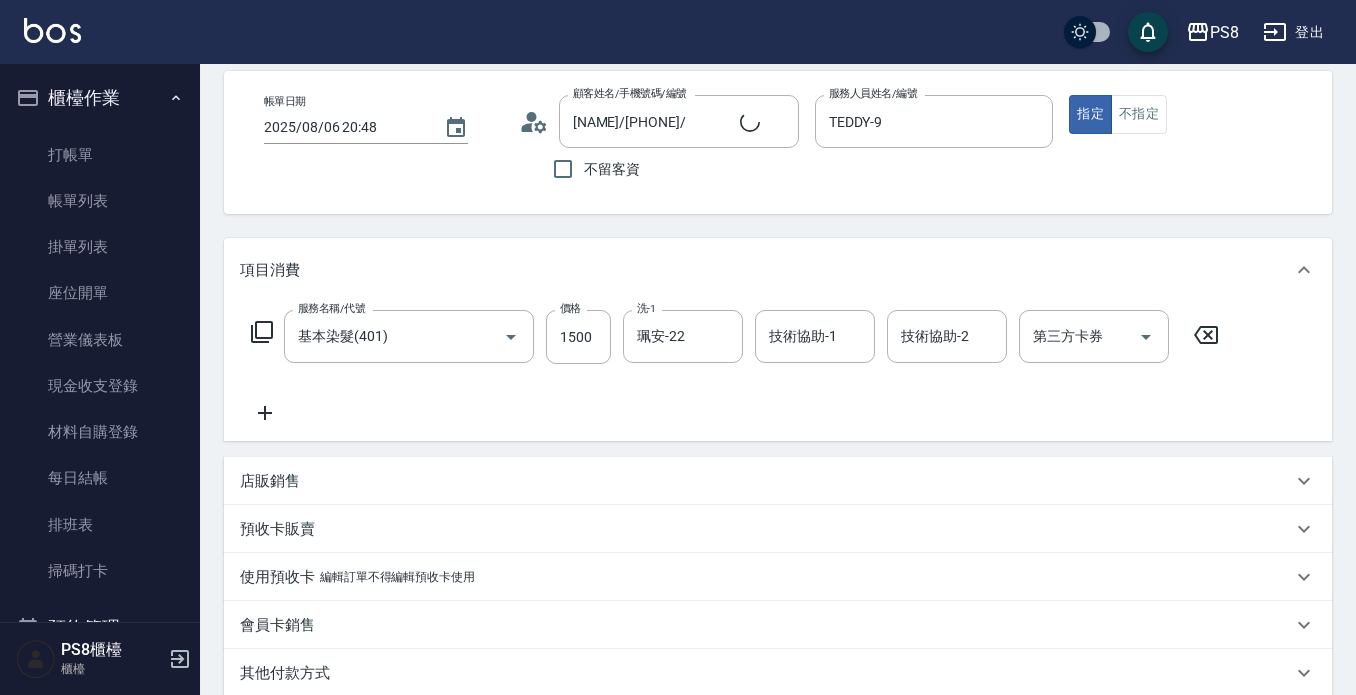 type on "羅/0925187750/" 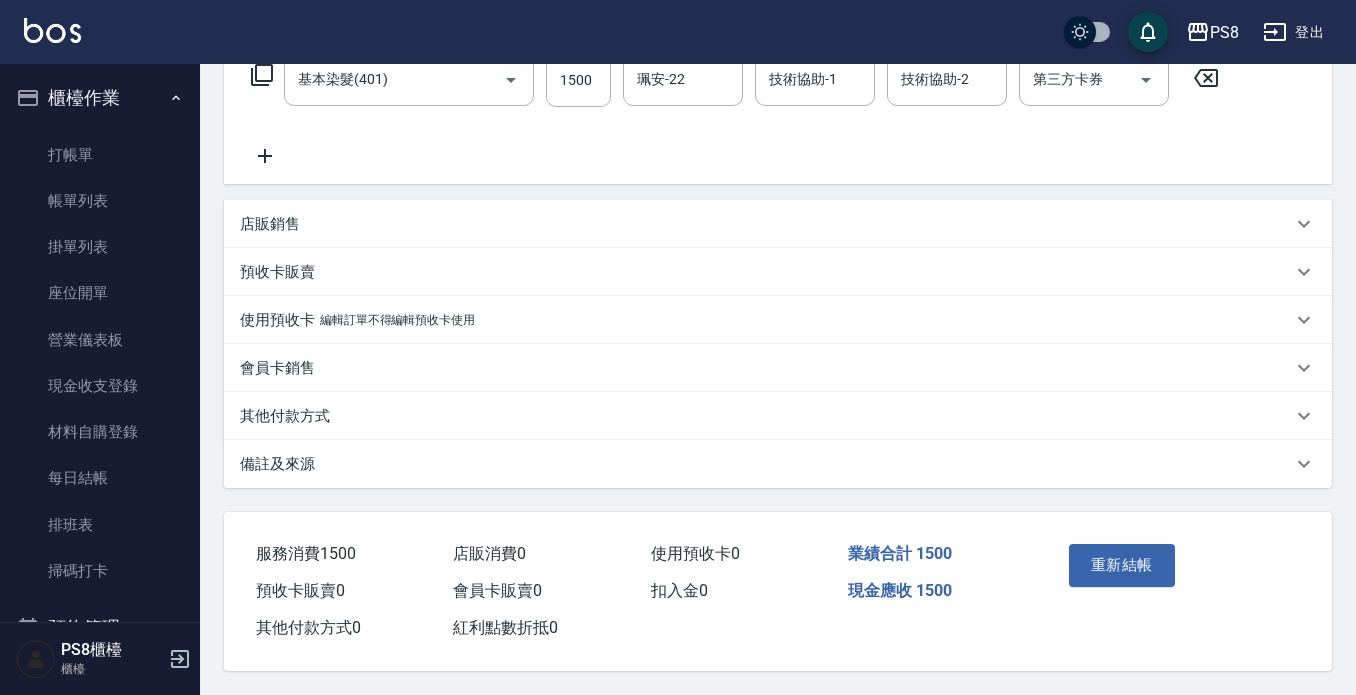 click on "其他付款方式" at bounding box center (766, 416) 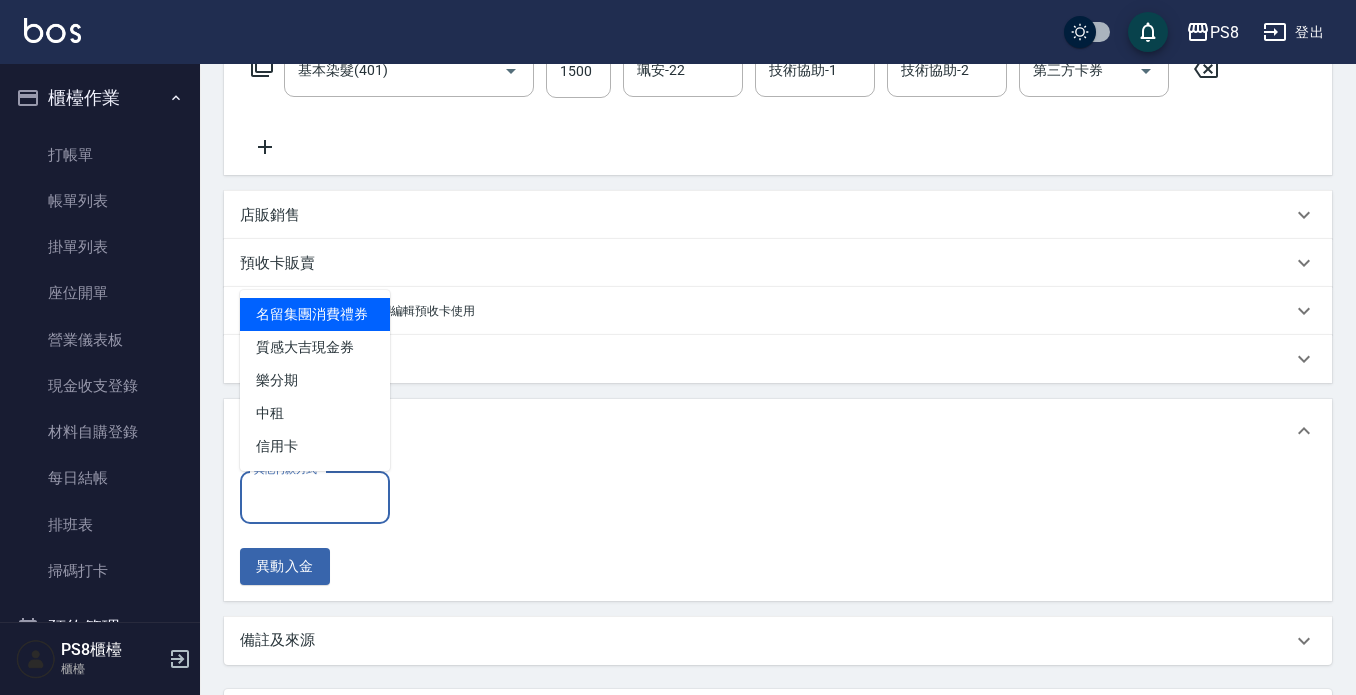 click on "其他付款方式" at bounding box center [315, 497] 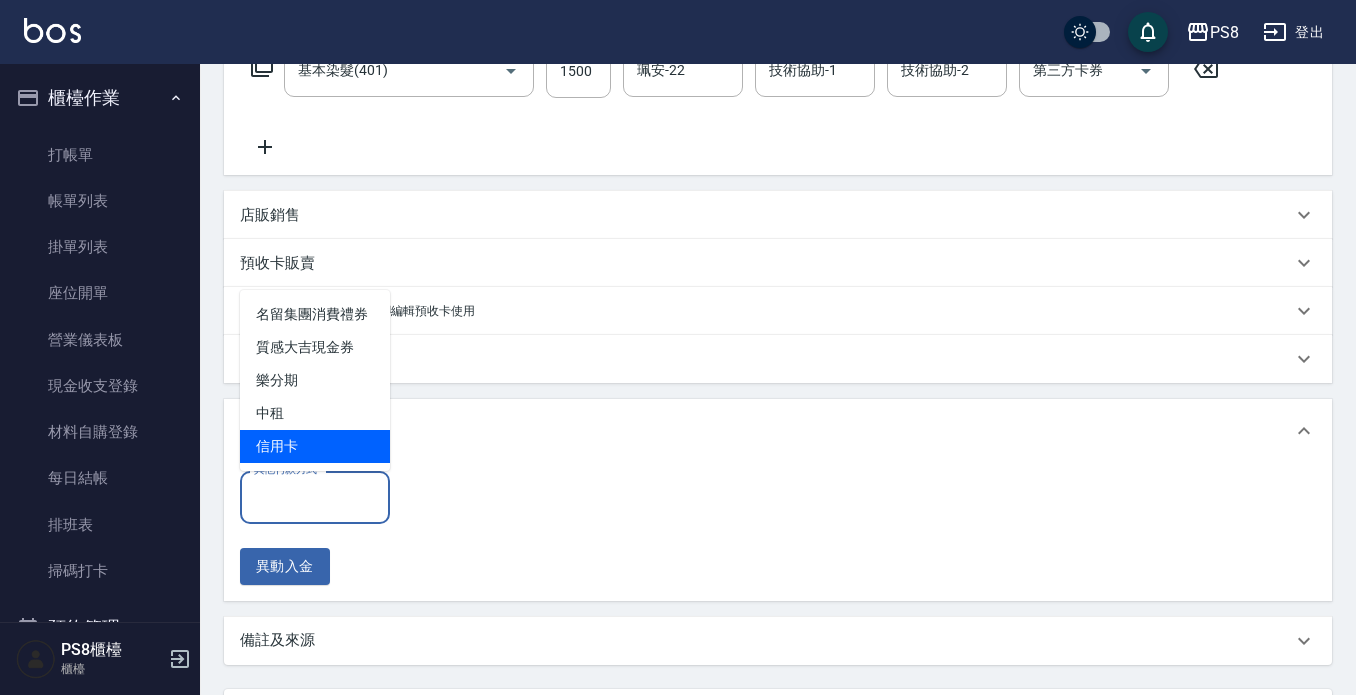 click on "信用卡" at bounding box center (315, 446) 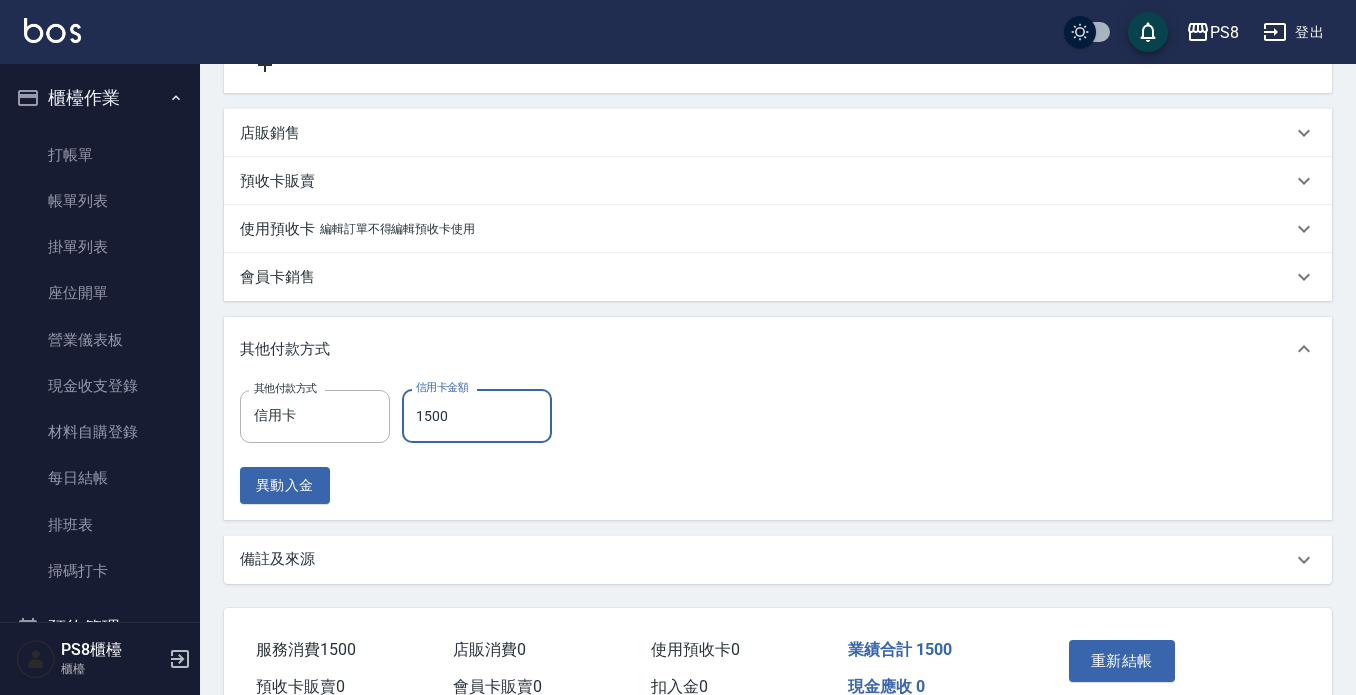scroll, scrollTop: 543, scrollLeft: 0, axis: vertical 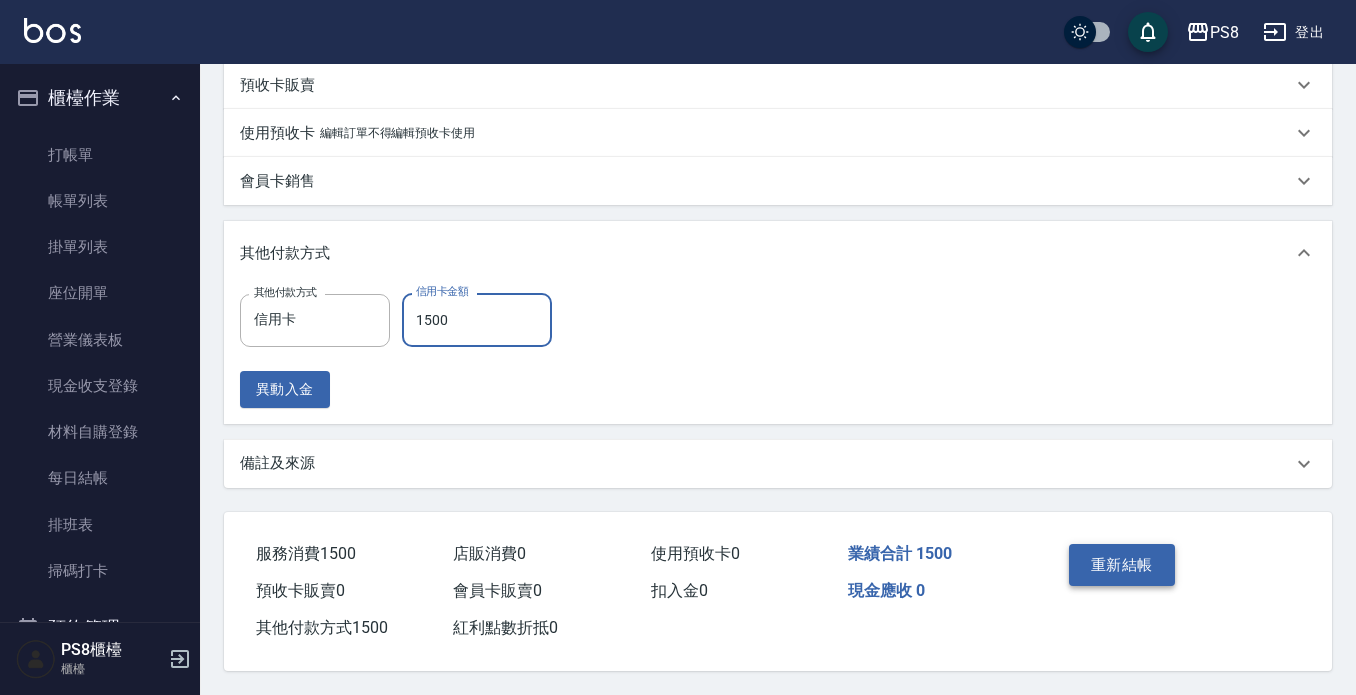 type on "1500" 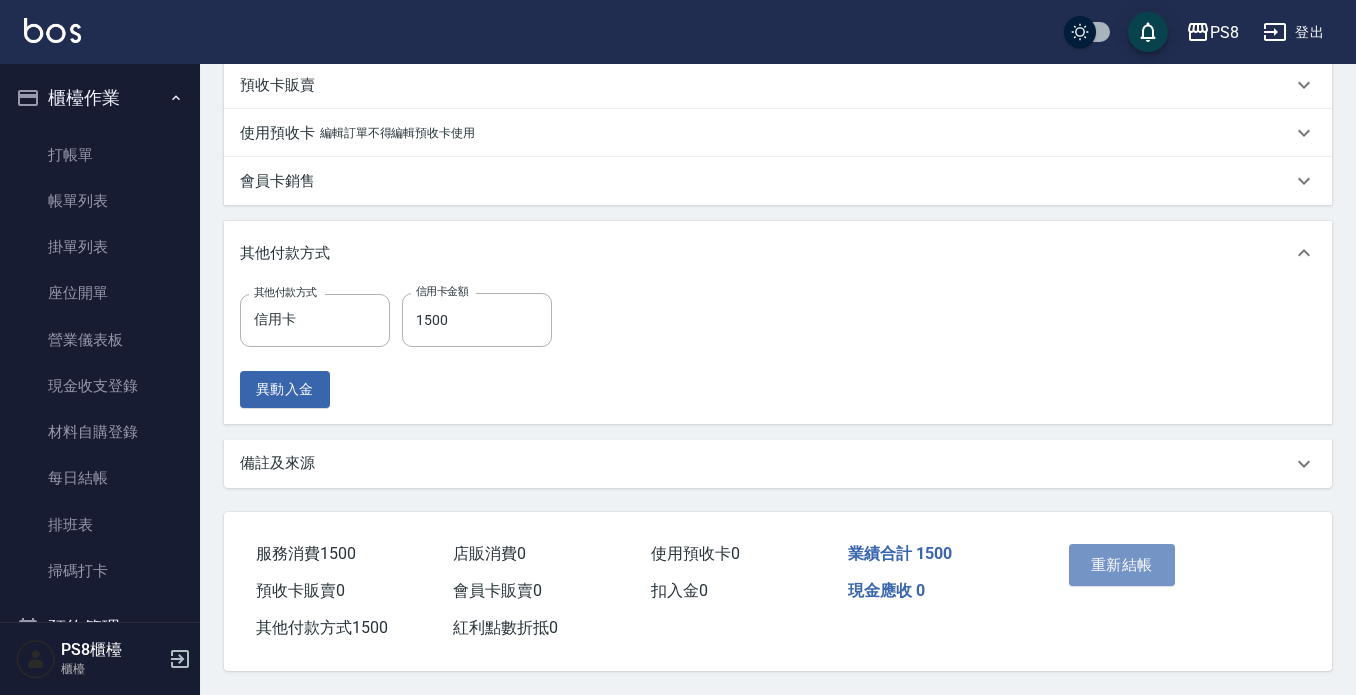 drag, startPoint x: 1149, startPoint y: 561, endPoint x: 1119, endPoint y: 565, distance: 30.265491 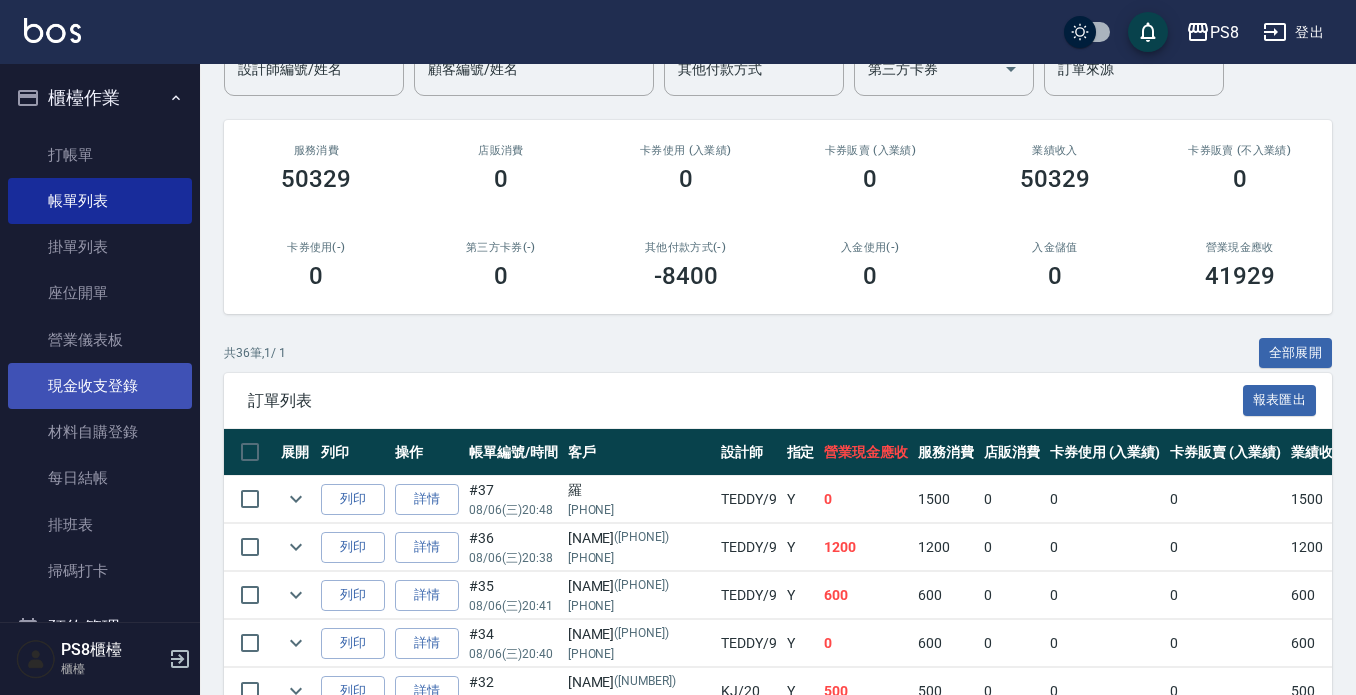 scroll, scrollTop: 300, scrollLeft: 0, axis: vertical 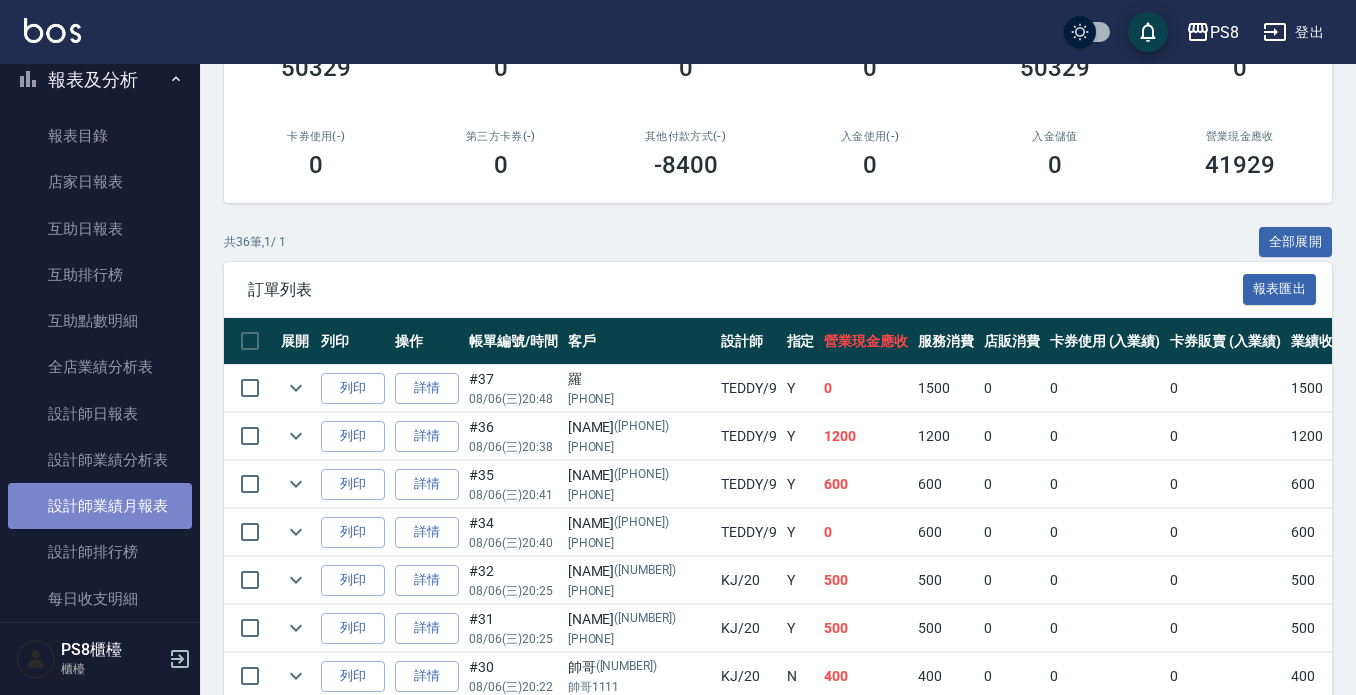 click on "設計師業績月報表" at bounding box center [100, 506] 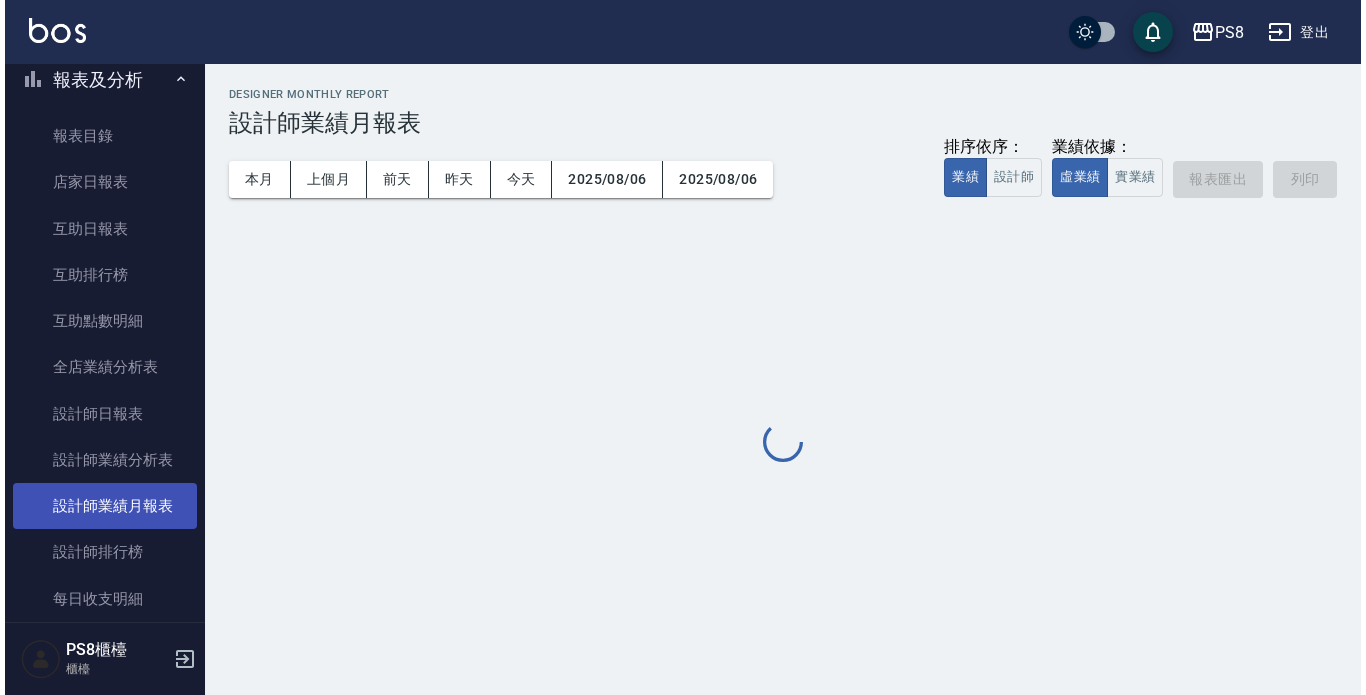 scroll, scrollTop: 0, scrollLeft: 0, axis: both 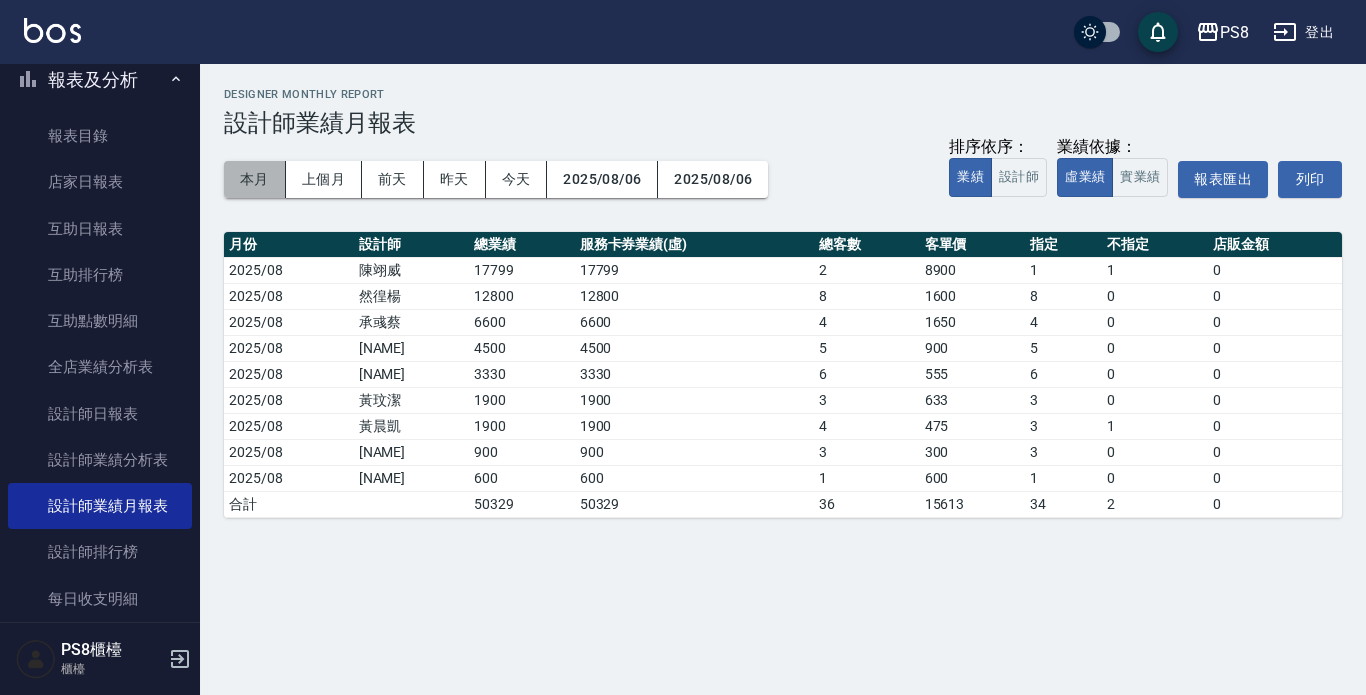 click on "本月" at bounding box center (255, 179) 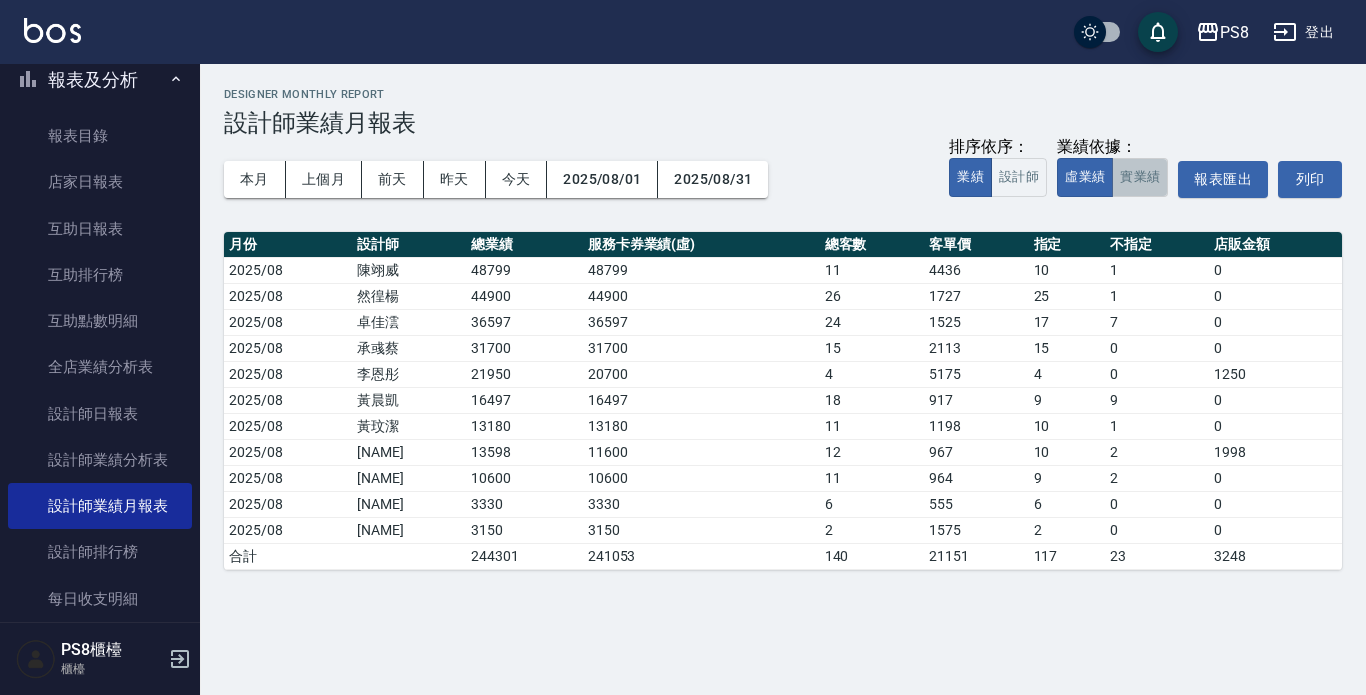 click on "實業績" at bounding box center (1140, 177) 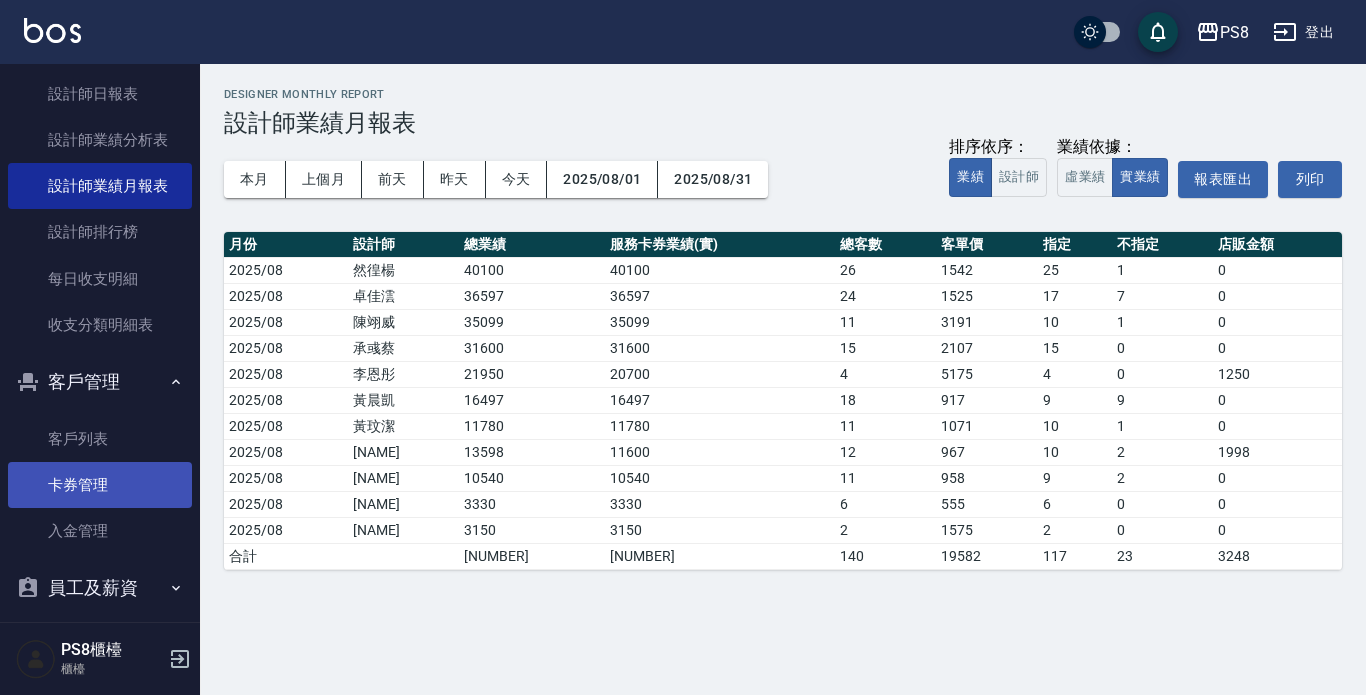 scroll, scrollTop: 1039, scrollLeft: 0, axis: vertical 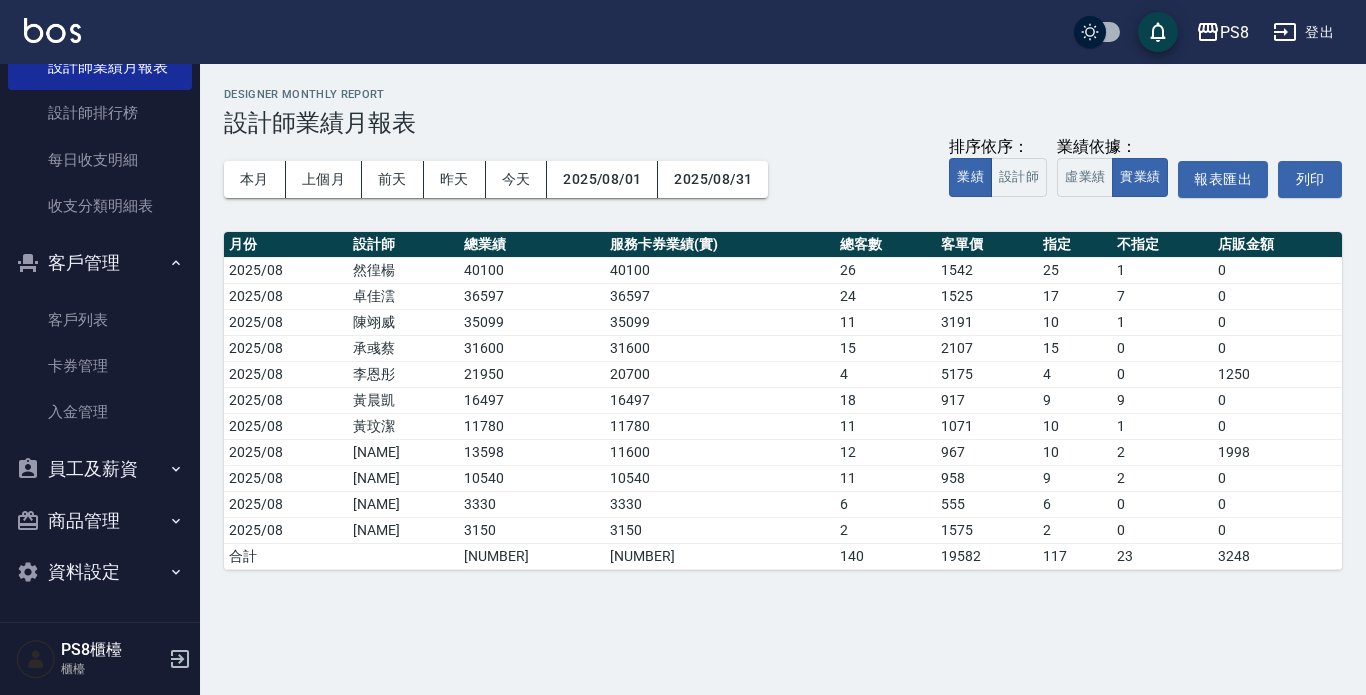 click on "員工及薪資" at bounding box center (100, 469) 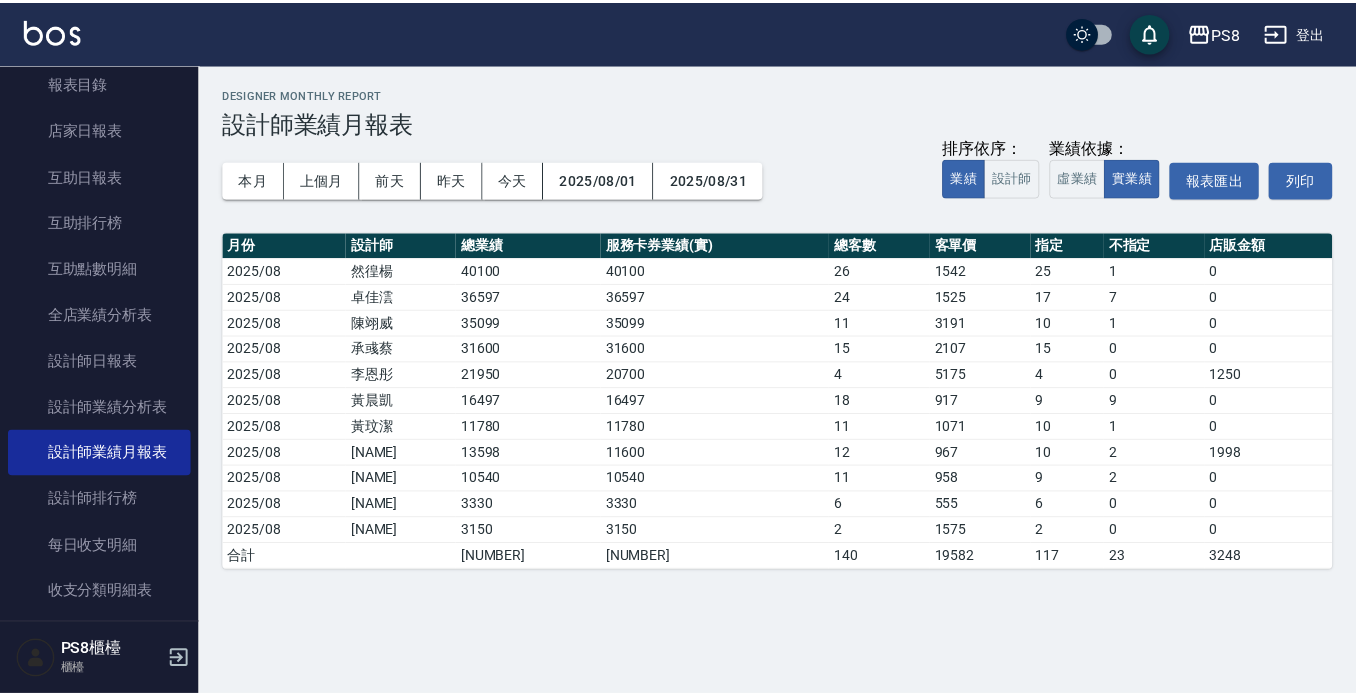 scroll, scrollTop: 647, scrollLeft: 0, axis: vertical 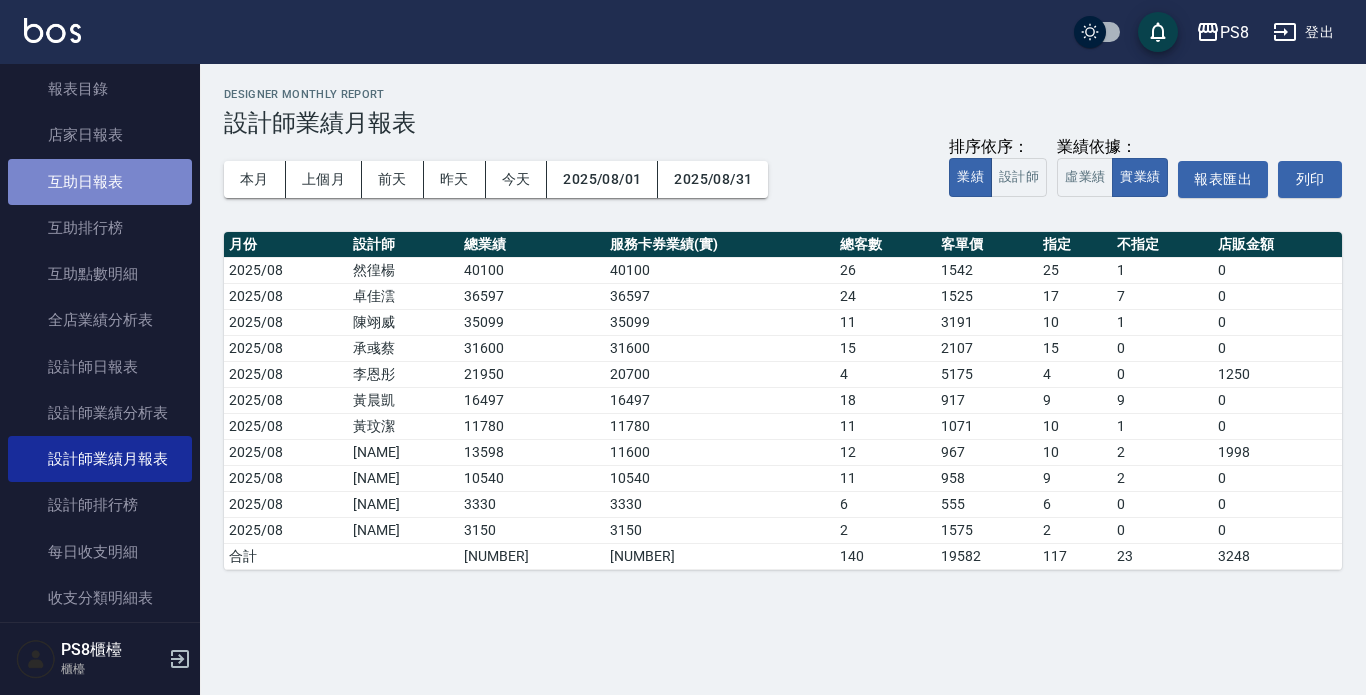 click on "互助日報表" at bounding box center (100, 182) 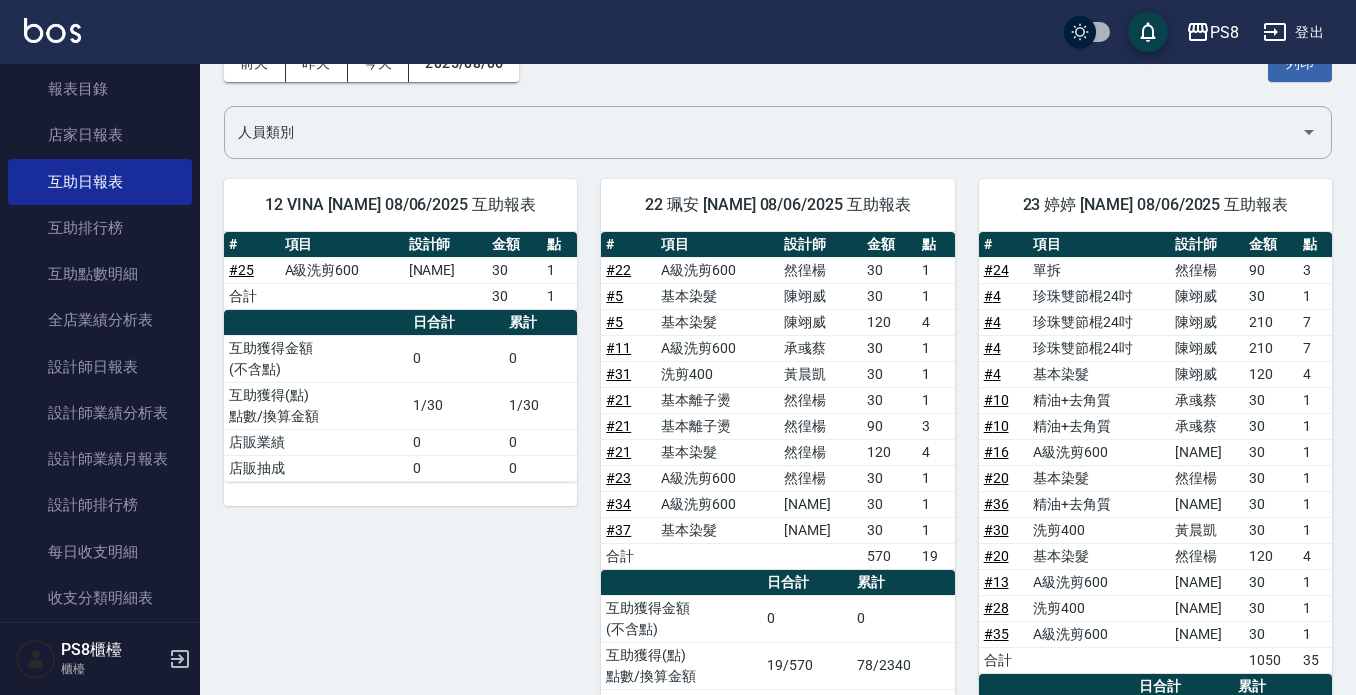 scroll, scrollTop: 300, scrollLeft: 0, axis: vertical 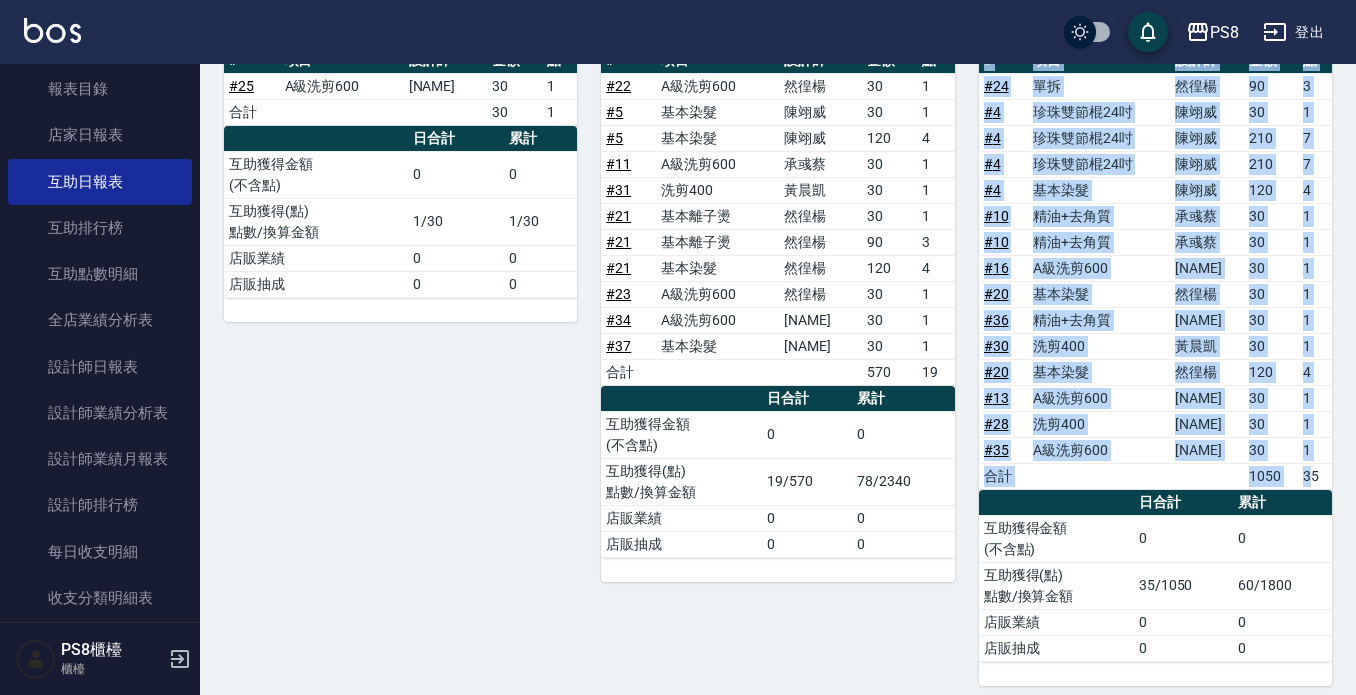 drag, startPoint x: 1309, startPoint y: 476, endPoint x: 1342, endPoint y: 476, distance: 33 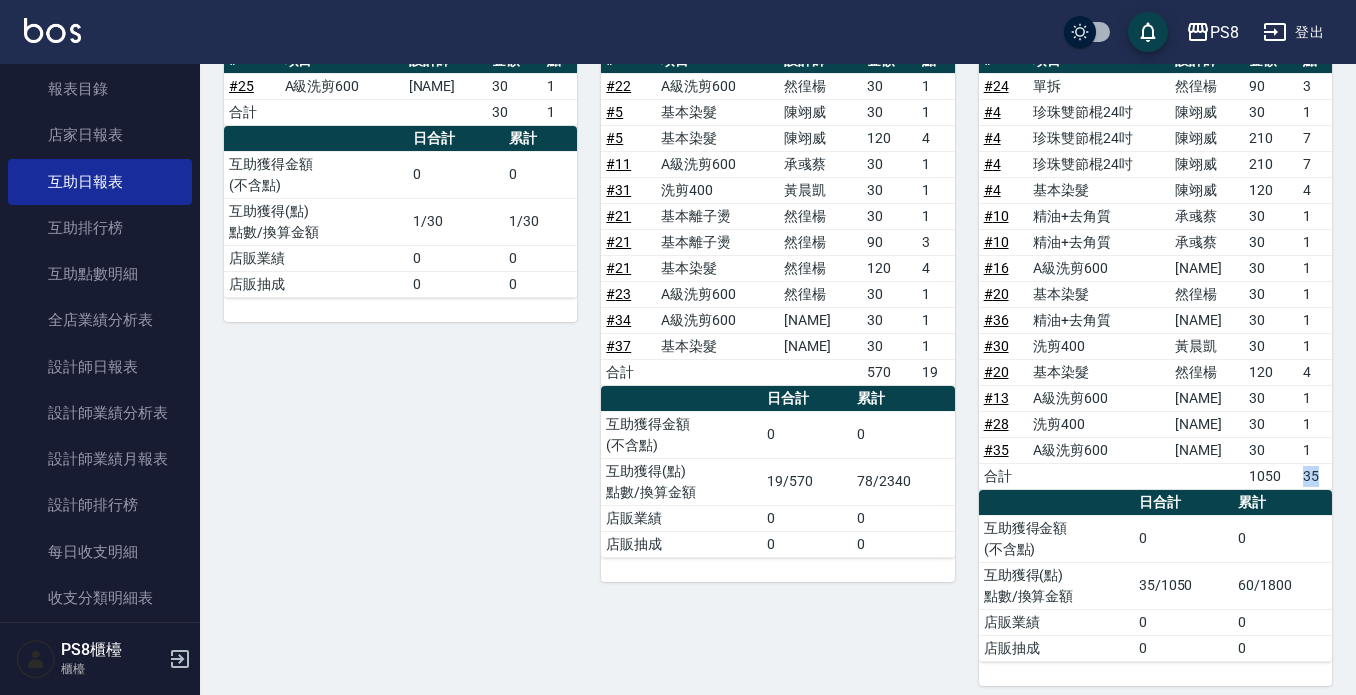 drag, startPoint x: 1309, startPoint y: 484, endPoint x: 1325, endPoint y: 477, distance: 17.464249 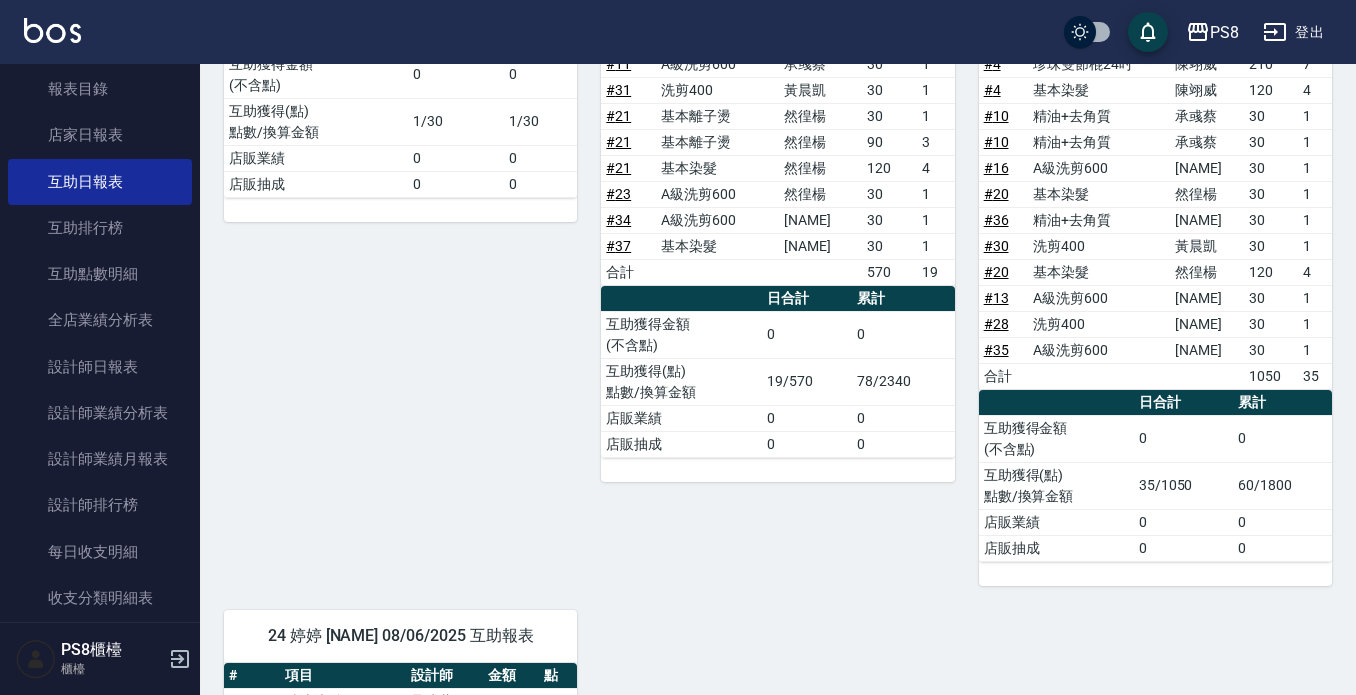 scroll, scrollTop: 200, scrollLeft: 0, axis: vertical 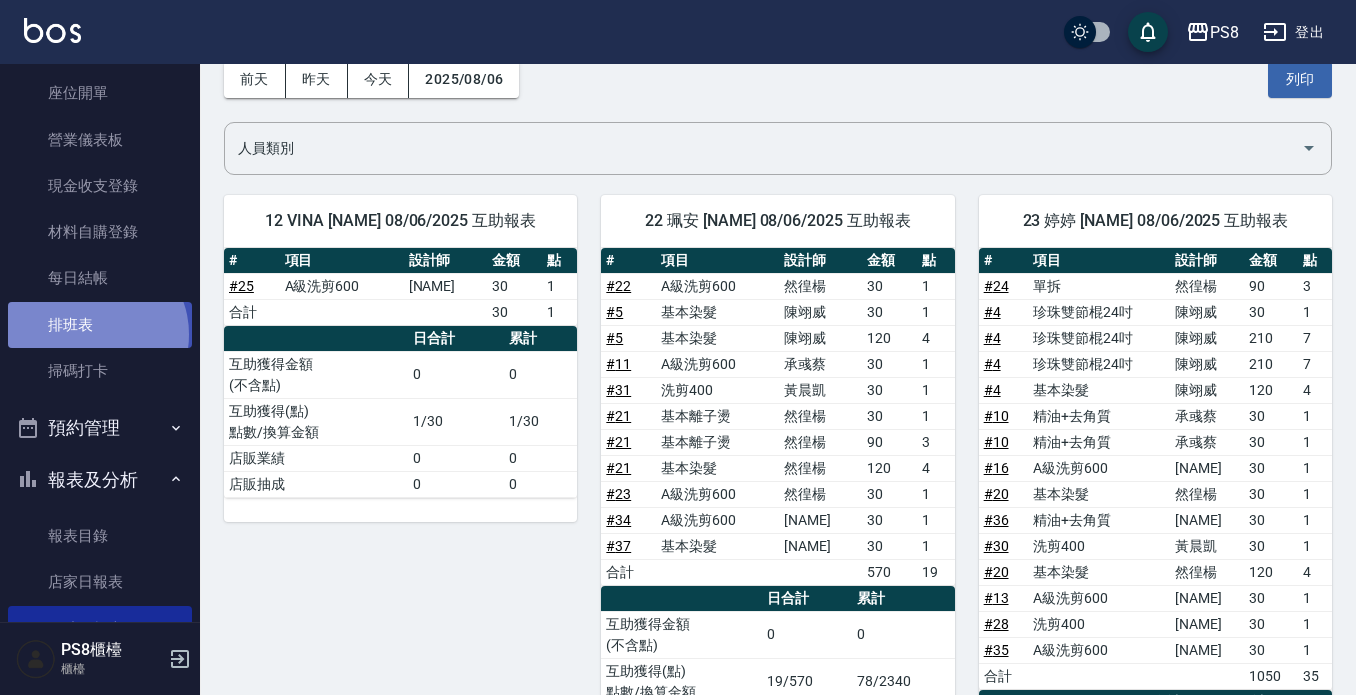 click on "排班表" at bounding box center [100, 325] 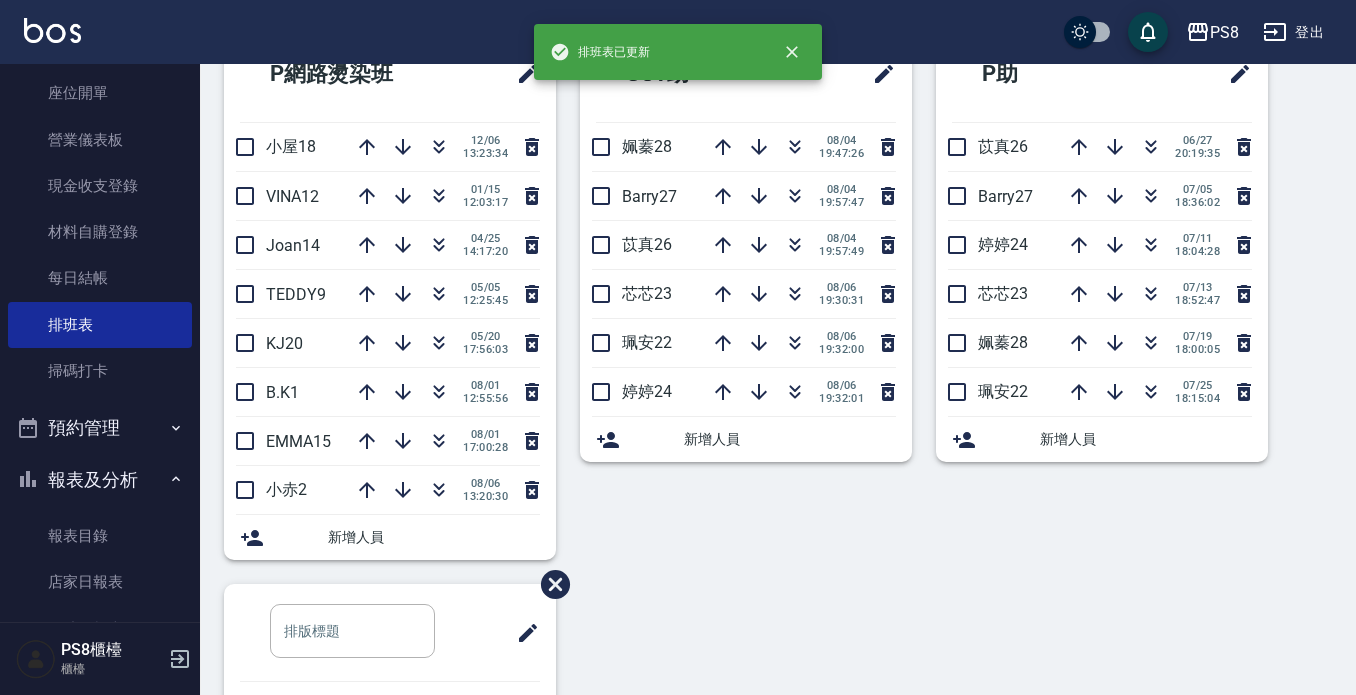 scroll, scrollTop: 555, scrollLeft: 0, axis: vertical 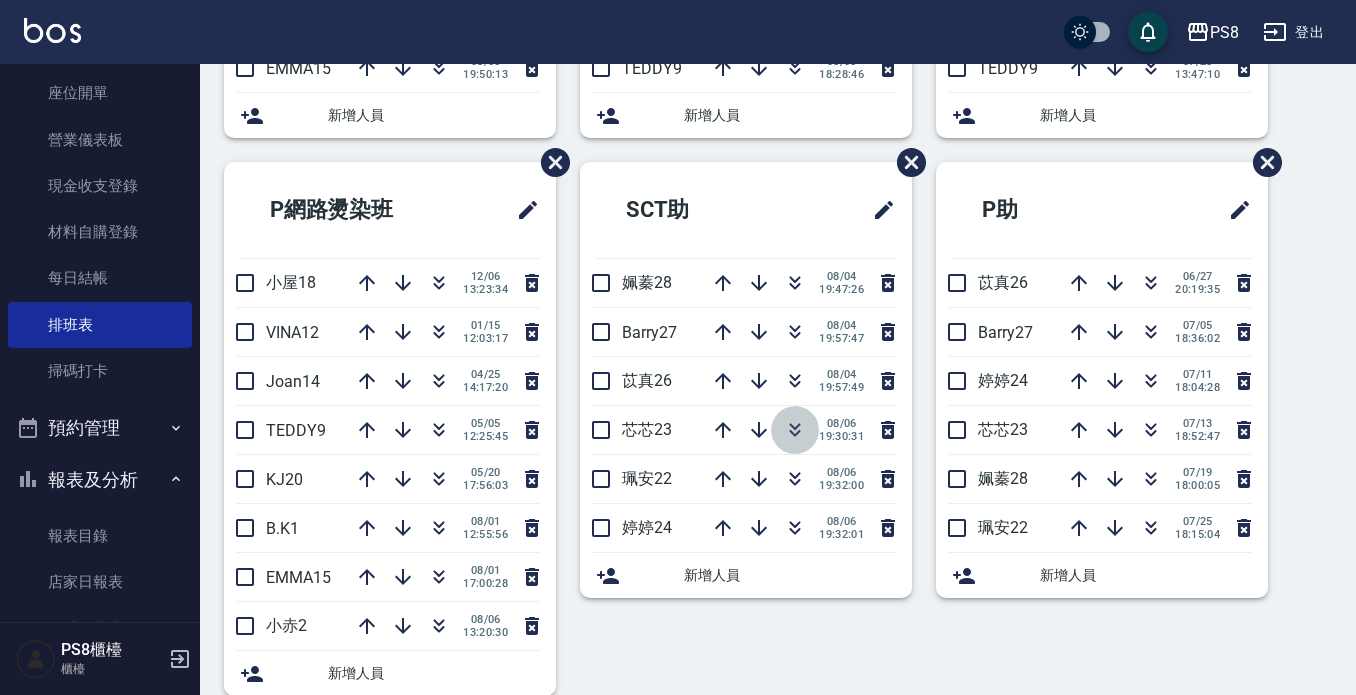 click at bounding box center [795, 430] 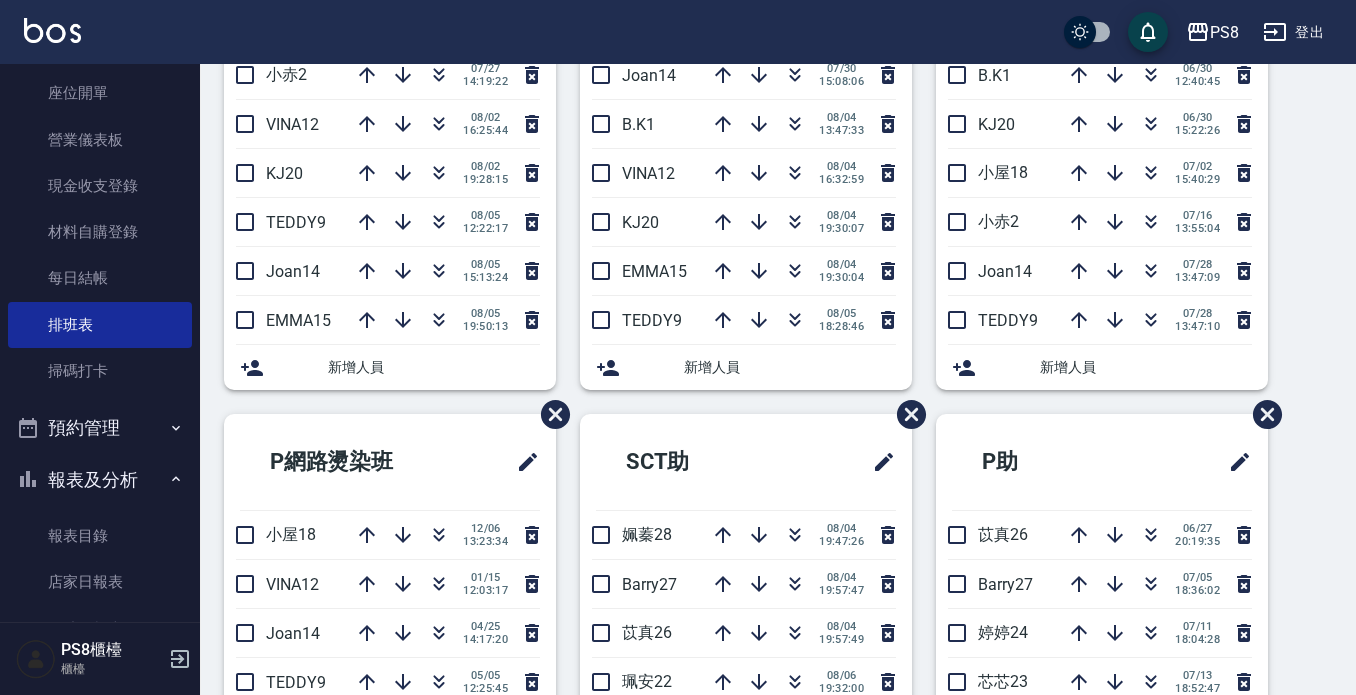scroll, scrollTop: 55, scrollLeft: 0, axis: vertical 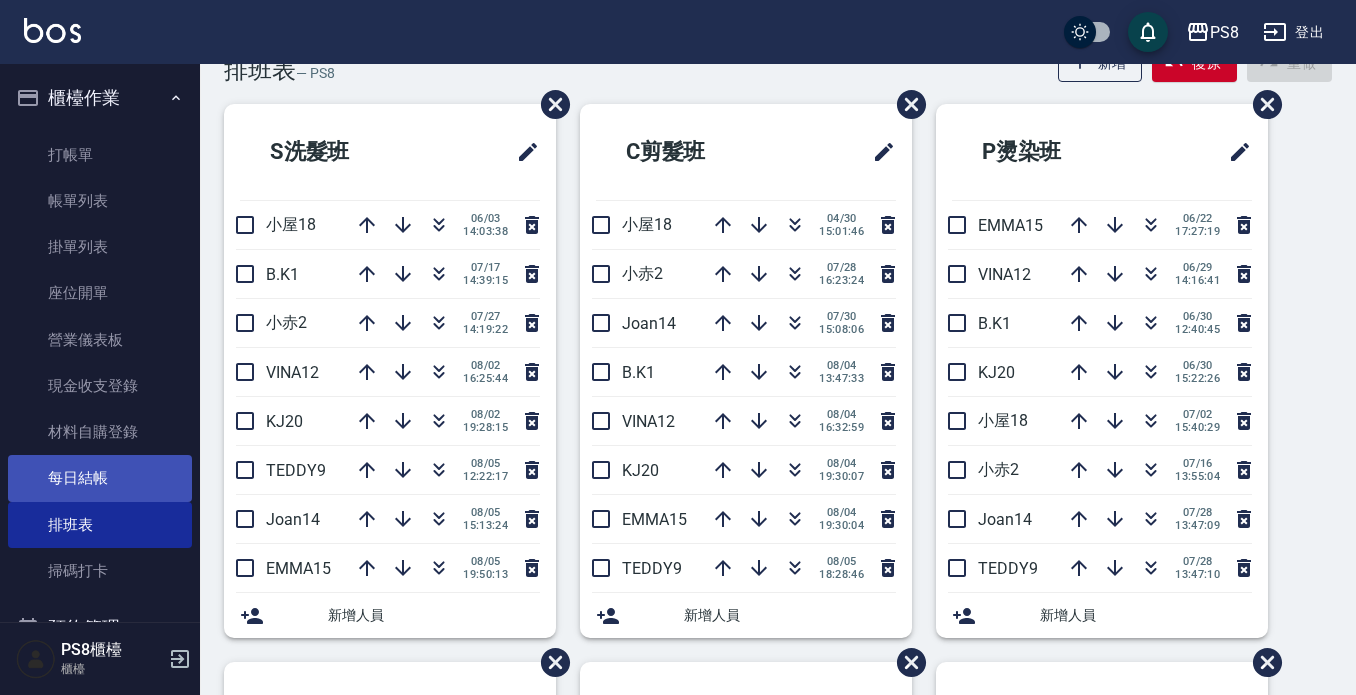 click on "每日結帳" at bounding box center [100, 478] 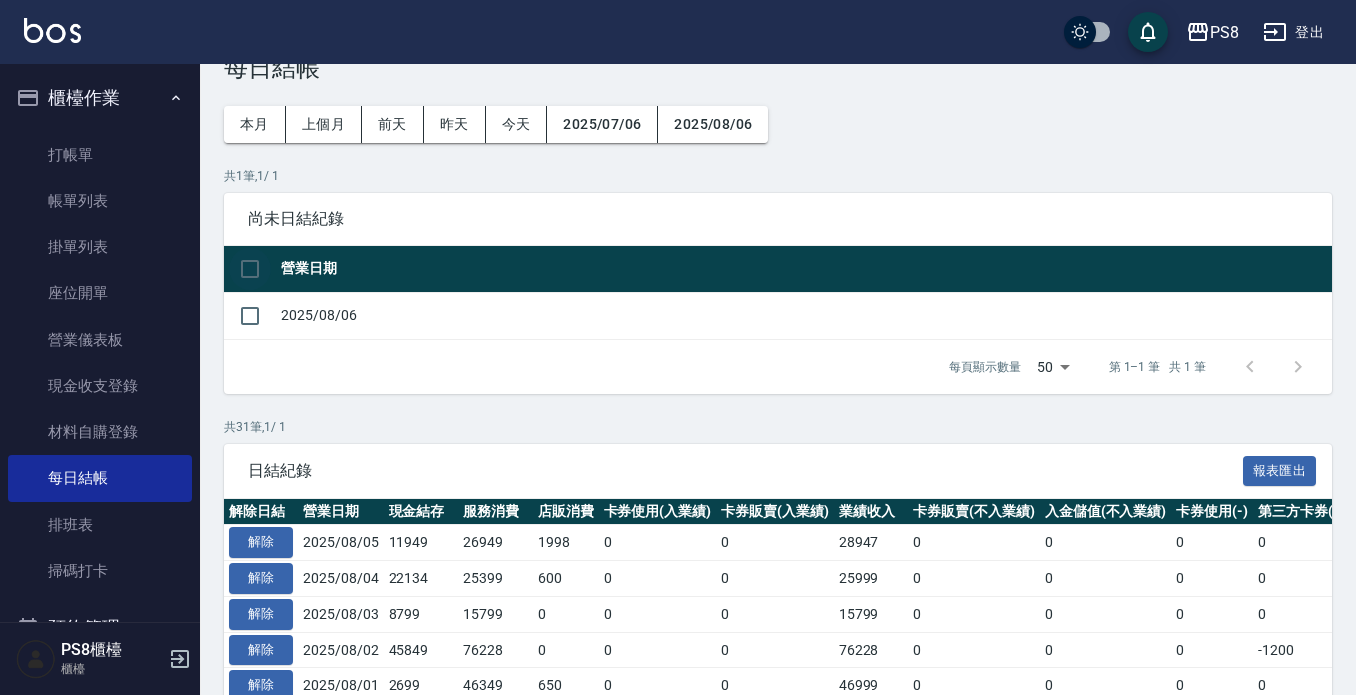 scroll, scrollTop: 0, scrollLeft: 0, axis: both 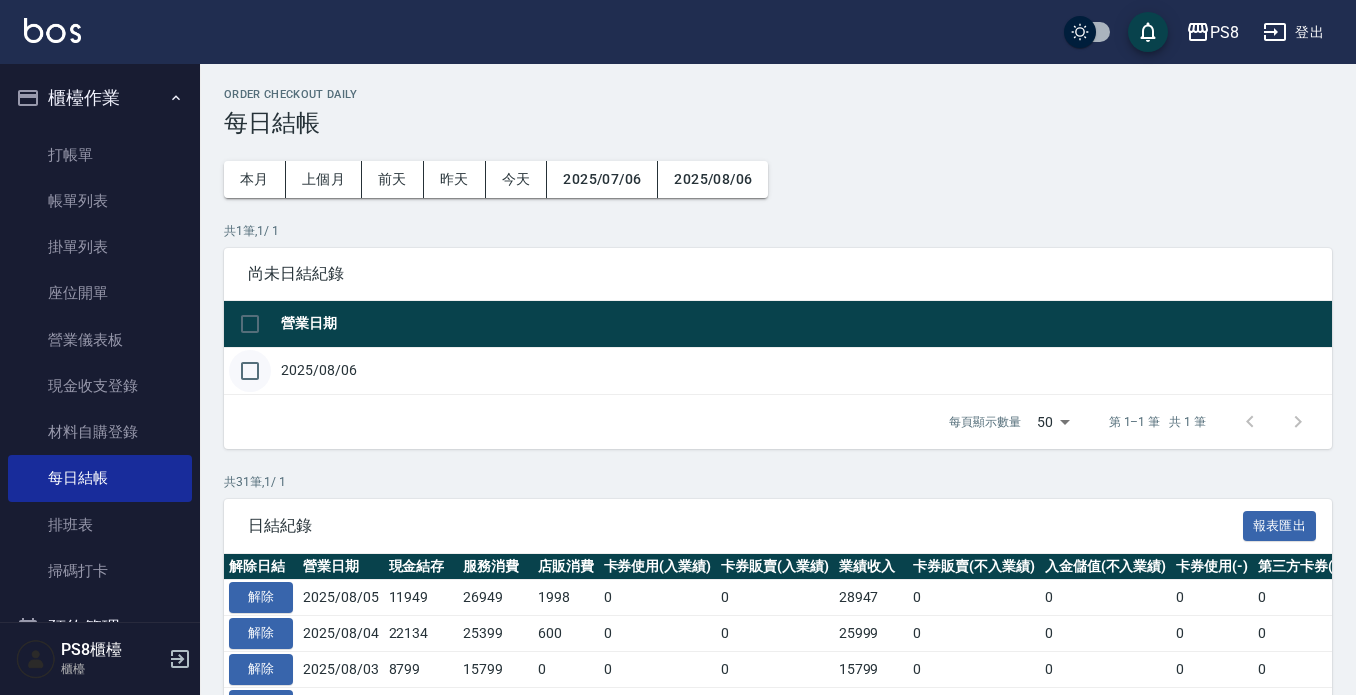click at bounding box center (250, 371) 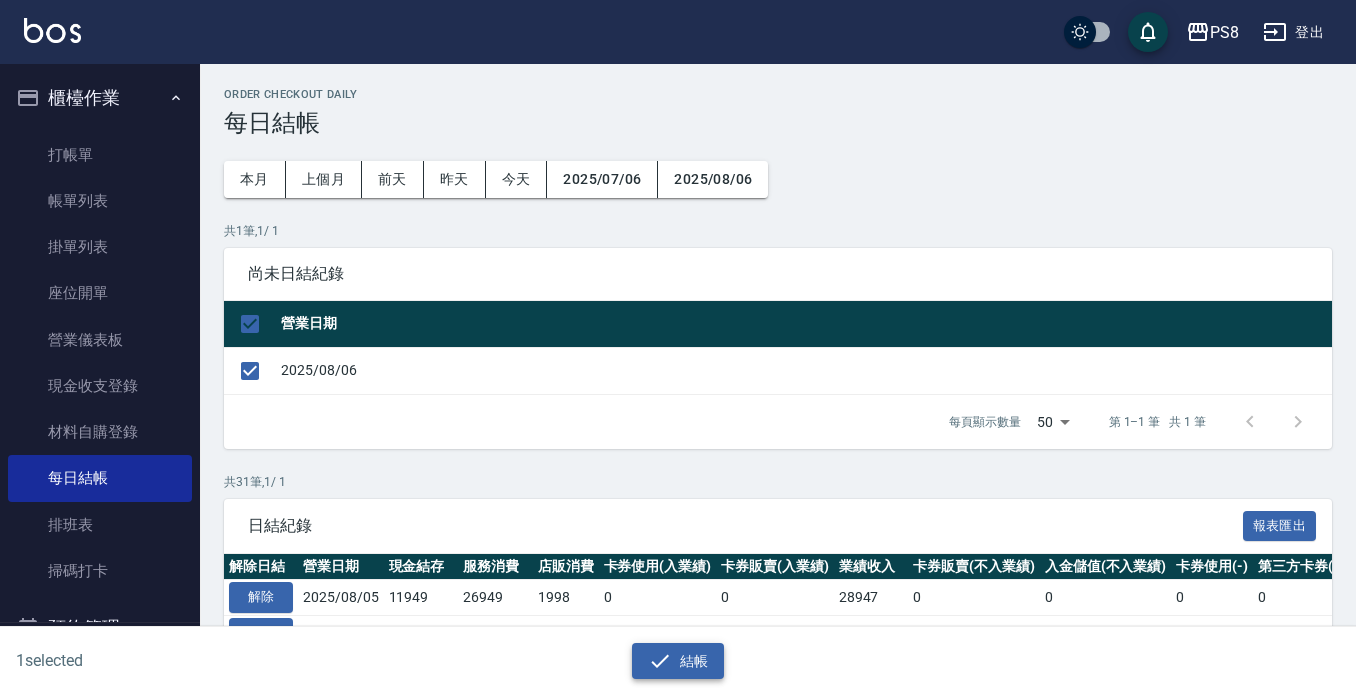 click on "結帳" at bounding box center (678, 661) 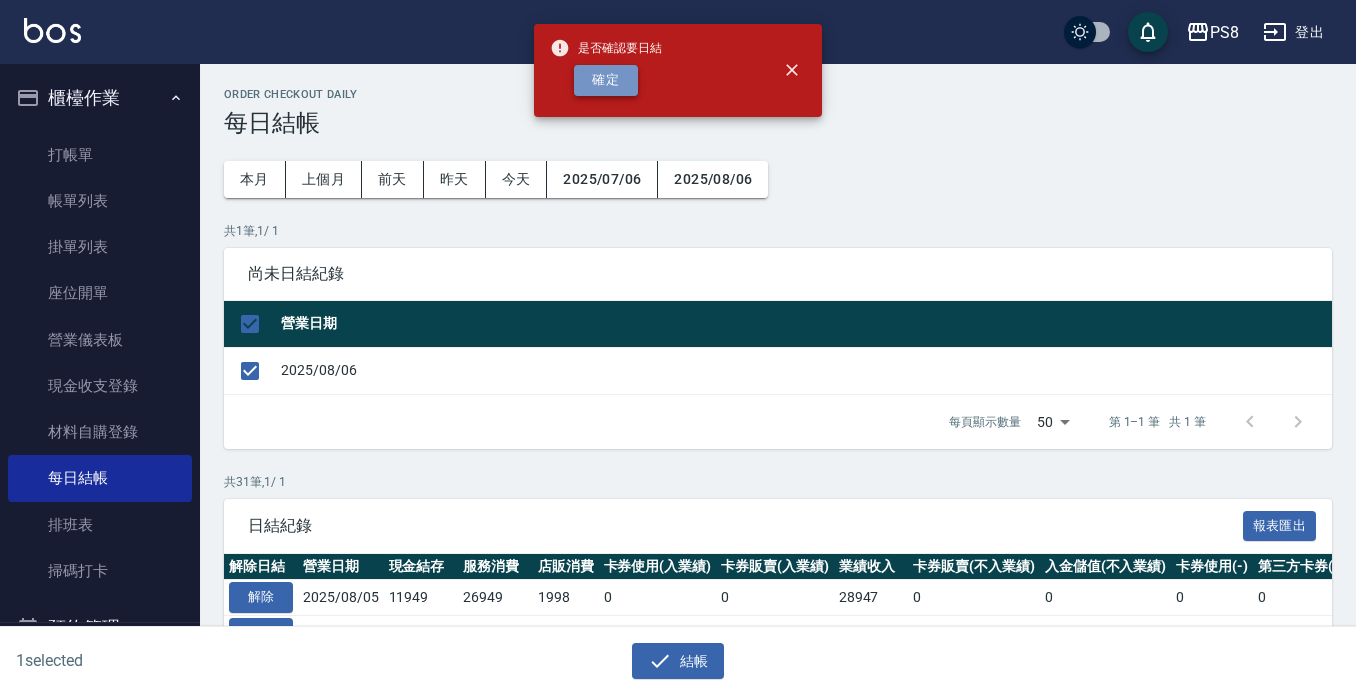 click on "確定" at bounding box center [606, 80] 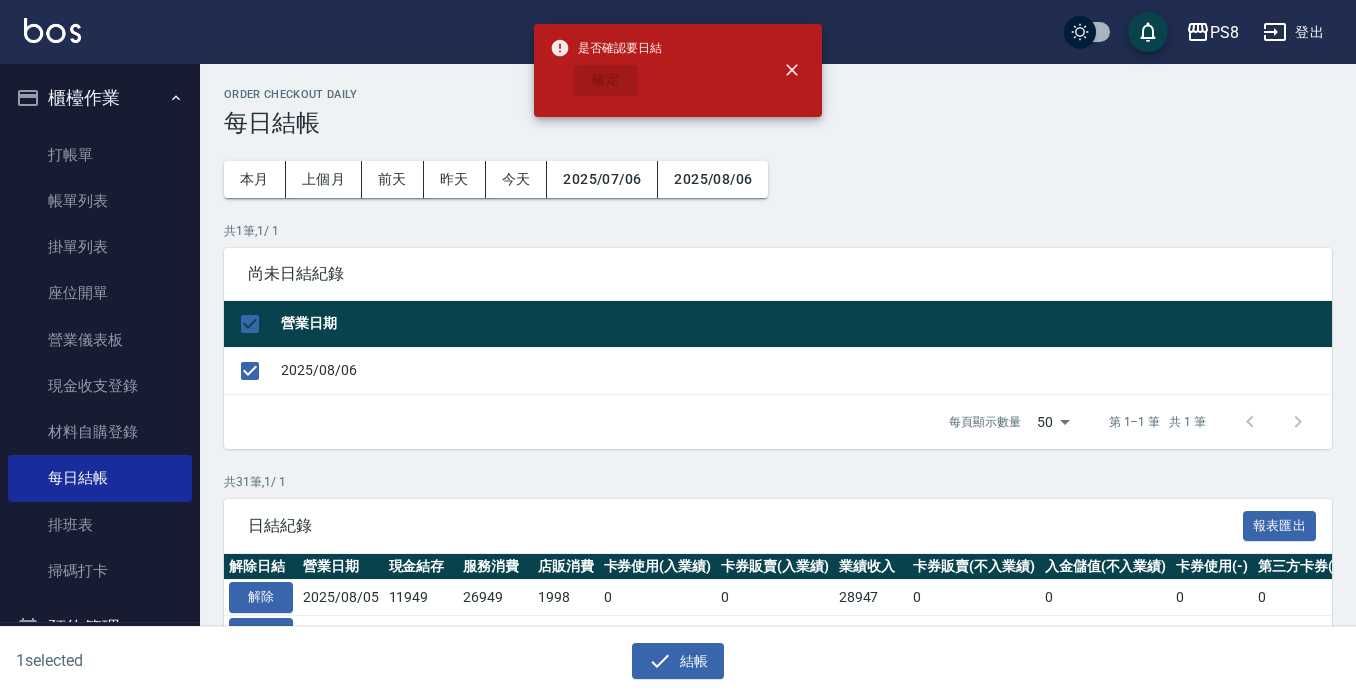 checkbox on "false" 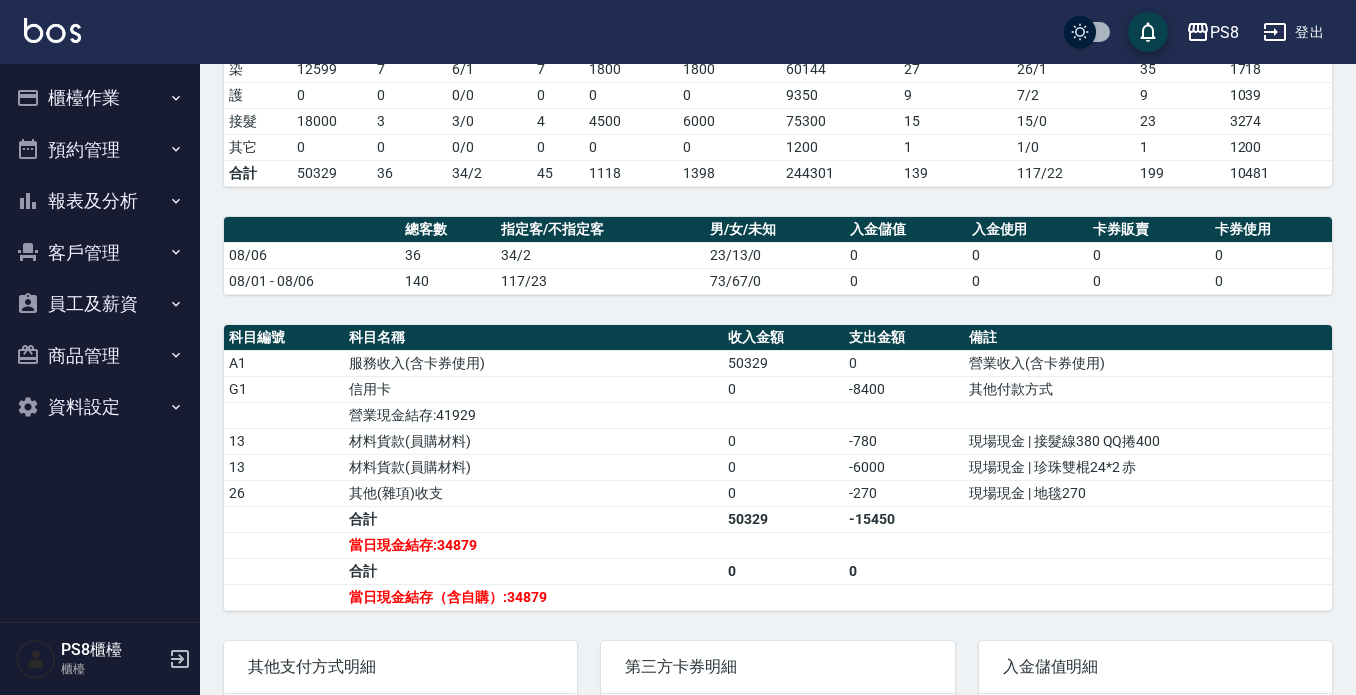 scroll, scrollTop: 500, scrollLeft: 0, axis: vertical 